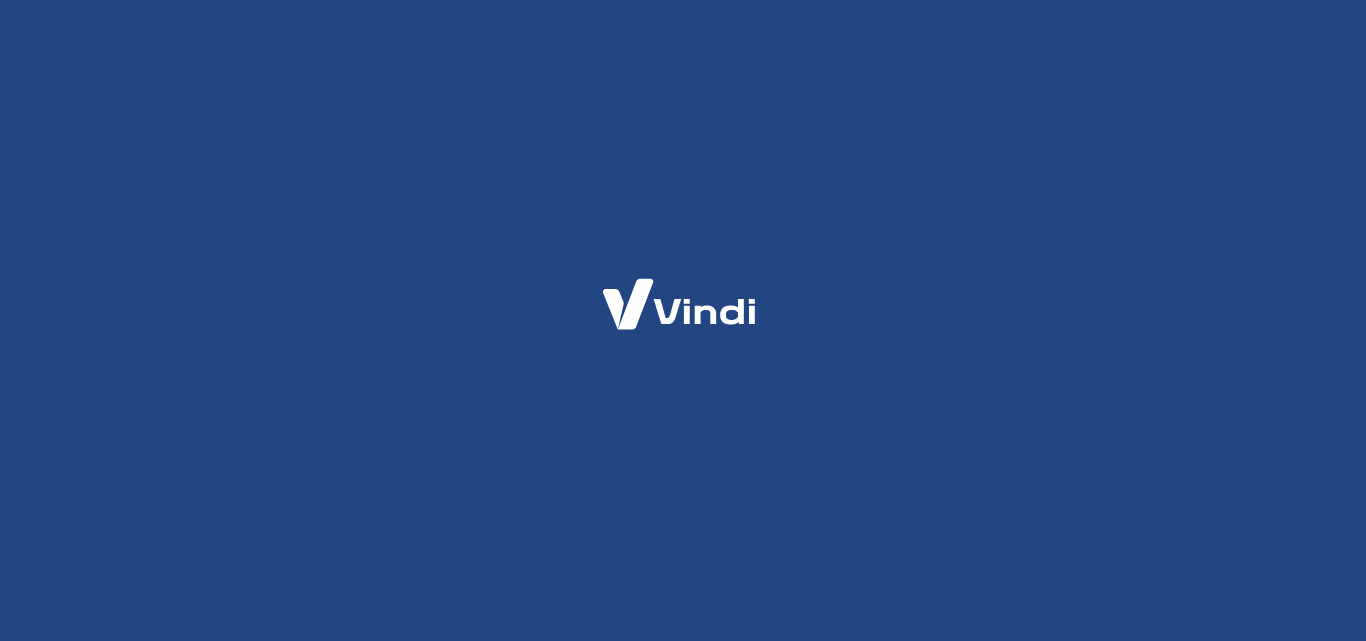 scroll, scrollTop: 0, scrollLeft: 0, axis: both 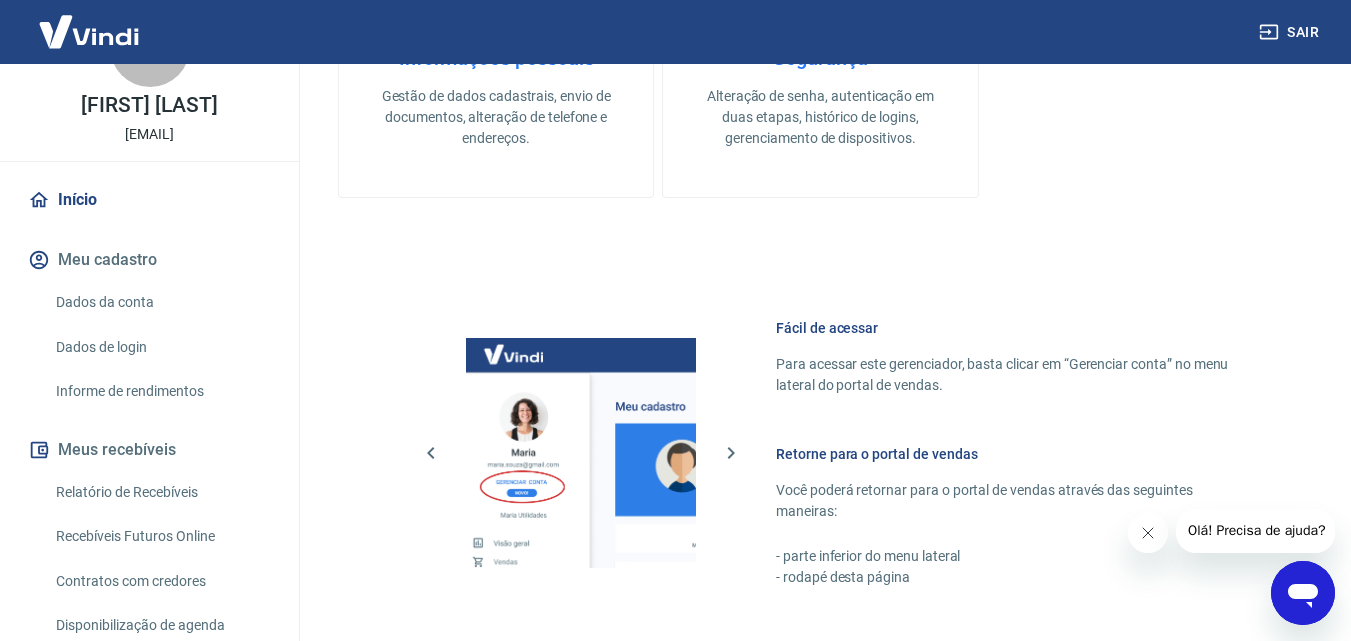click on "Gestão de dados cadastrais, envio de documentos, alteração de telefone e endereços." at bounding box center (496, 117) 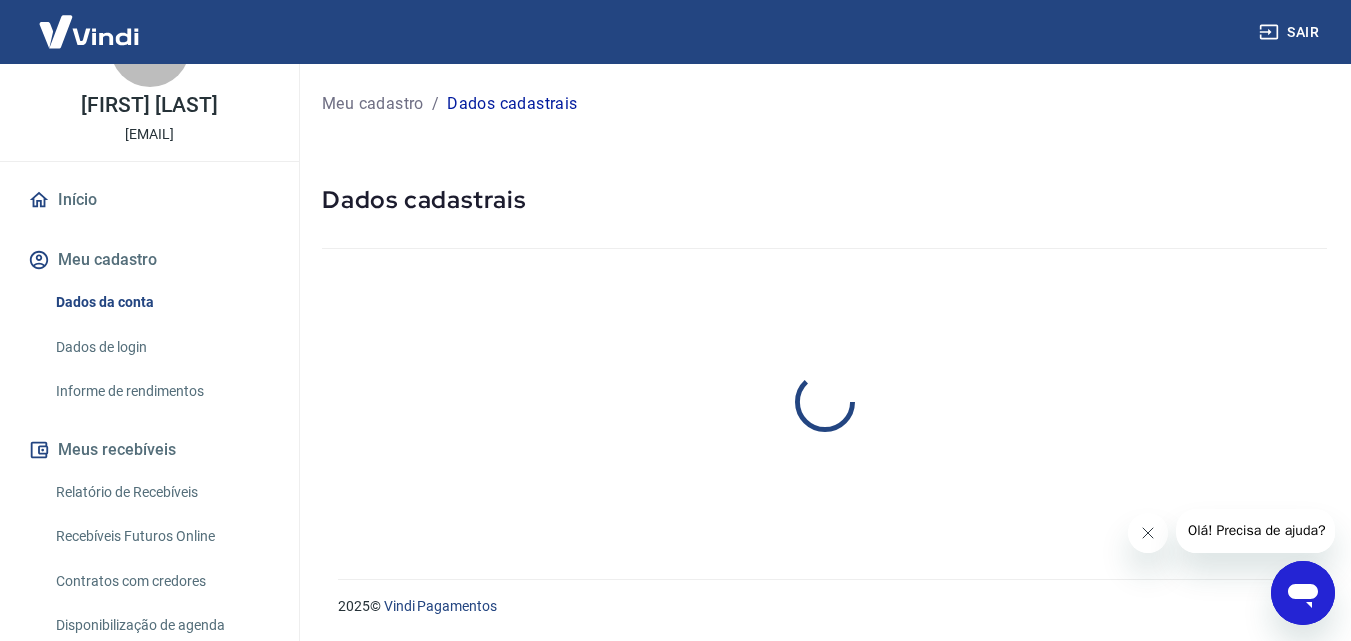 scroll, scrollTop: 0, scrollLeft: 0, axis: both 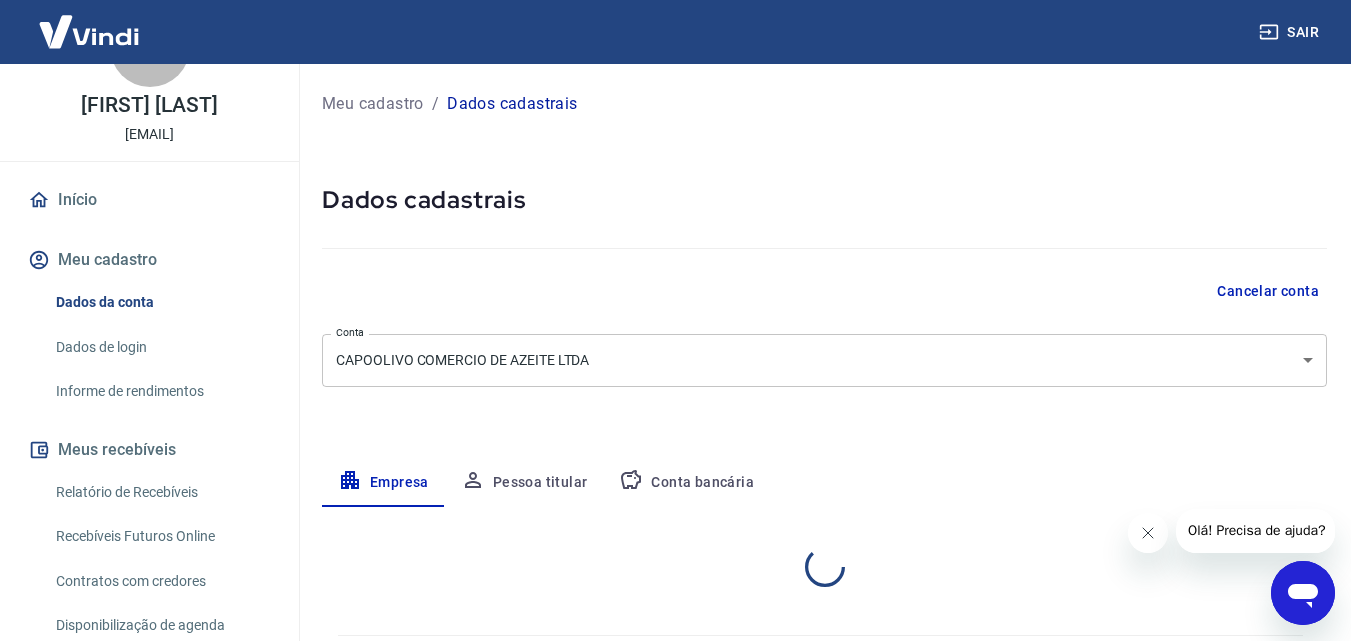 select on "RS" 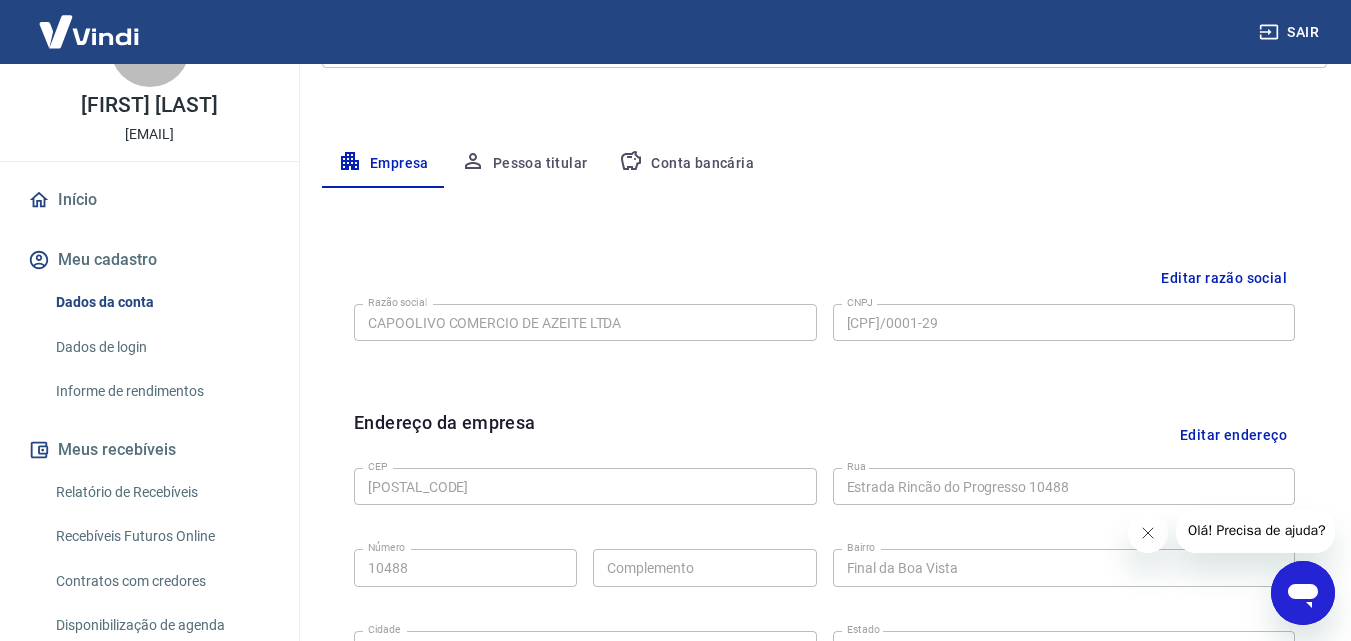 scroll, scrollTop: 329, scrollLeft: 0, axis: vertical 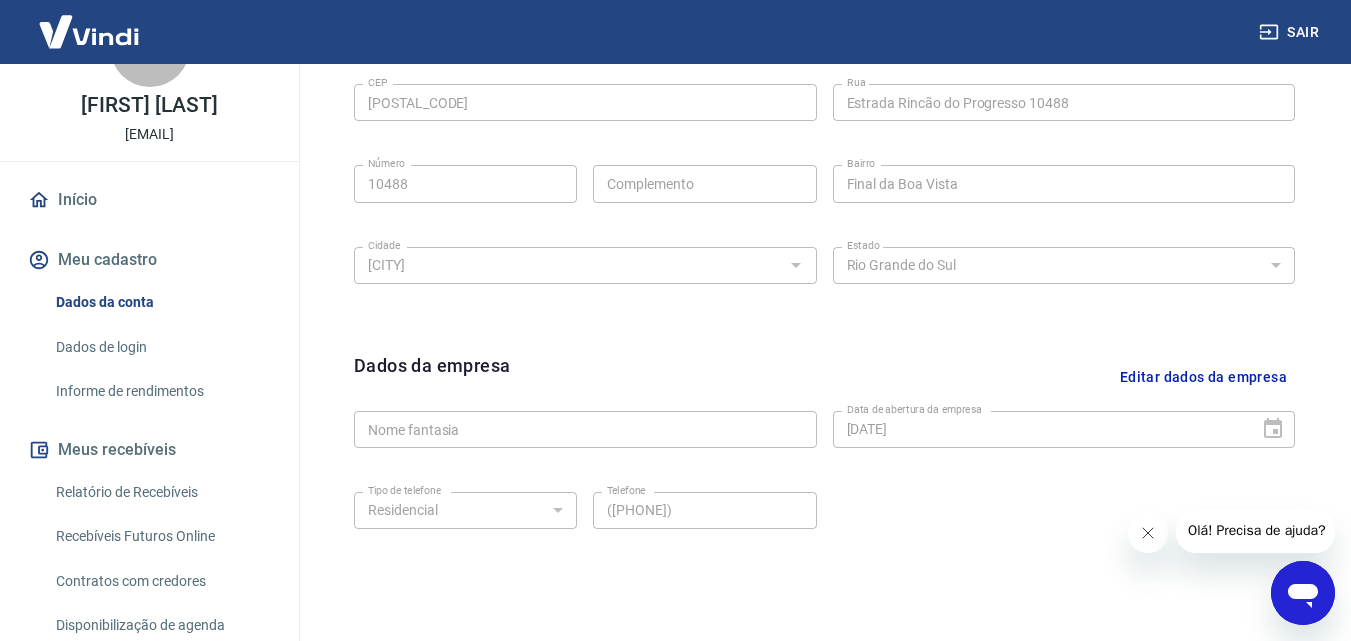 click on "Editar dados da empresa" at bounding box center [1203, 377] 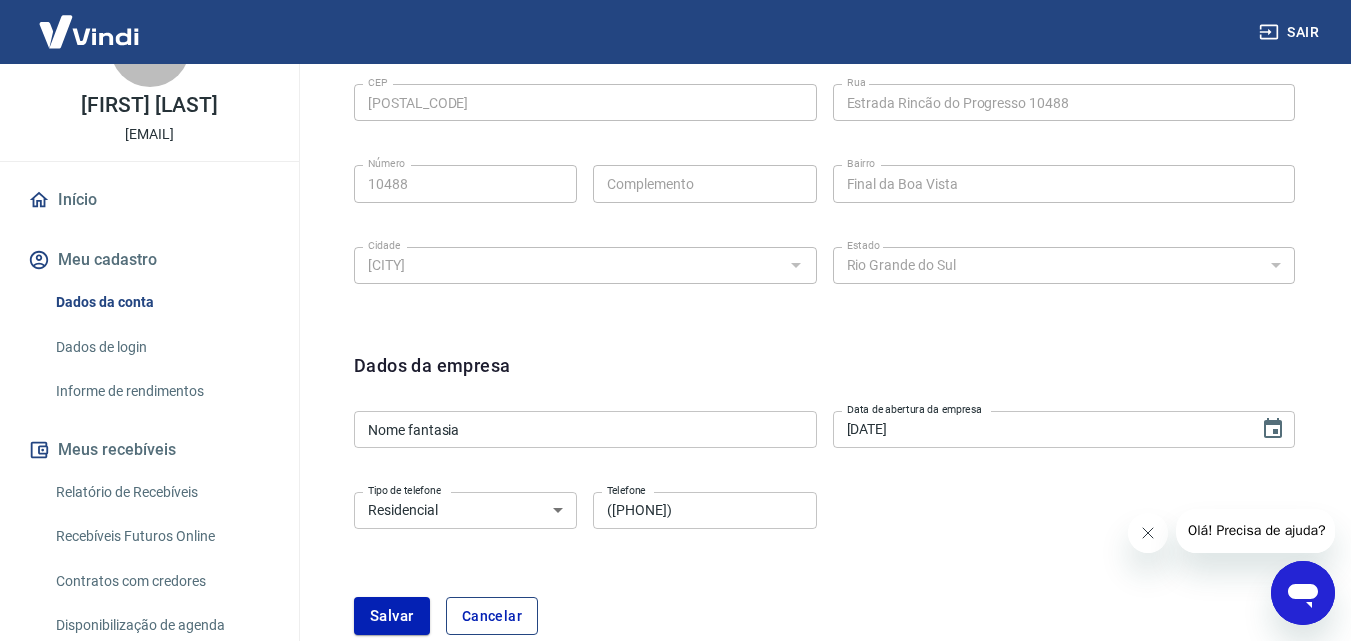 click on "Cancelar" at bounding box center (492, 616) 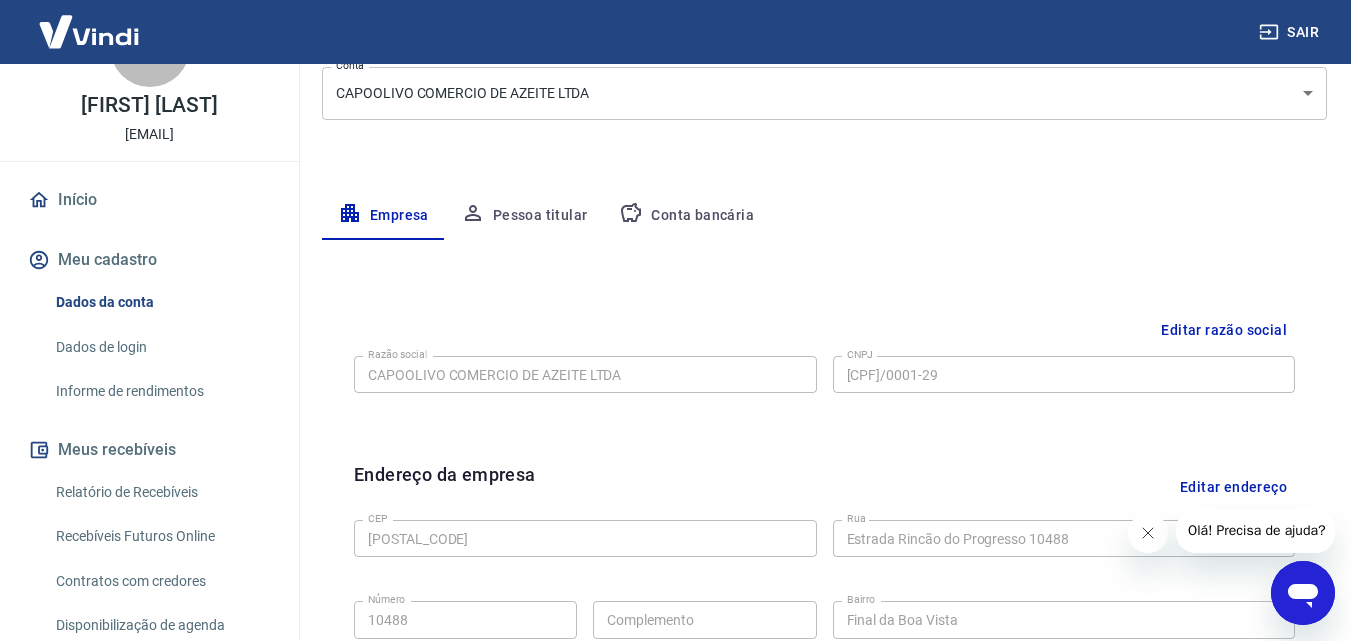scroll, scrollTop: 265, scrollLeft: 0, axis: vertical 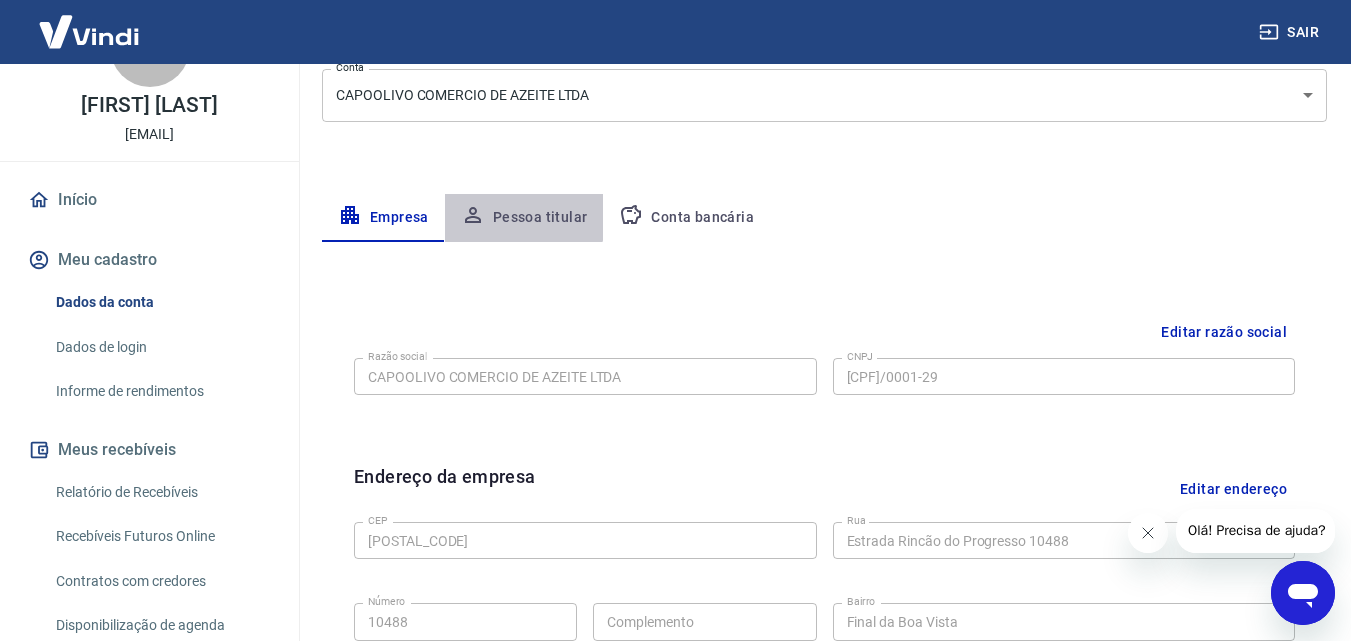 click on "Pessoa titular" at bounding box center (524, 218) 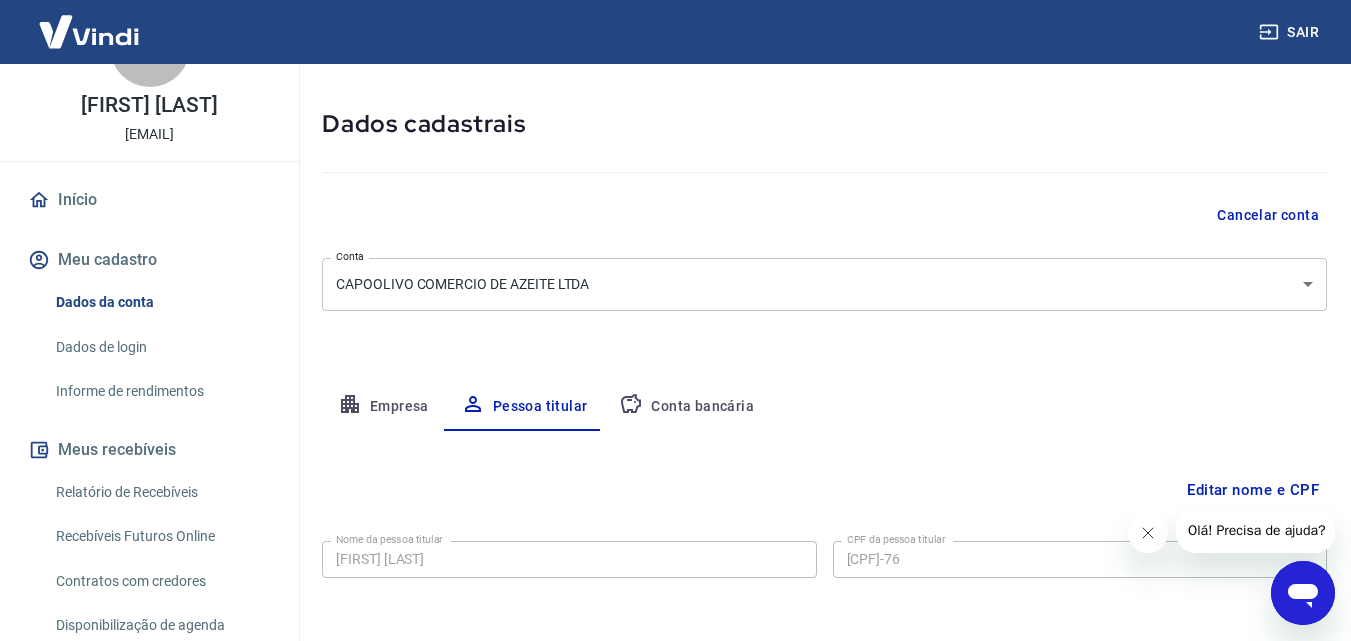 scroll, scrollTop: 159, scrollLeft: 0, axis: vertical 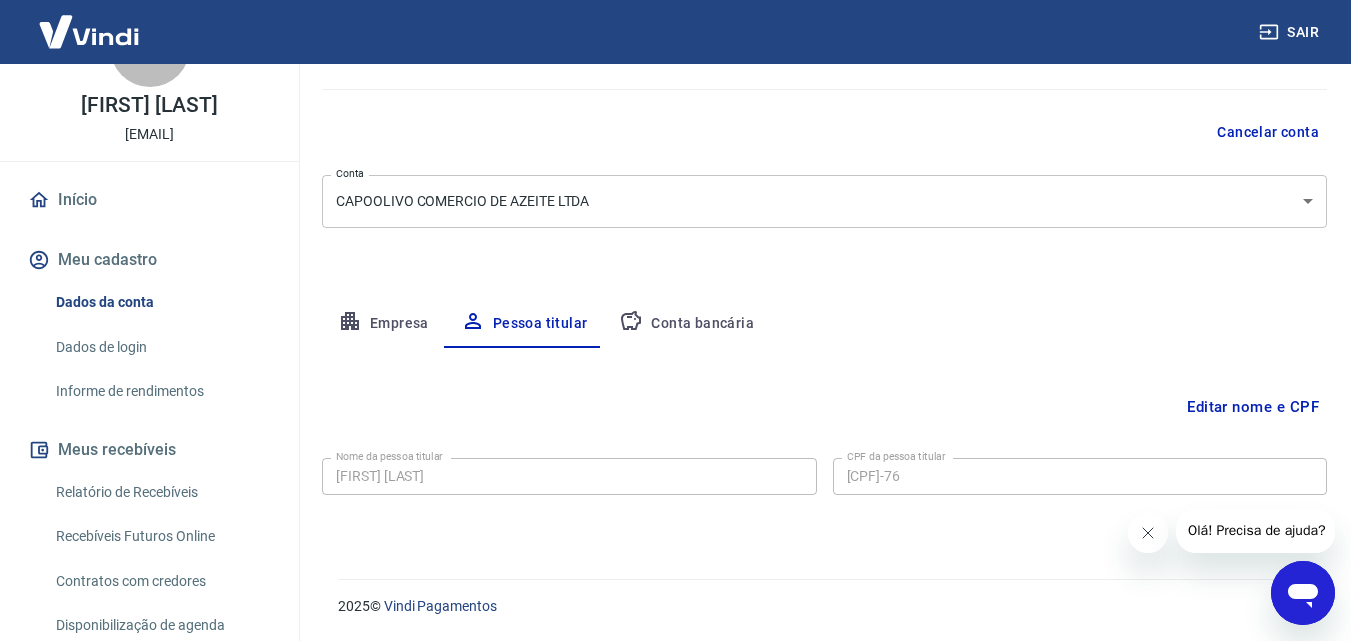 drag, startPoint x: 1362, startPoint y: 429, endPoint x: 856, endPoint y: 366, distance: 509.90686 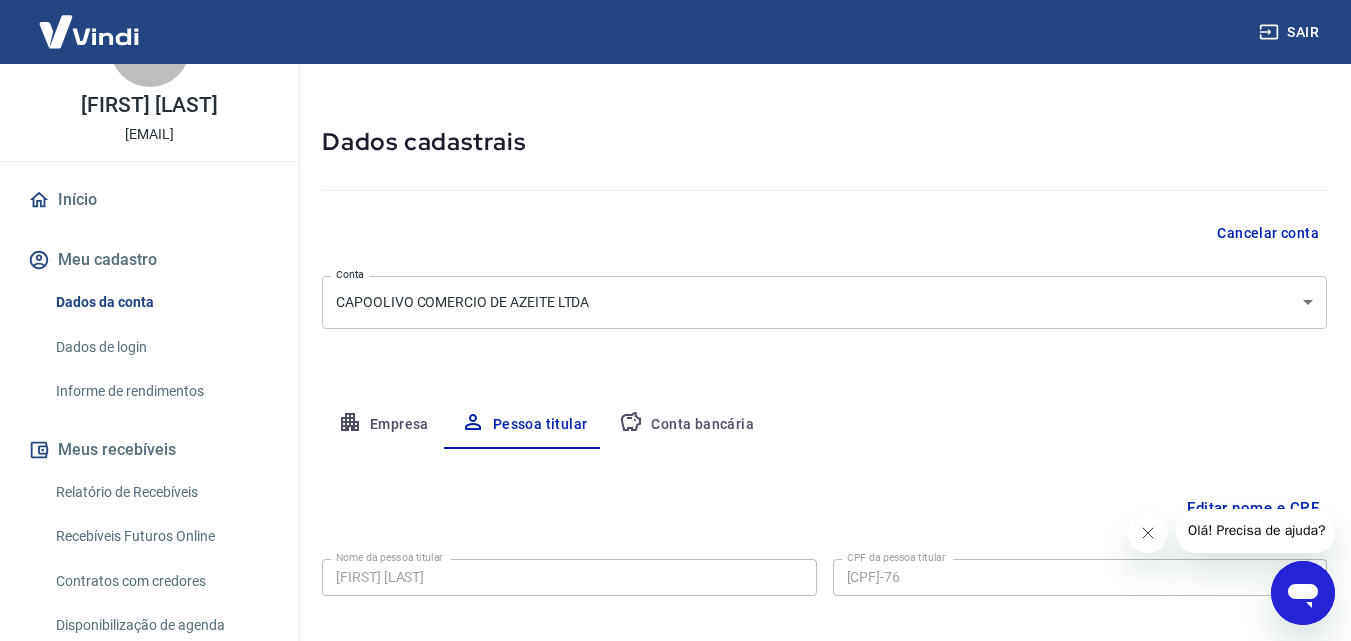 scroll, scrollTop: 11, scrollLeft: 0, axis: vertical 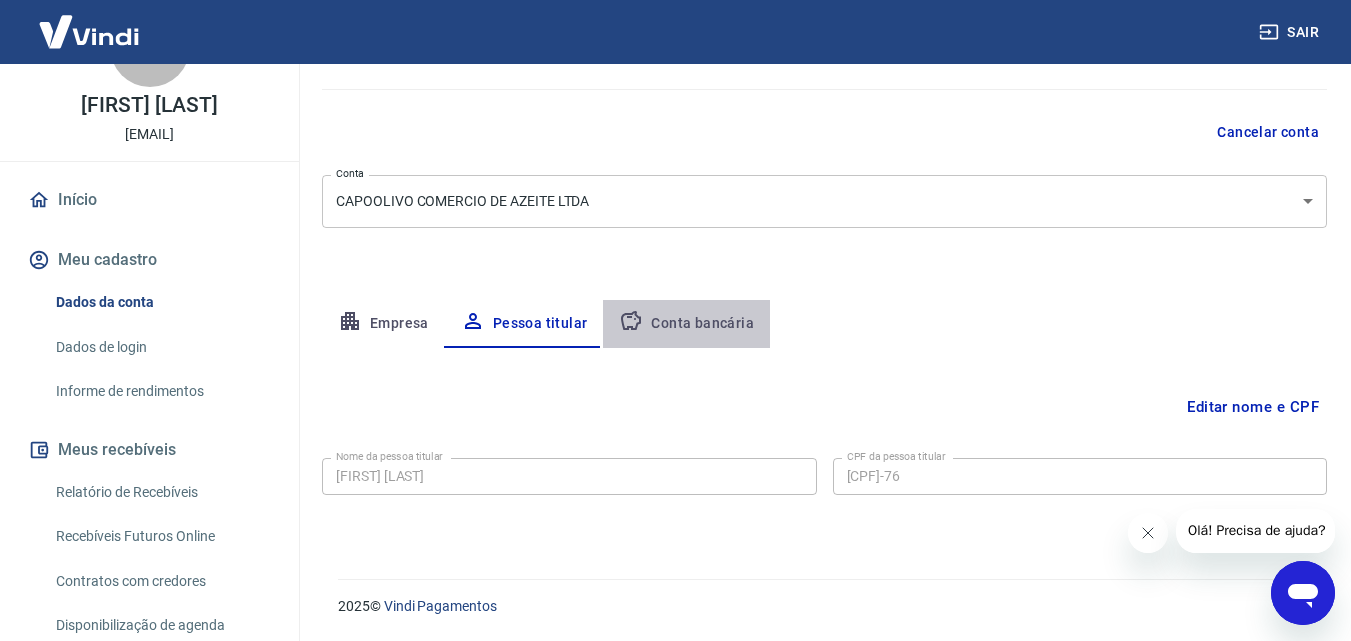 click on "Conta bancária" at bounding box center [686, 324] 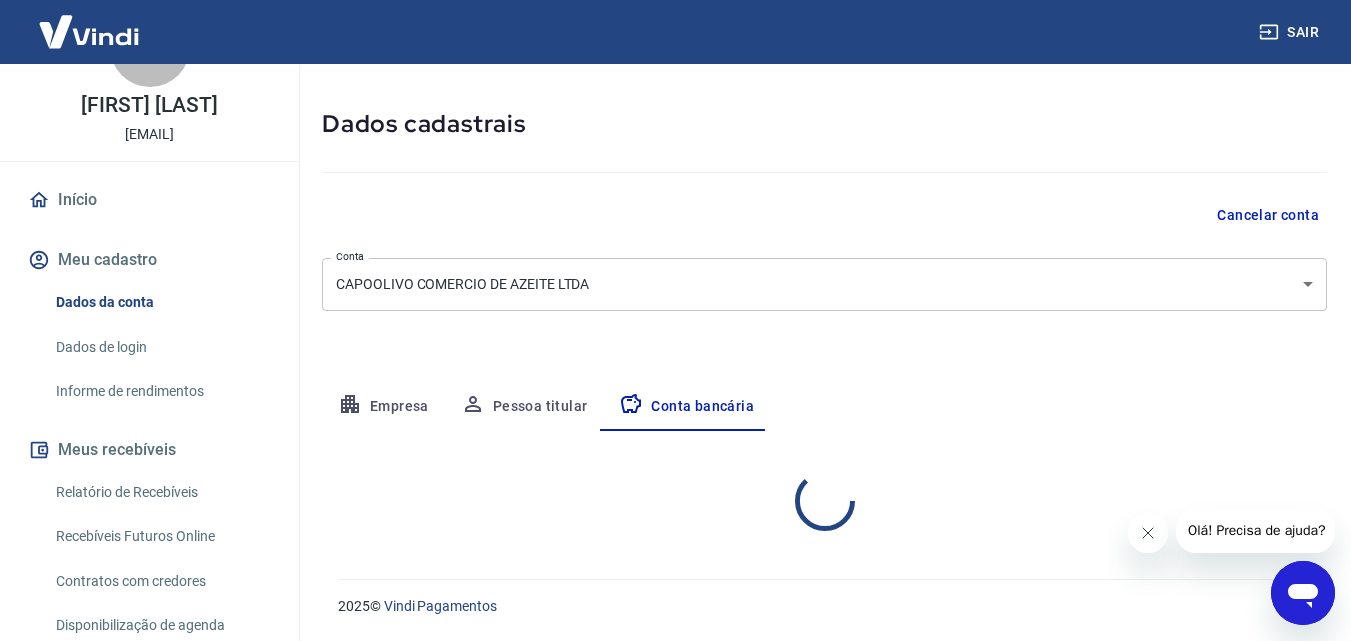 select on "1" 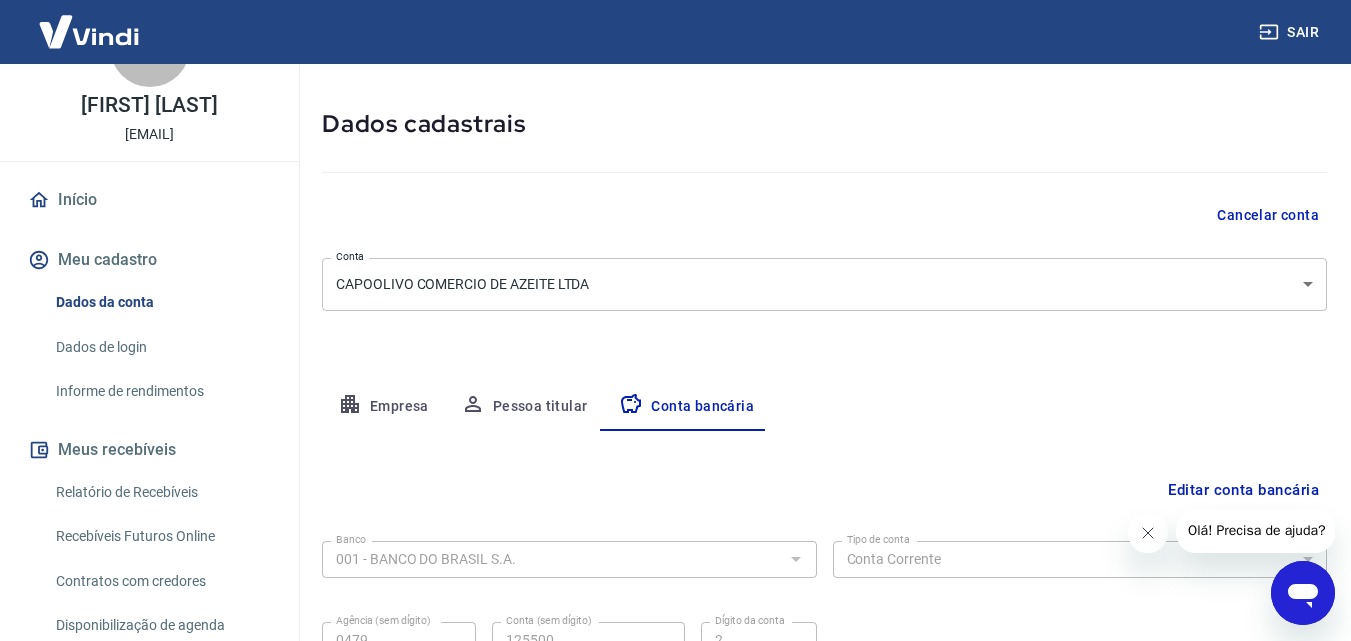 scroll, scrollTop: 159, scrollLeft: 0, axis: vertical 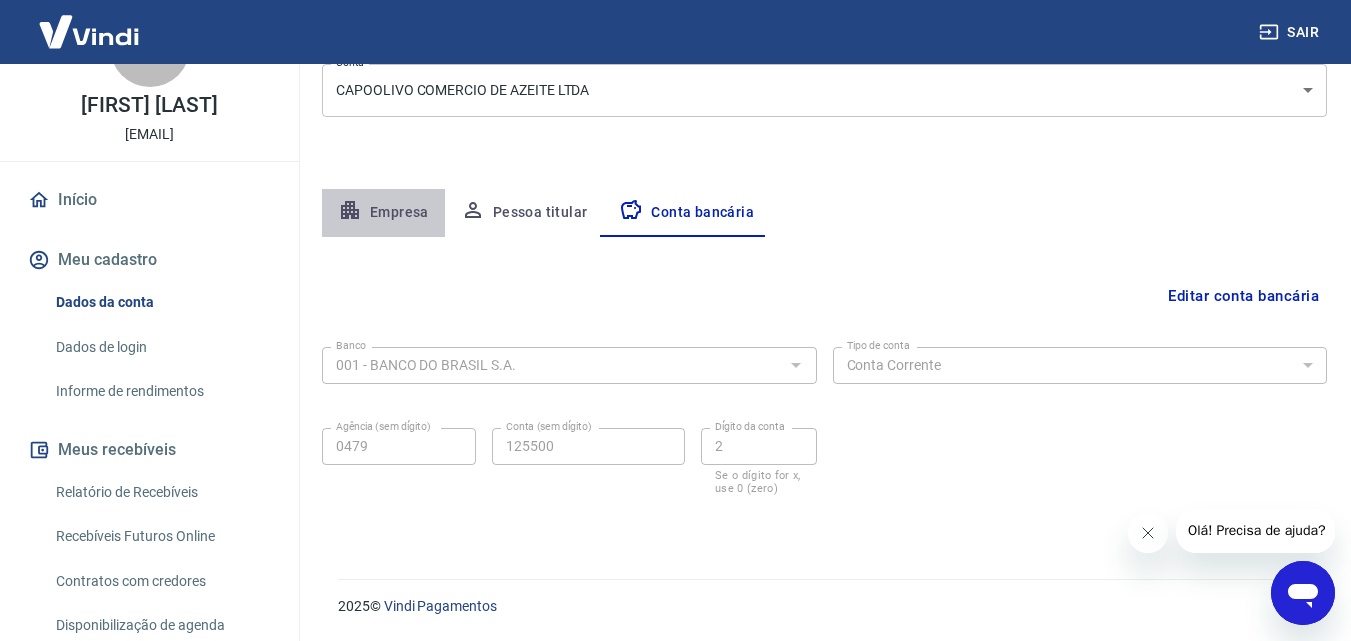 click on "Empresa" at bounding box center (383, 213) 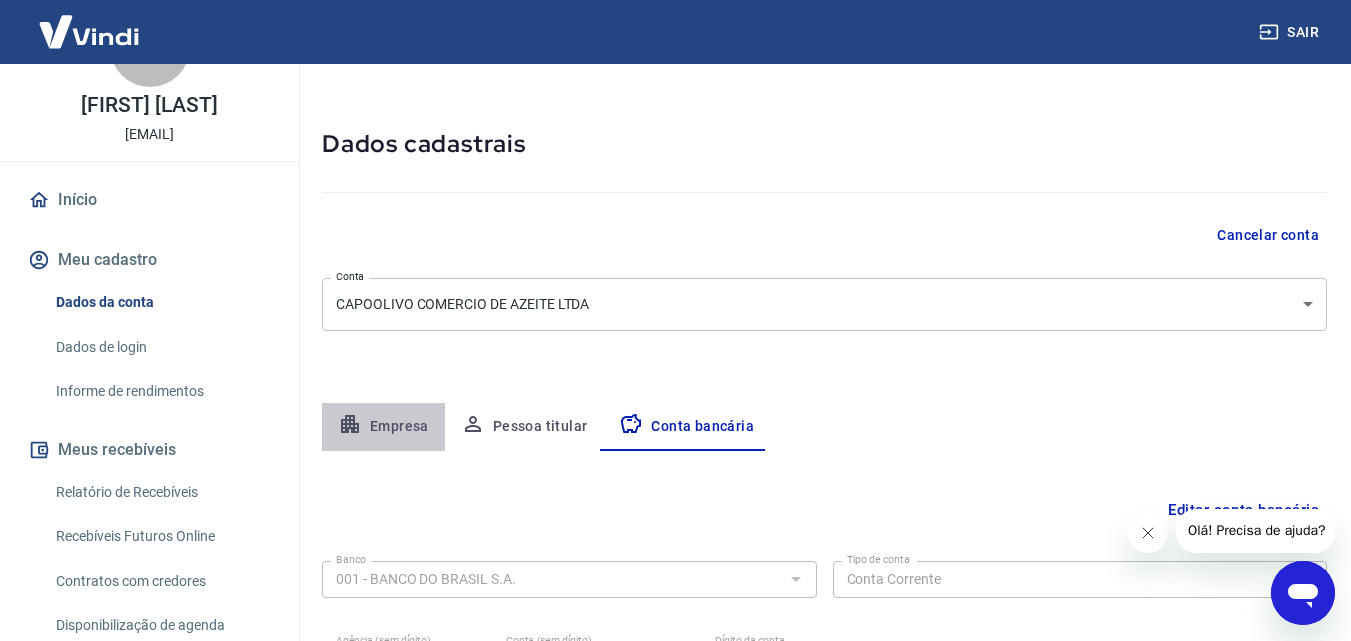 select on "RS" 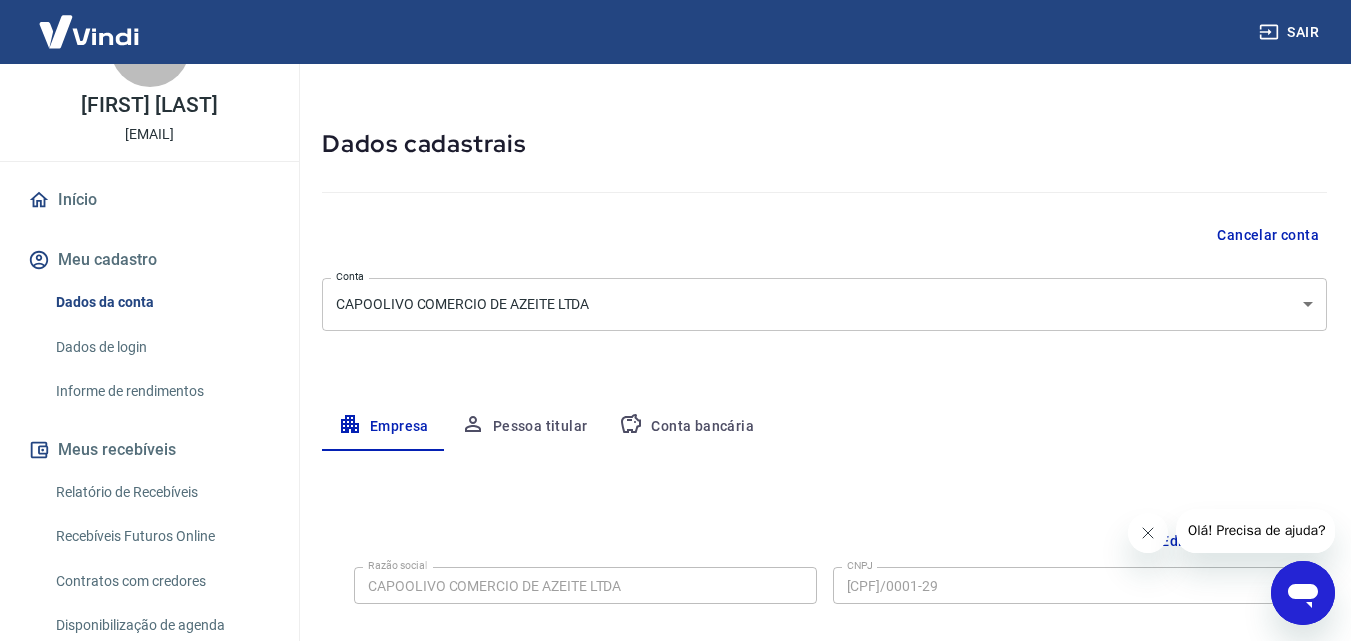 scroll, scrollTop: 270, scrollLeft: 0, axis: vertical 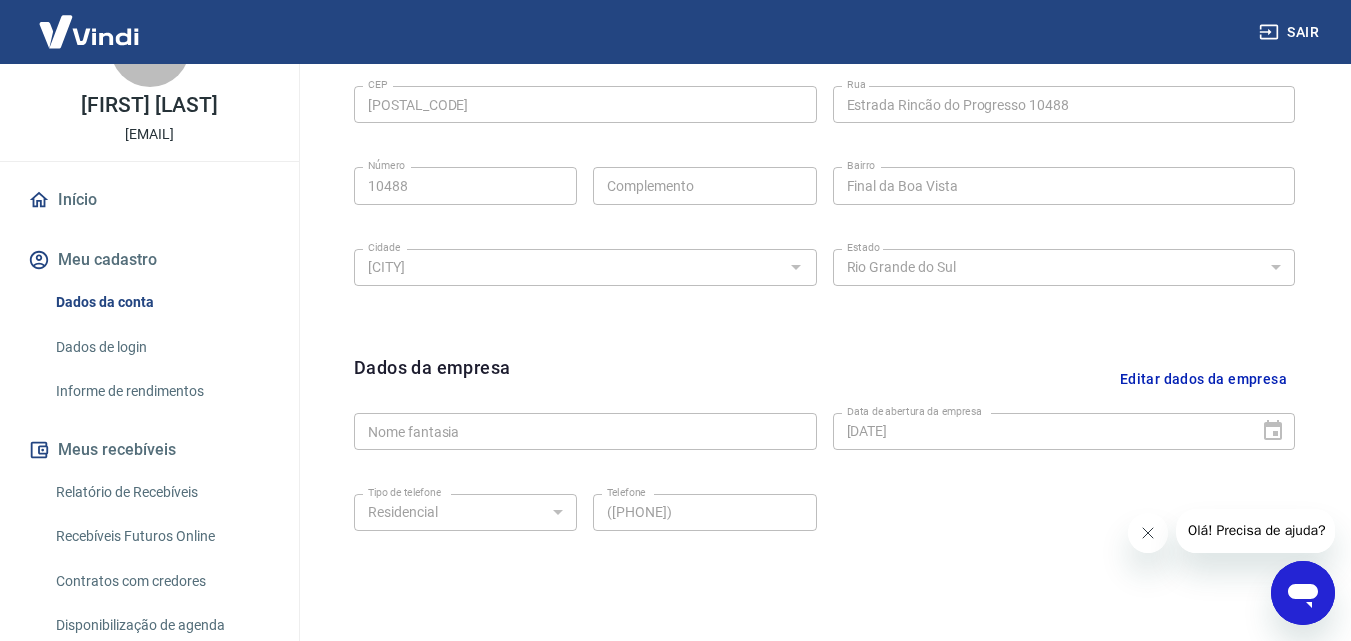 click on "Dados de login" at bounding box center [161, 347] 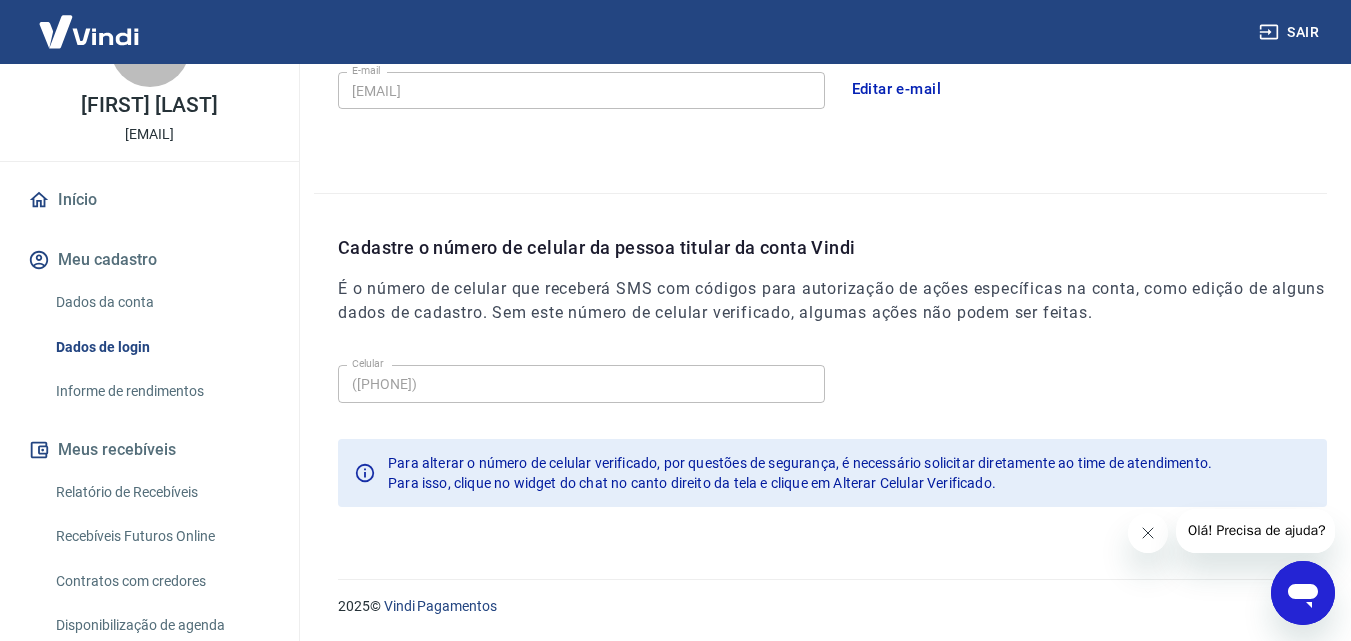 scroll, scrollTop: 640, scrollLeft: 0, axis: vertical 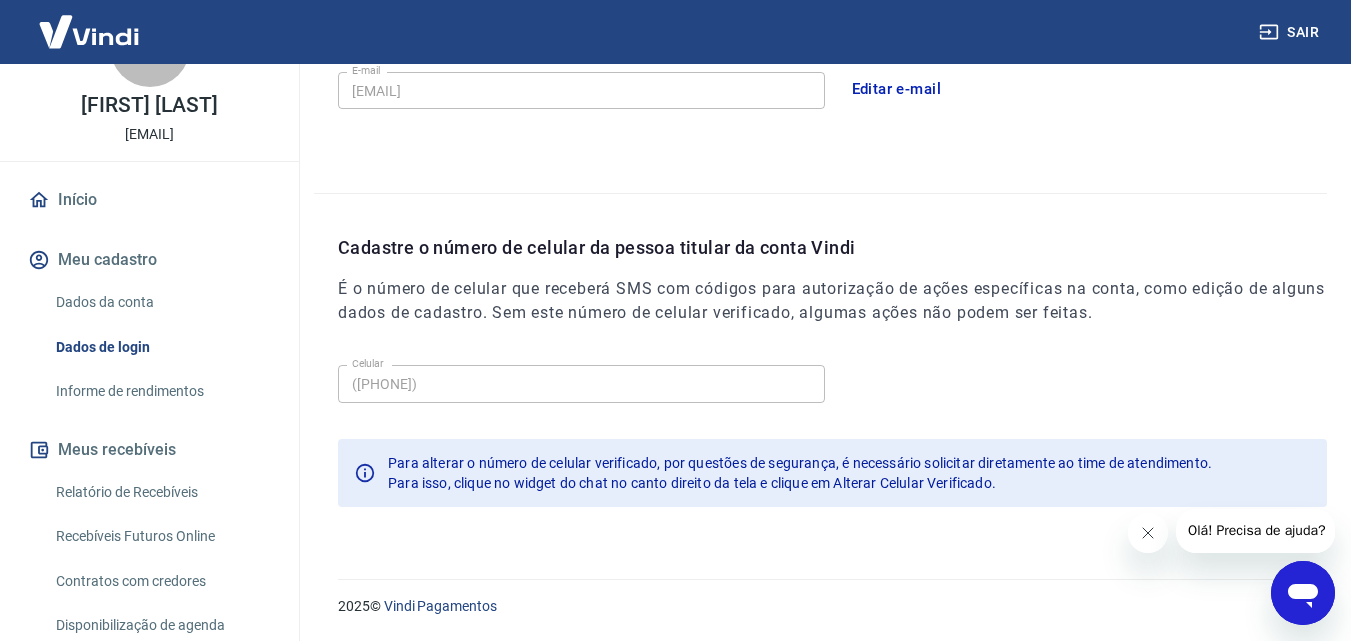 click at bounding box center [1147, 533] 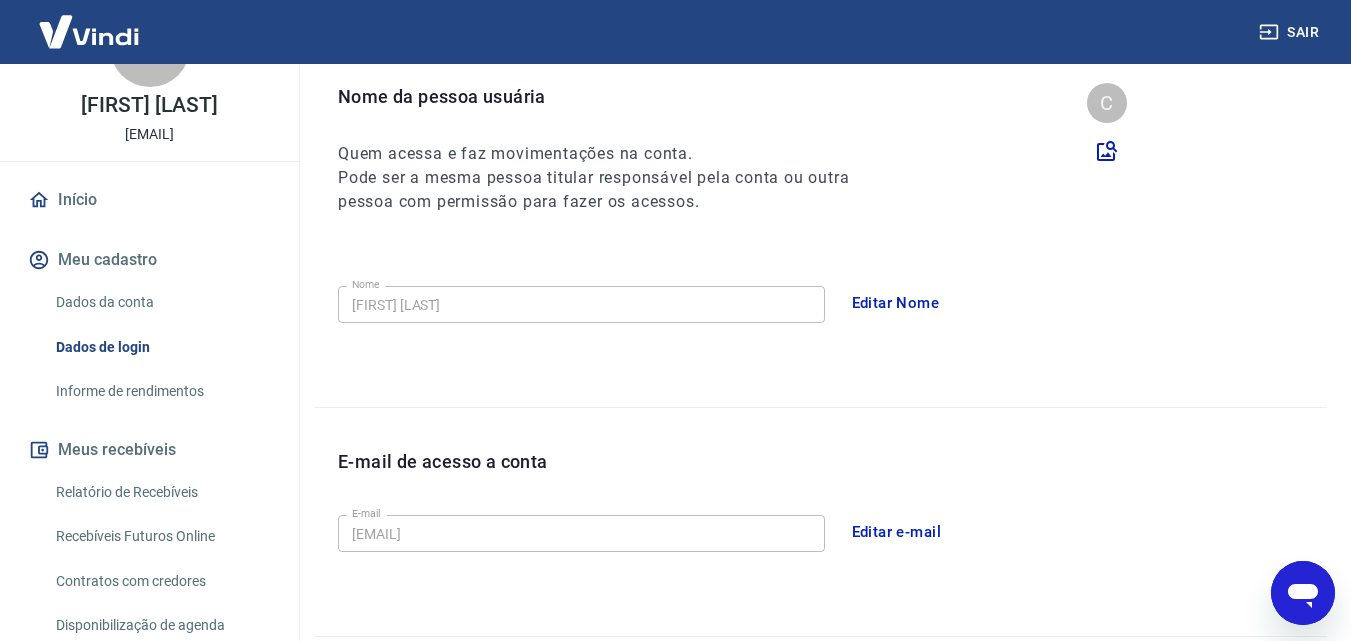 scroll, scrollTop: 212, scrollLeft: 0, axis: vertical 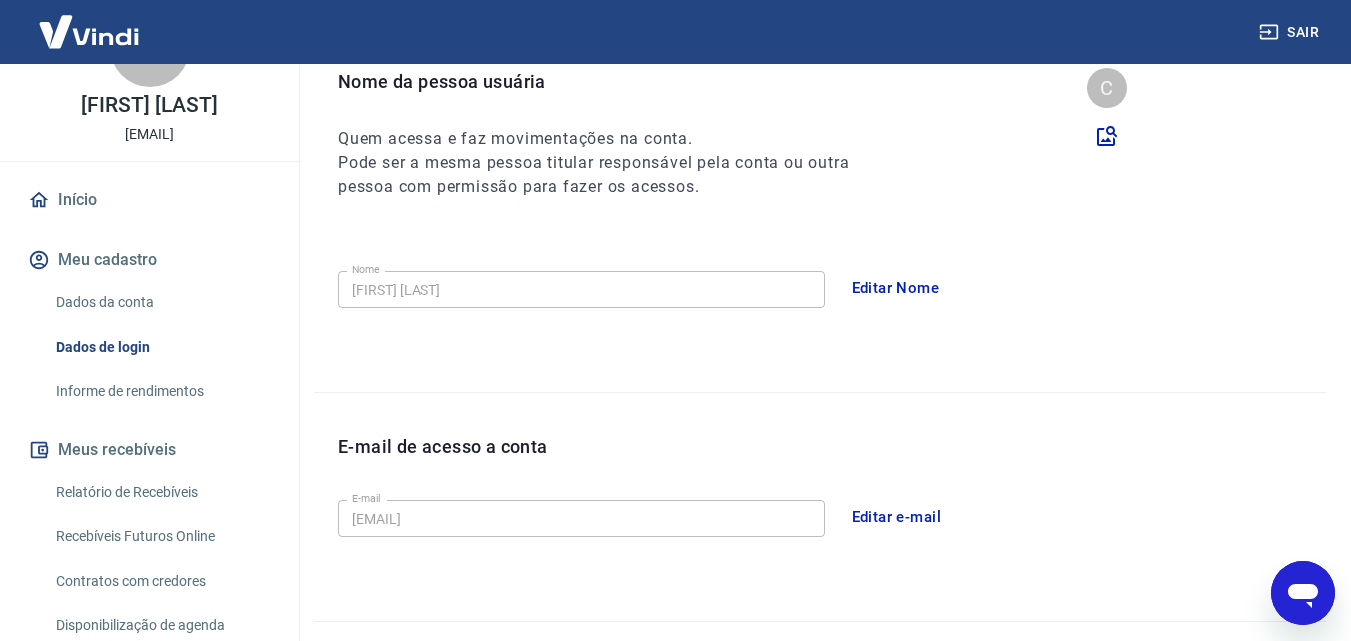 drag, startPoint x: 1349, startPoint y: 242, endPoint x: 1341, endPoint y: 255, distance: 15.264338 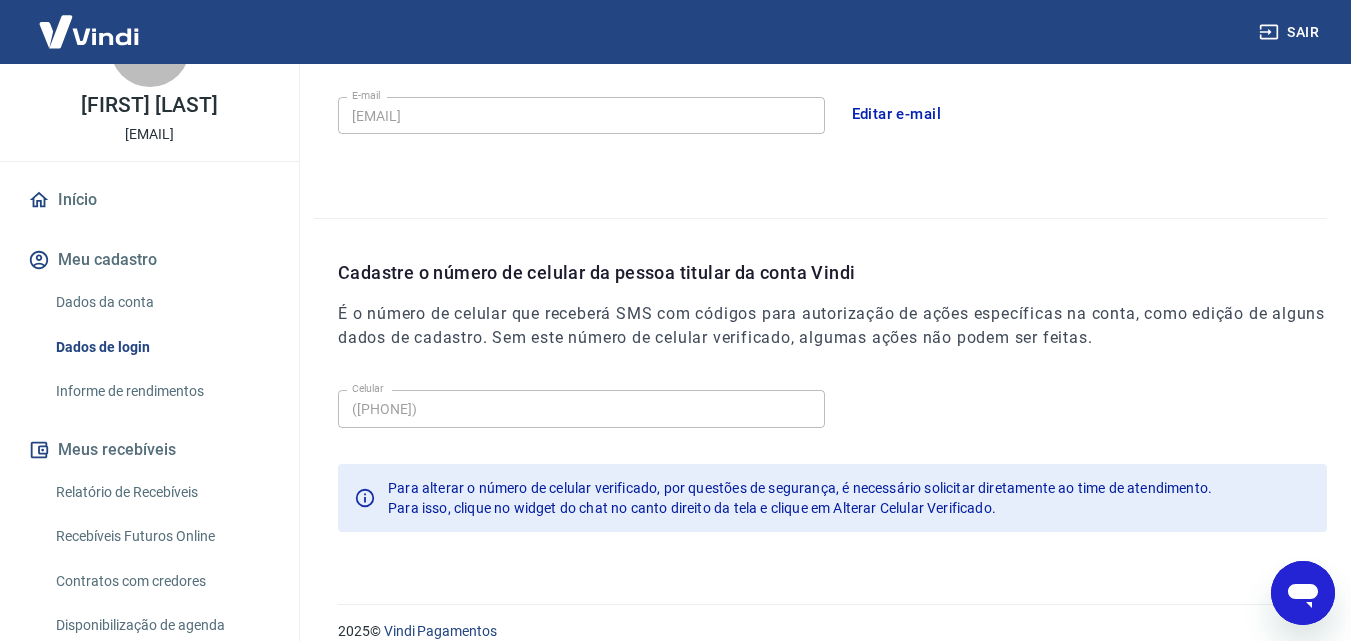 scroll, scrollTop: 640, scrollLeft: 0, axis: vertical 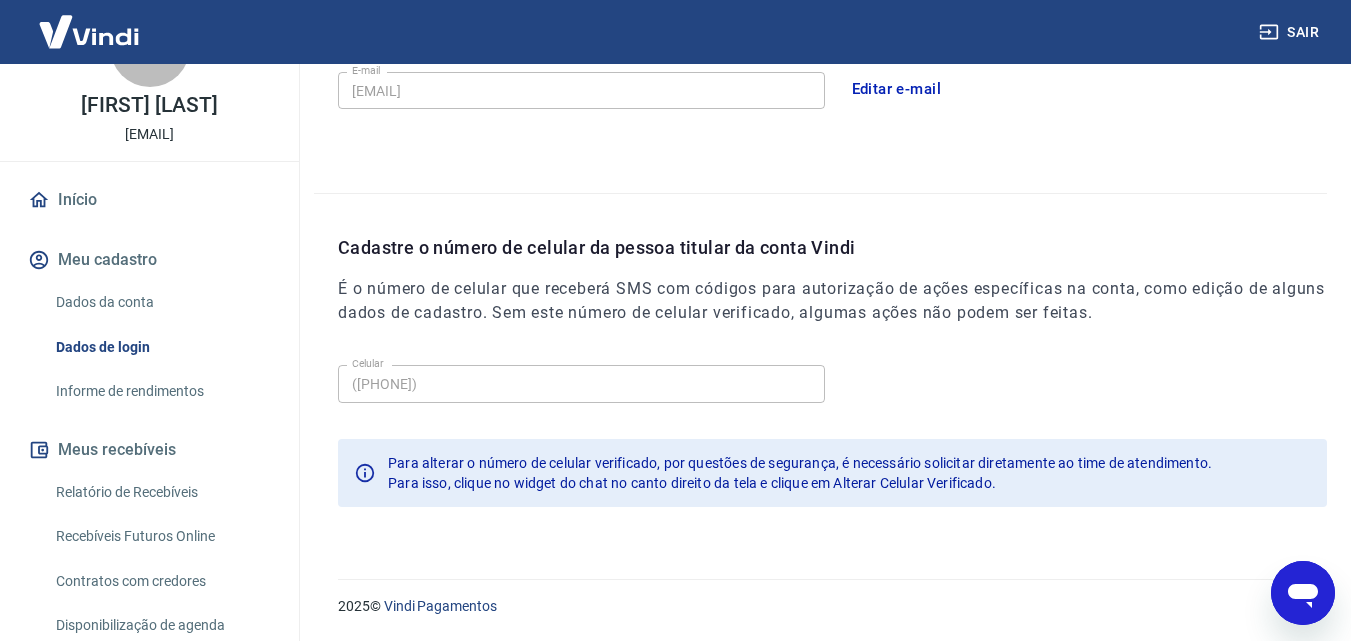 click 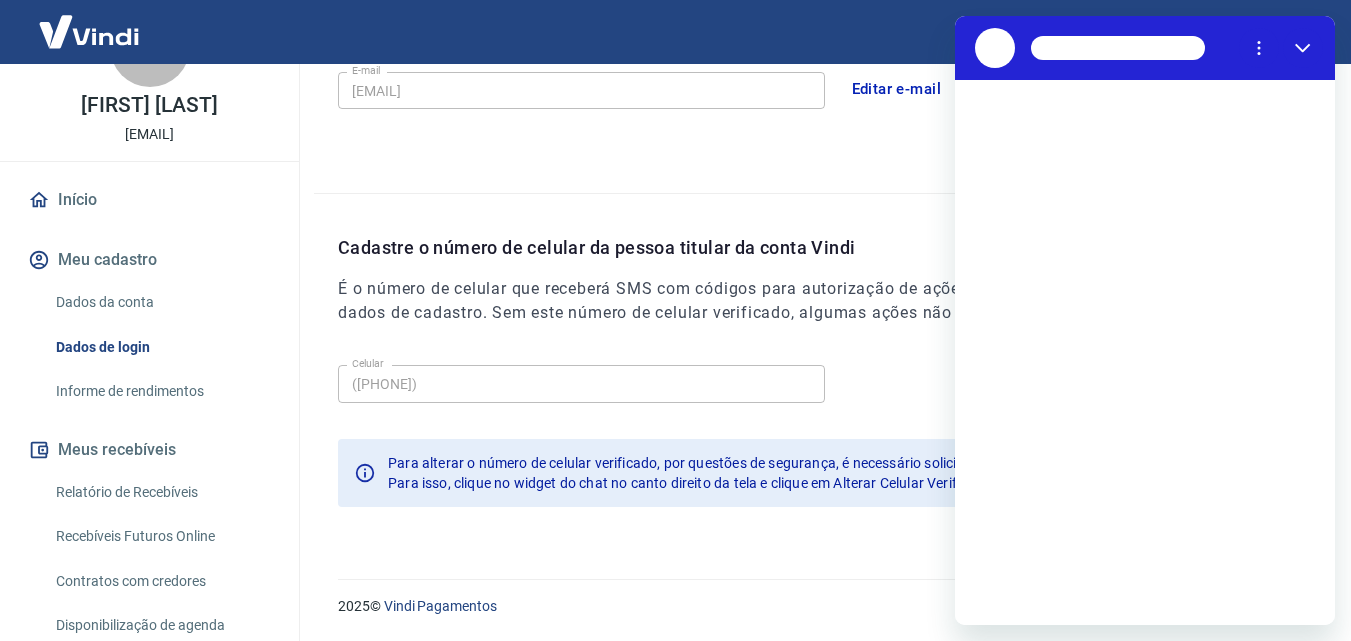 scroll, scrollTop: 0, scrollLeft: 0, axis: both 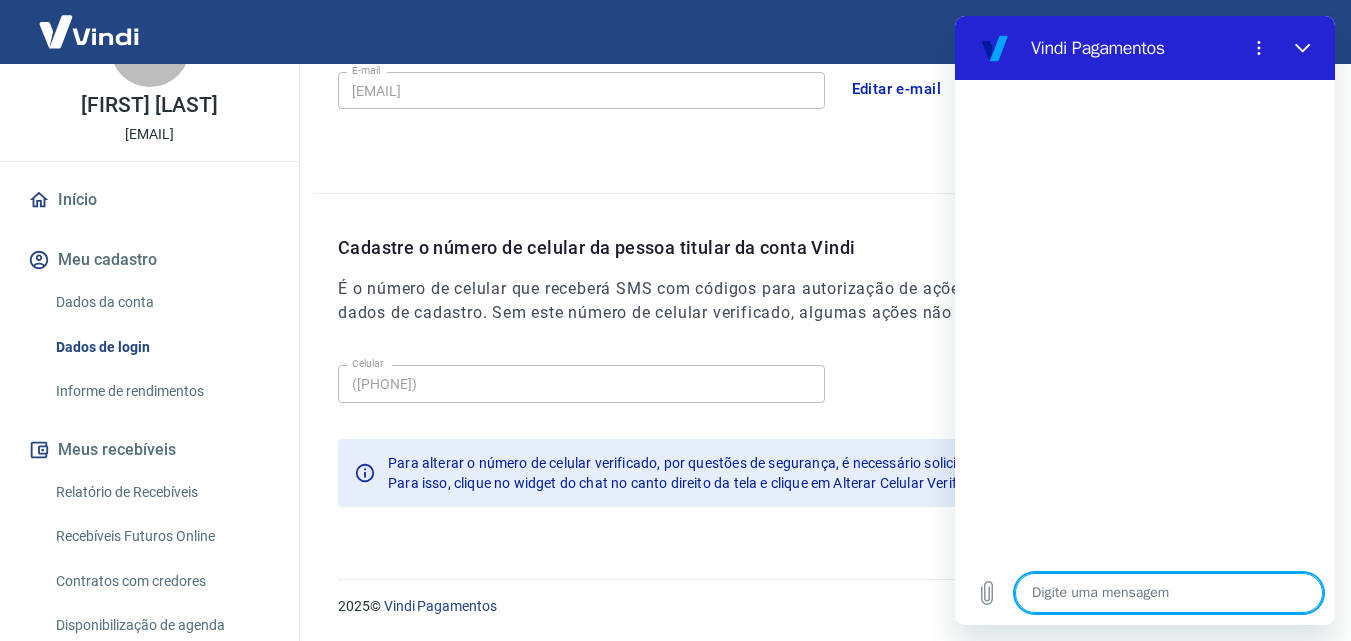 type on "o" 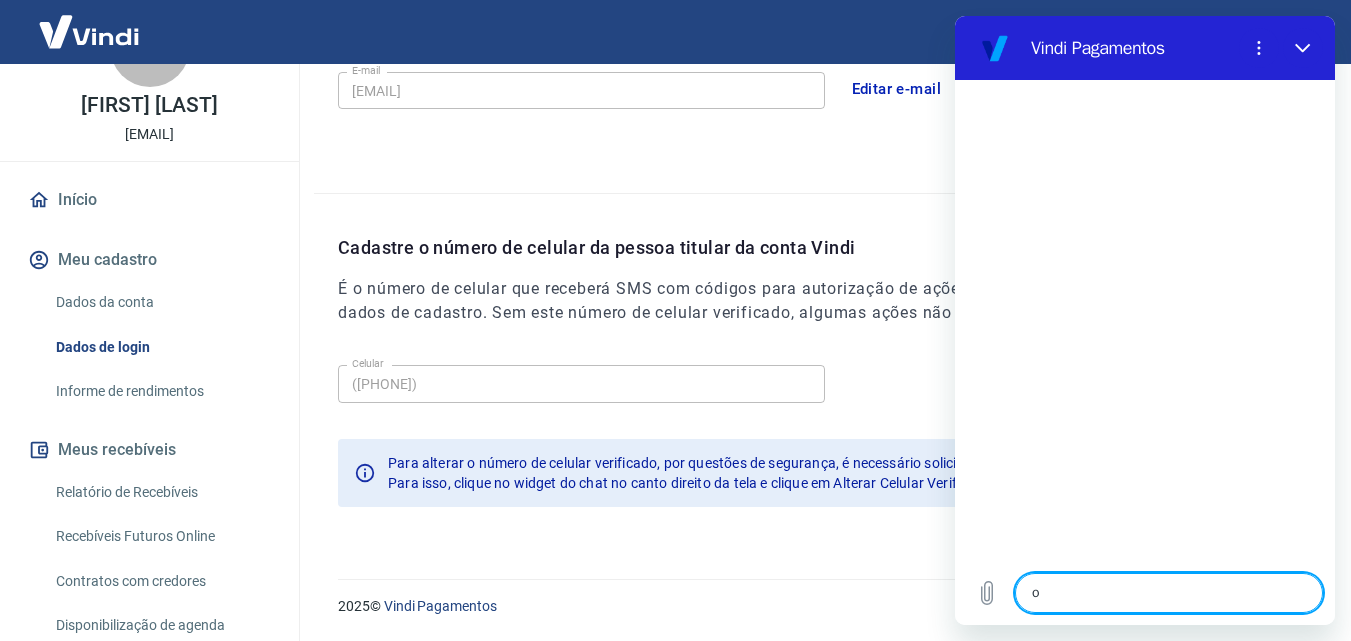 type on "oi" 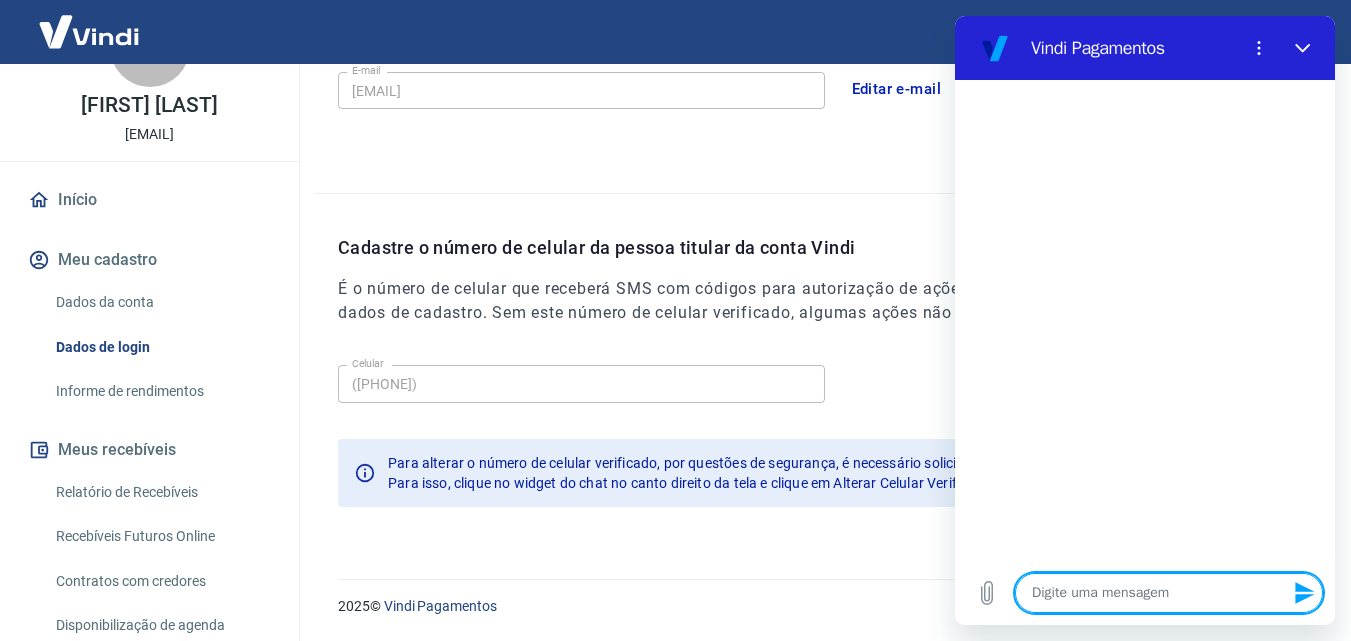 type on "]" 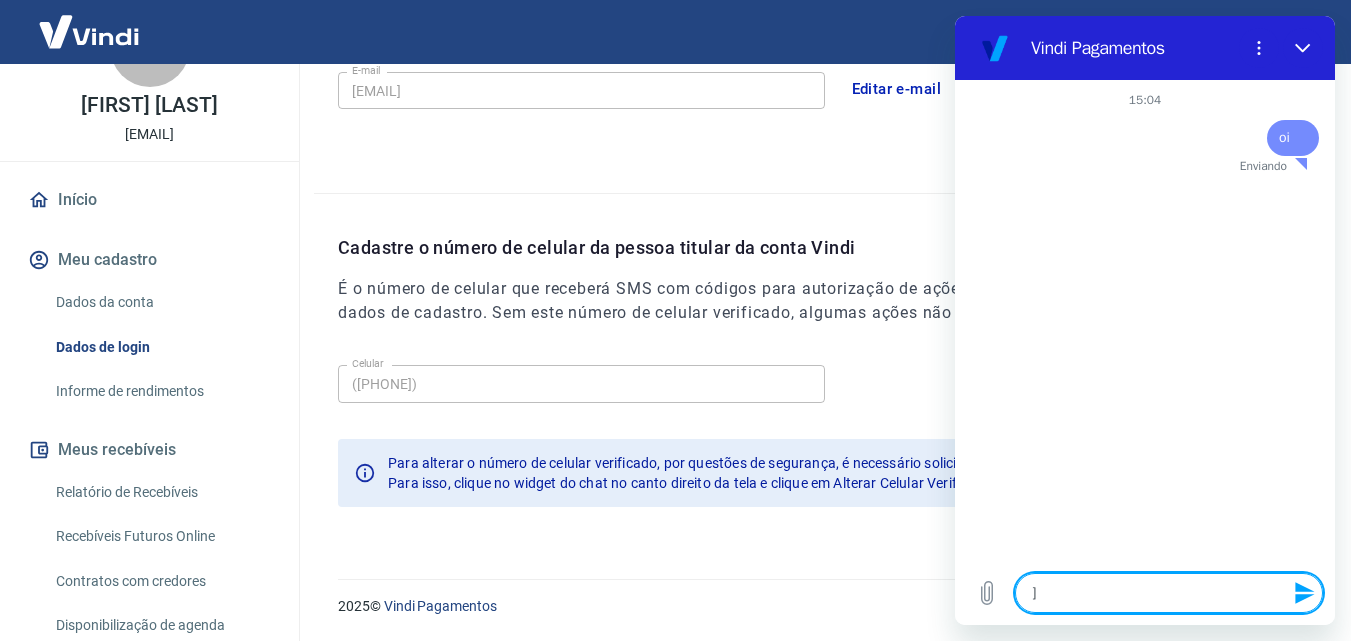 type on "x" 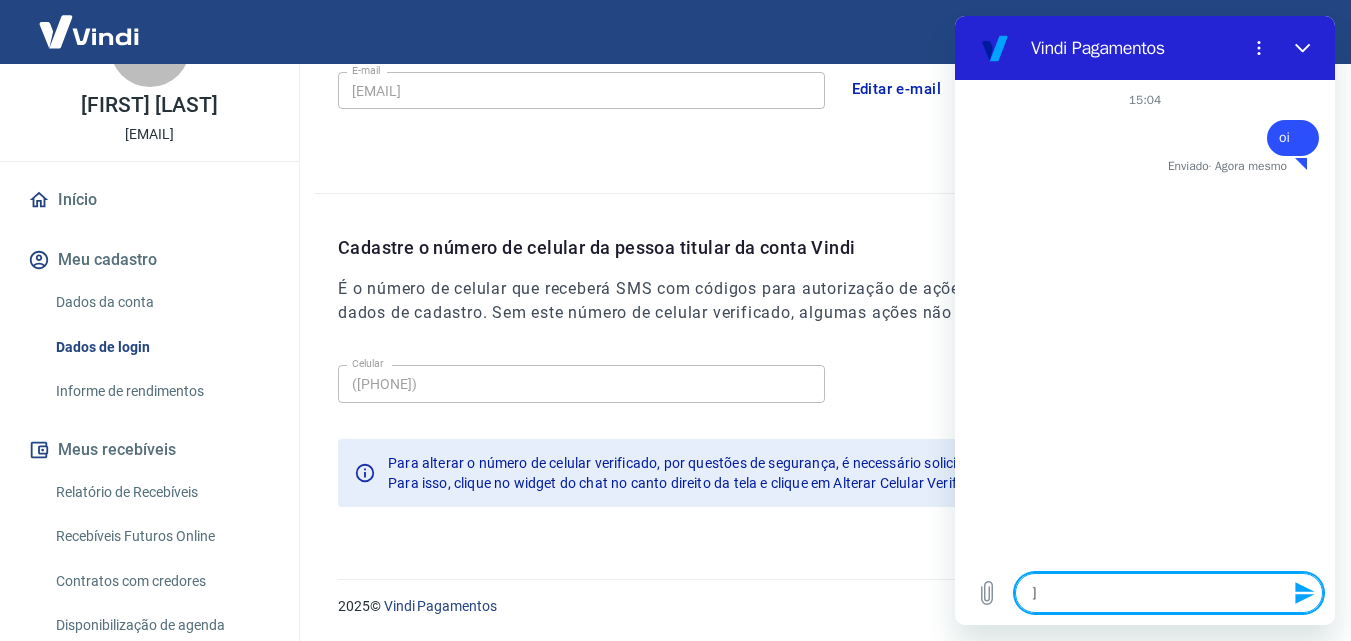 type 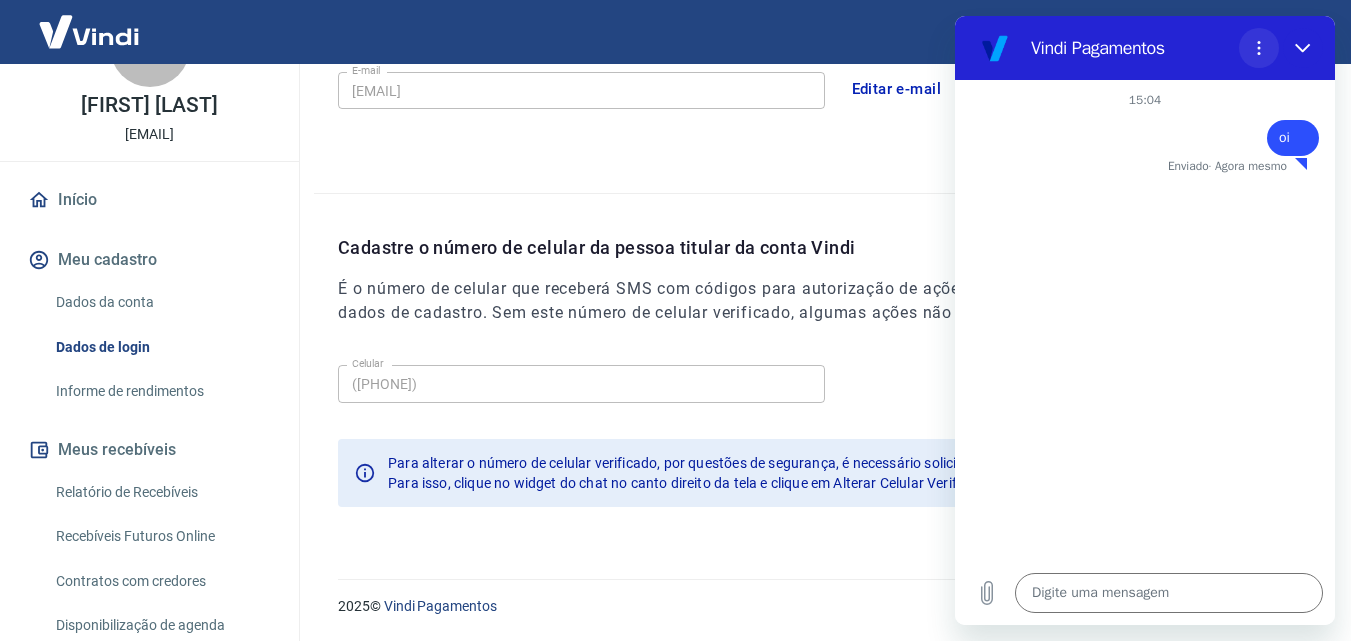 click 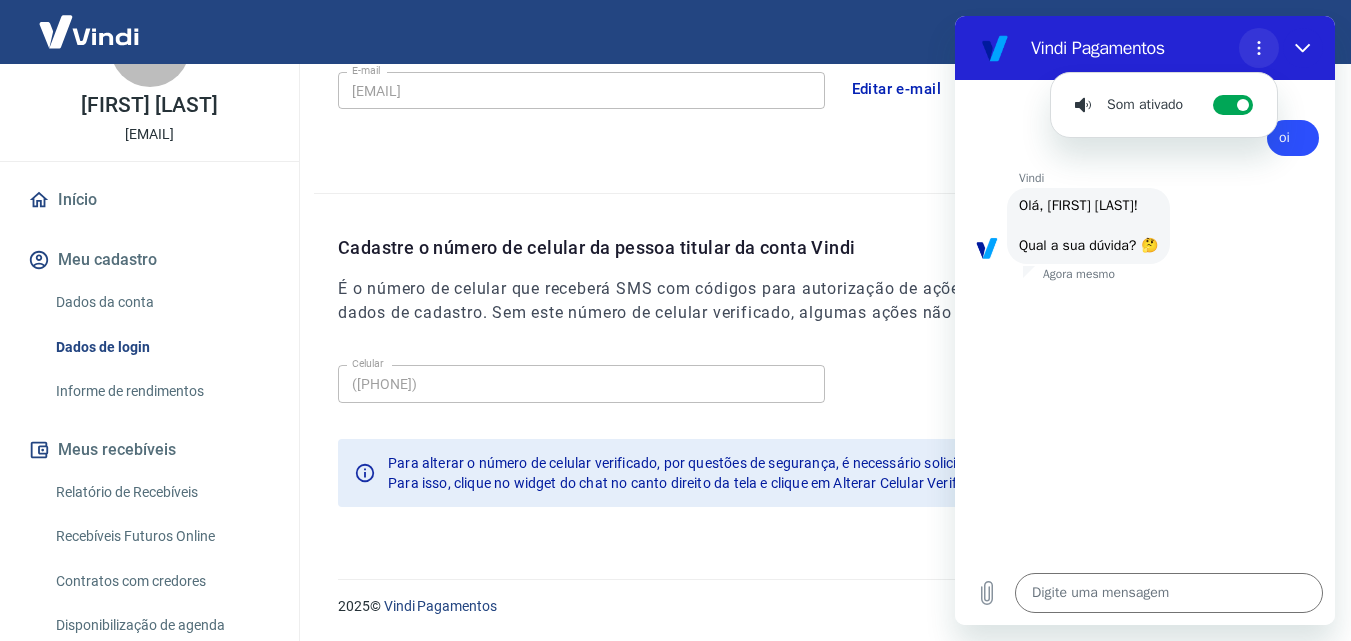 click 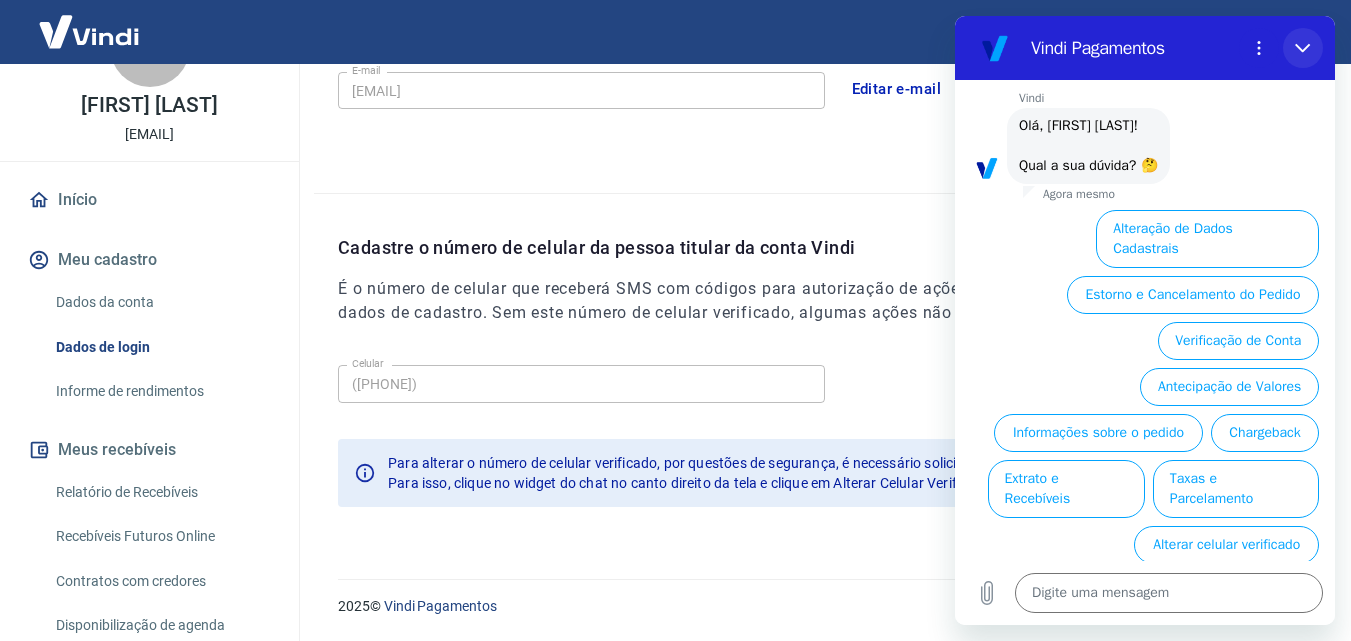 scroll, scrollTop: 92, scrollLeft: 0, axis: vertical 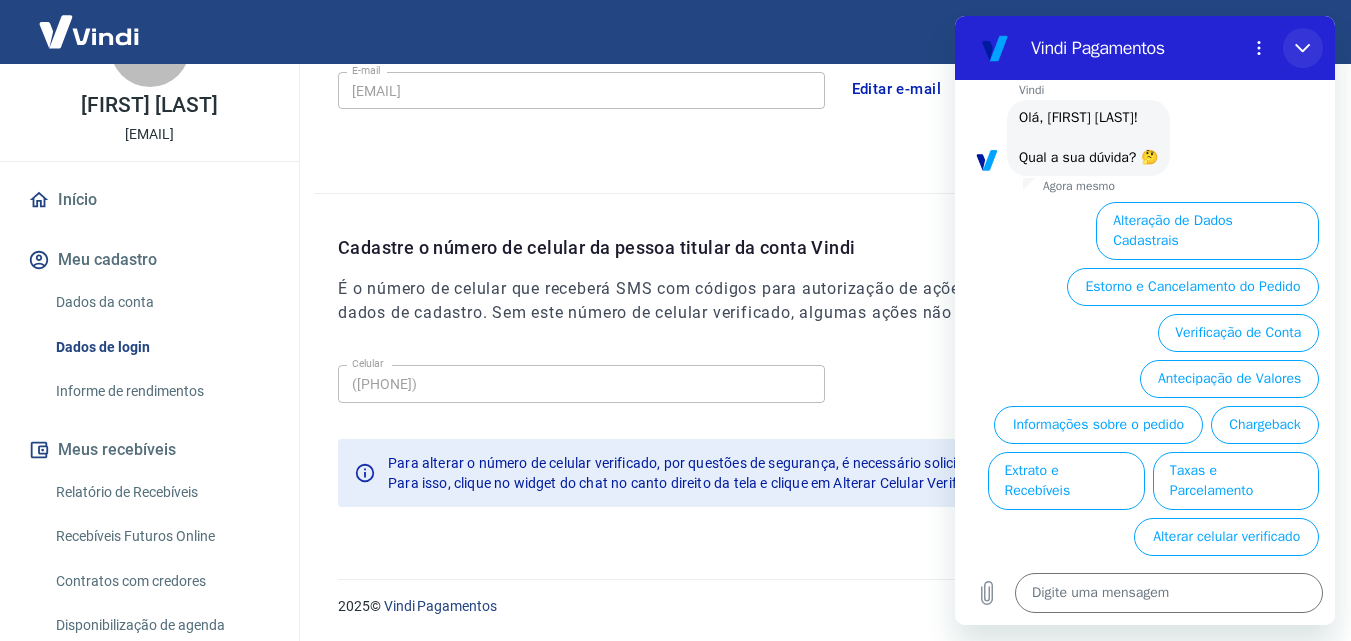 click 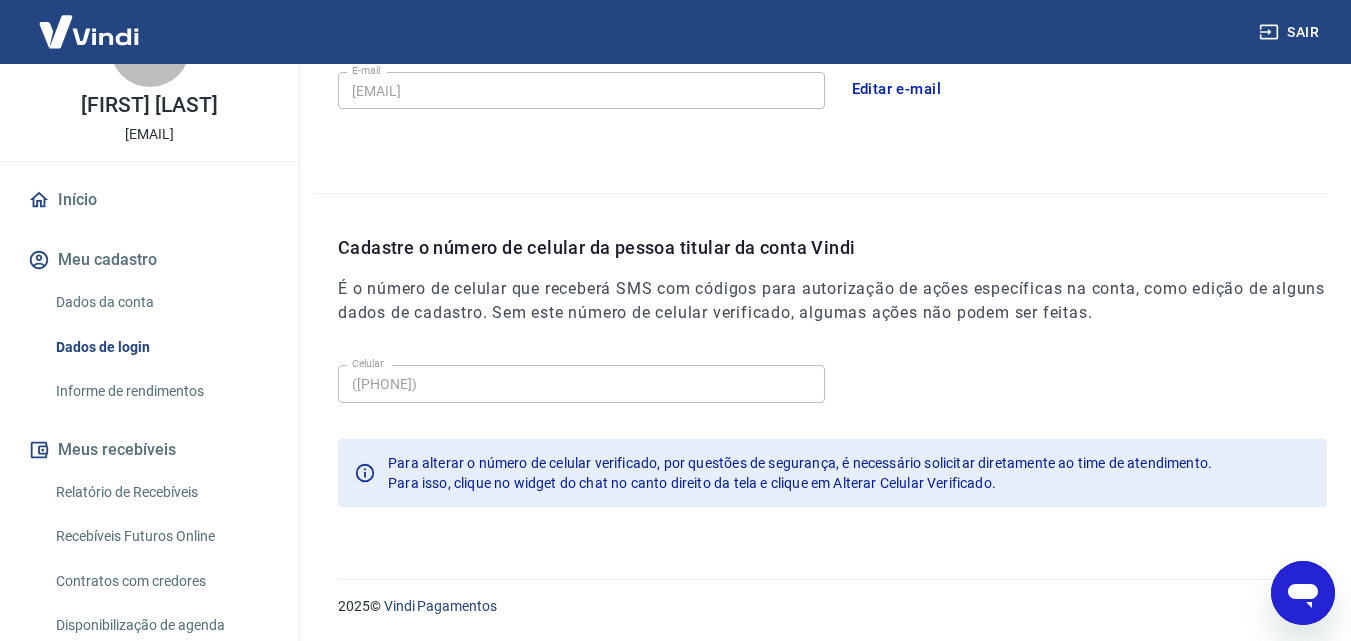 click on "Sair" at bounding box center (675, 32) 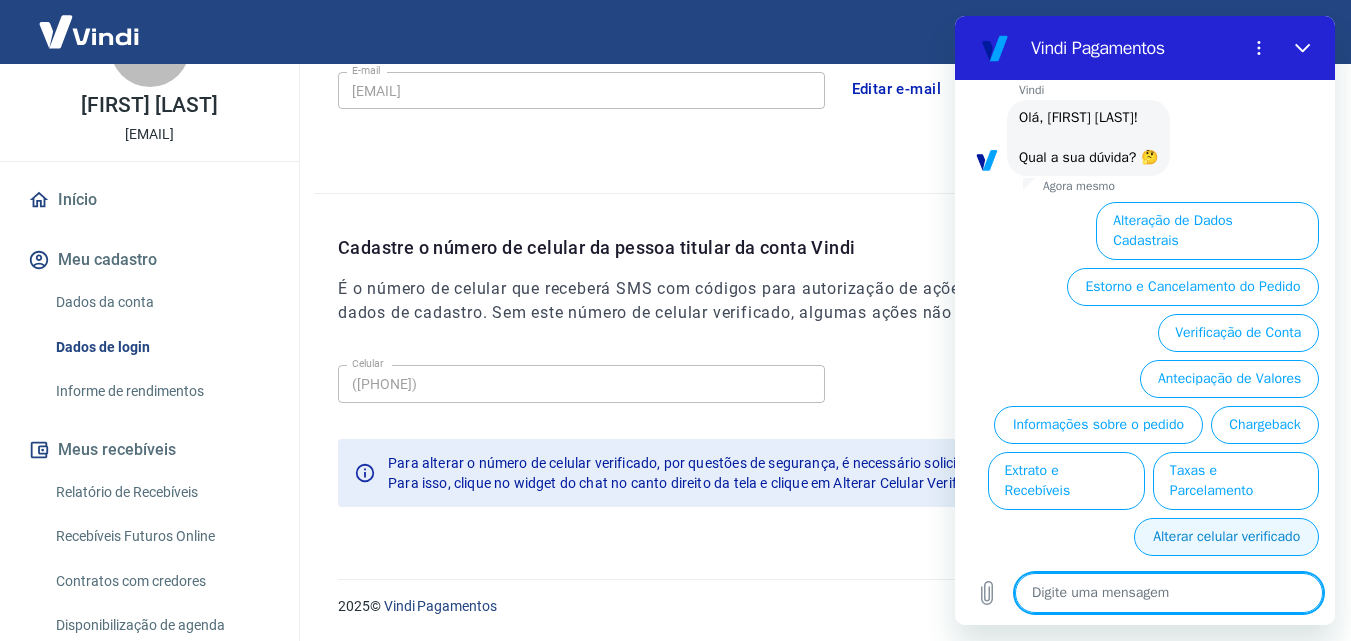 click on "Alterar celular verificado" at bounding box center [1226, 537] 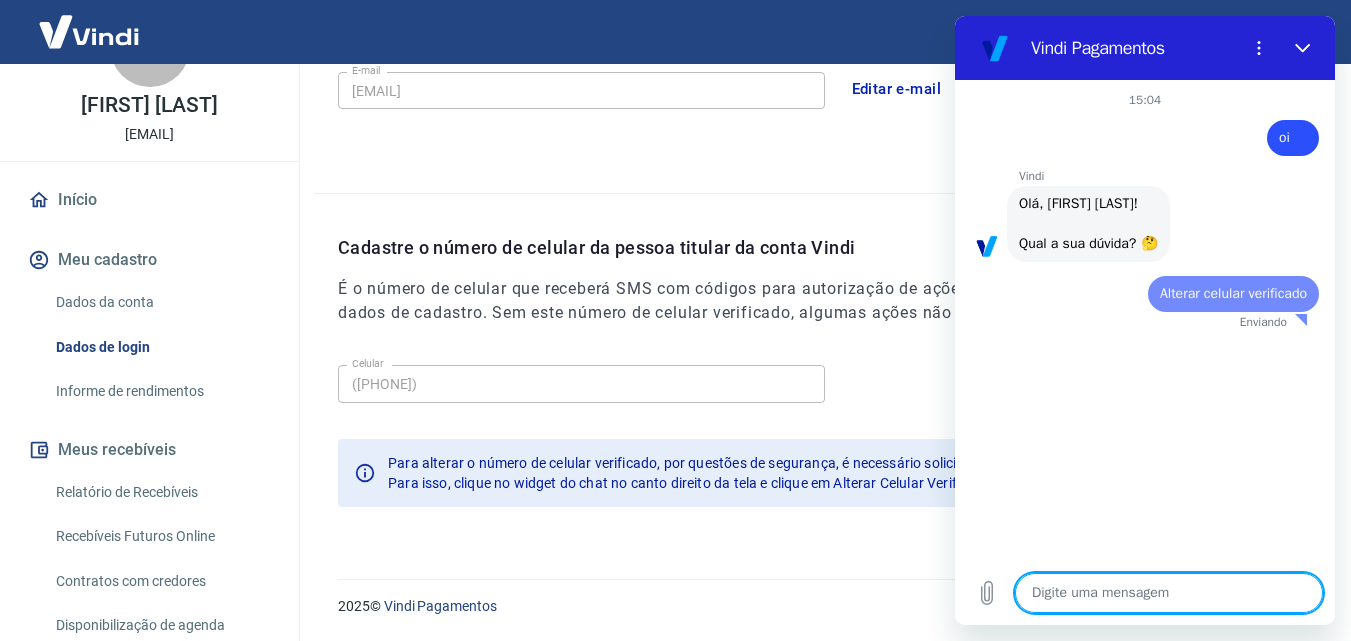 scroll, scrollTop: 0, scrollLeft: 0, axis: both 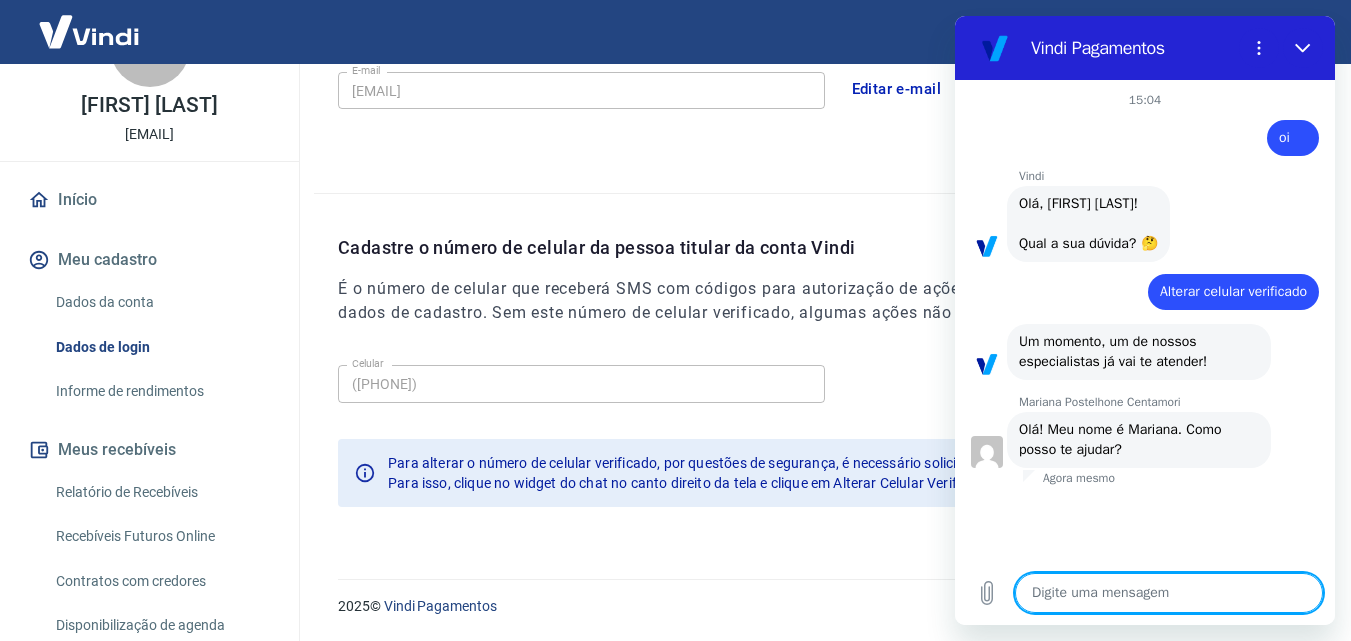 type on "x" 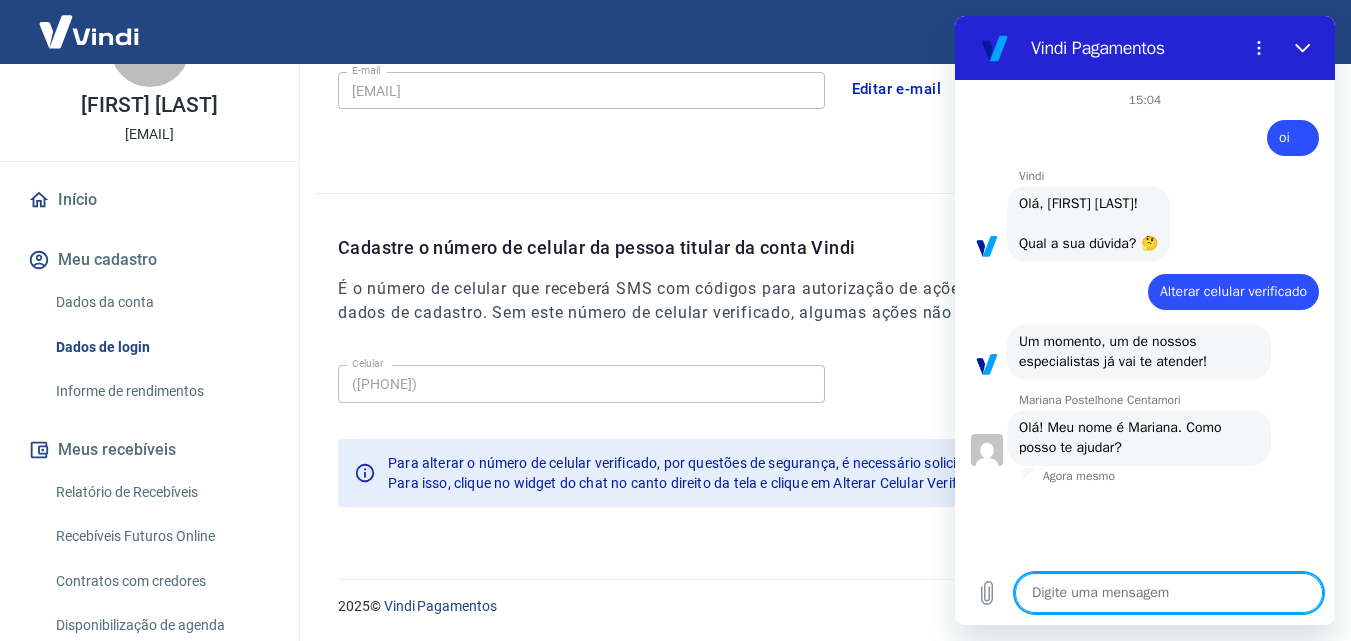 type on "G" 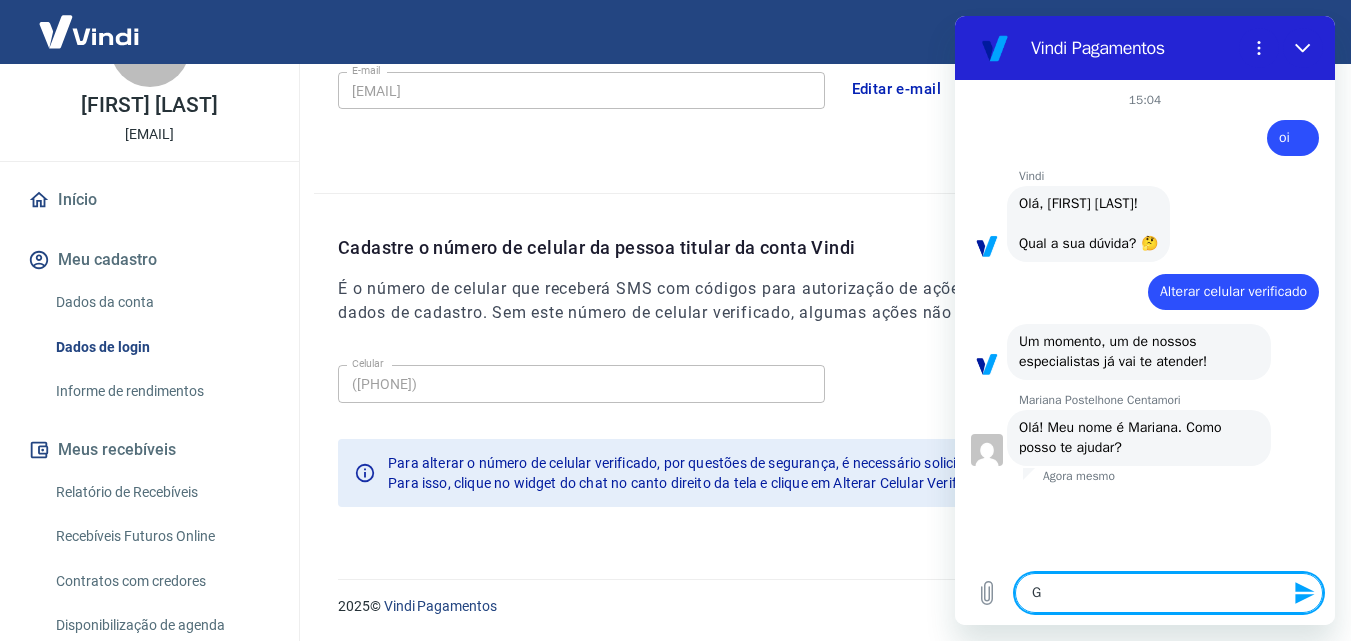 type on "Go" 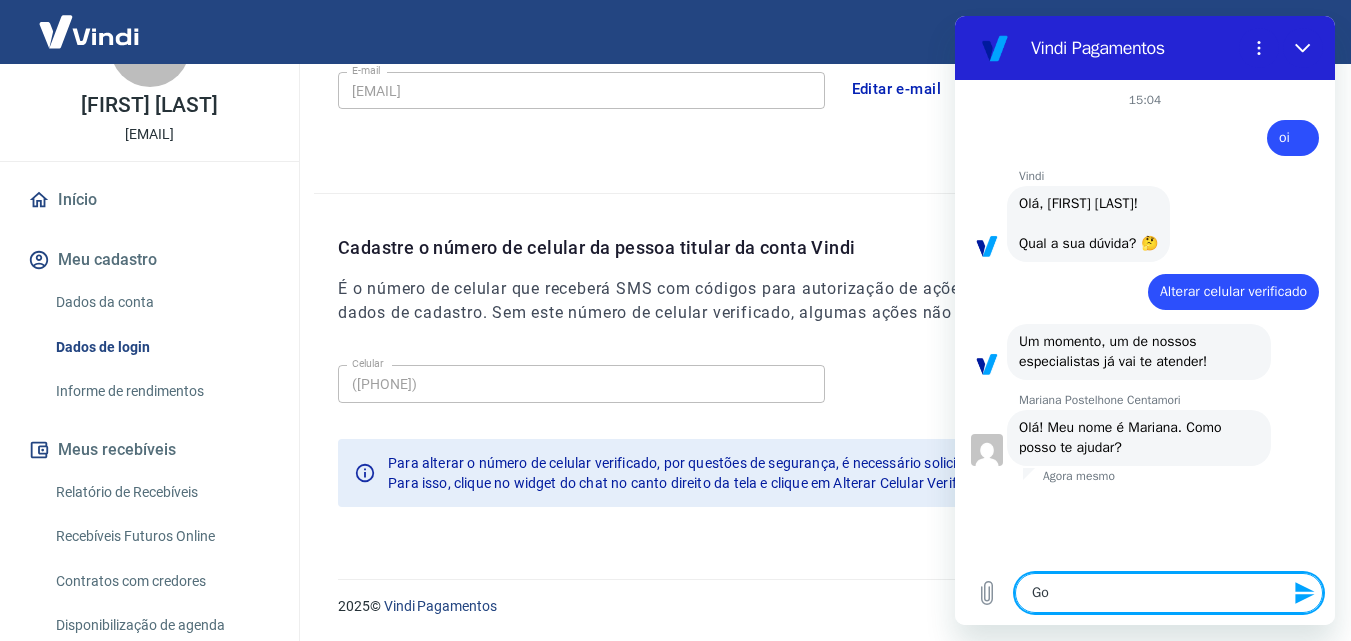 type on "x" 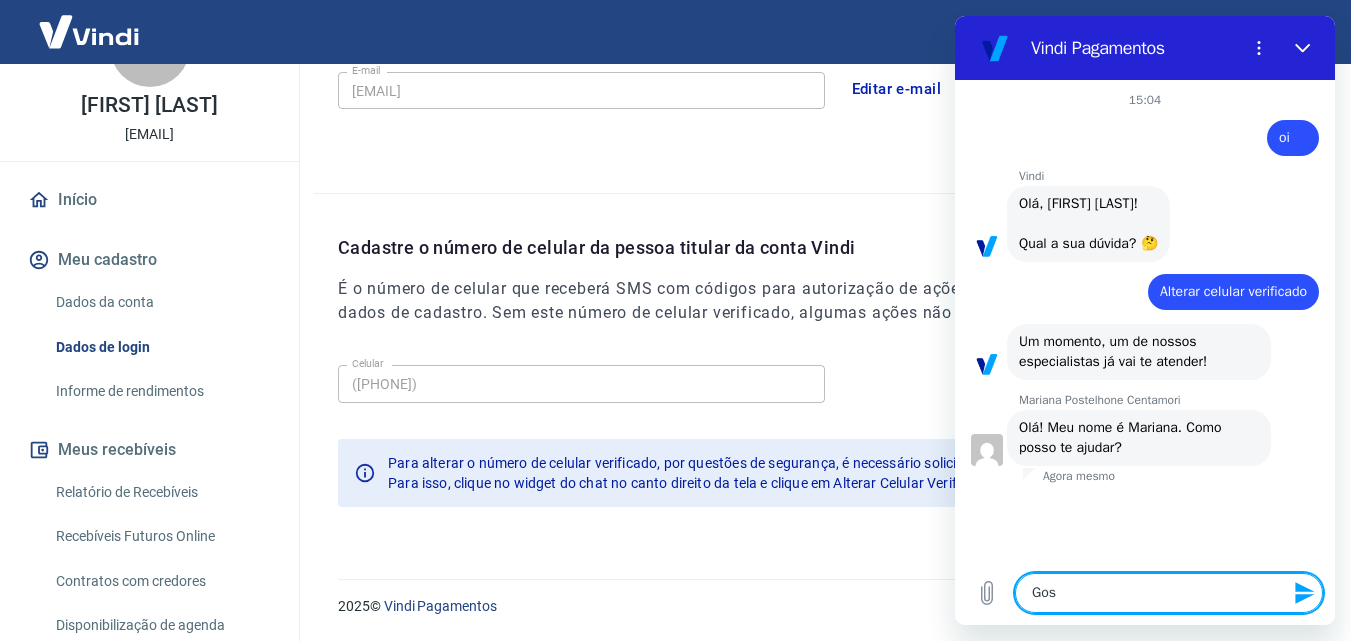 type on "x" 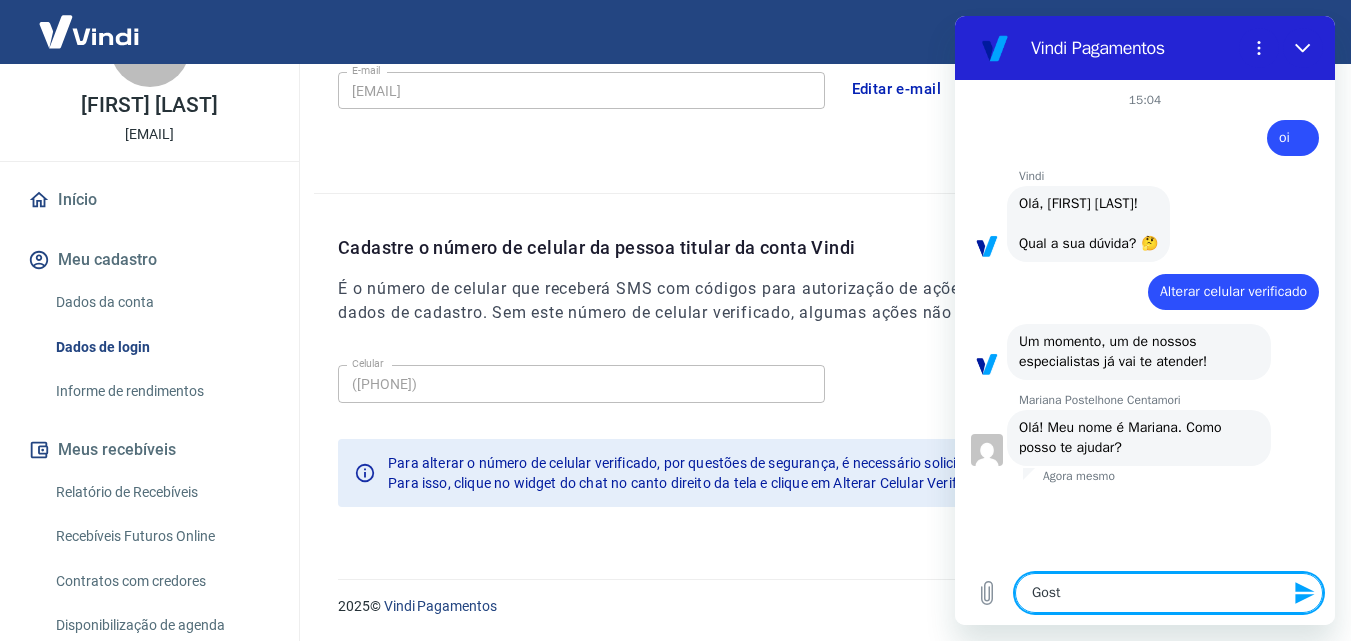 type on "Gosta" 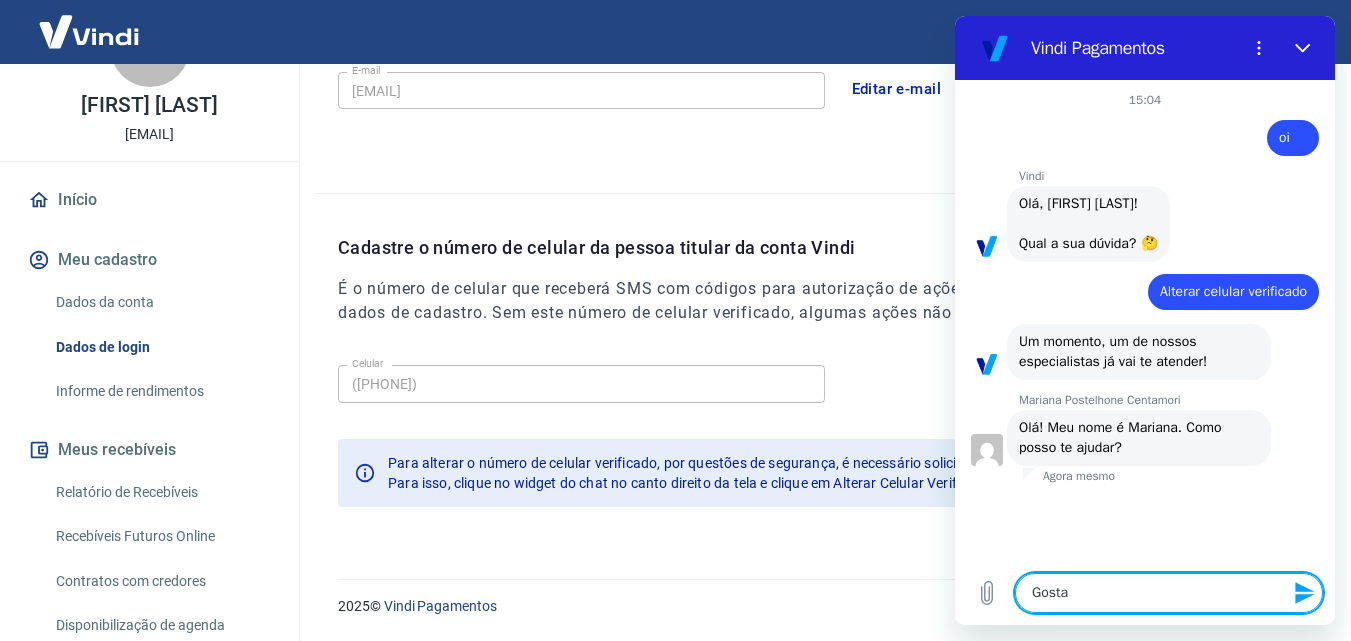 type on "Gostar" 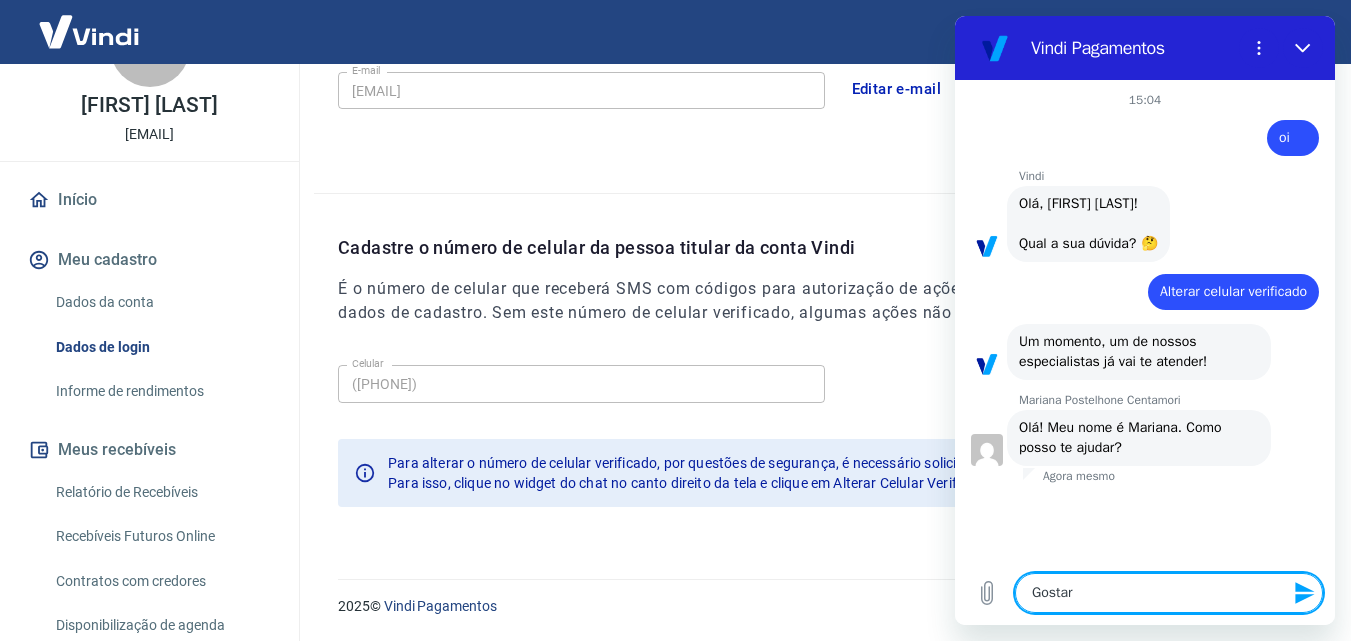 type on "Gostari" 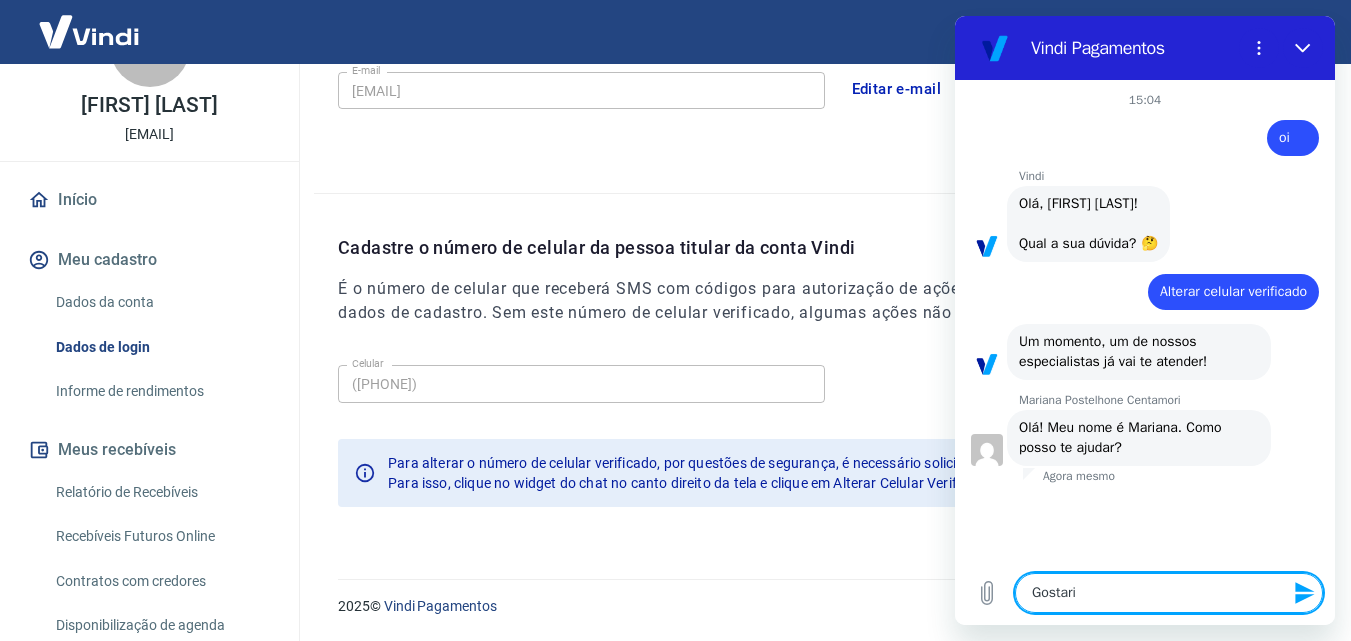type on "Gostaria" 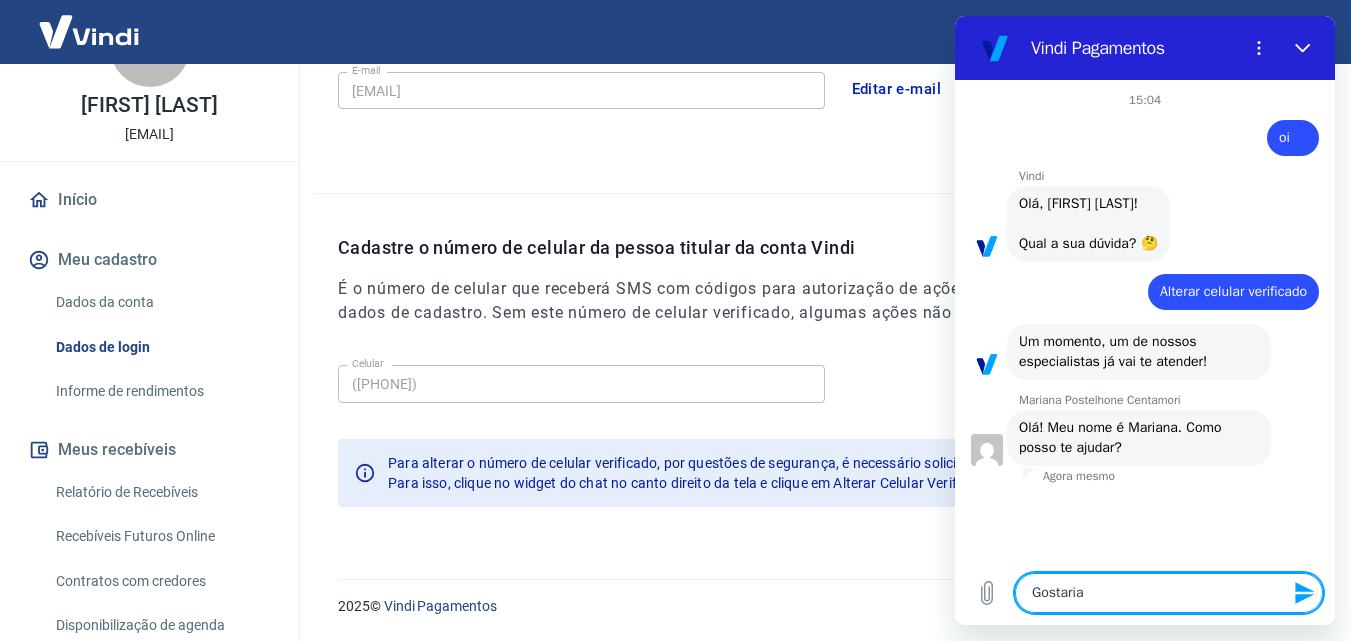 type on "Gostaria" 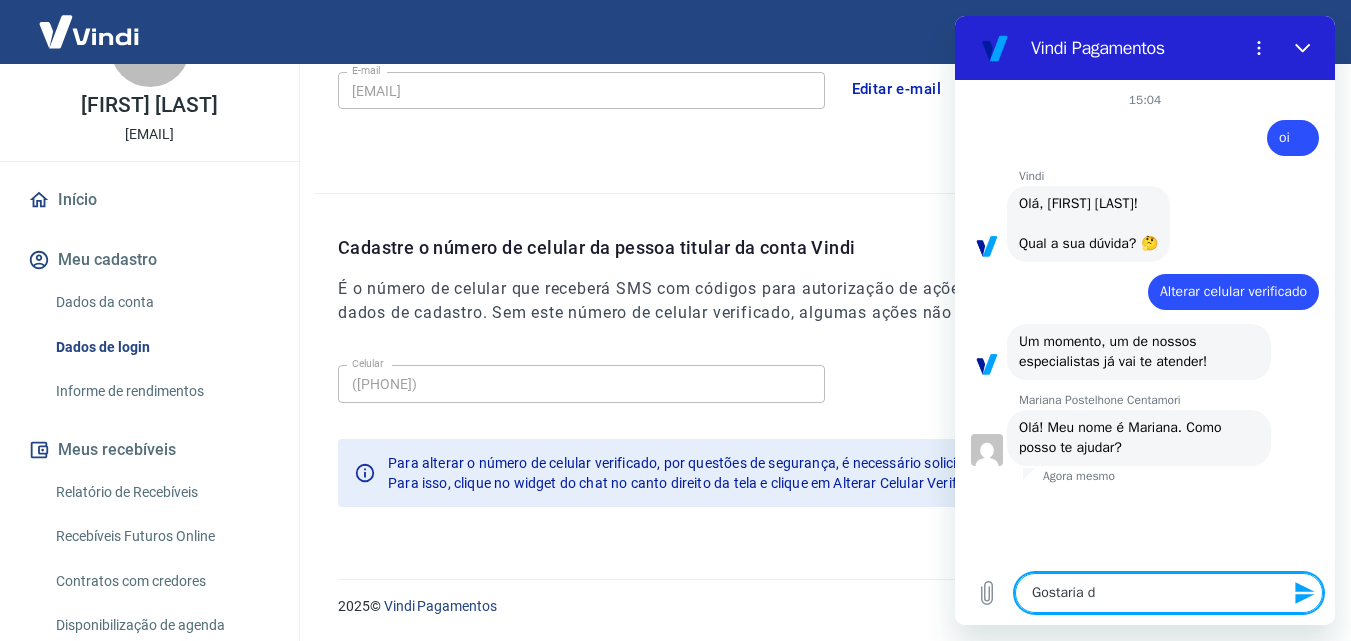 type on "Gostaria de" 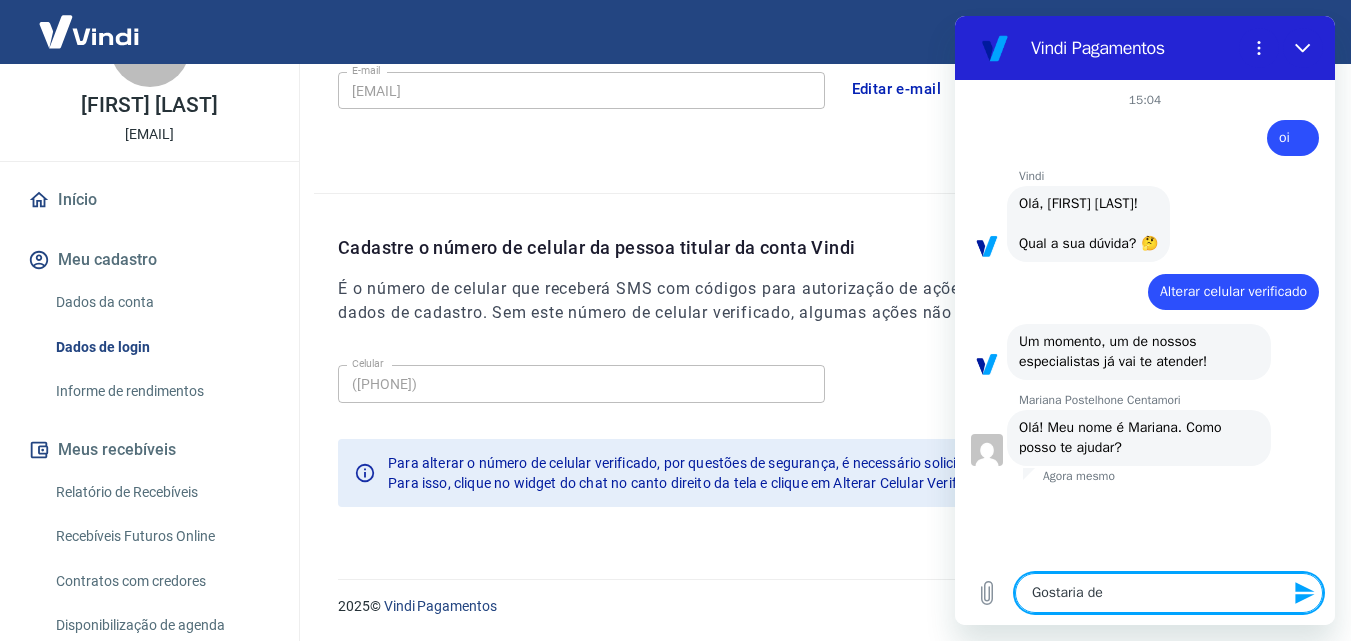 type on "Gostaria de" 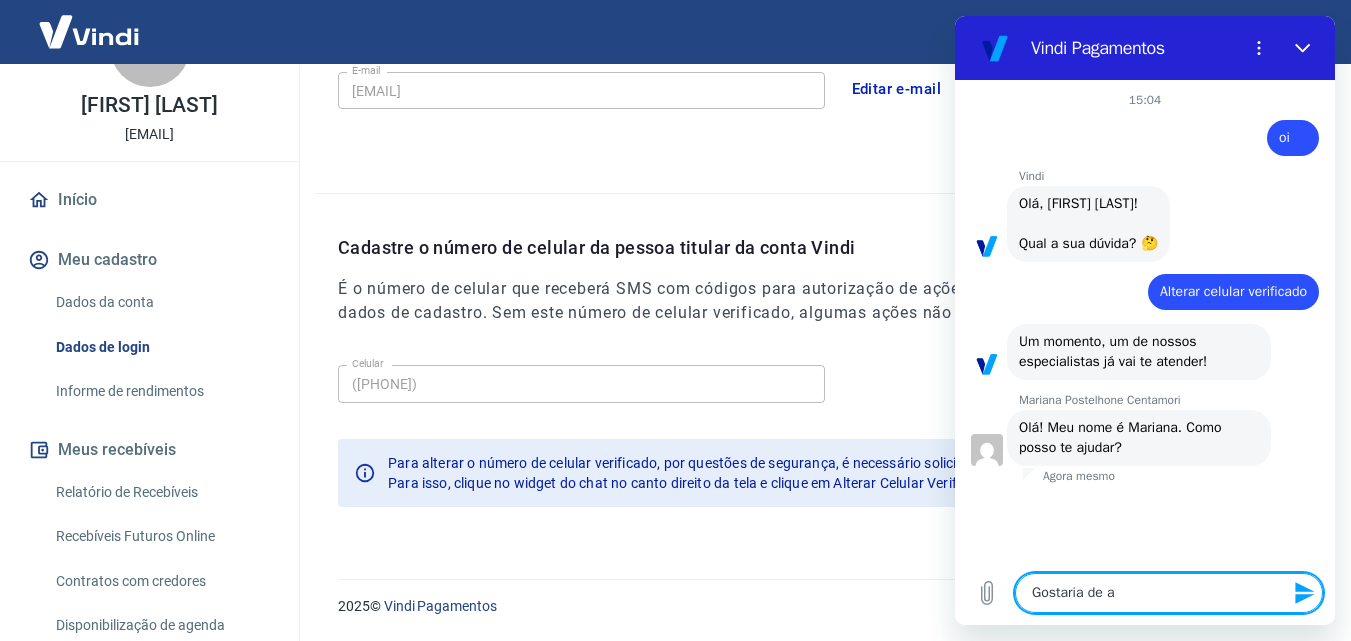 type on "Gostaria de al" 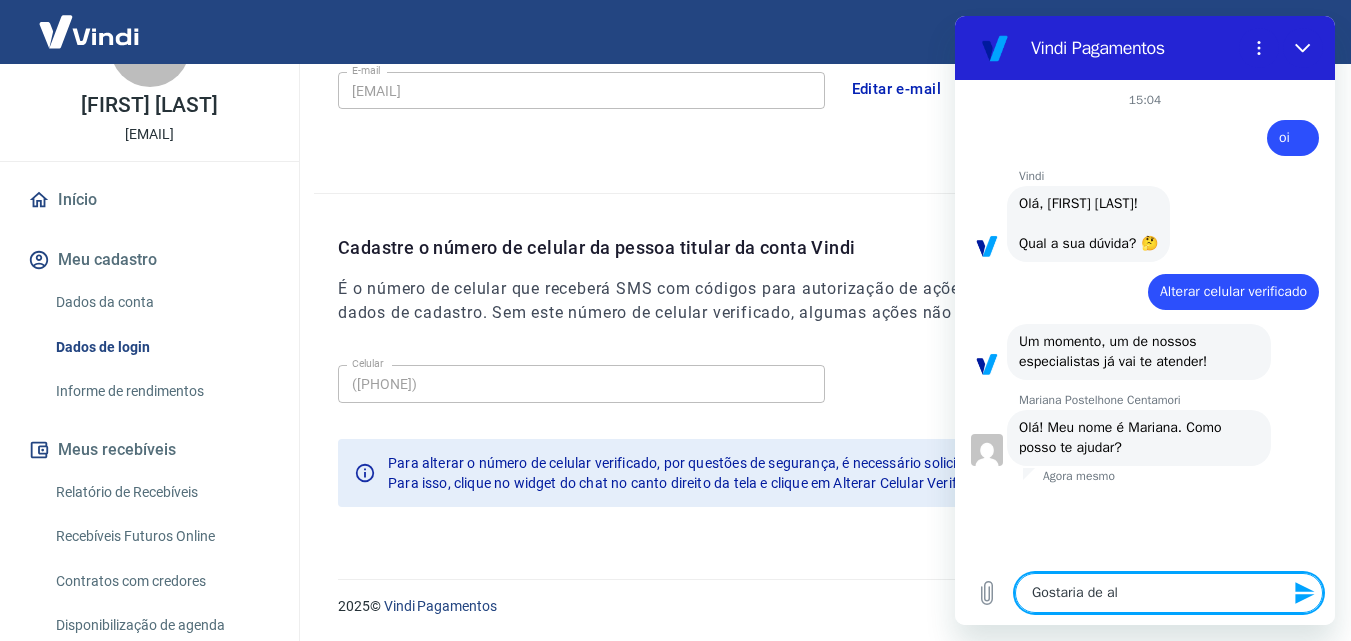 type on "Gostaria de alt" 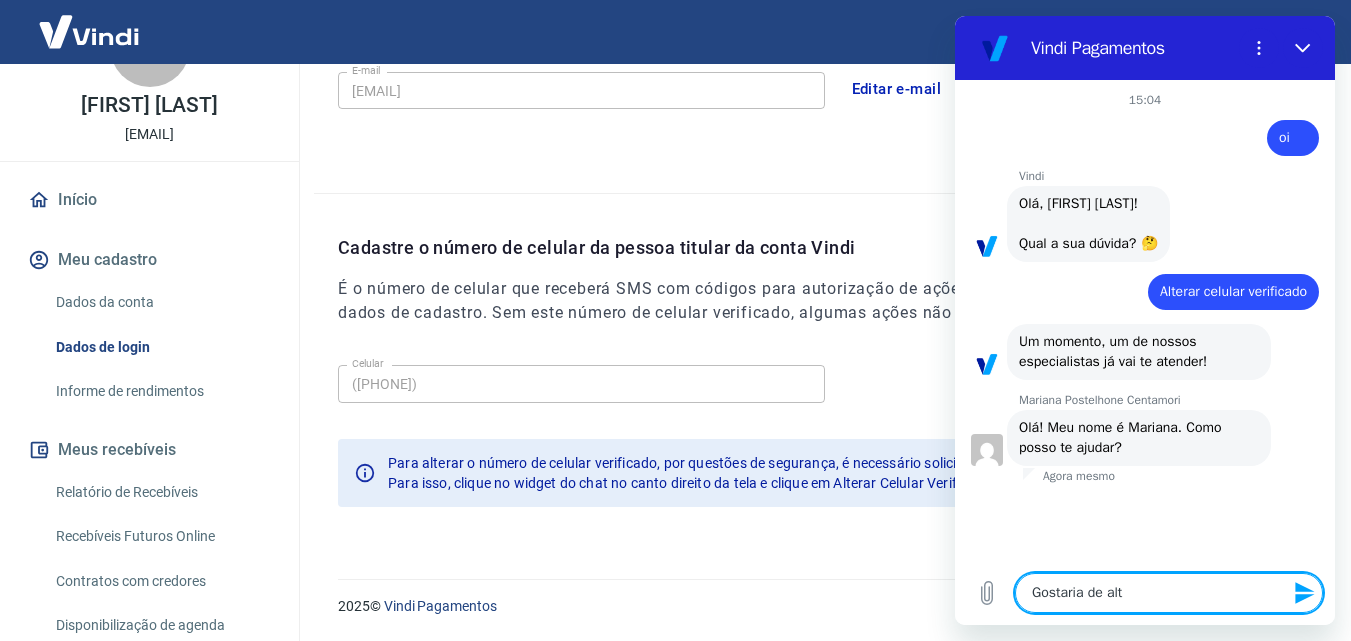 type on "Gostaria de alte" 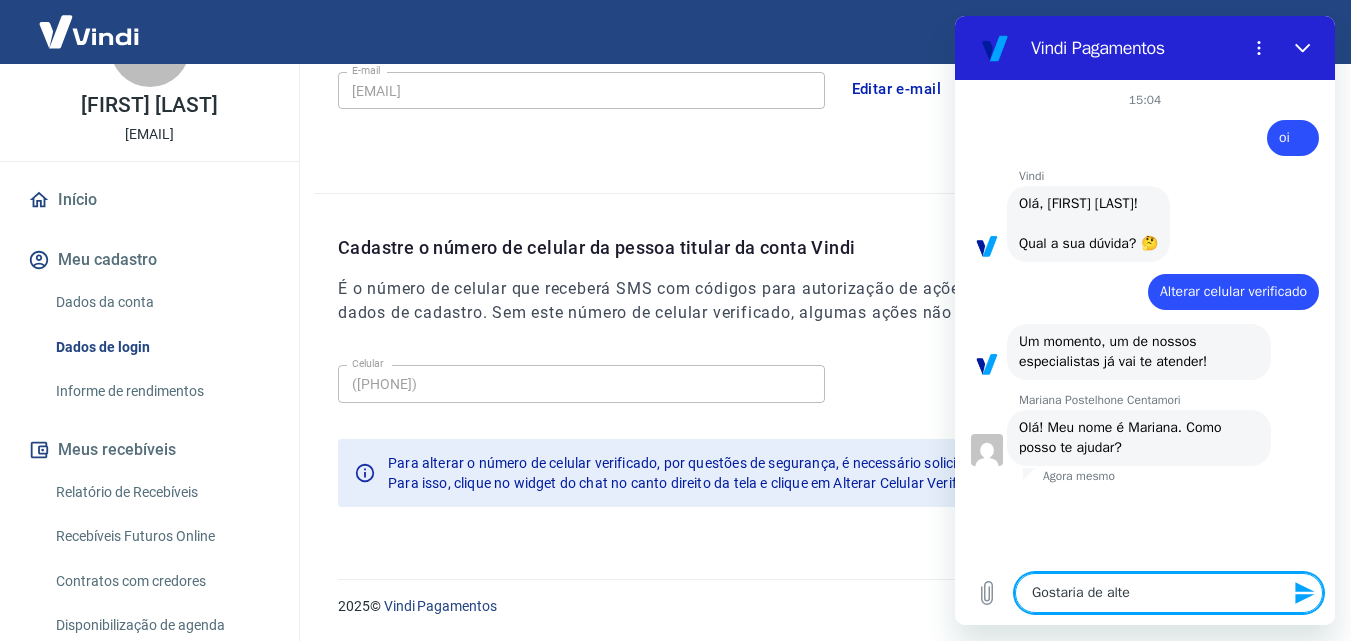 type on "Gostaria de alter" 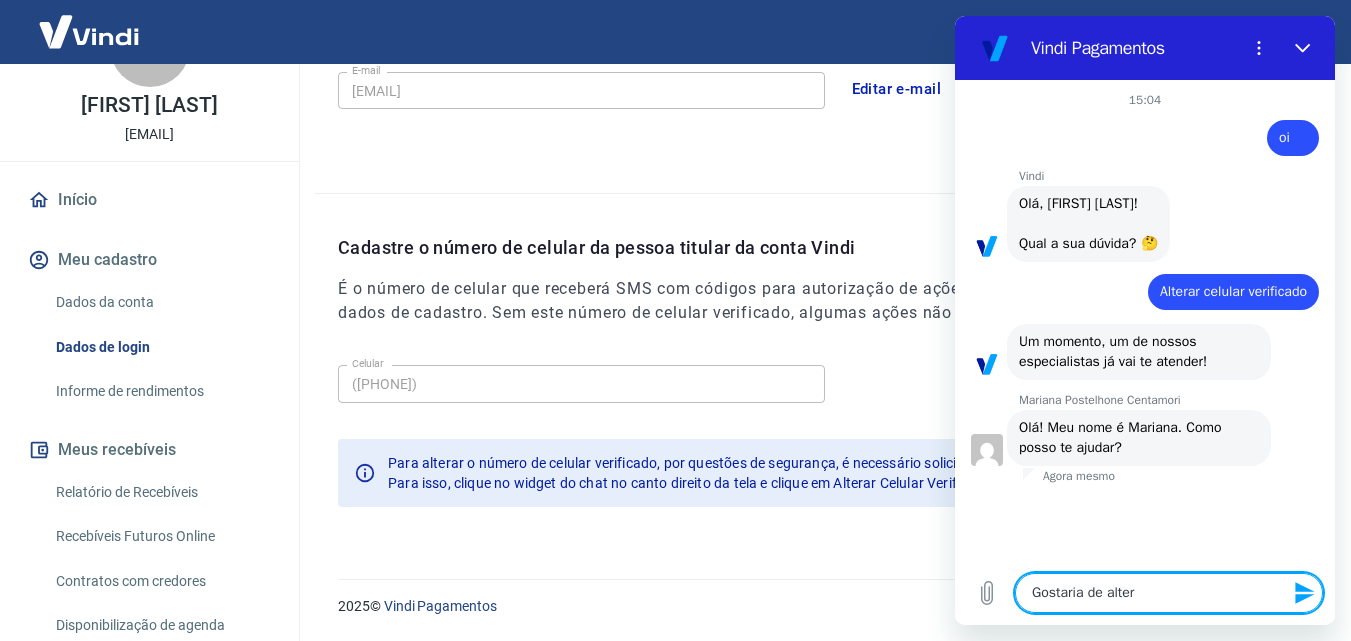 type on "Gostaria de altera" 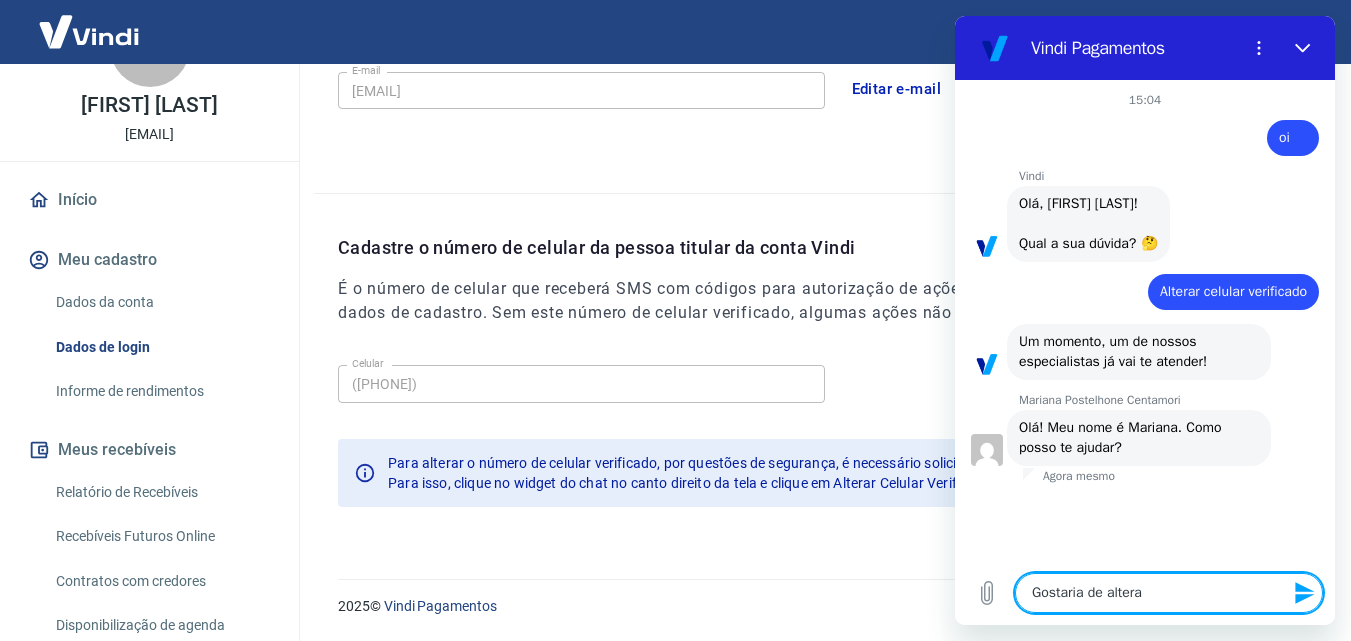 type on "x" 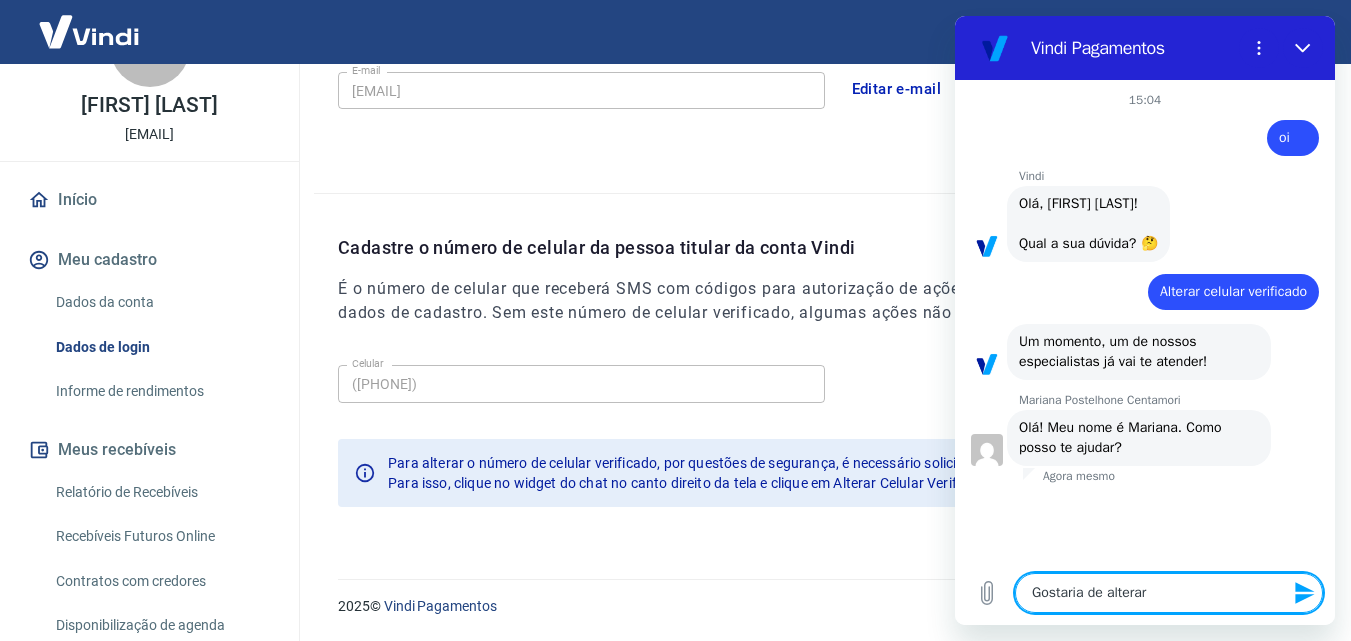 type on "Gostaria de alterar" 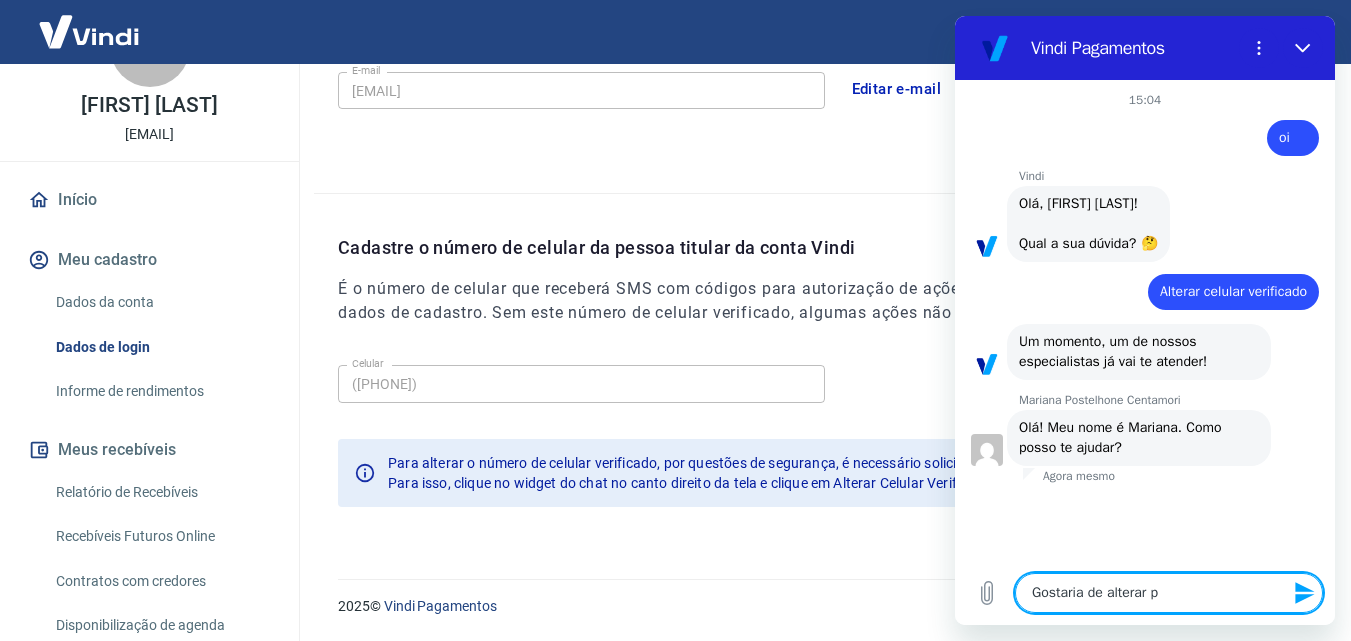 type on "Gostaria de alterar p" 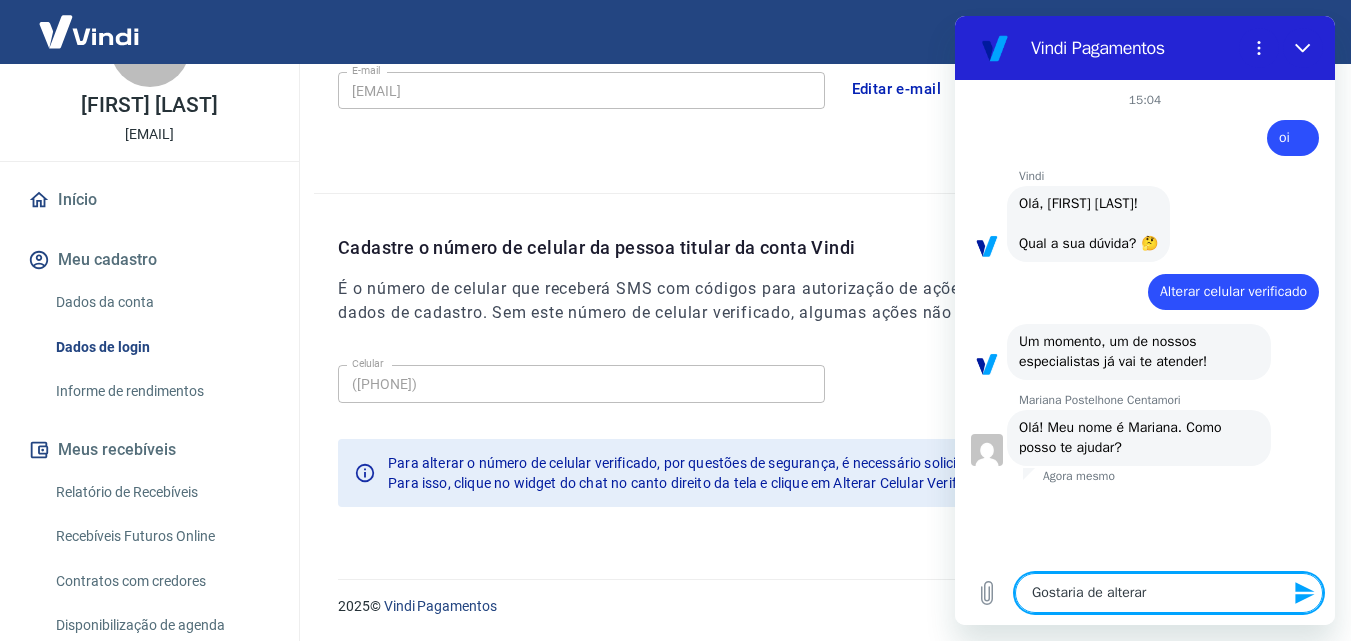 type on "x" 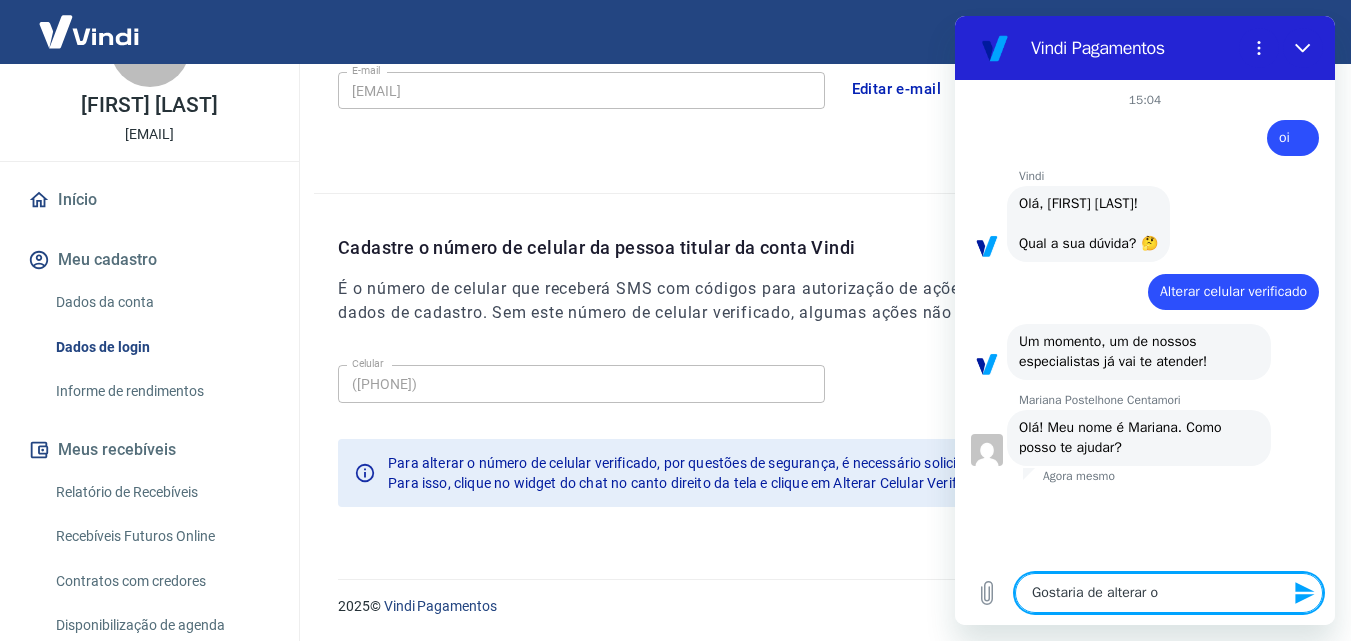 type on "Gostaria de alterar o" 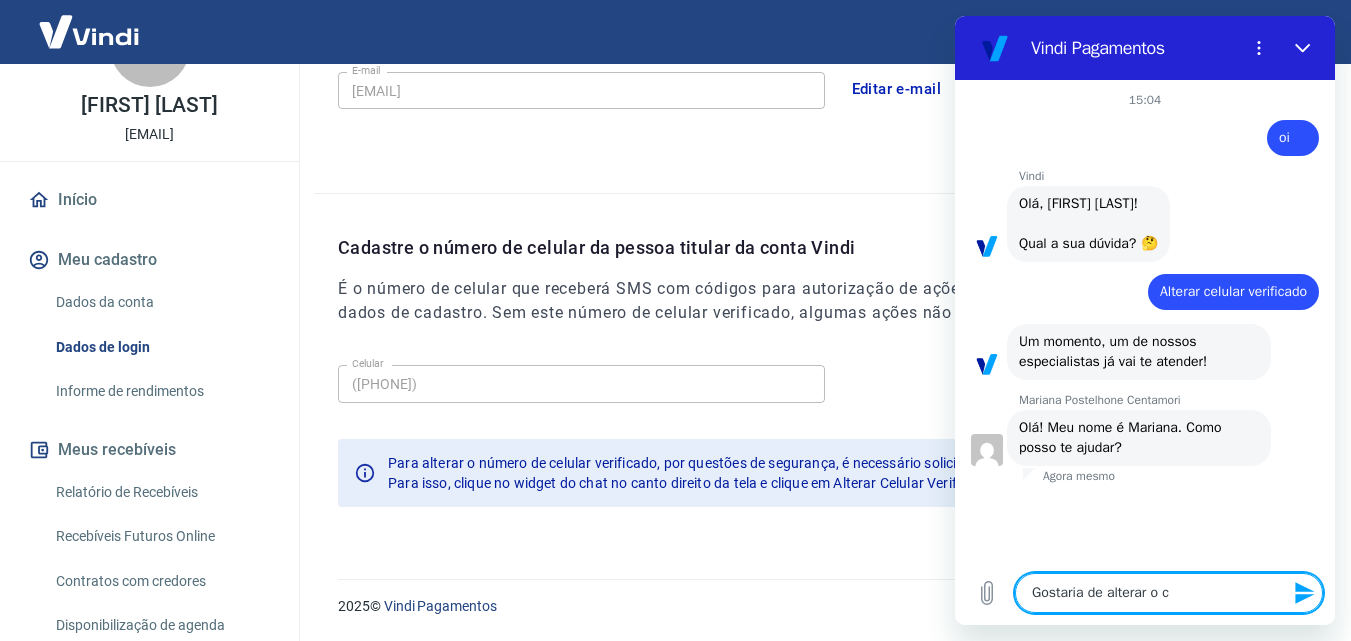 type on "Gostaria de alterar o ce" 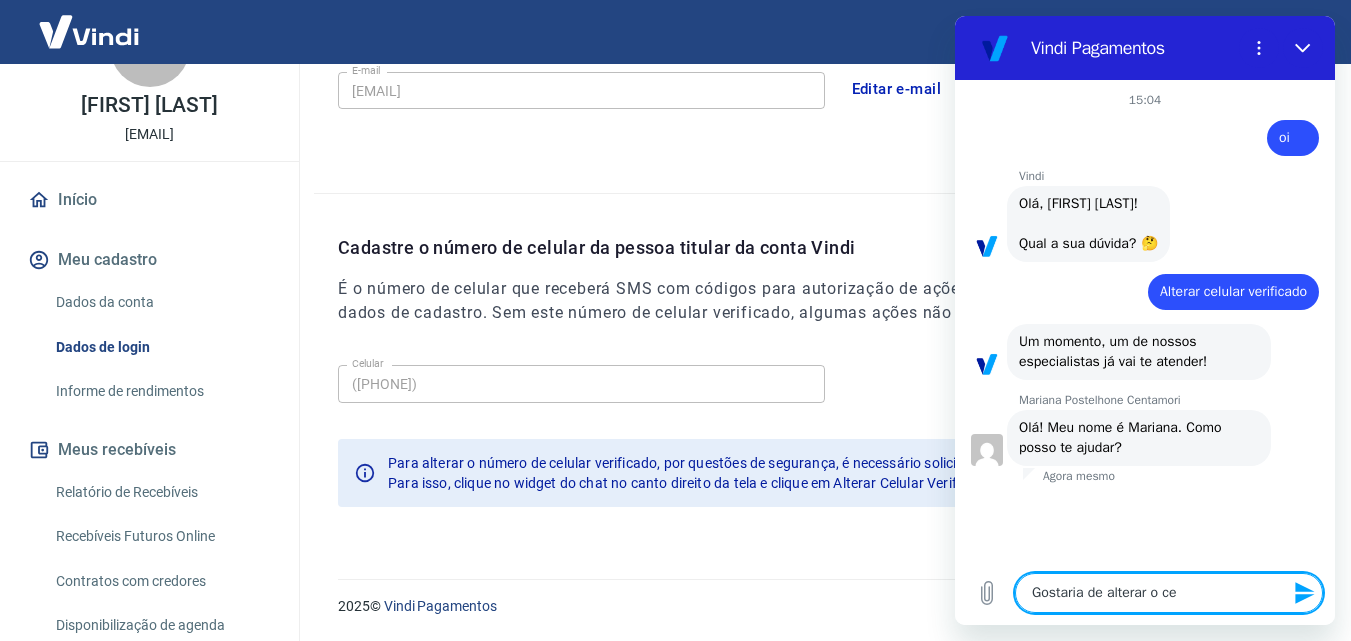 type on "Gostaria de alterar o cel" 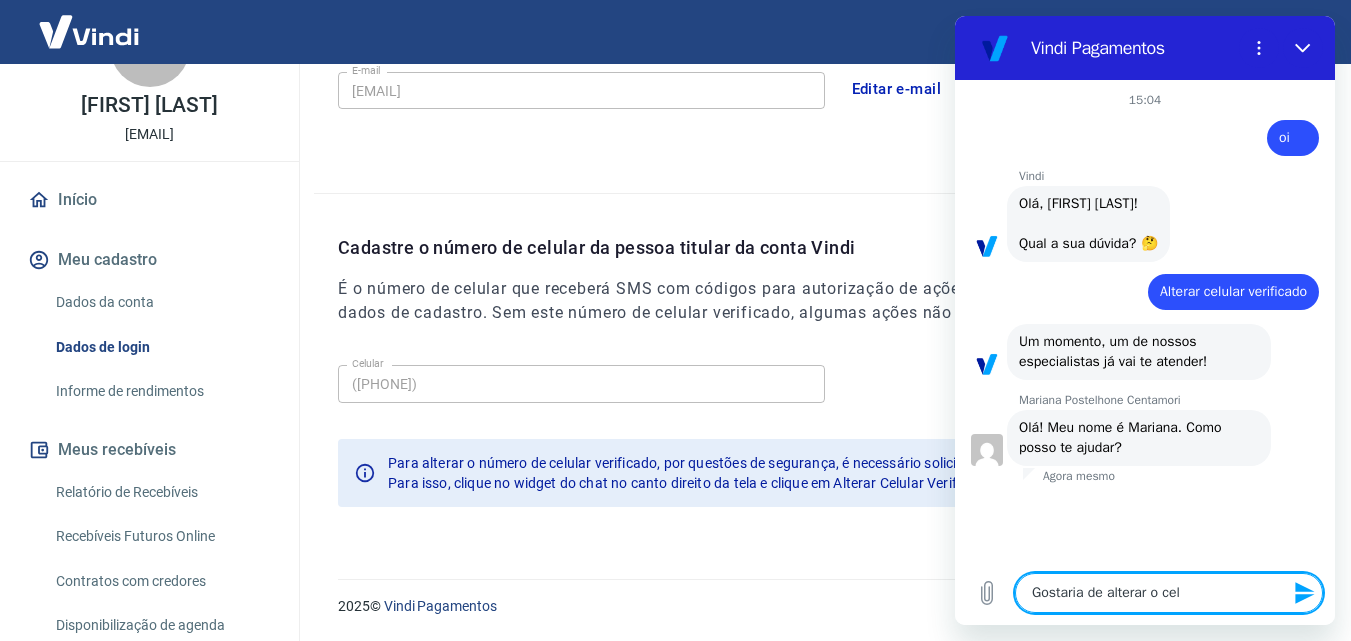 type on "Gostaria de alterar o celu" 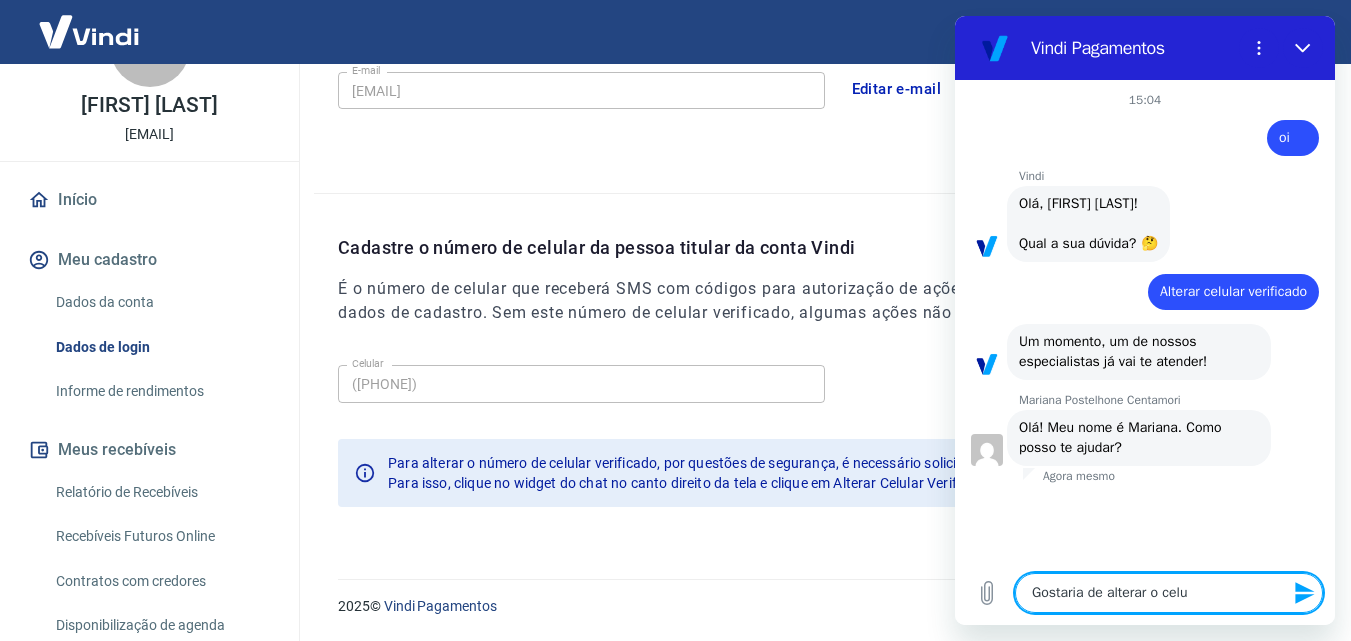 type on "Gostaria de alterar o celul" 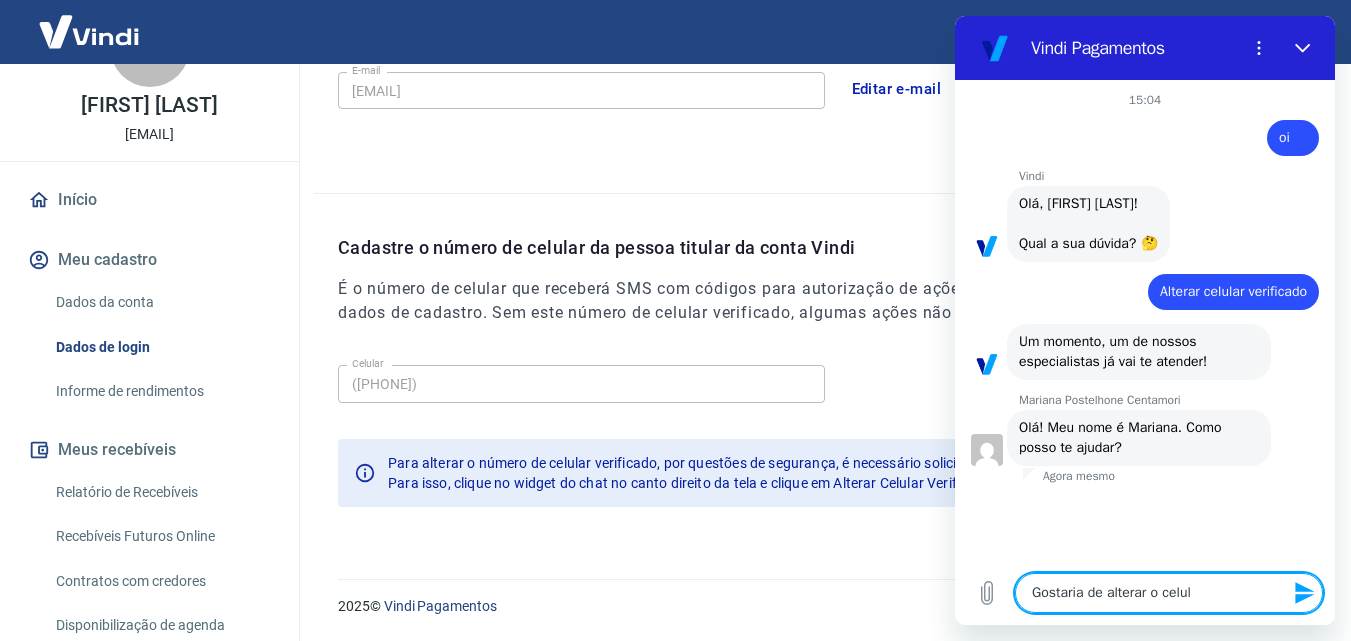 type on "Gostaria de alterar o celula" 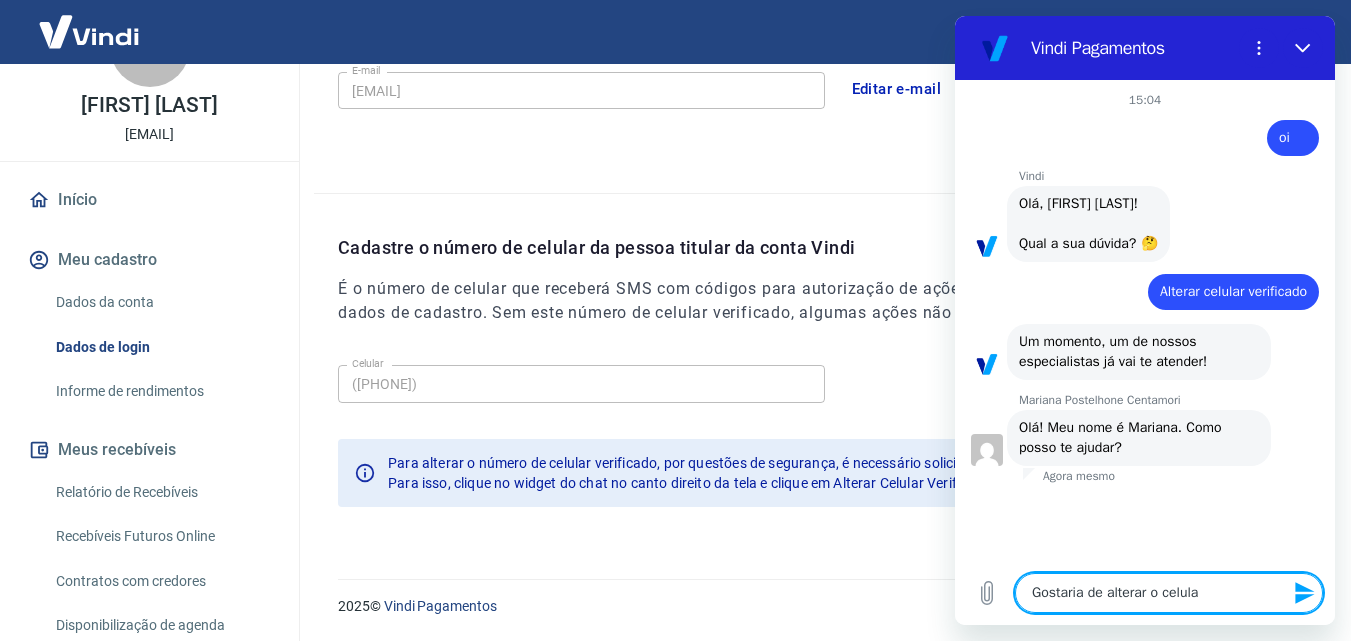 type on "Gostaria de alterar o celular" 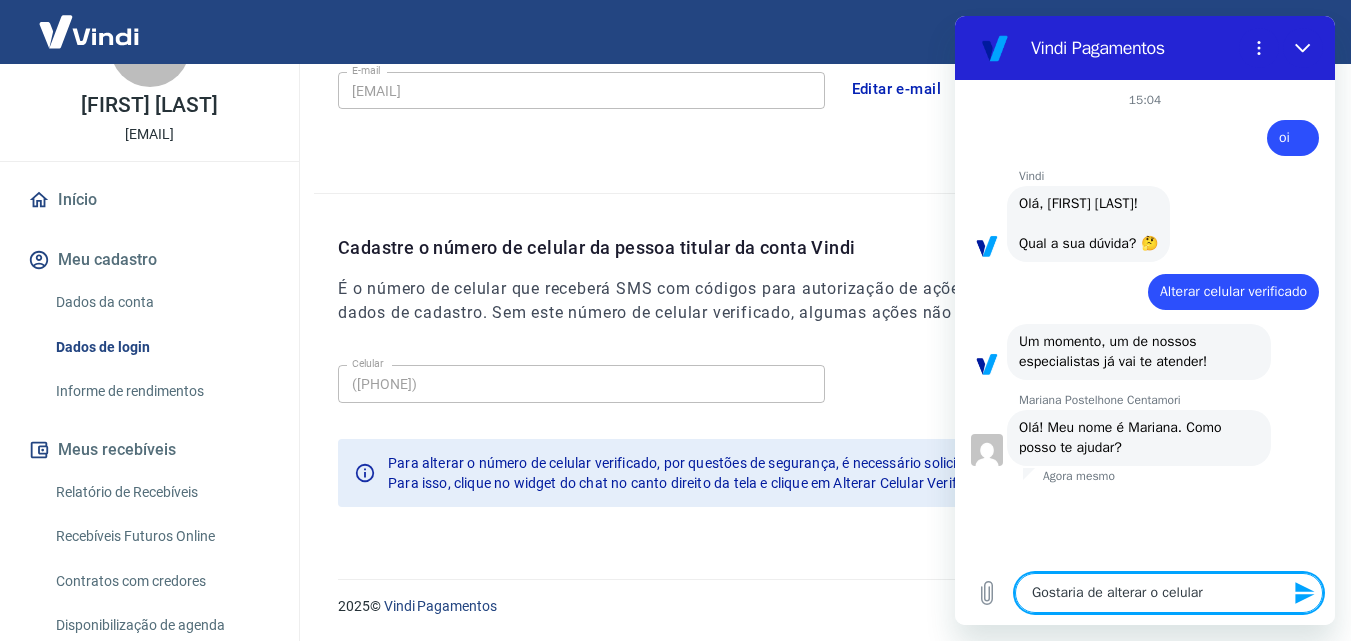 type on "x" 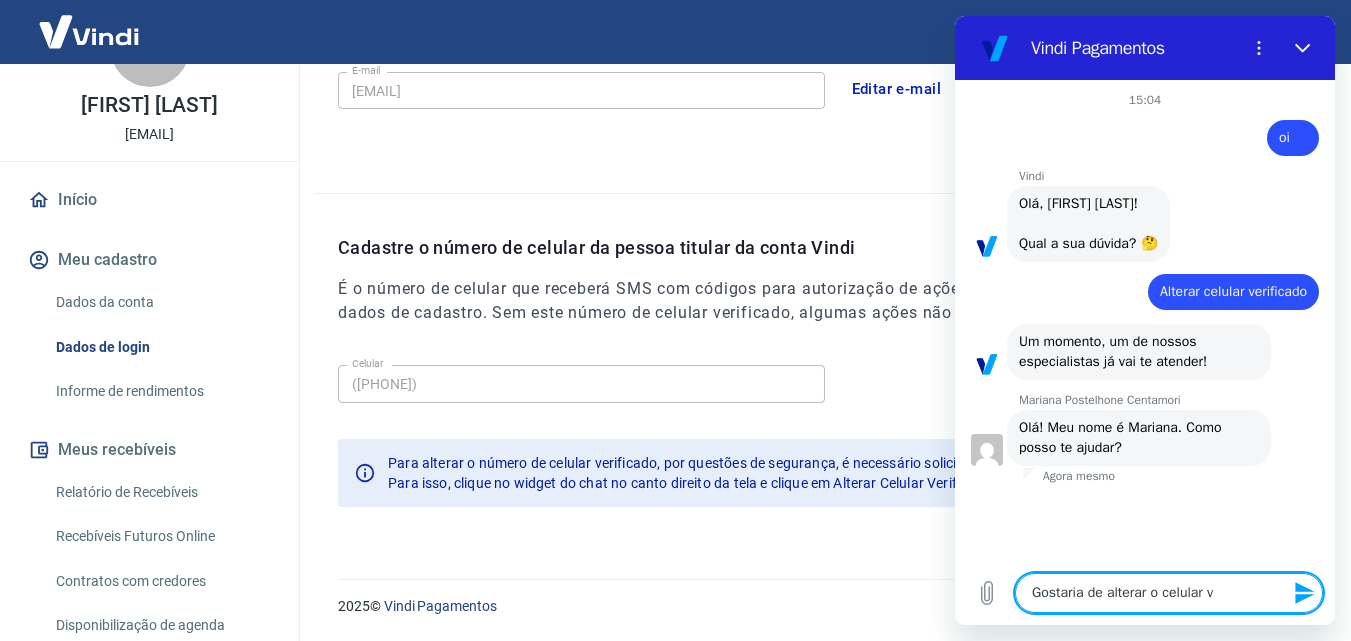 type on "x" 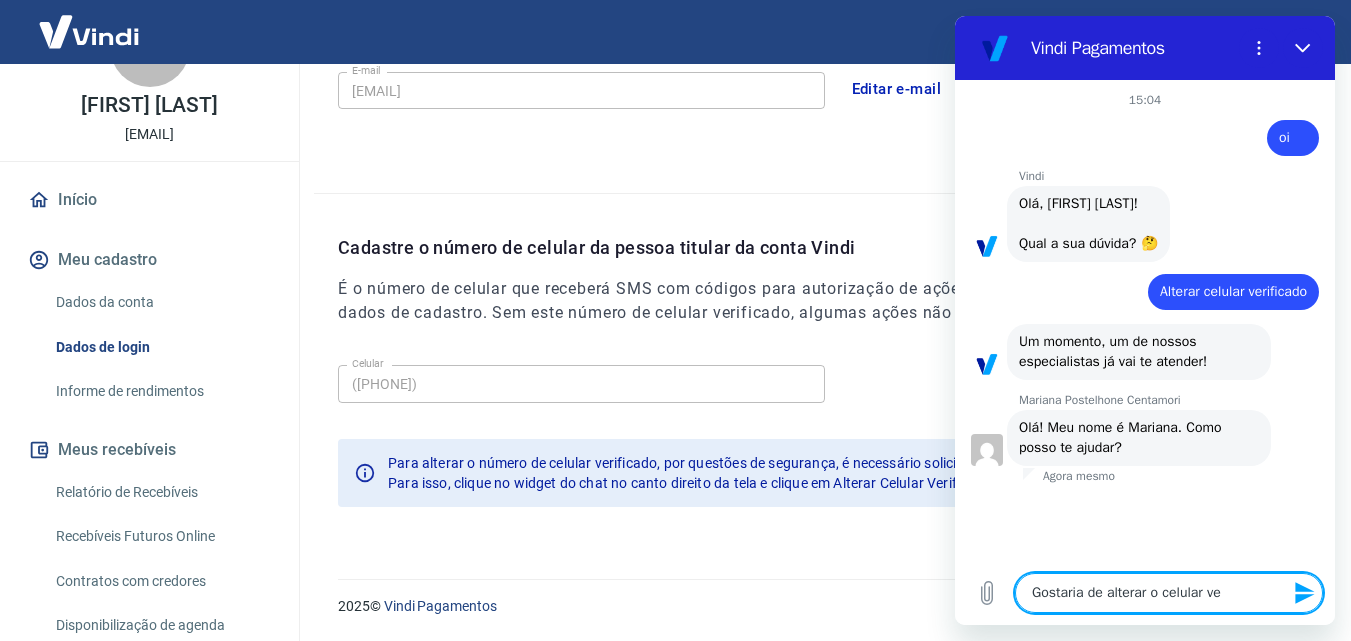 type on "Gostaria de alterar o celular ver" 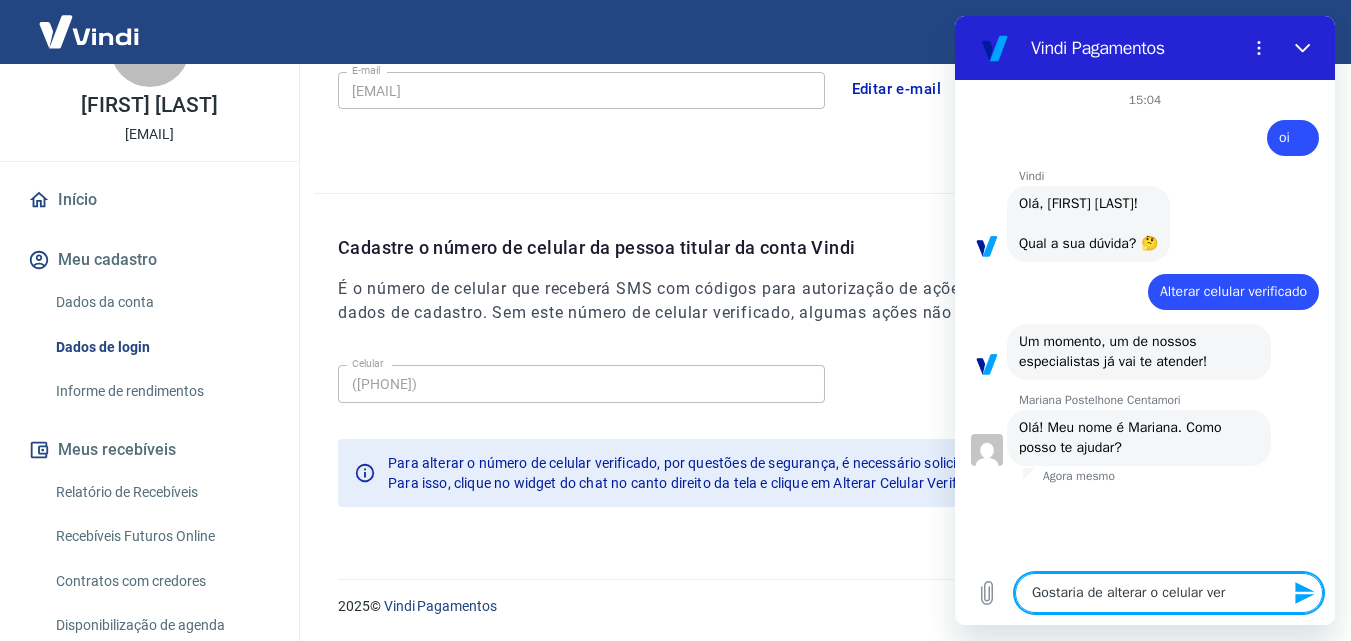 type on "Gostaria de alterar o celular veri" 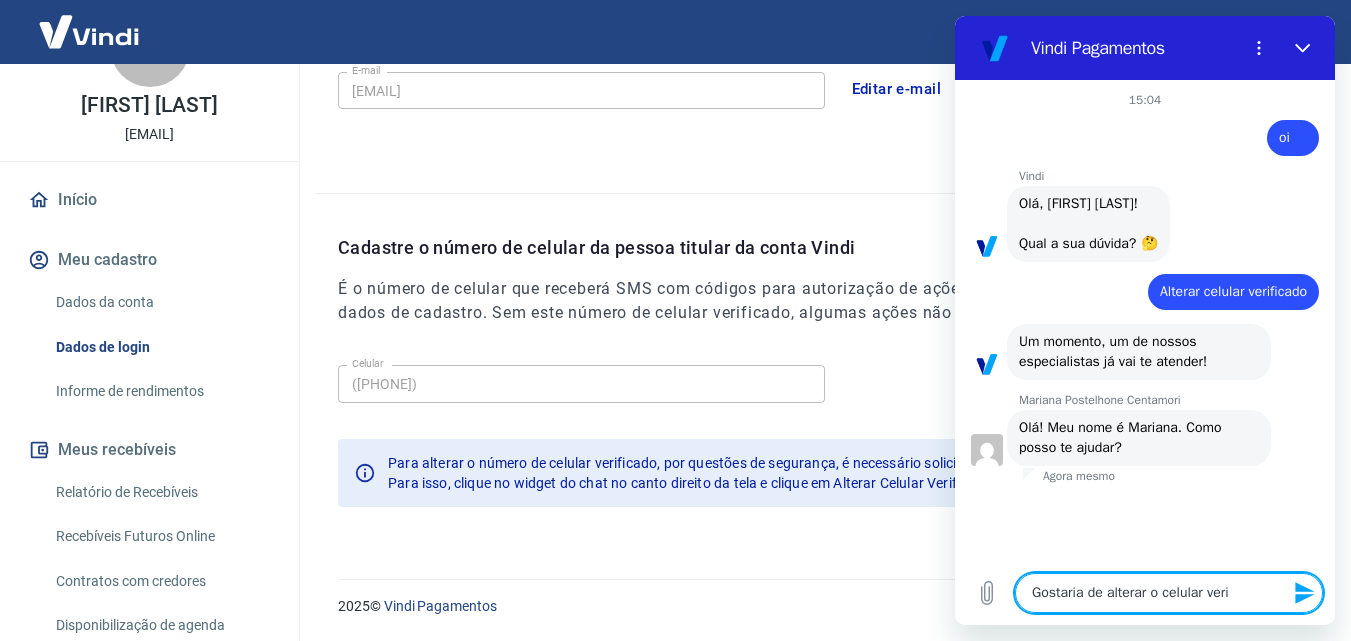 type on "Gostaria de alterar o celular verif" 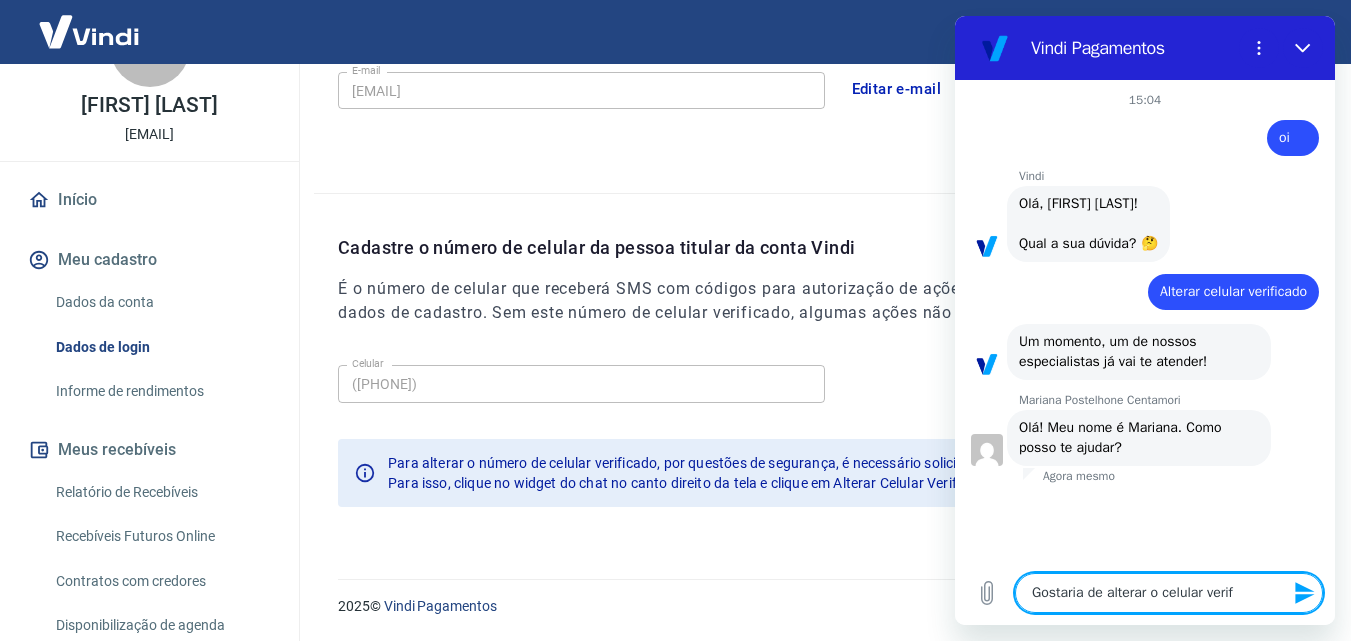 type on "Gostaria de alterar o celular verifi" 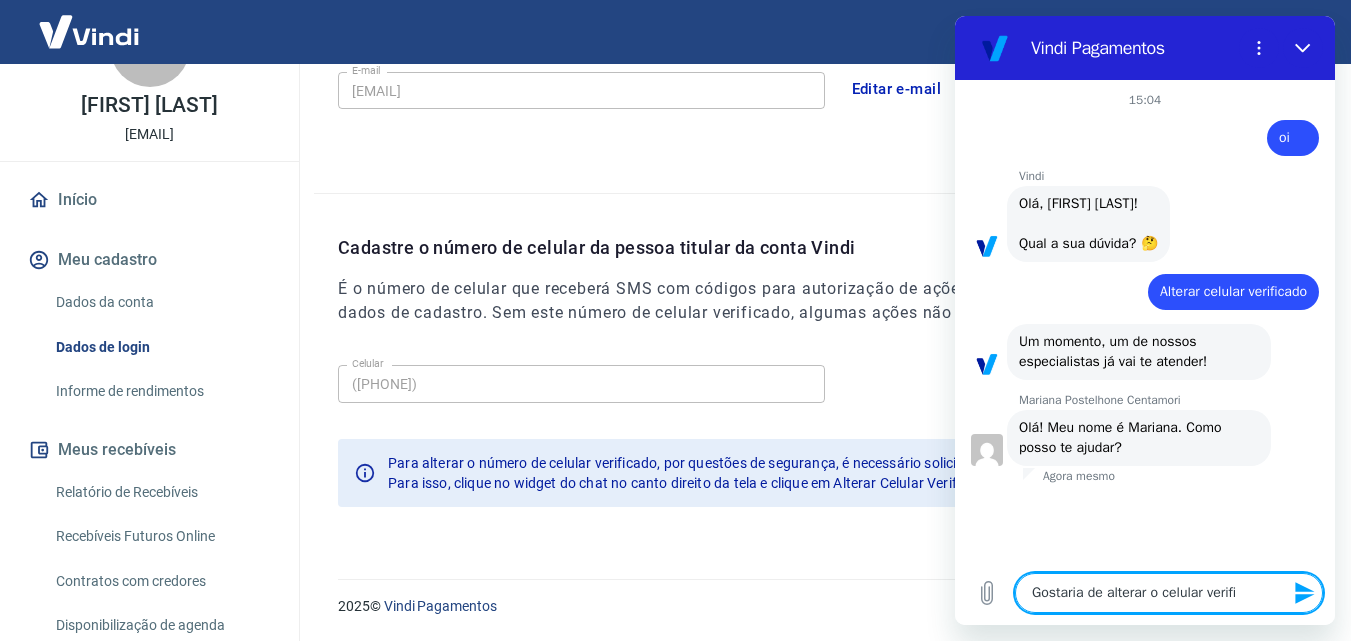 type on "Gostaria de alterar o celular verific" 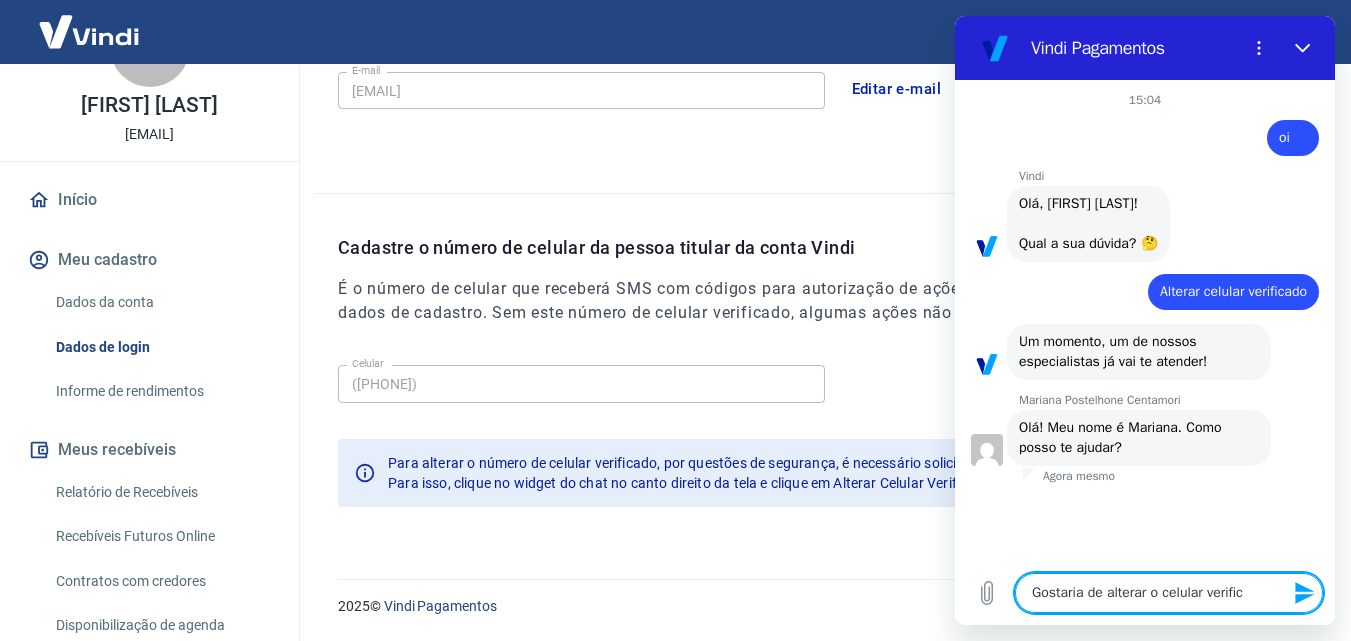 type on "Gostaria de alterar o celular verifica" 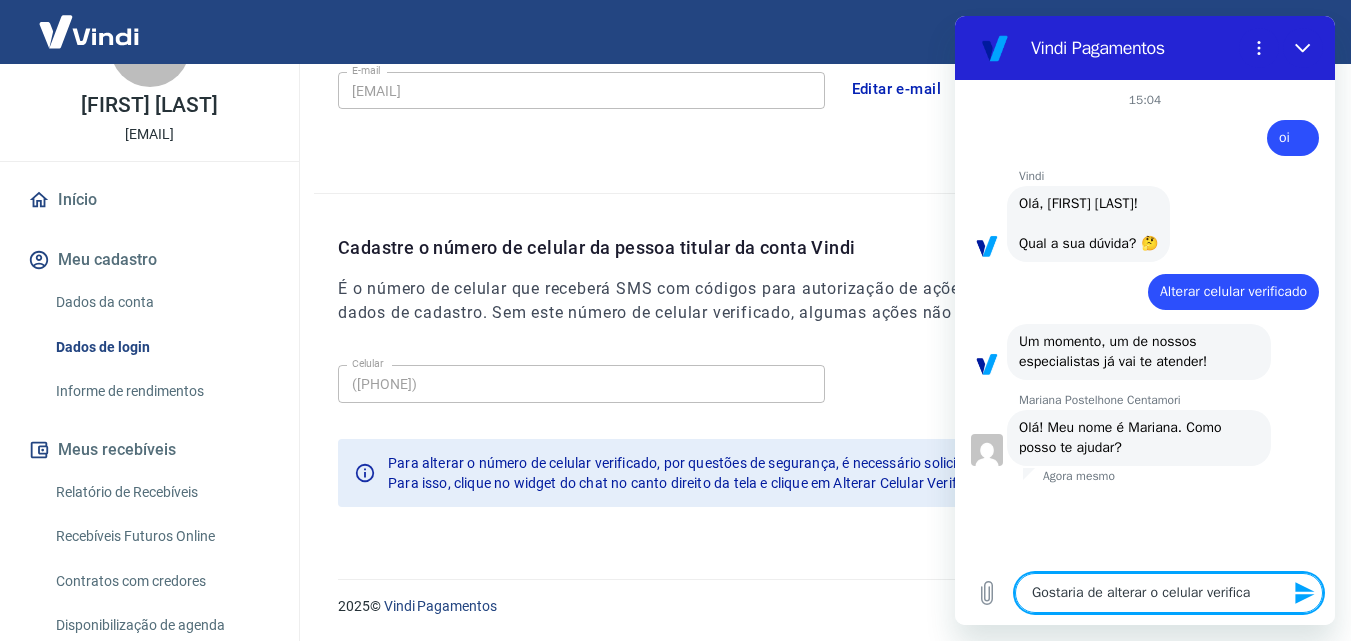 type on "Gostaria de alterar o celular verificad" 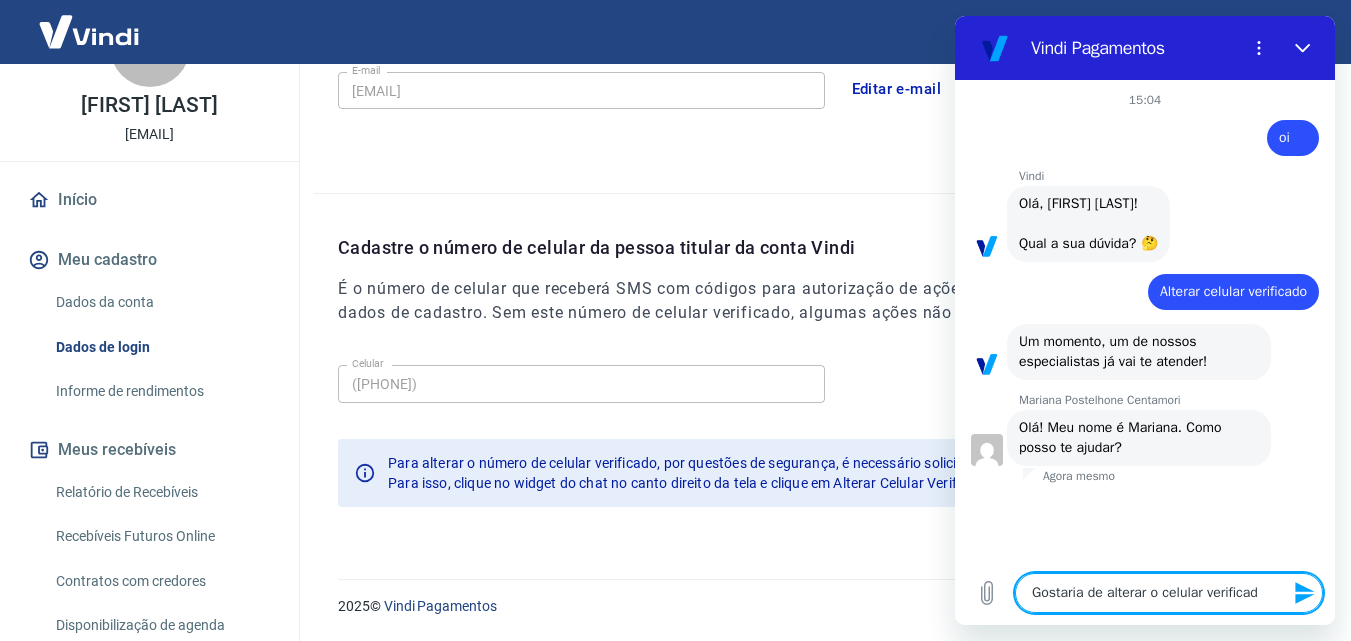 type on "Gostaria de alterar o celular verificado" 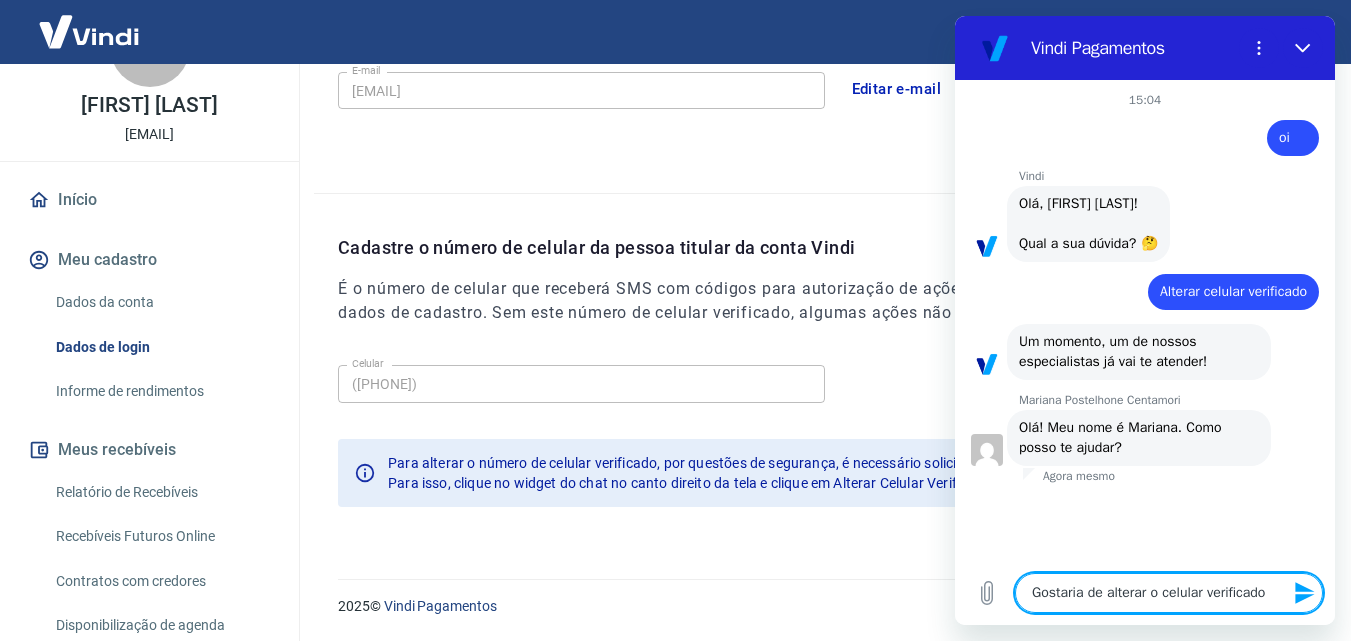 type 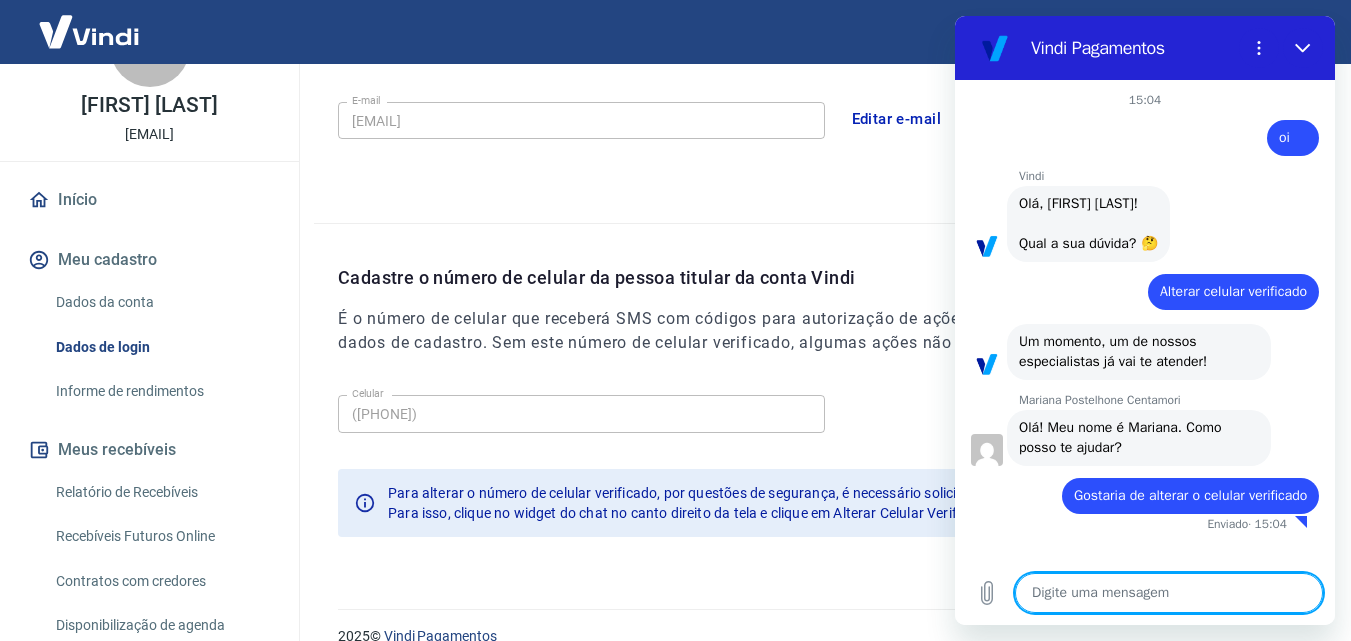 scroll, scrollTop: 615, scrollLeft: 0, axis: vertical 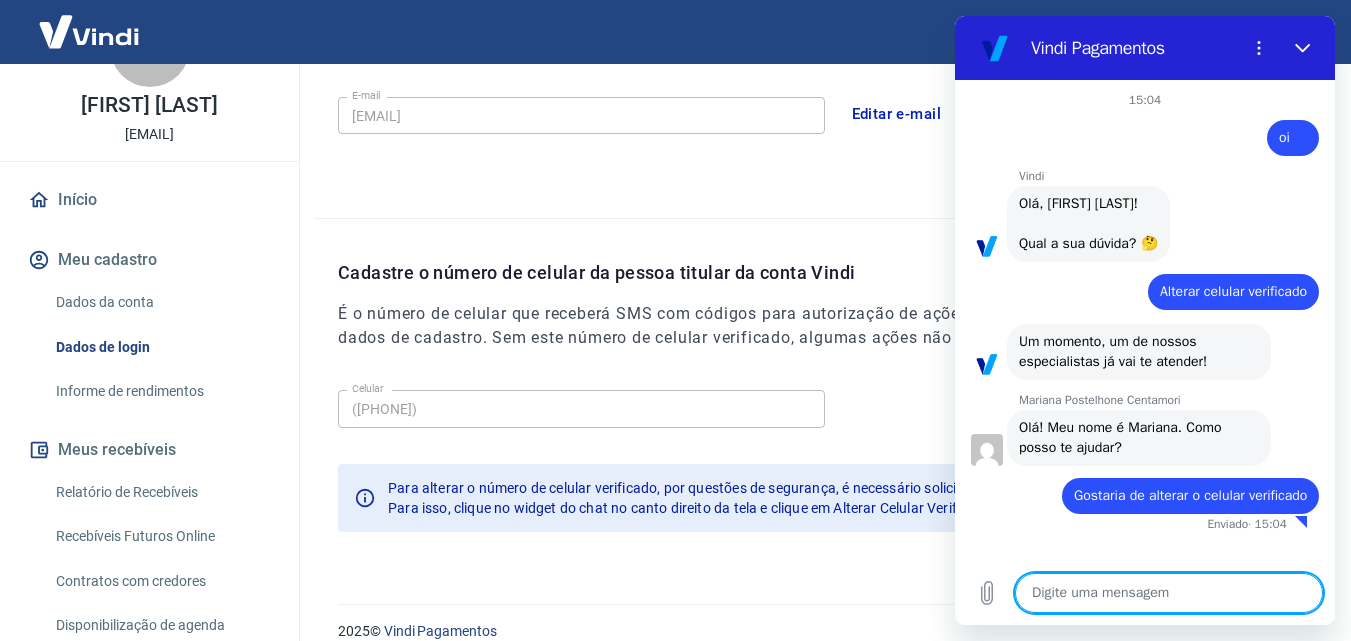 drag, startPoint x: 1365, startPoint y: 430, endPoint x: 165, endPoint y: 573, distance: 1208.4904 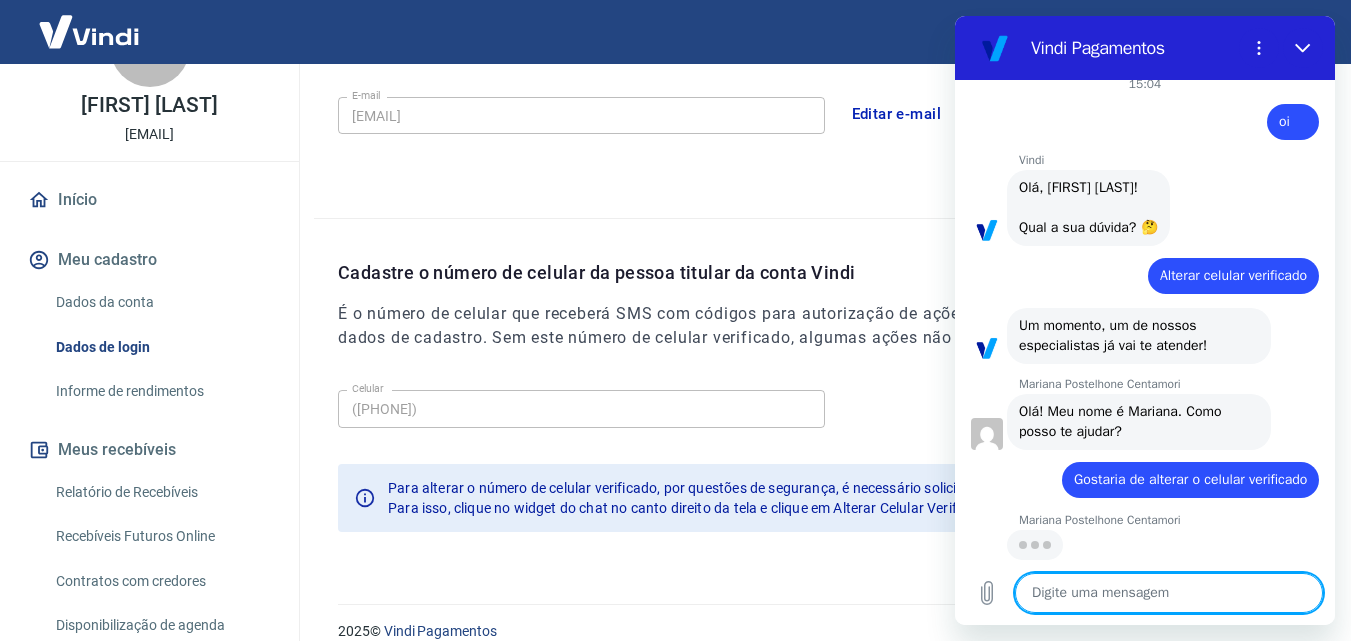 scroll, scrollTop: 14, scrollLeft: 0, axis: vertical 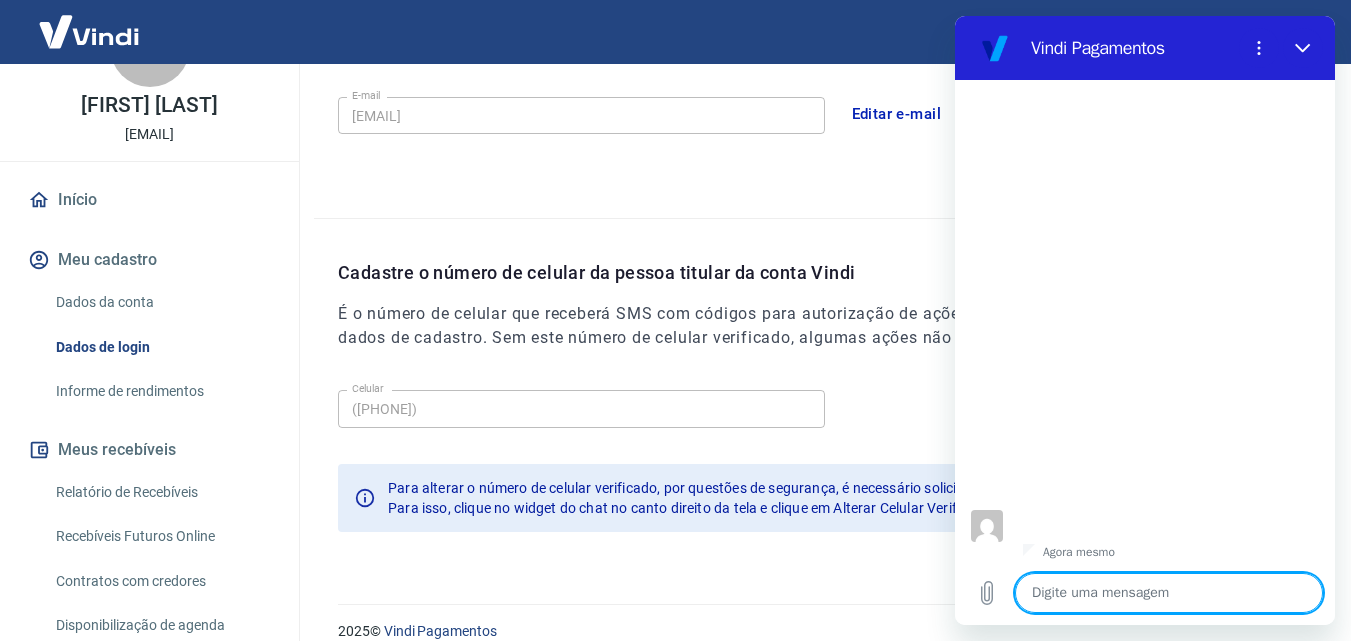 type on "x" 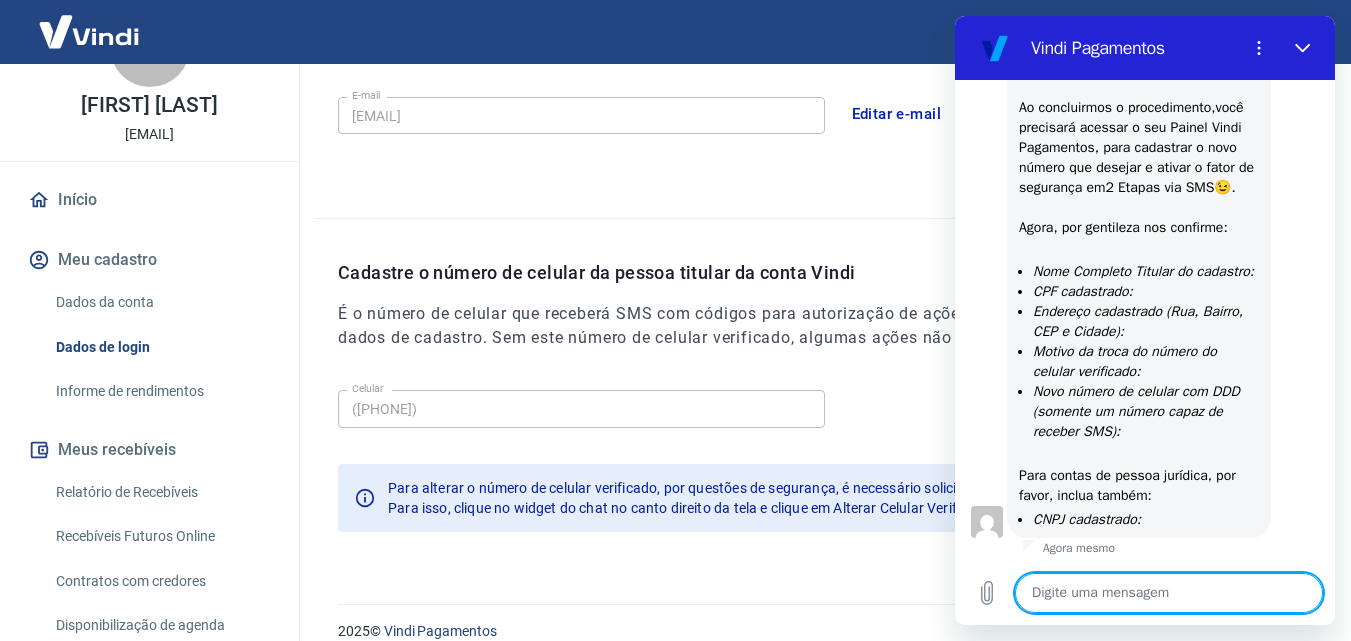 scroll, scrollTop: 614, scrollLeft: 0, axis: vertical 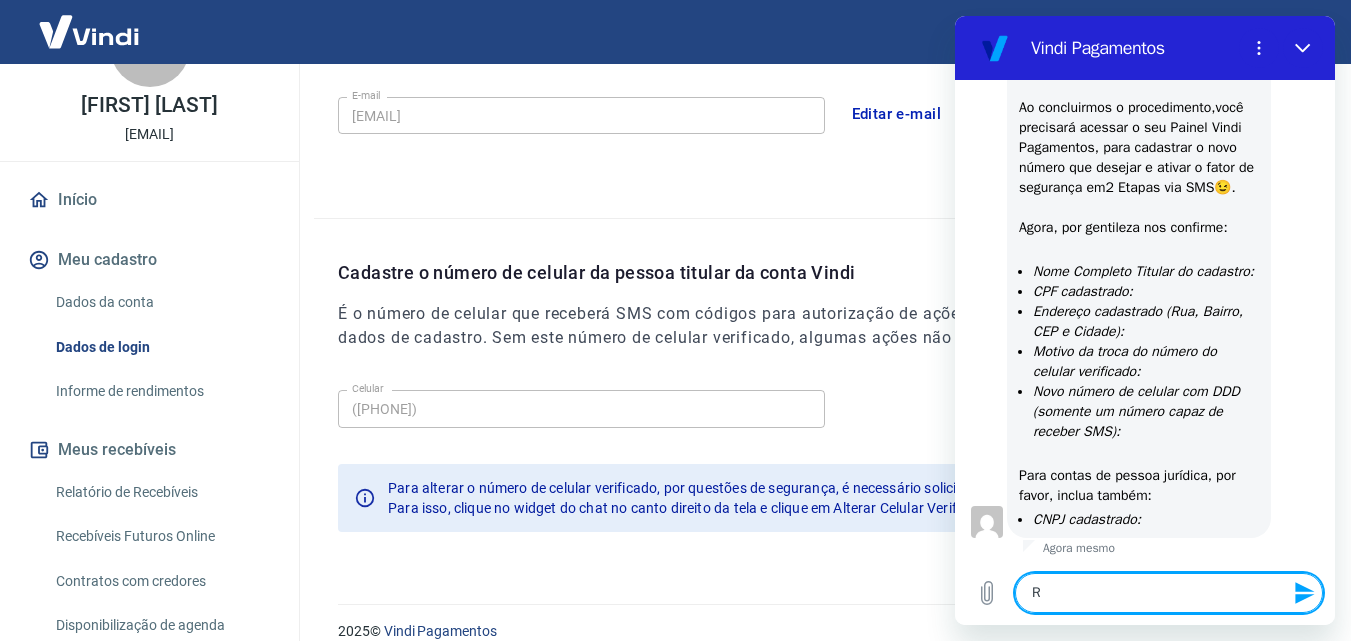 type on "Rs" 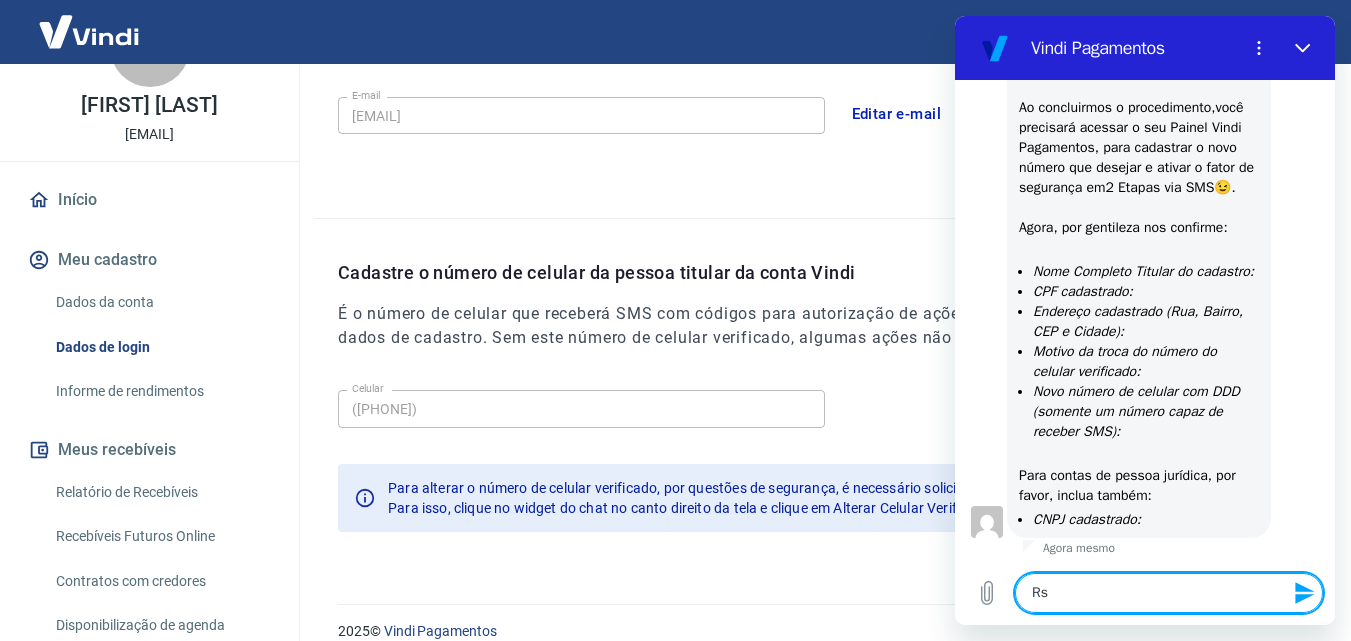 type on "Rsc" 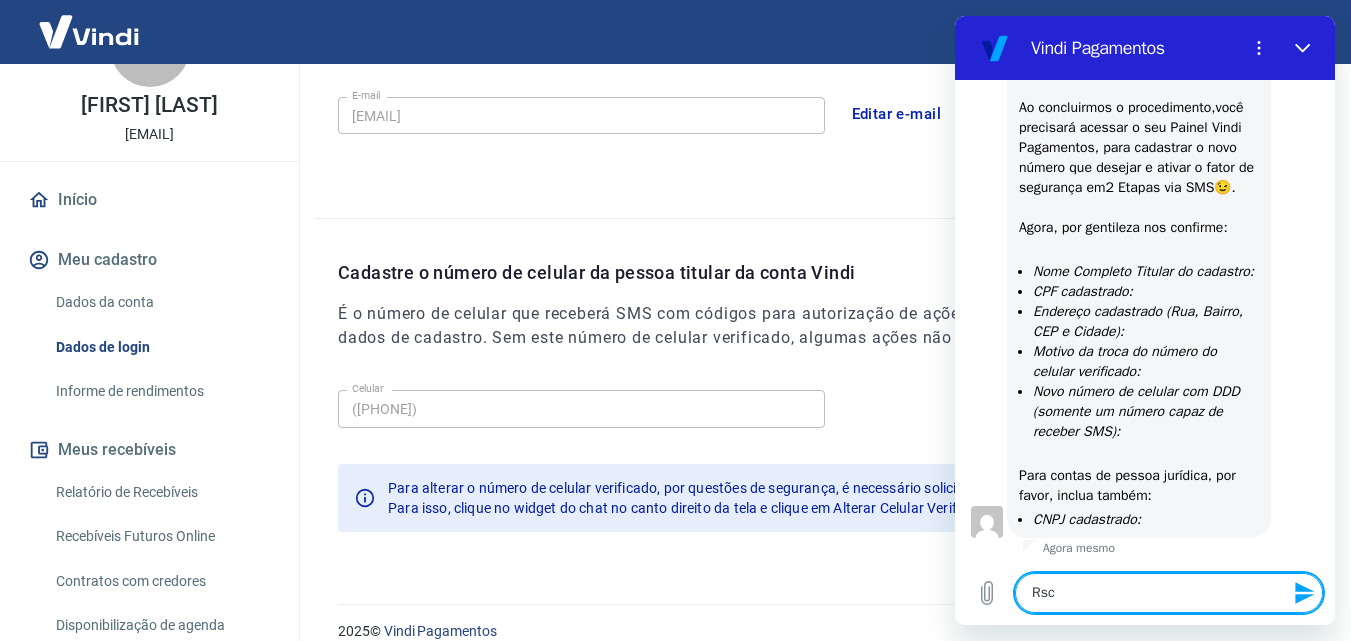 type on "Rsch" 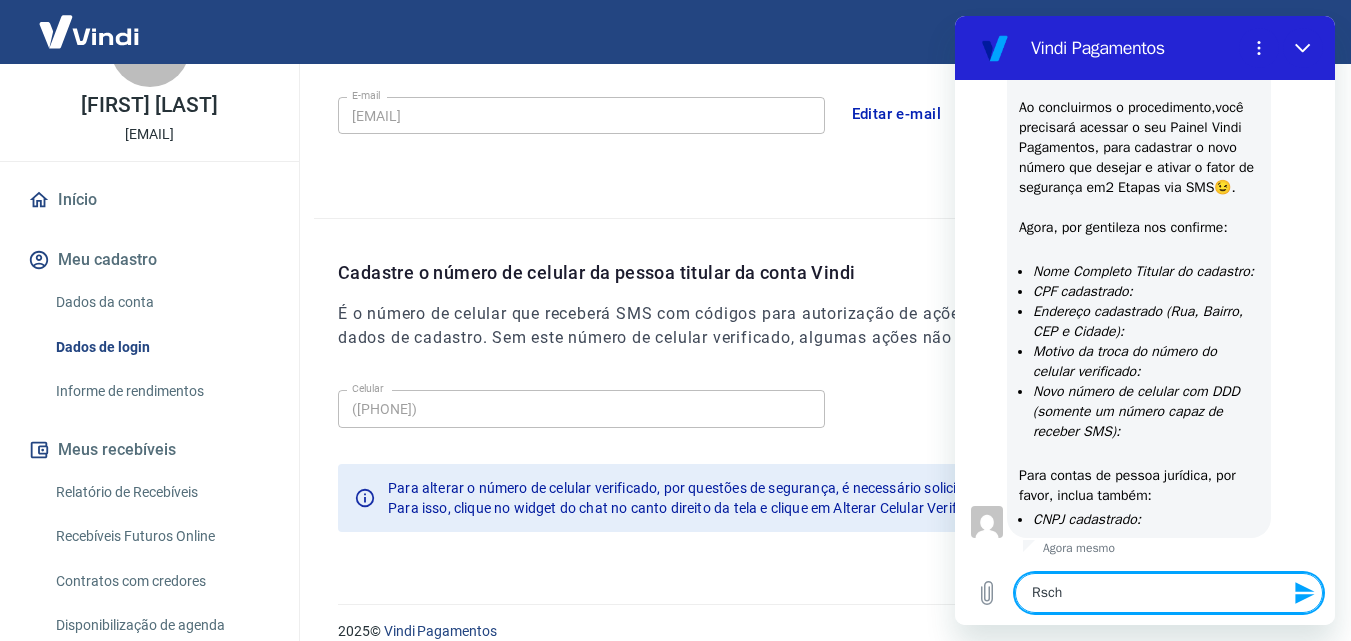 type on "Rsc" 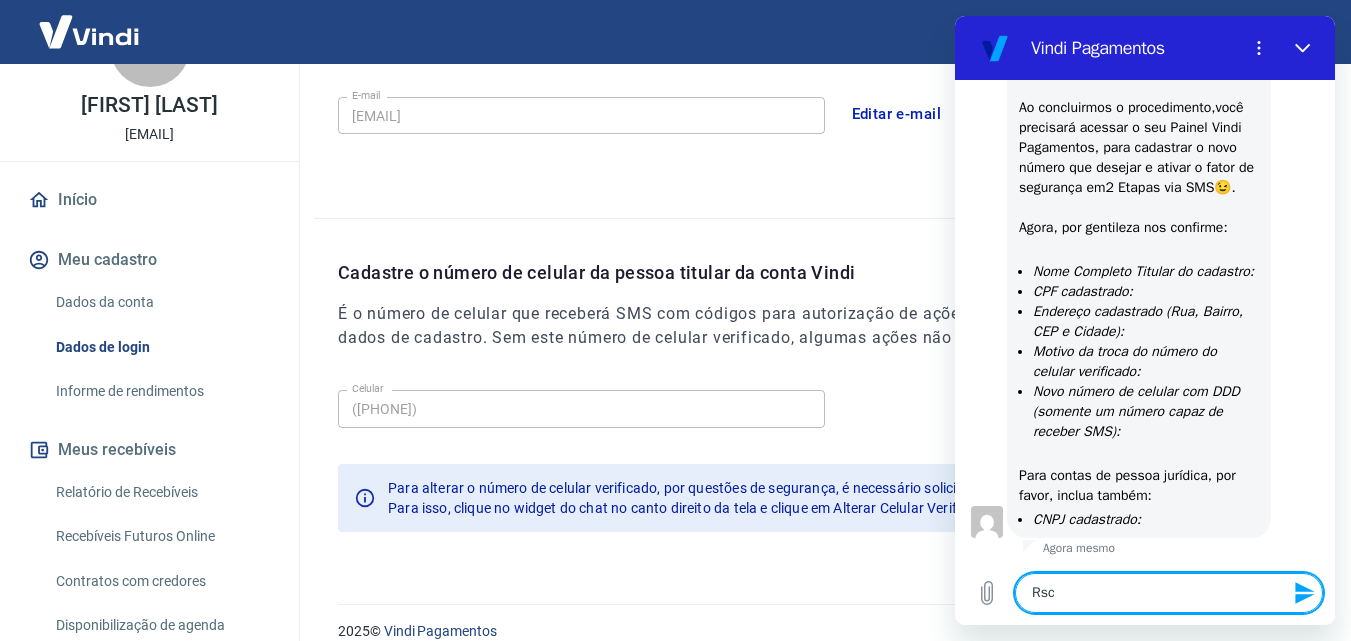 type on "Rs" 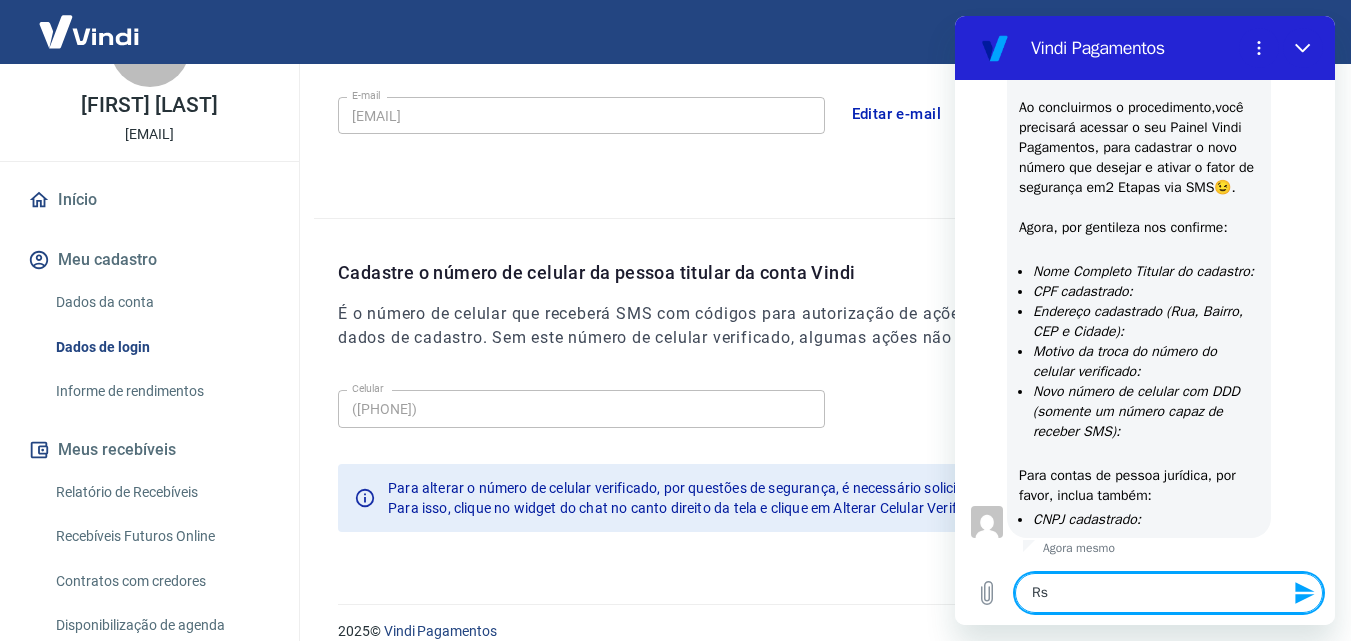type on "R" 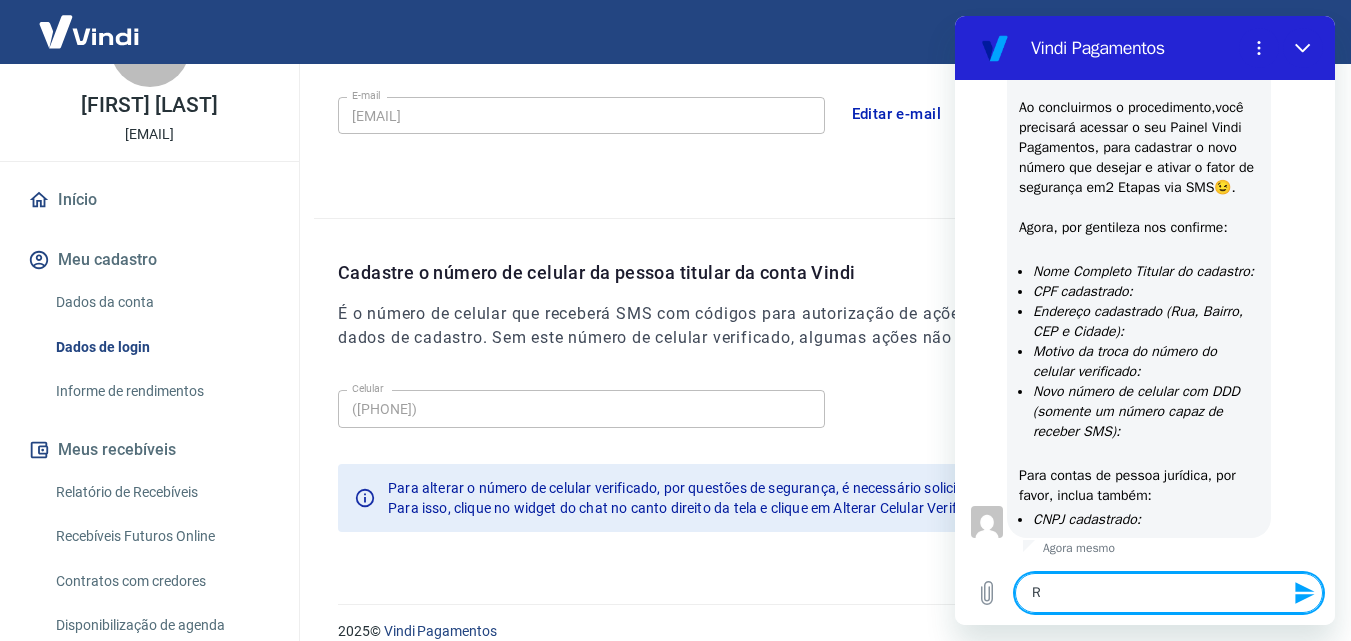 type on "Ra" 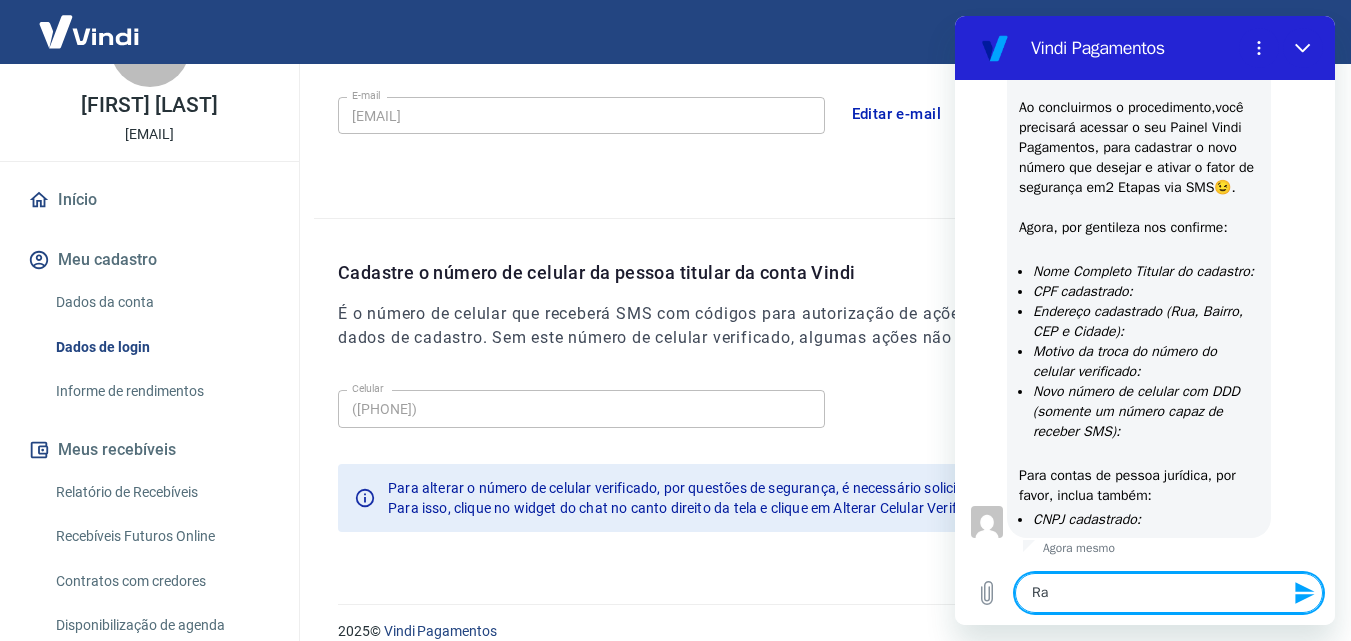 type on "Rac" 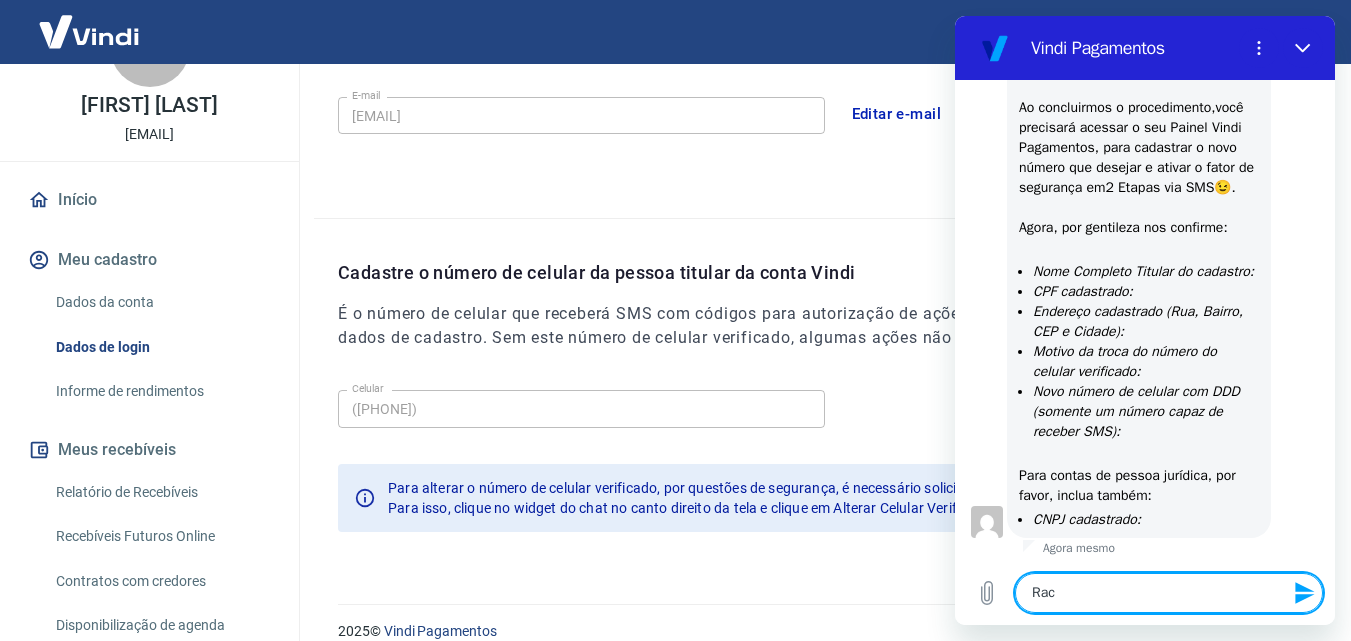 type on "Rach" 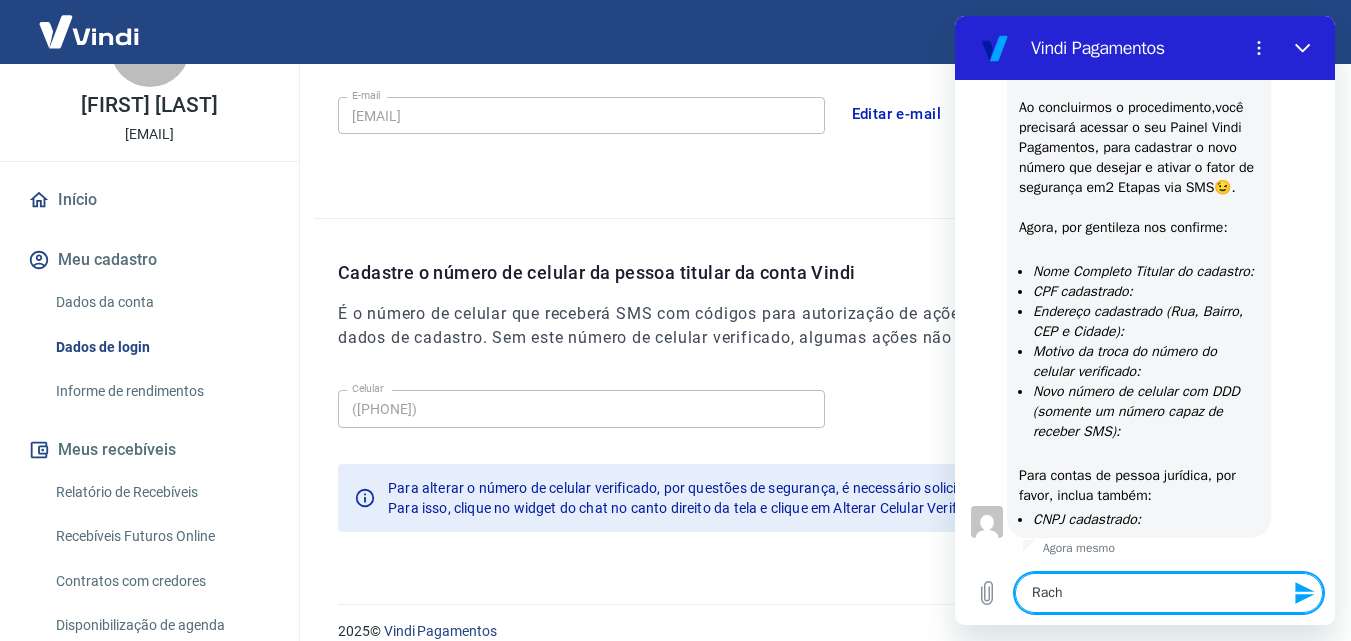 type on "Rach" 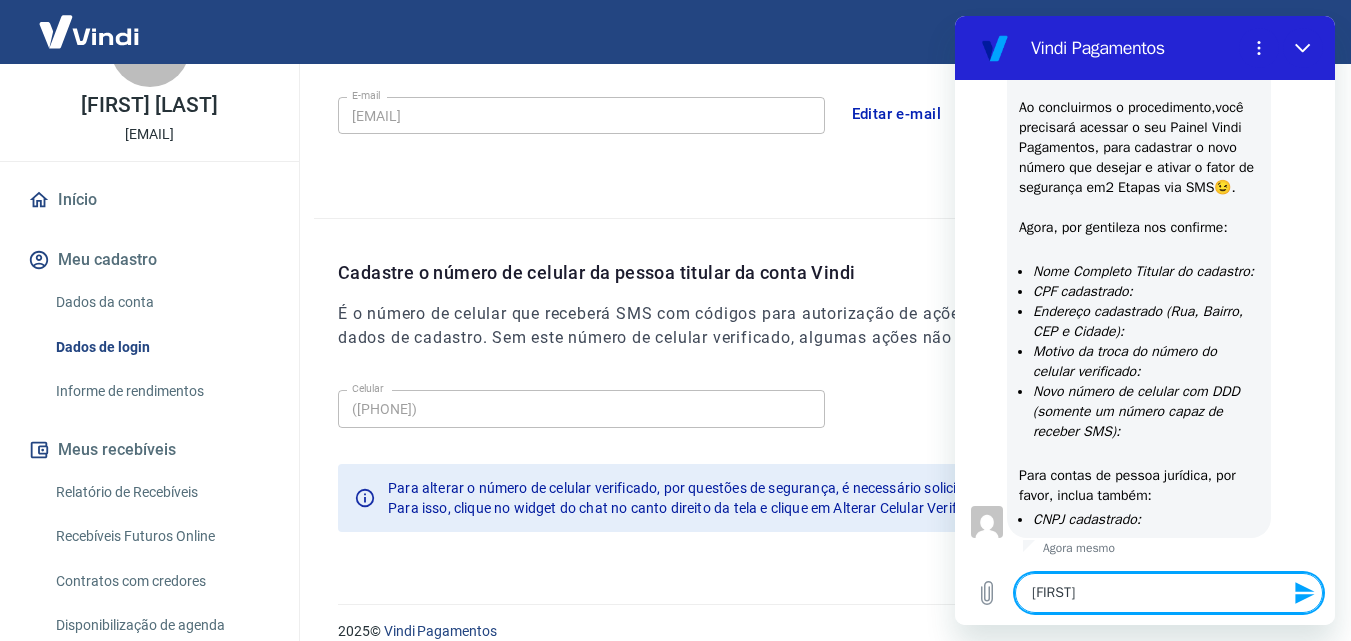 type on "x" 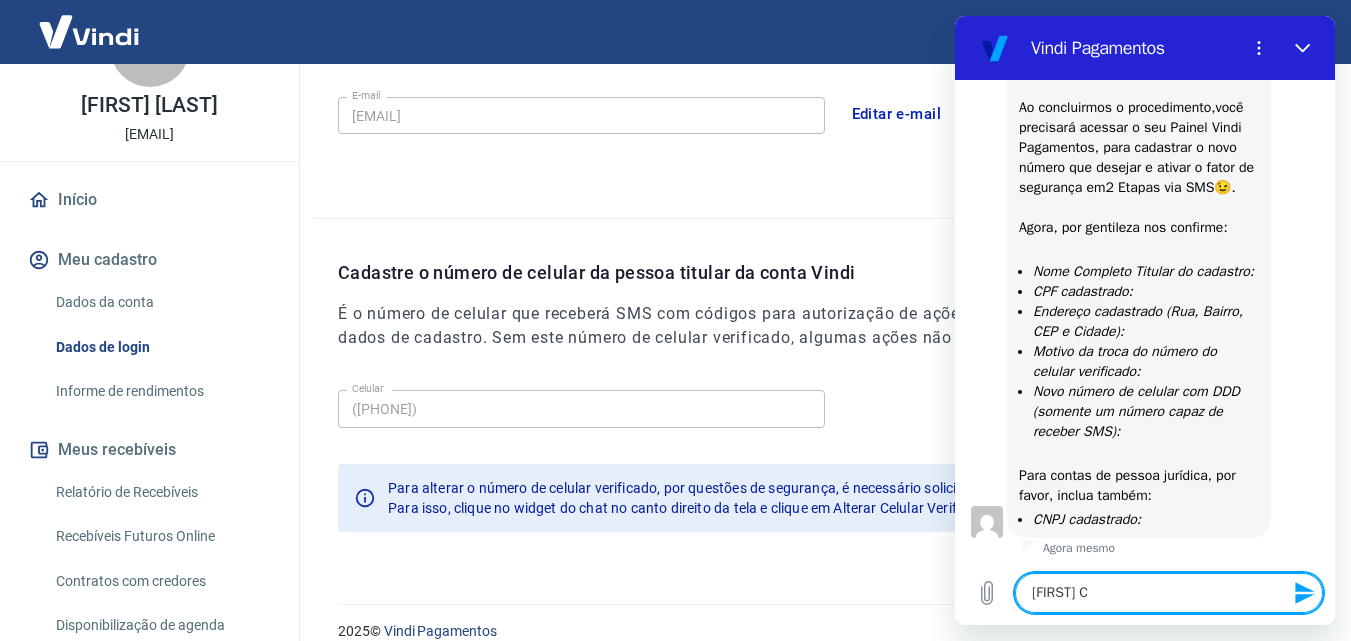 type on "[FIRST] [CITY]" 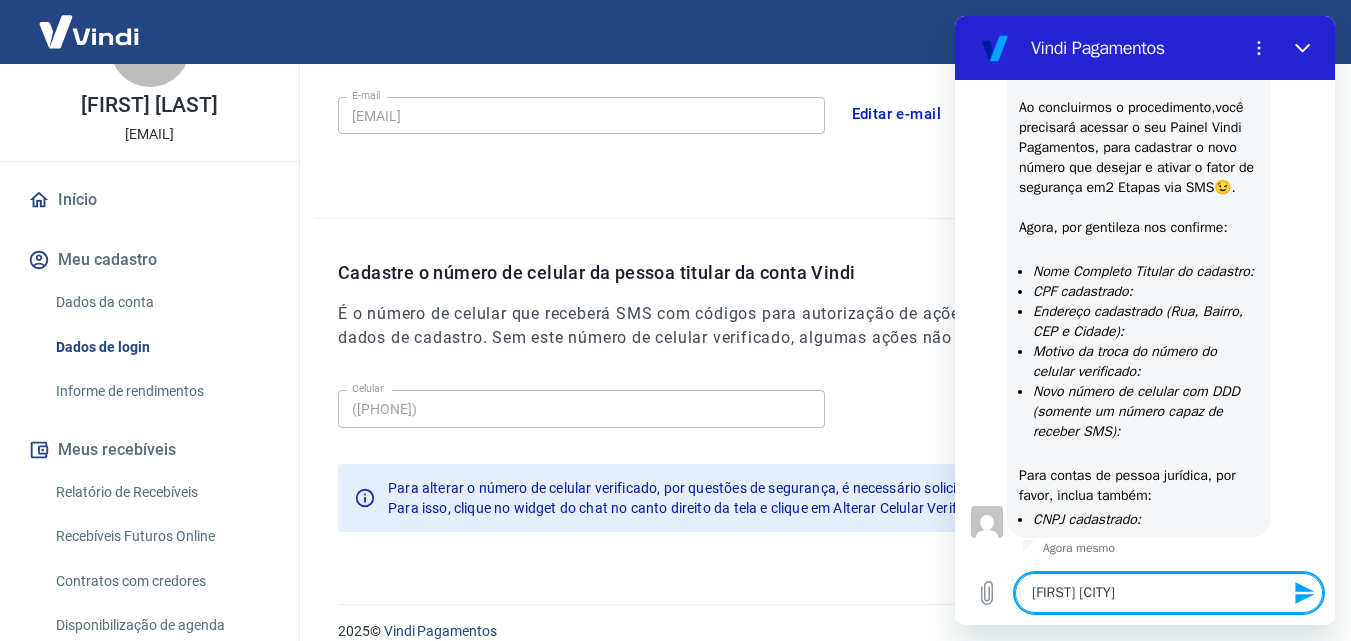 type on "x" 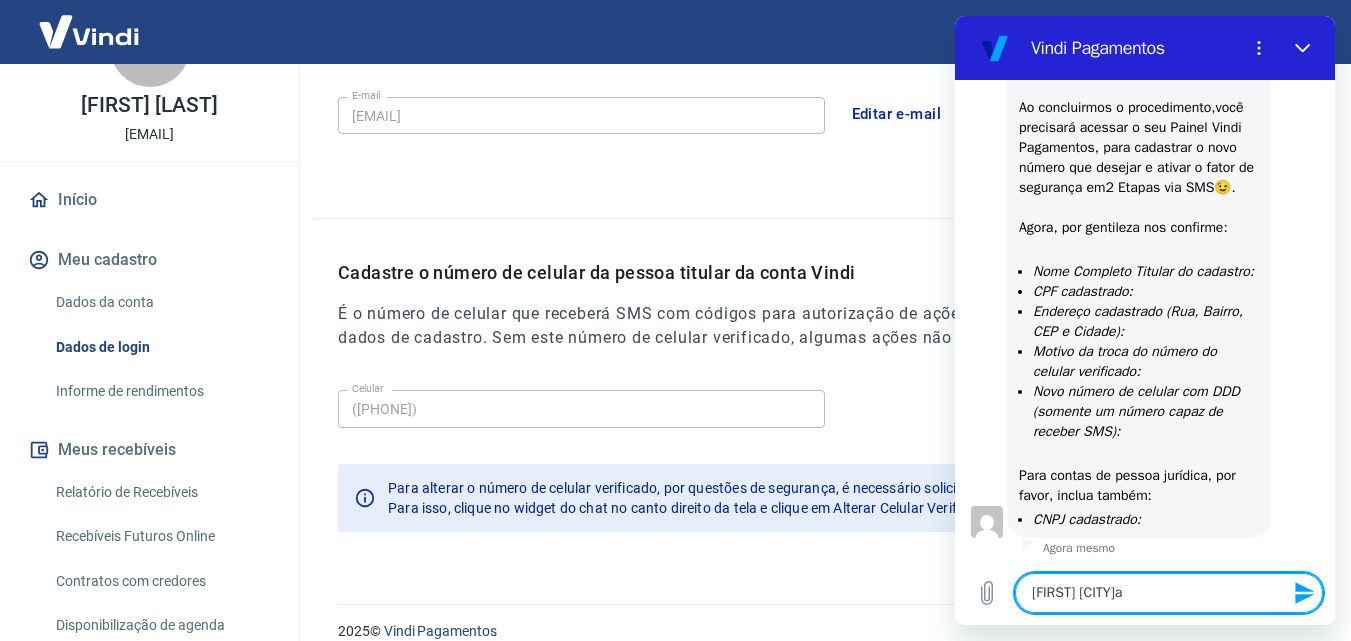 type on "[FIRST] [CITY]" 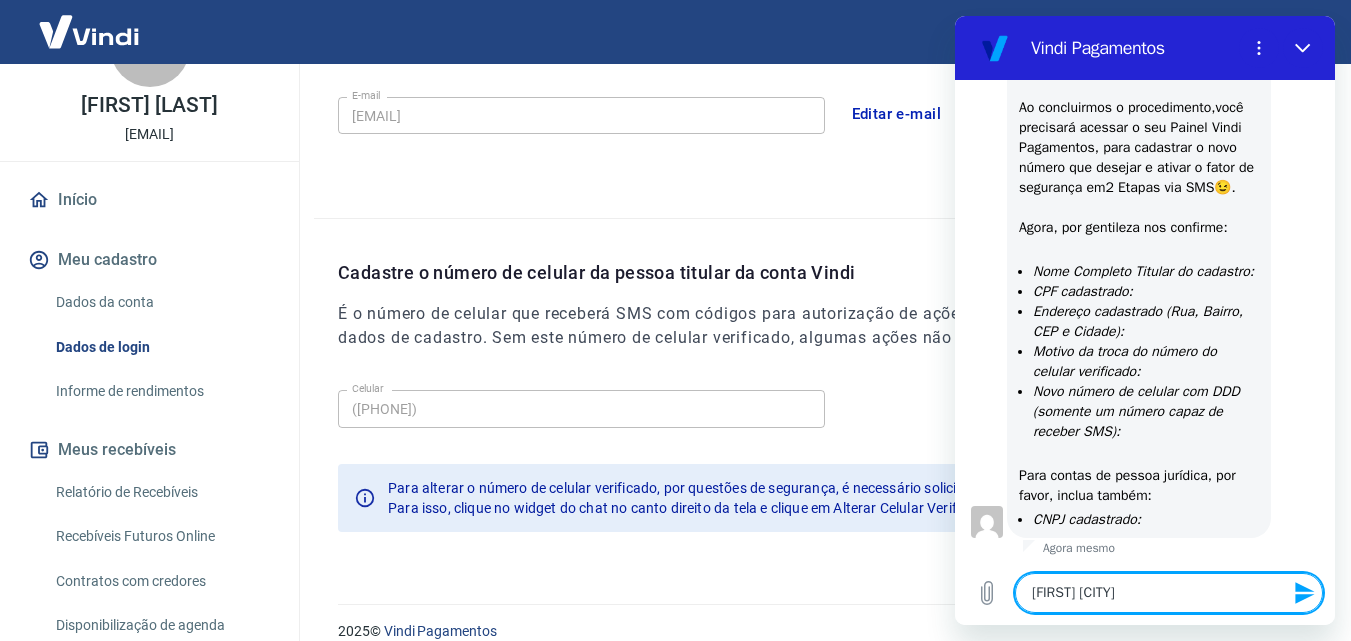 type on "[FIRST] [CITY]" 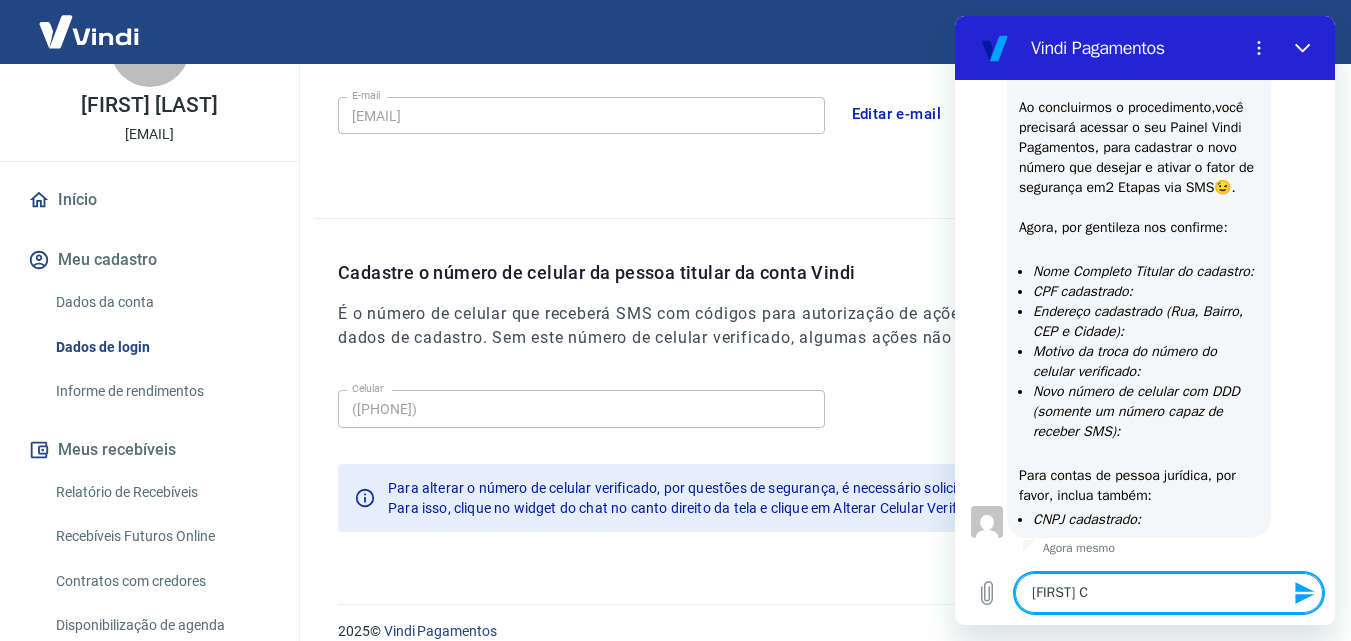 type on "x" 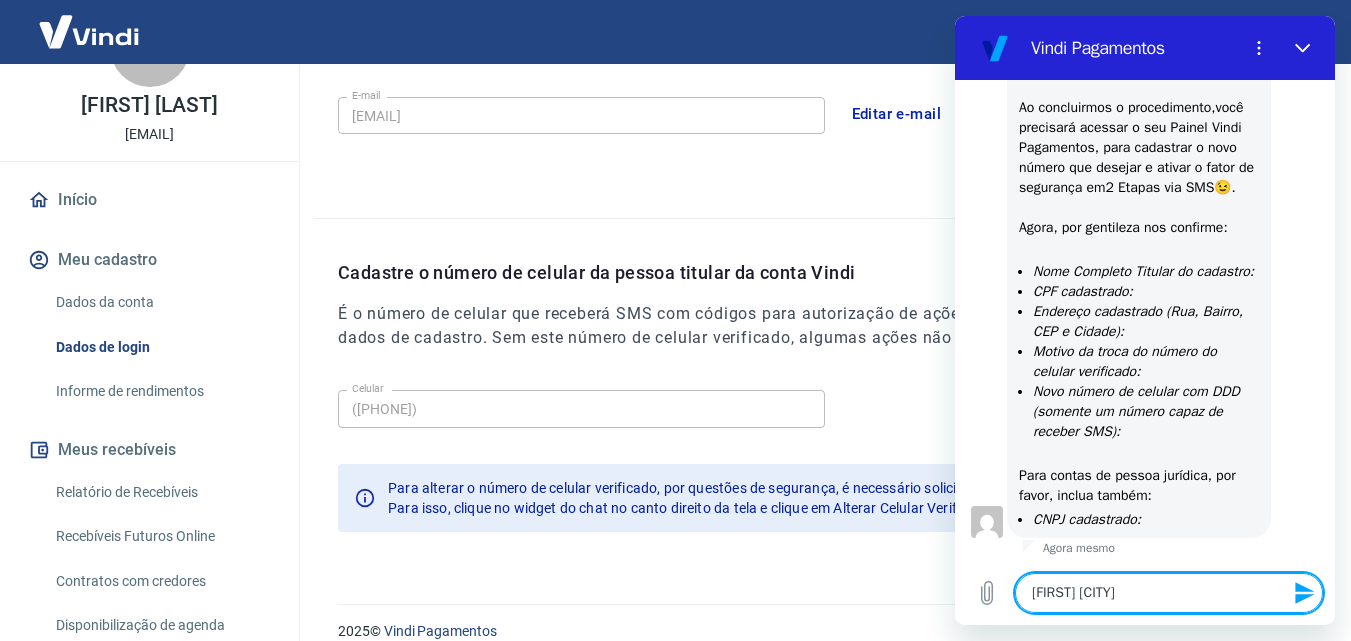 type on "[FIRST] Cap" 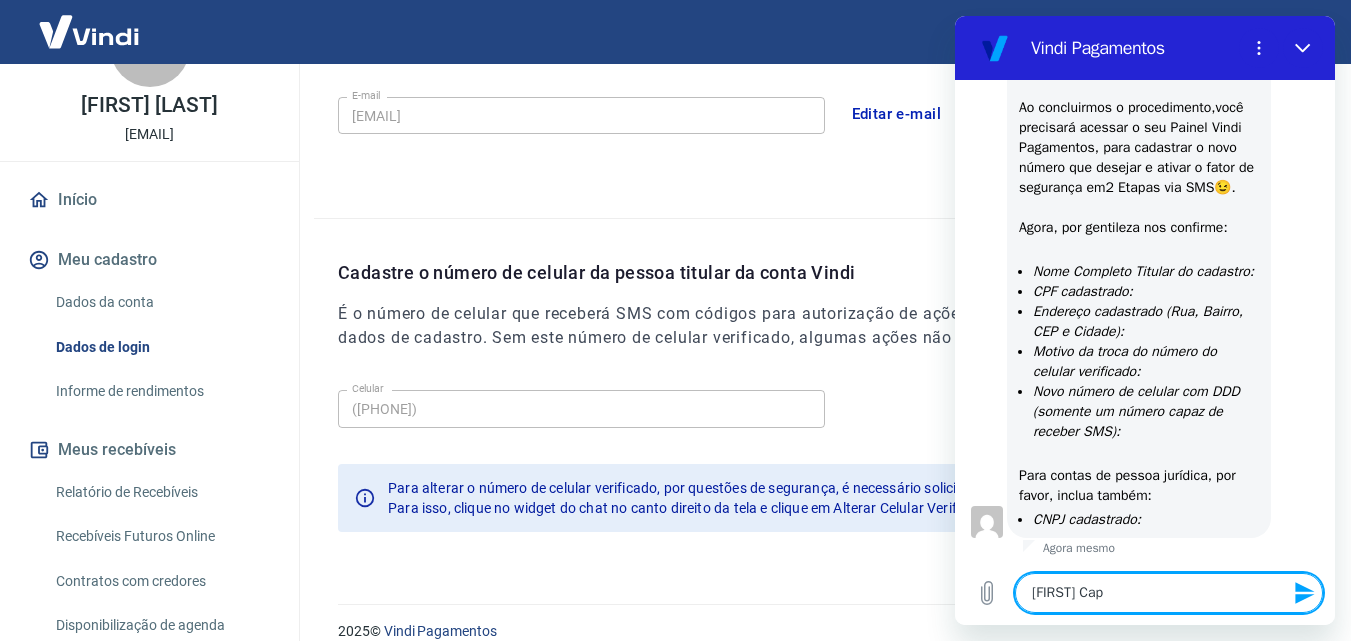 type on "x" 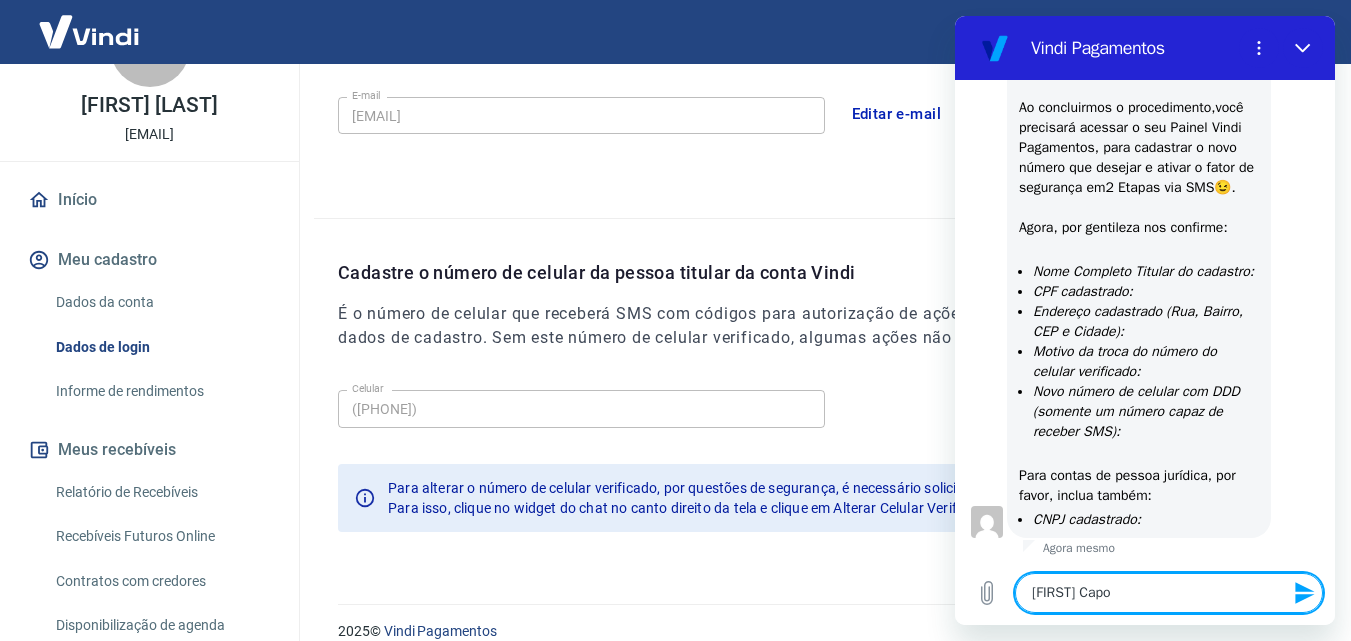 type on "[FIRST] [CITY]a" 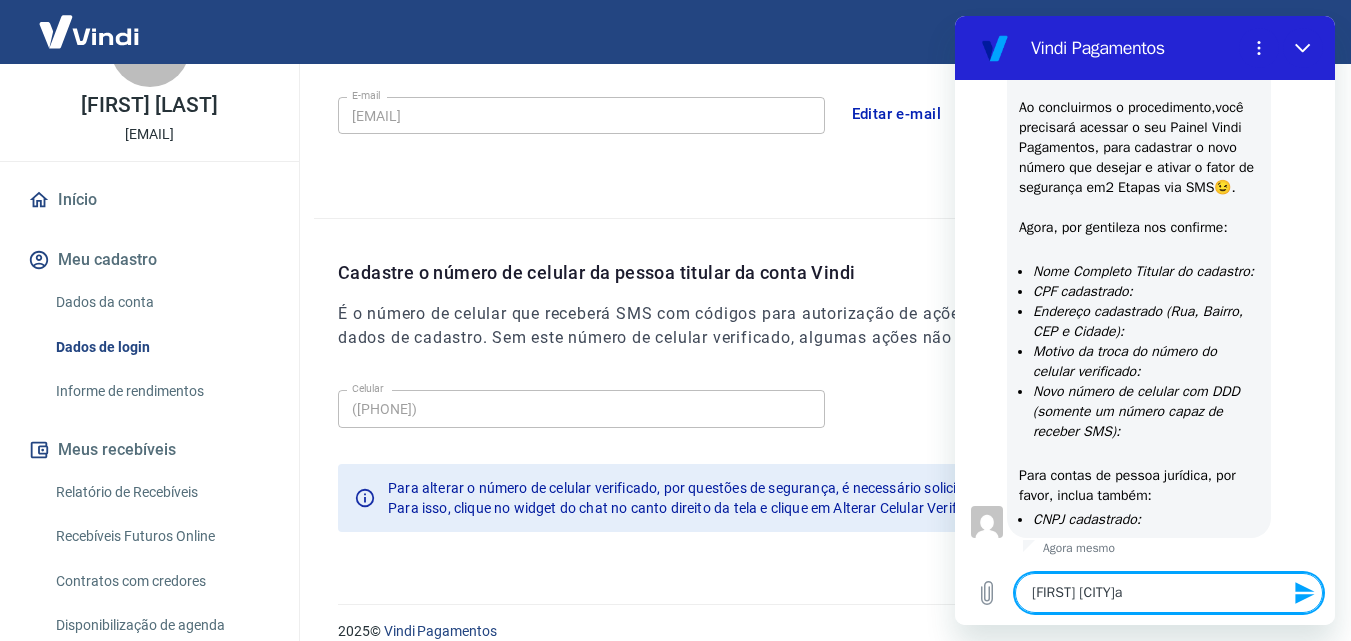 type on "[FIRST] [CITY]an" 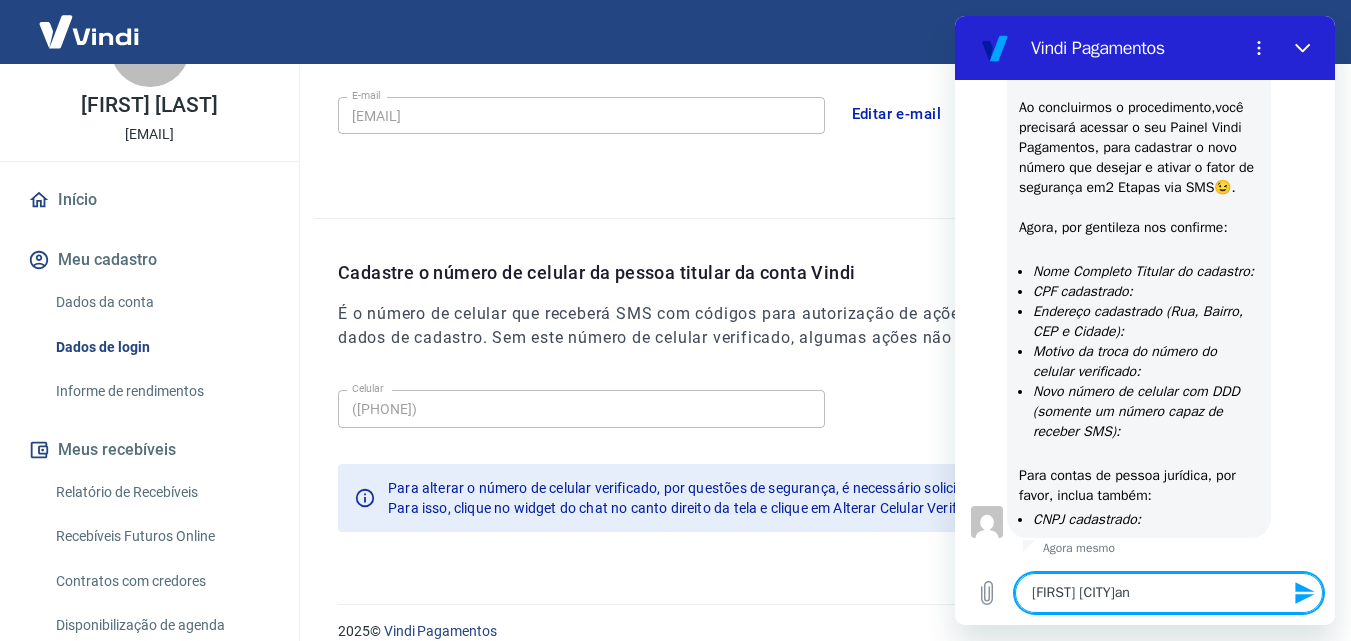type on "[FIRST] [LAST]" 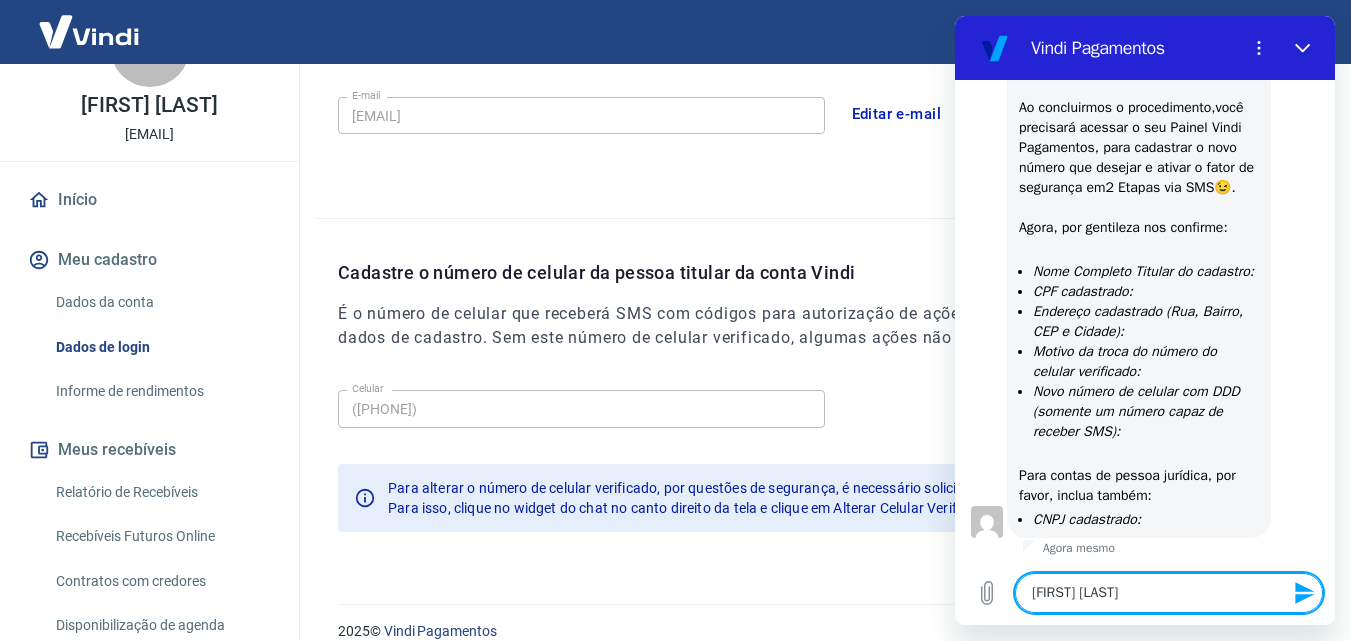 type on "[FIRST] [LAST]" 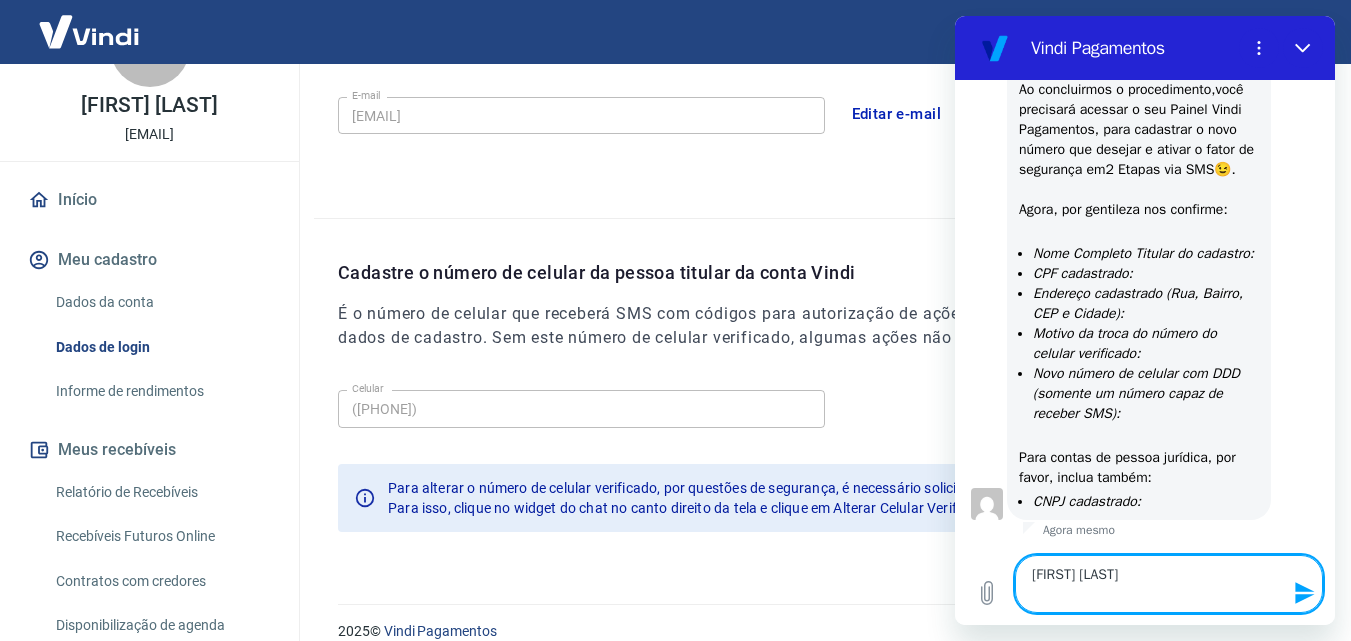 type on "[FIRST] [LAST]
0" 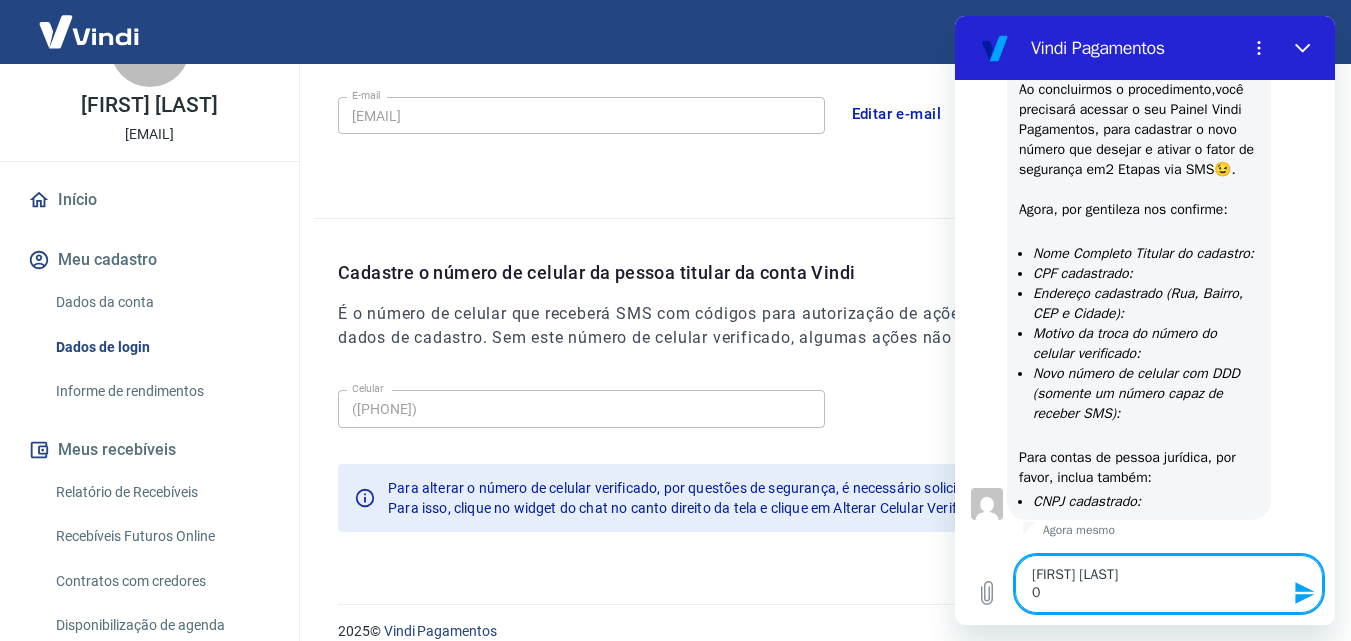 type on "[FIRST] [LAST]
00" 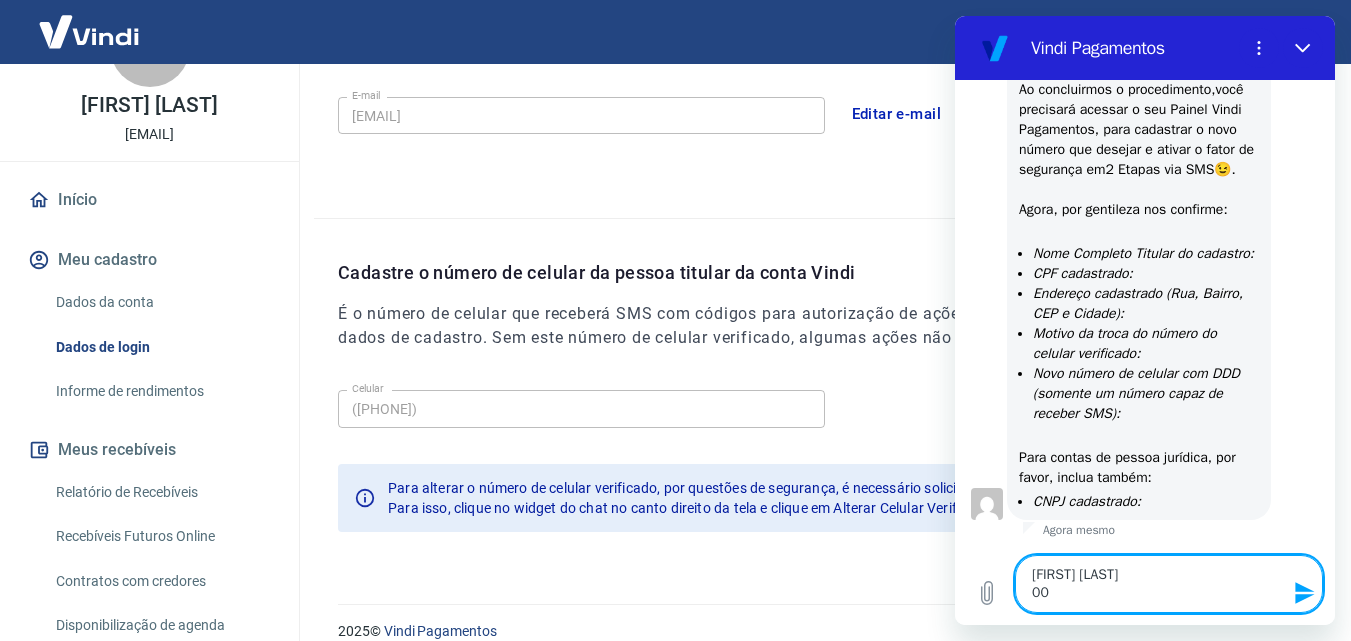 type on "[FIRST] [LAST]
00." 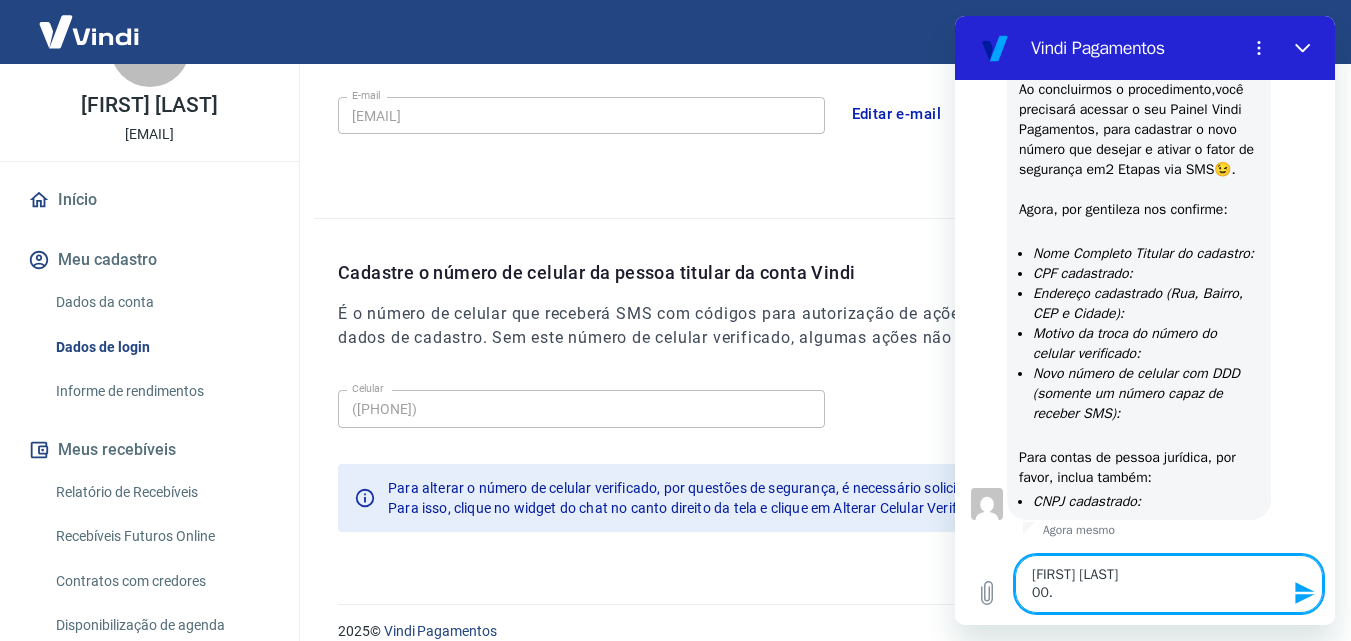 type on "[FIRST] [LAST]
00.4" 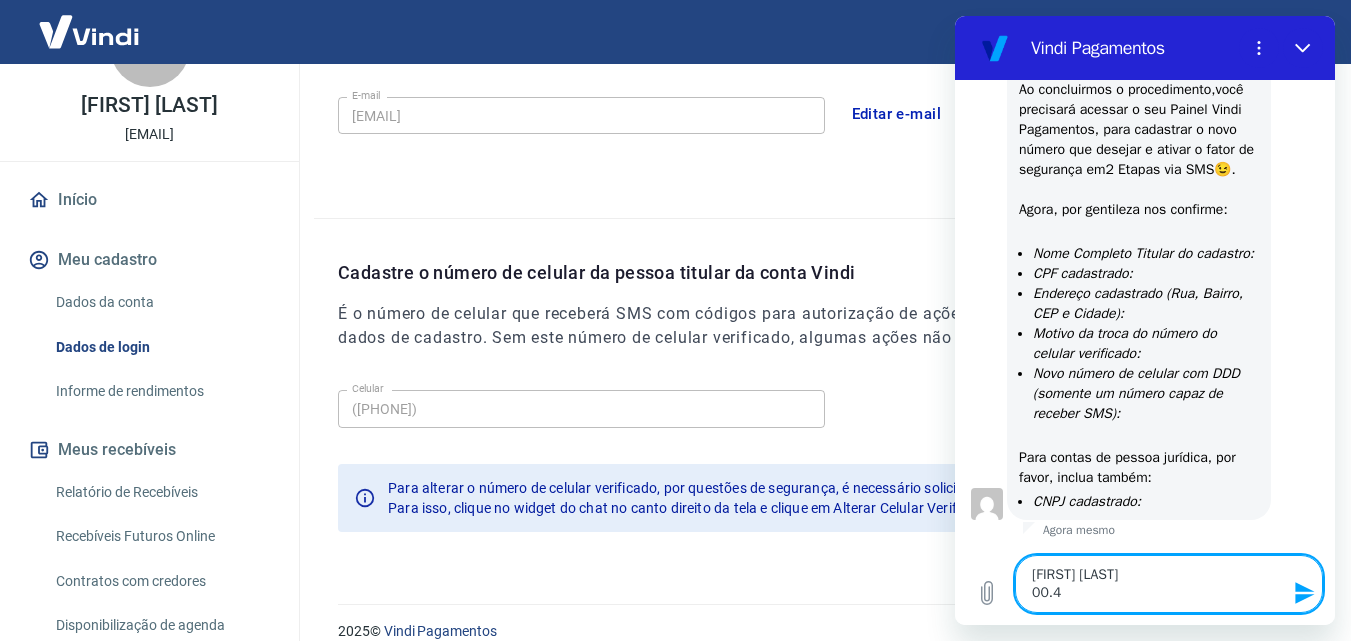 type on "[FIRST] [LAST]
00." 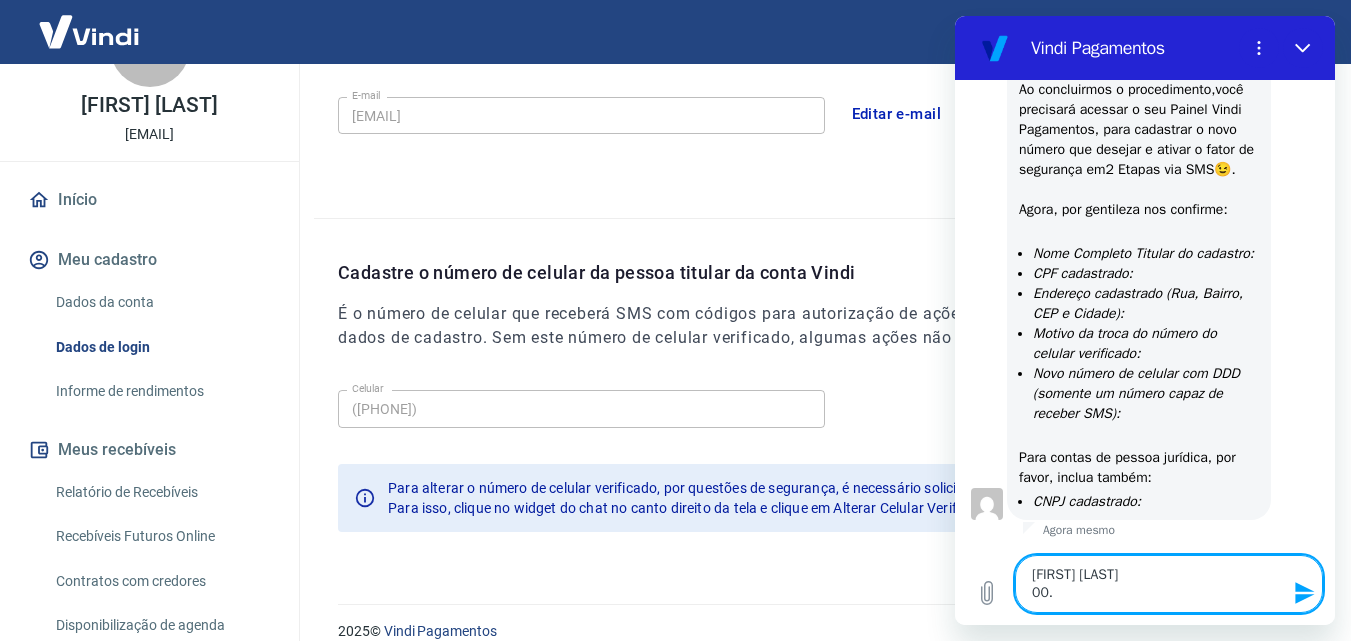 type on "[FIRST] [LAST]
00" 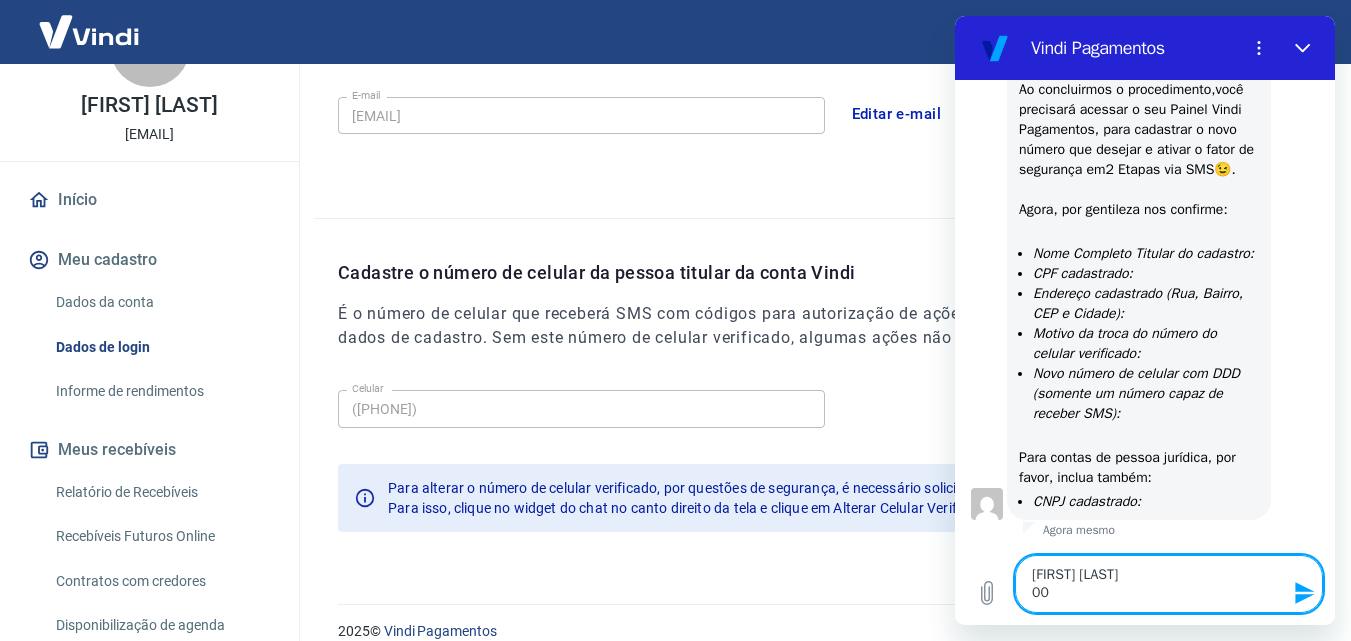 type on "x" 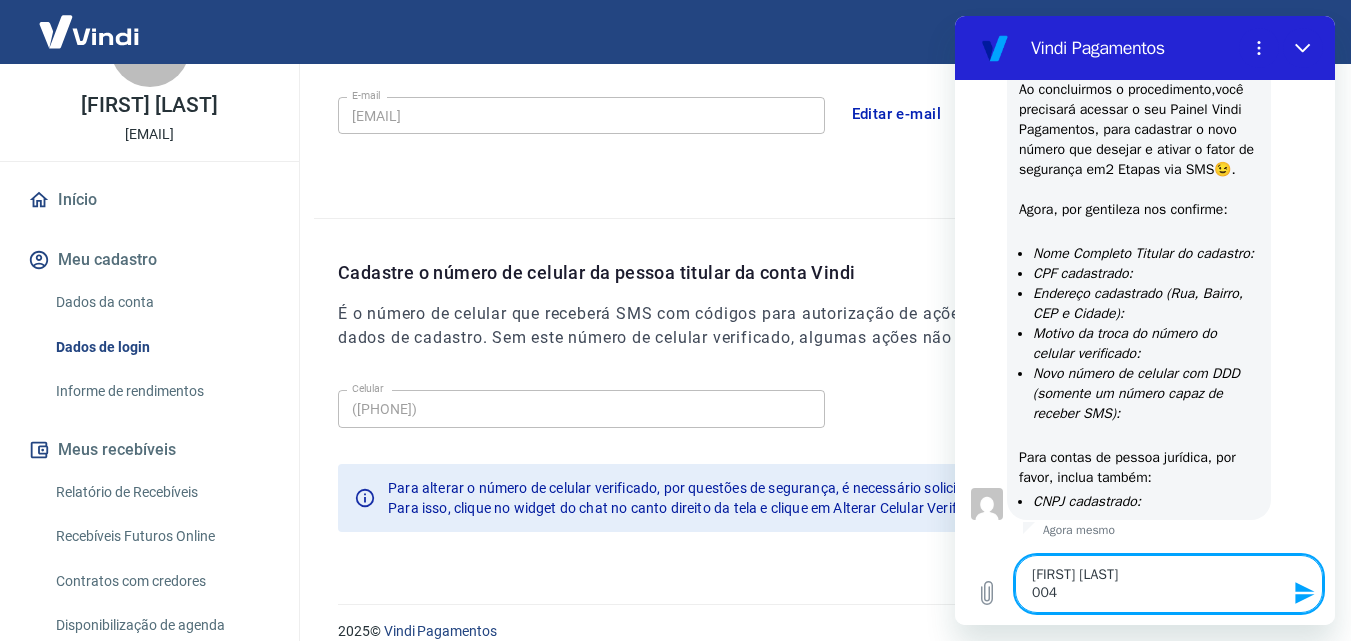 type on "[FIRST] [LAST]
004." 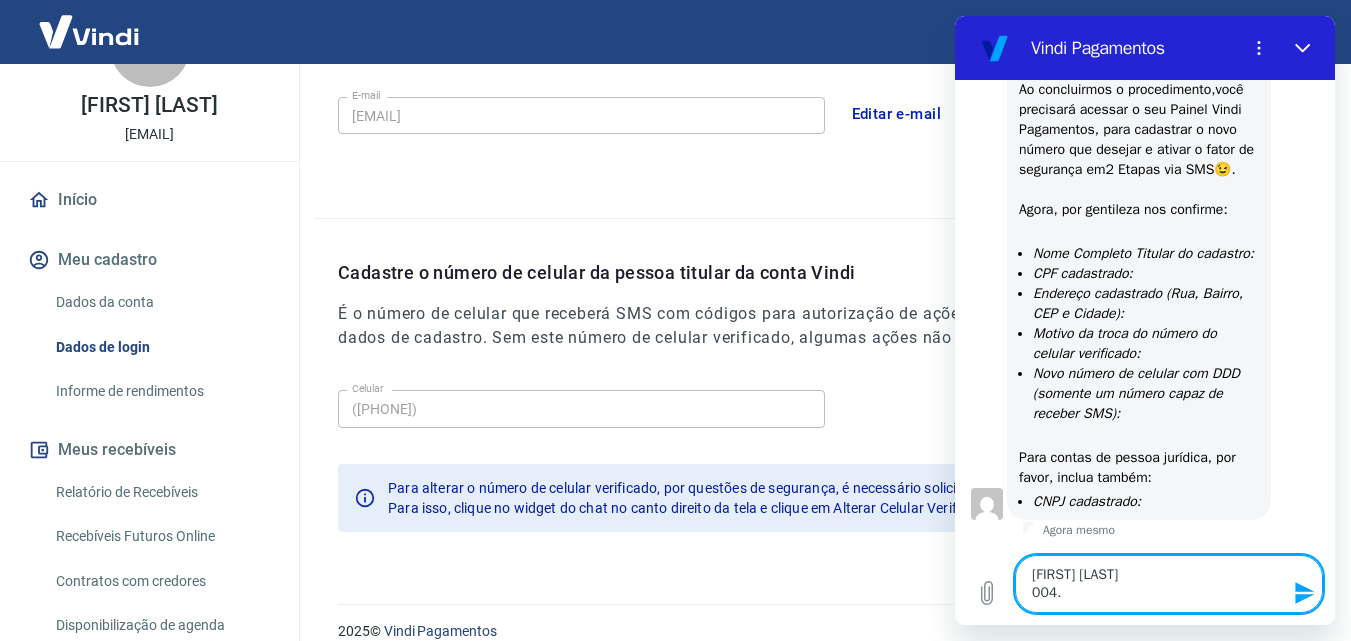 type on "[FIRST] [LAST]
004.3" 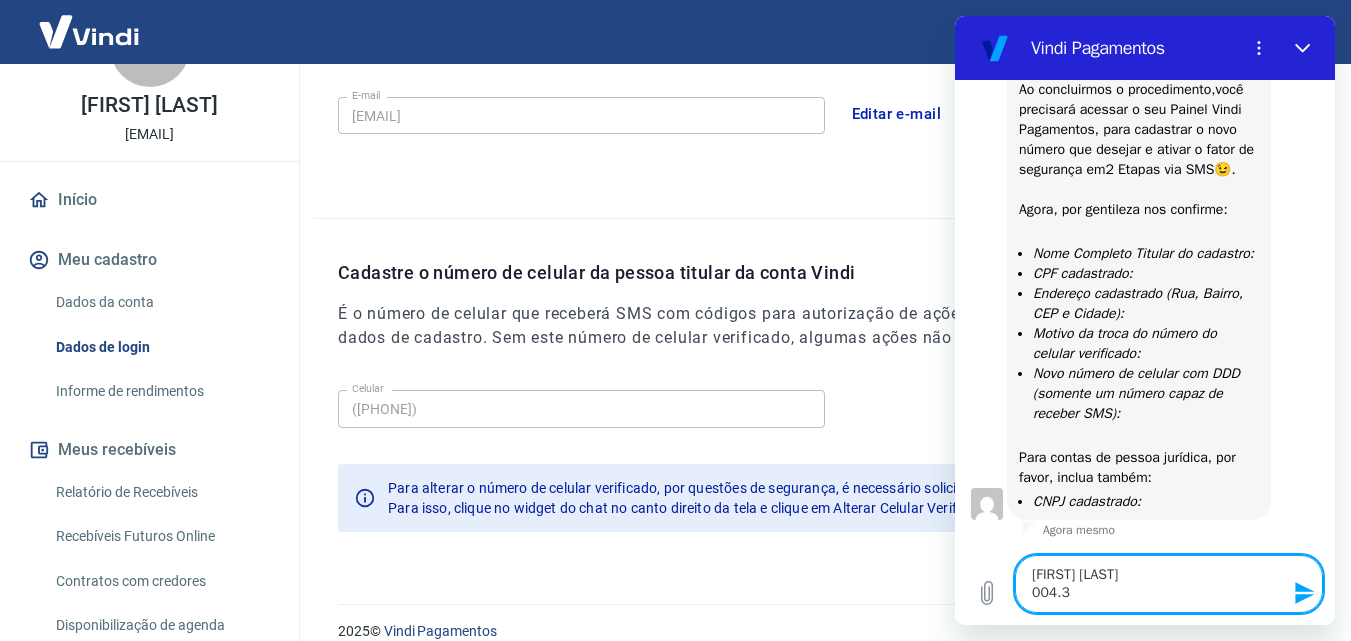 type on "[FIRST] [LAST]
004.3" 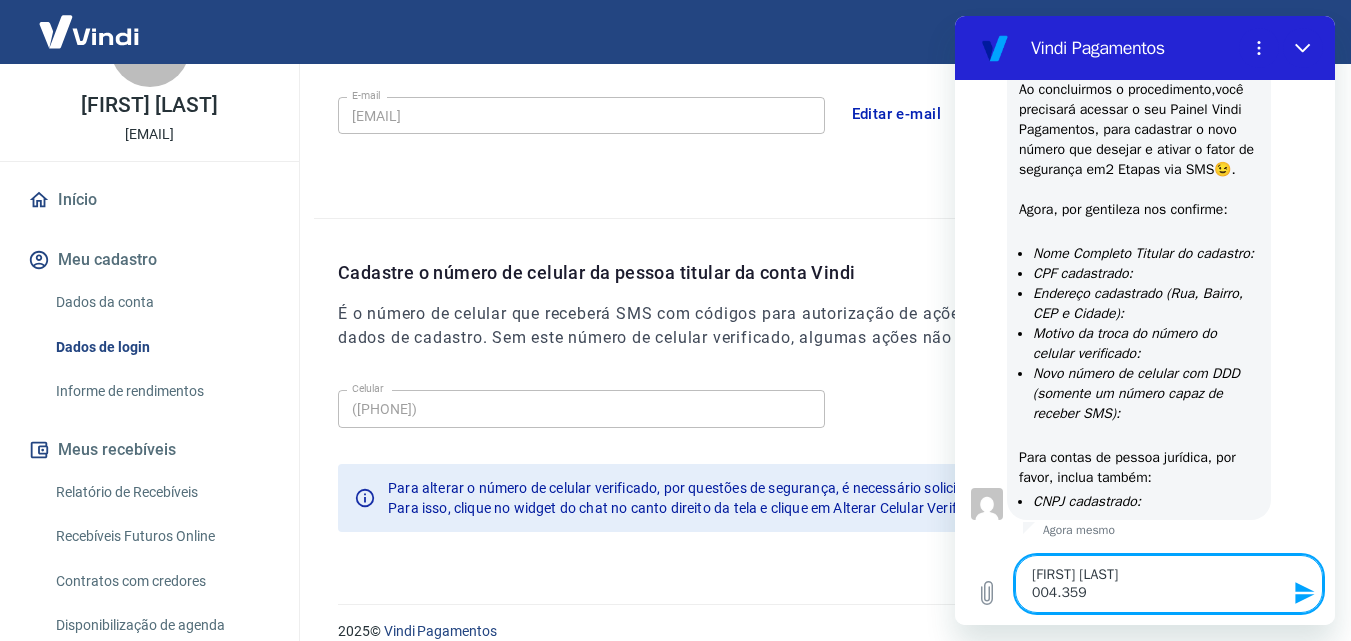 type on "[FIRST] [LAST]
004.359." 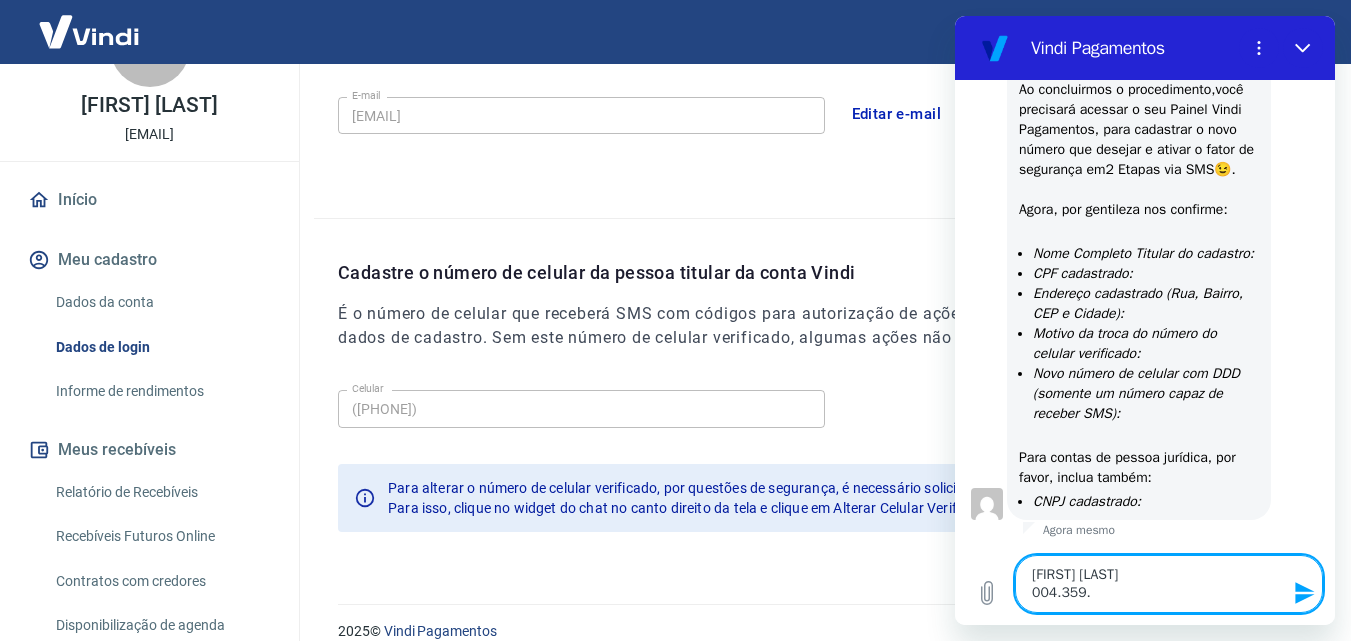 type on "[FIRST] [LAST]
004.359.3" 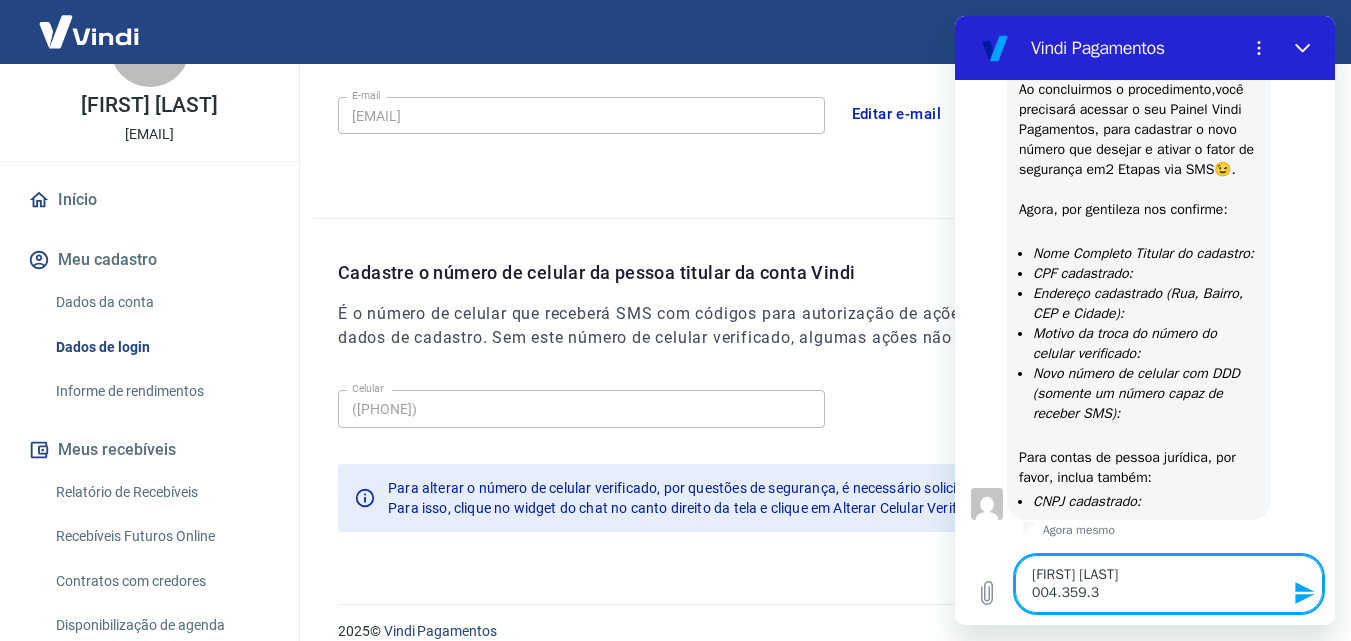 type on "[FIRST] [LAST]
004.359.36" 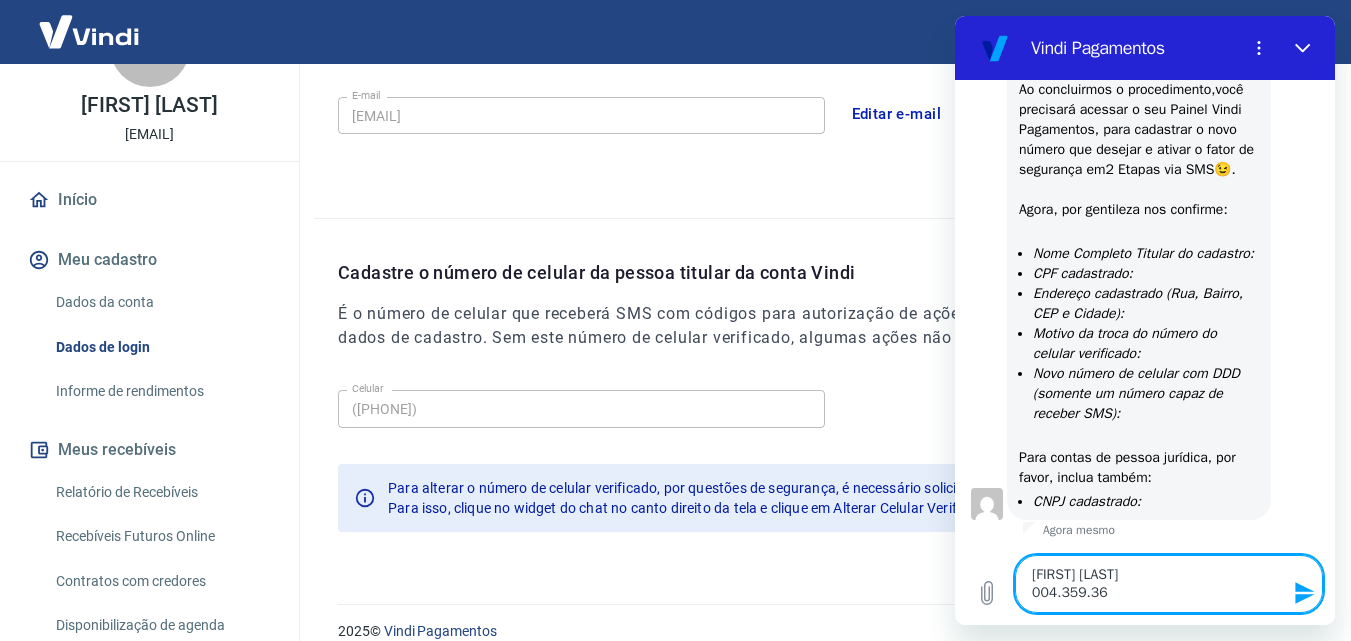 type on "[FIRST] [LAST]
004.359.360" 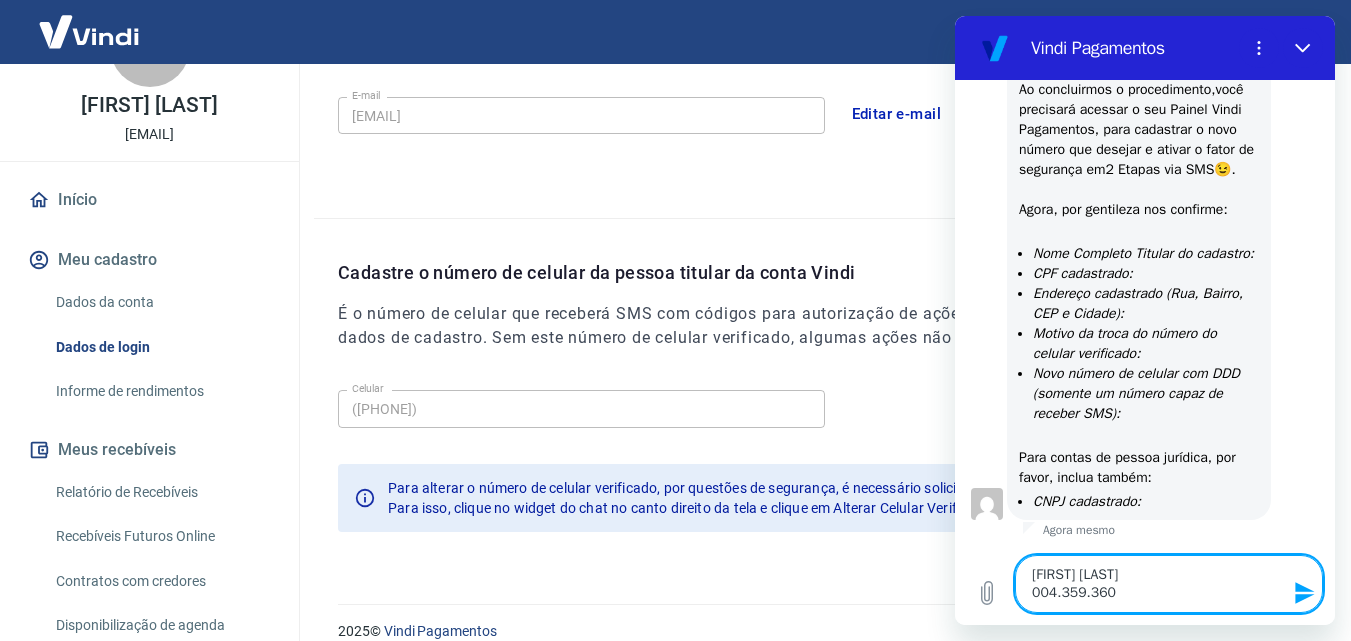 type on "x" 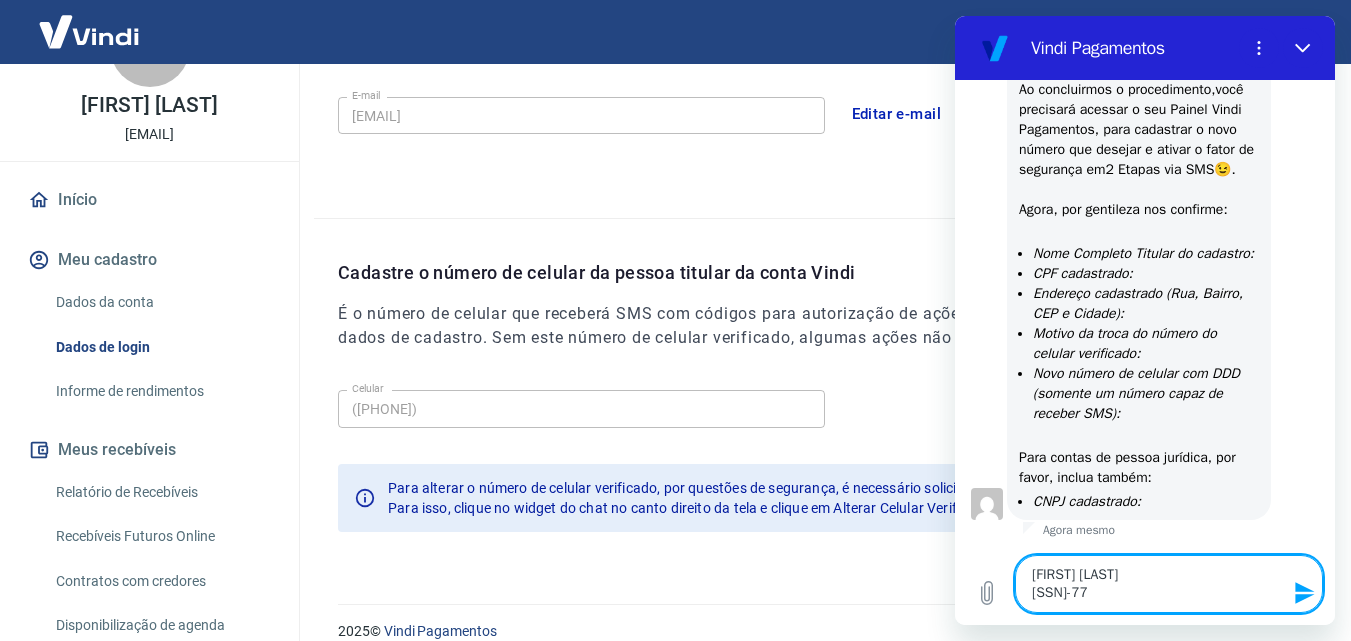 type on "[FIRST] [LAST]
004.359.360-7" 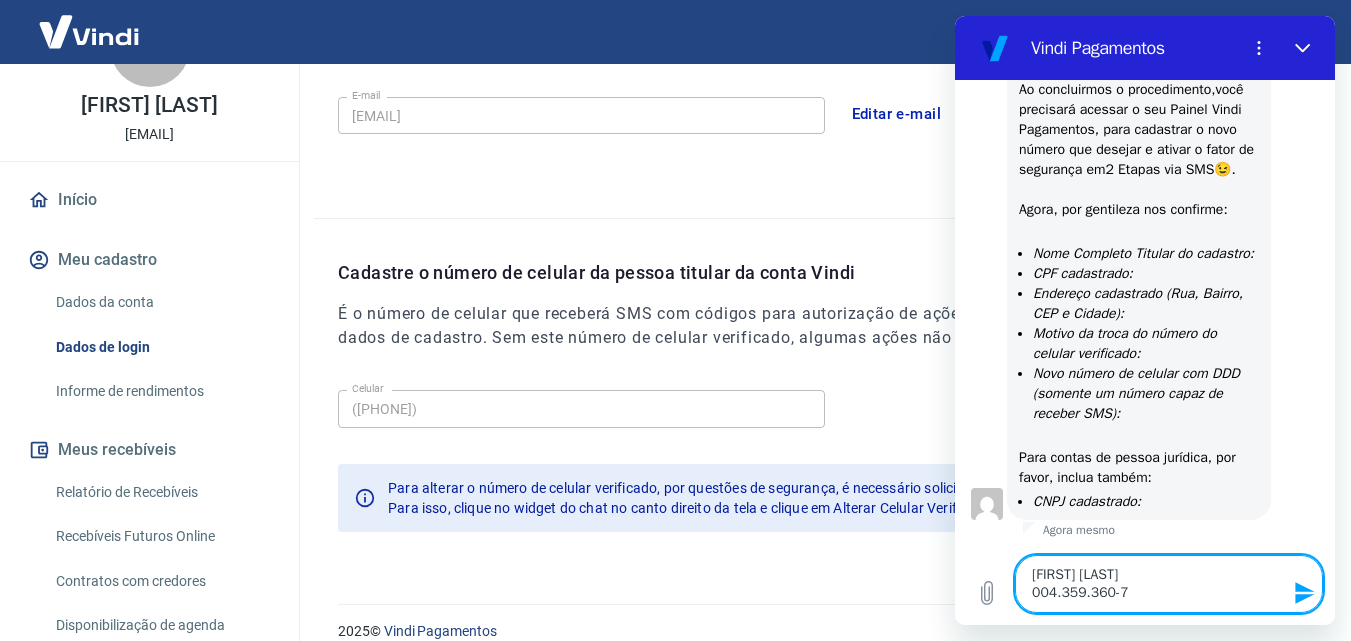 type on "[FIRST] [LAST]
[SSN]" 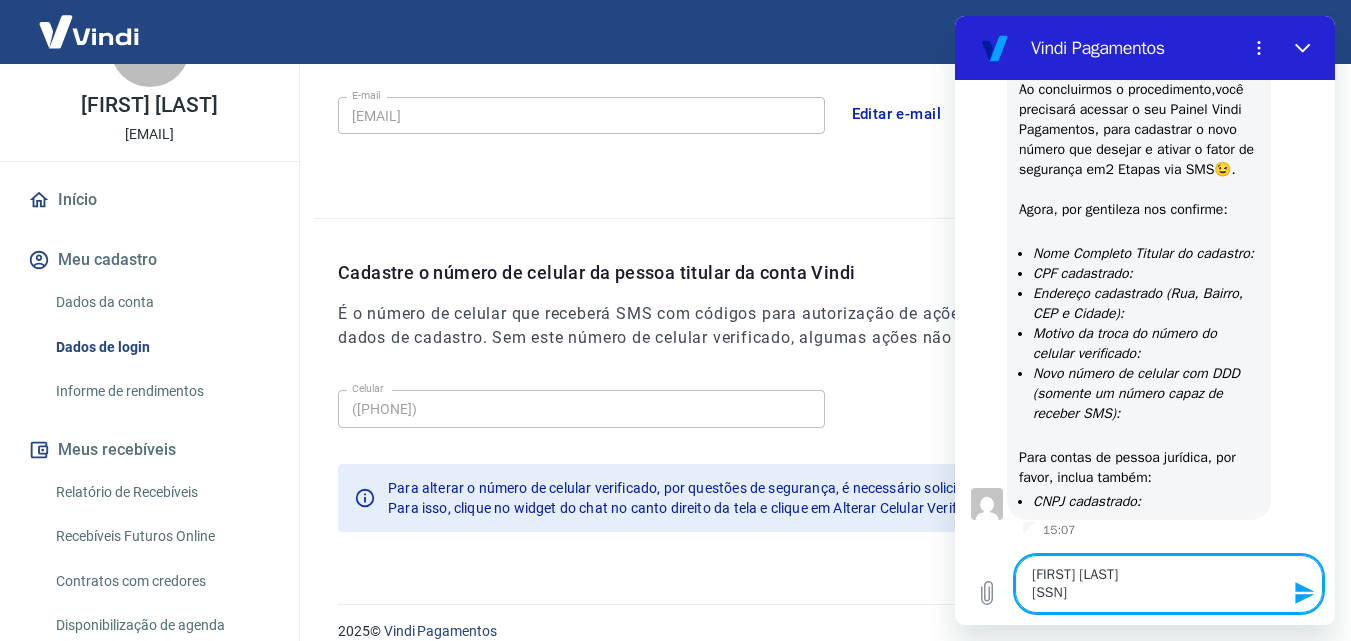 type on "[FIRST] [LAST]
[SSN]" 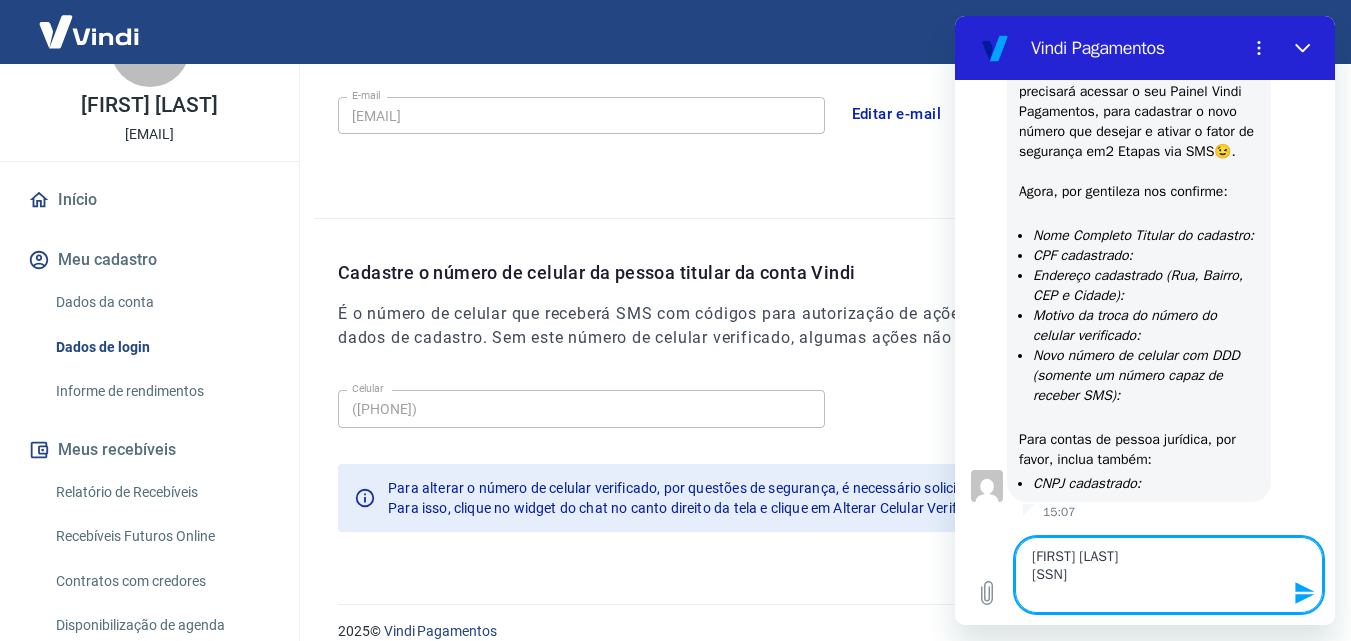 type on "[FIRST] [LAST]
[SSN]" 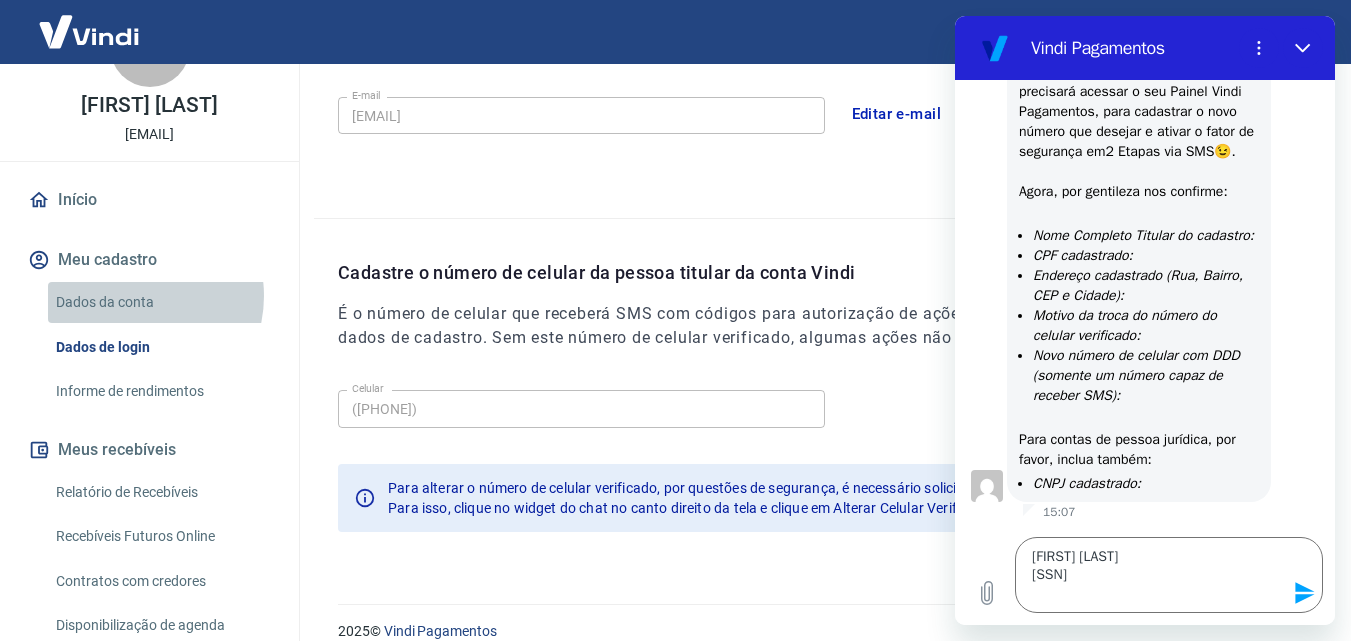 click on "Dados da conta" at bounding box center [161, 302] 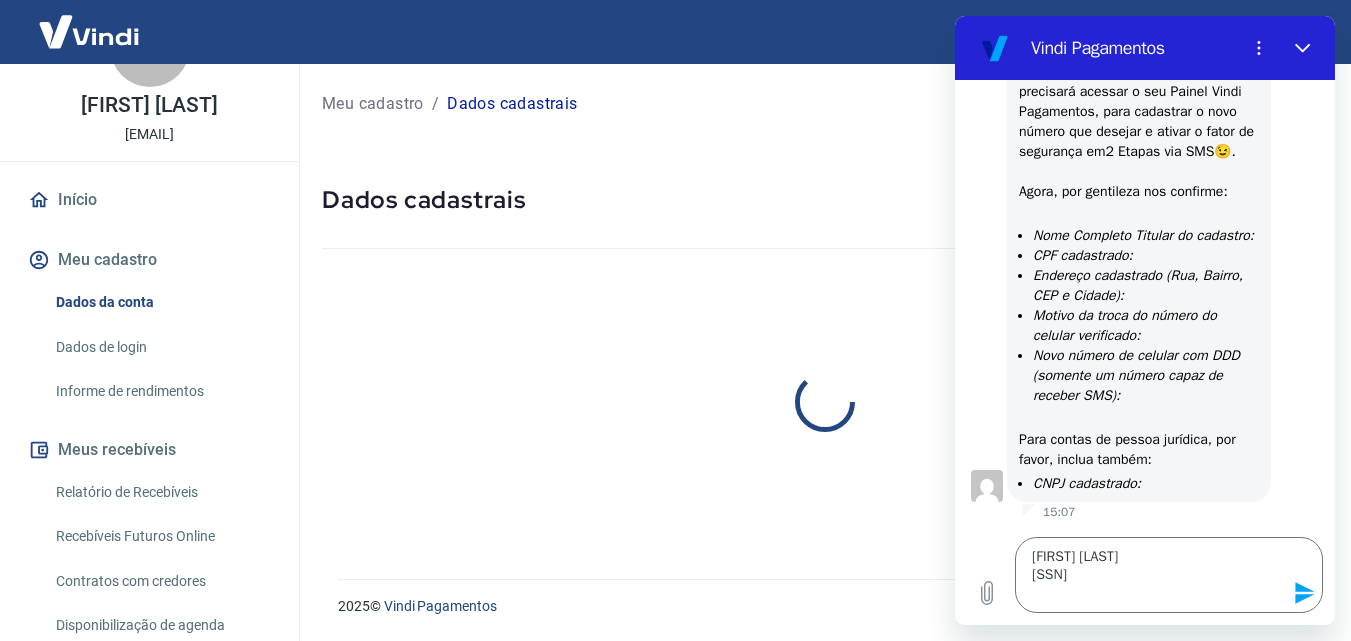 scroll, scrollTop: 0, scrollLeft: 0, axis: both 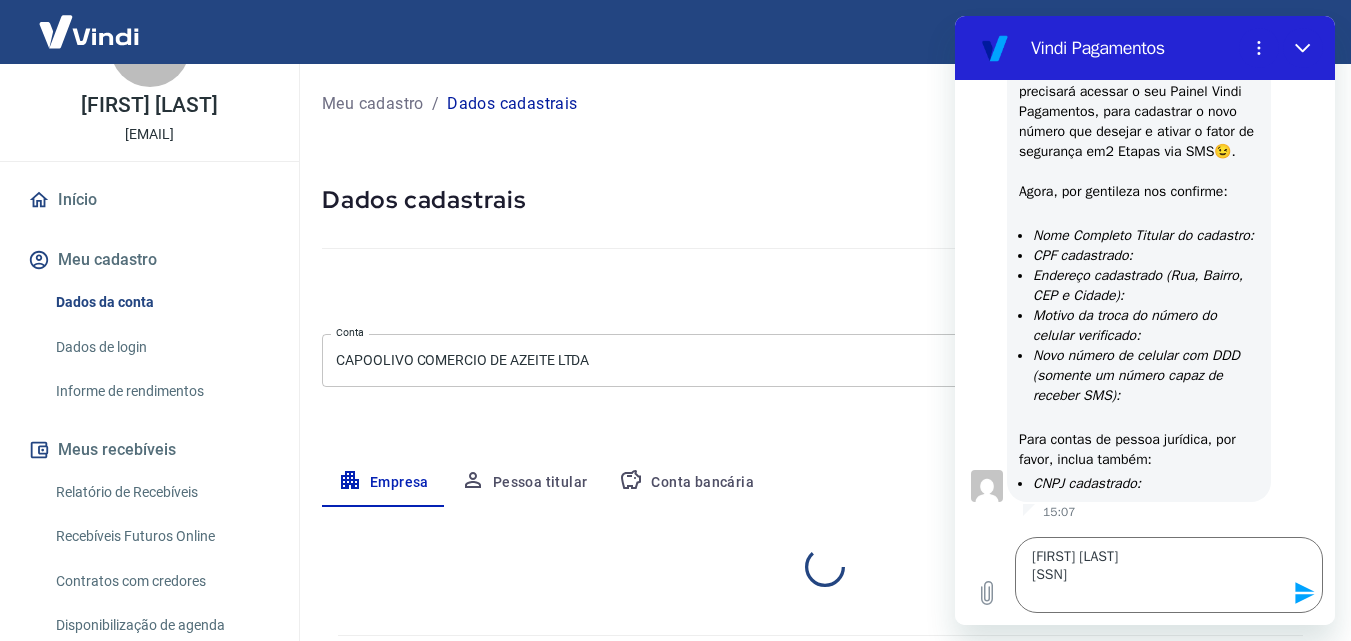 select on "RS" 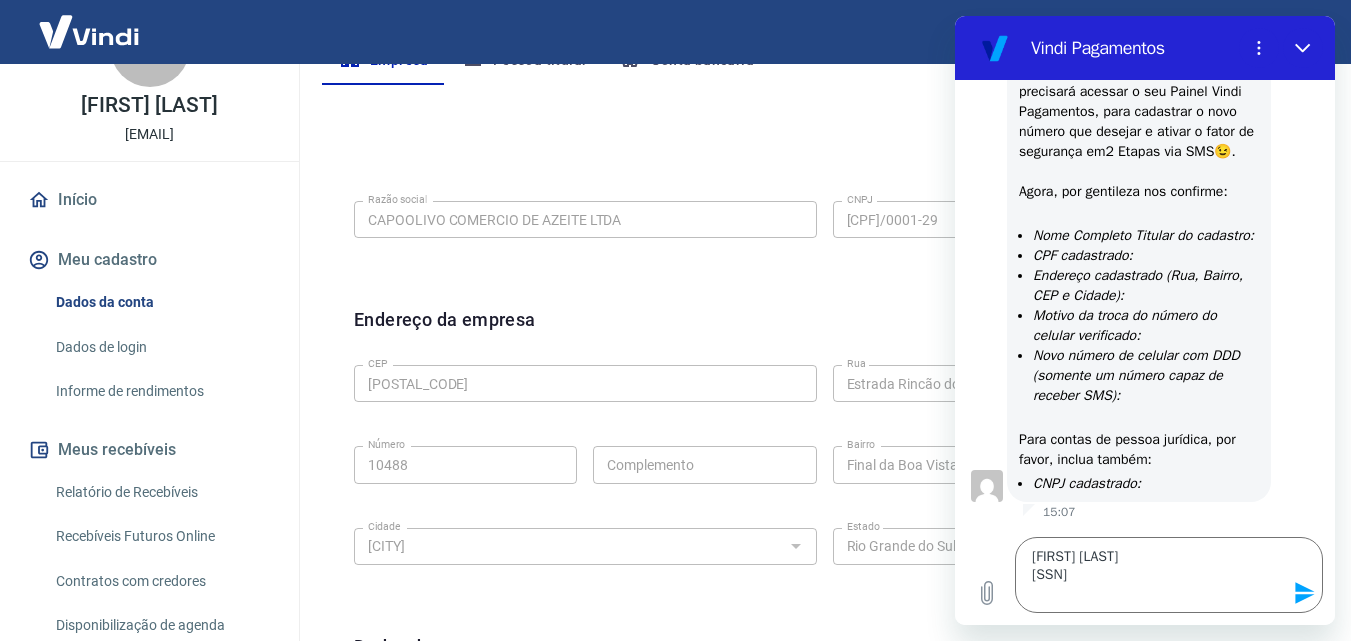 scroll, scrollTop: 429, scrollLeft: 0, axis: vertical 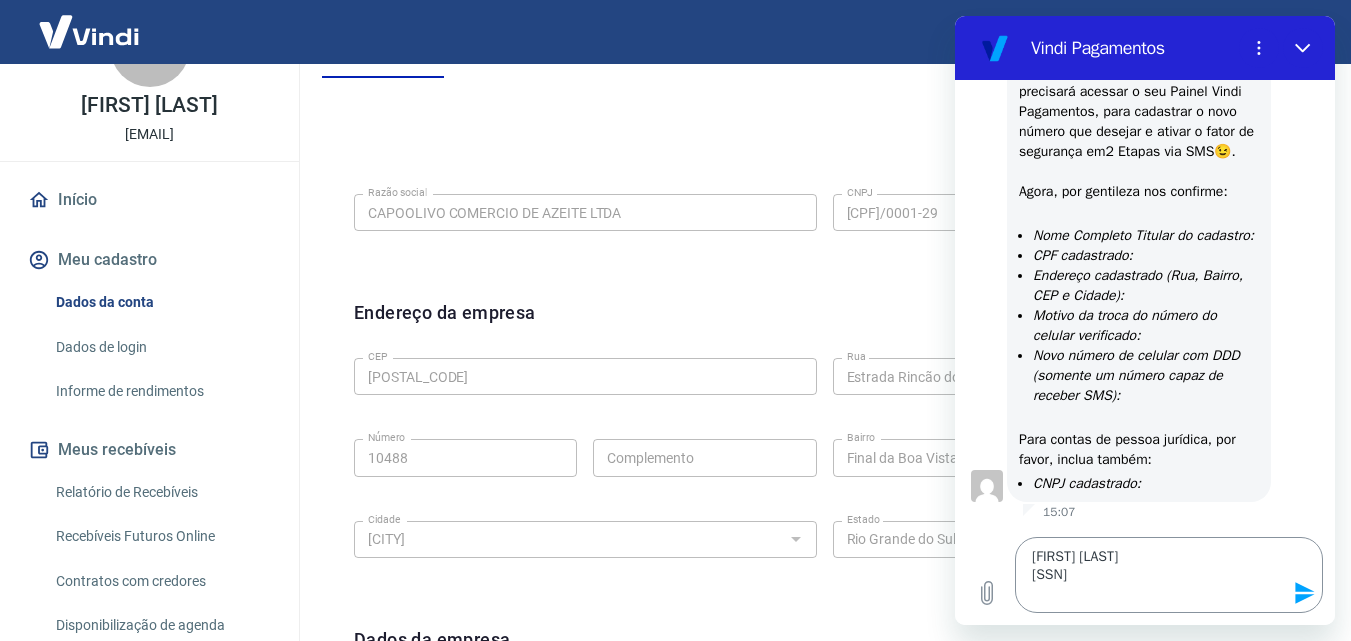 click on "[FIRST] [LAST]
[SSN]" at bounding box center [1169, 575] 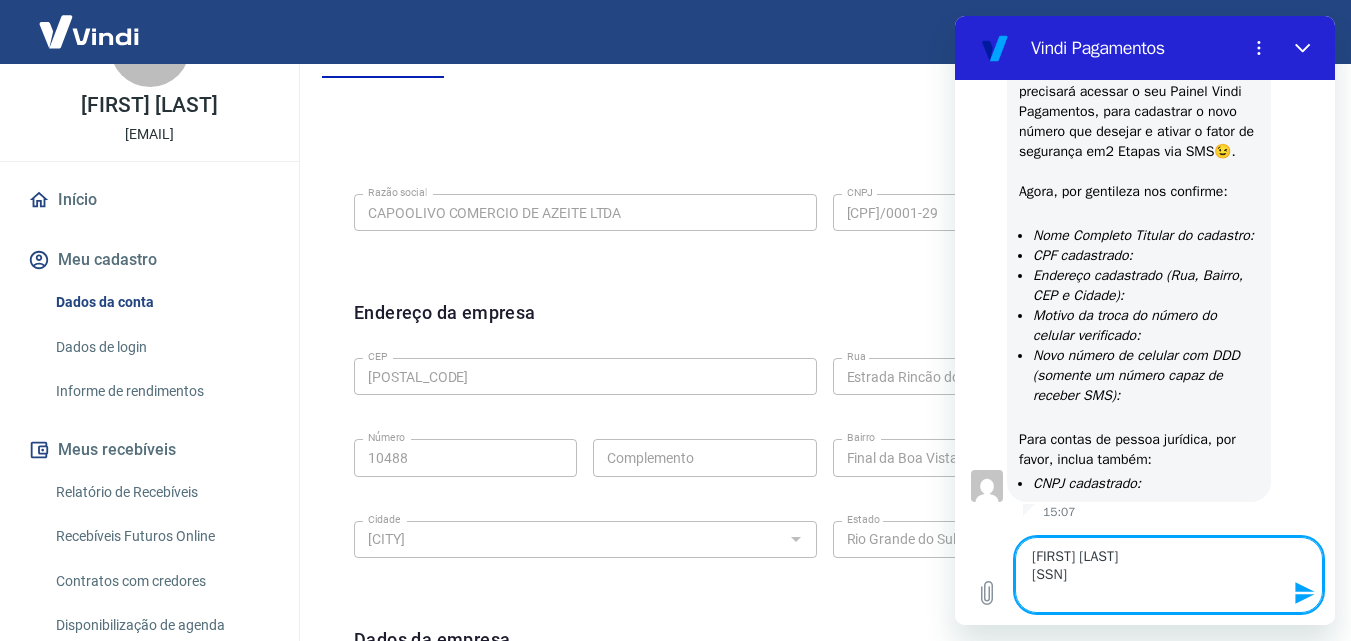 type on "[FIRST] [LAST]
E" 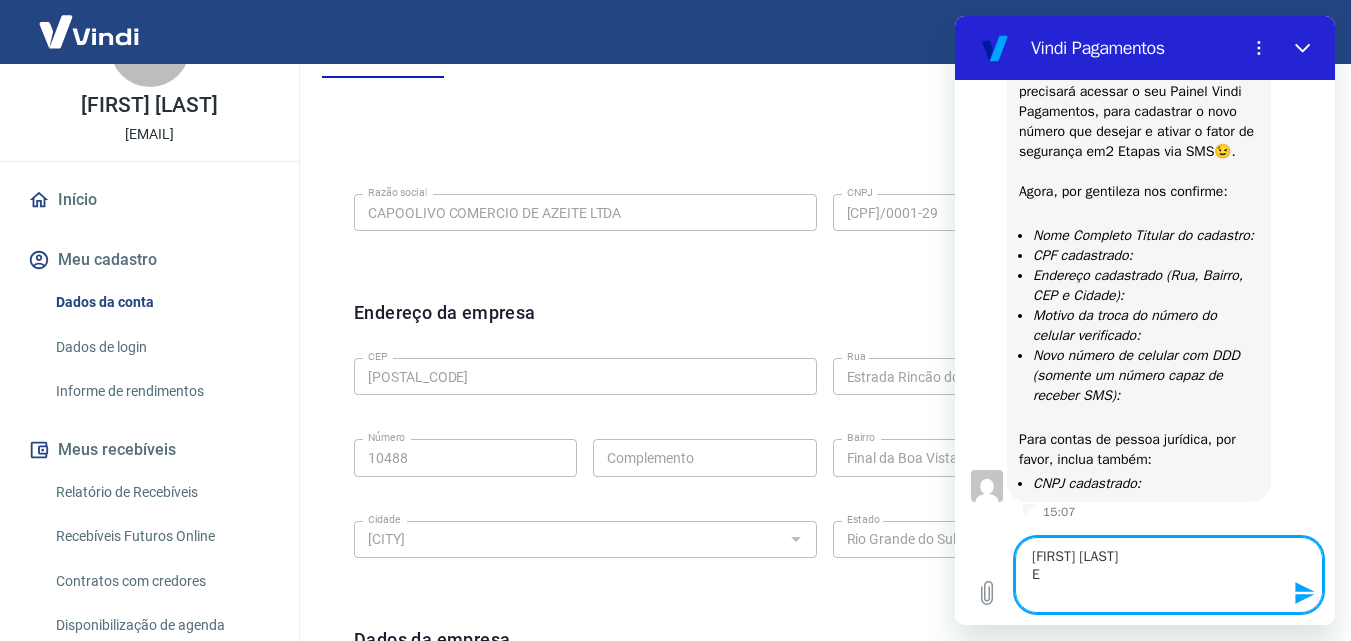 type 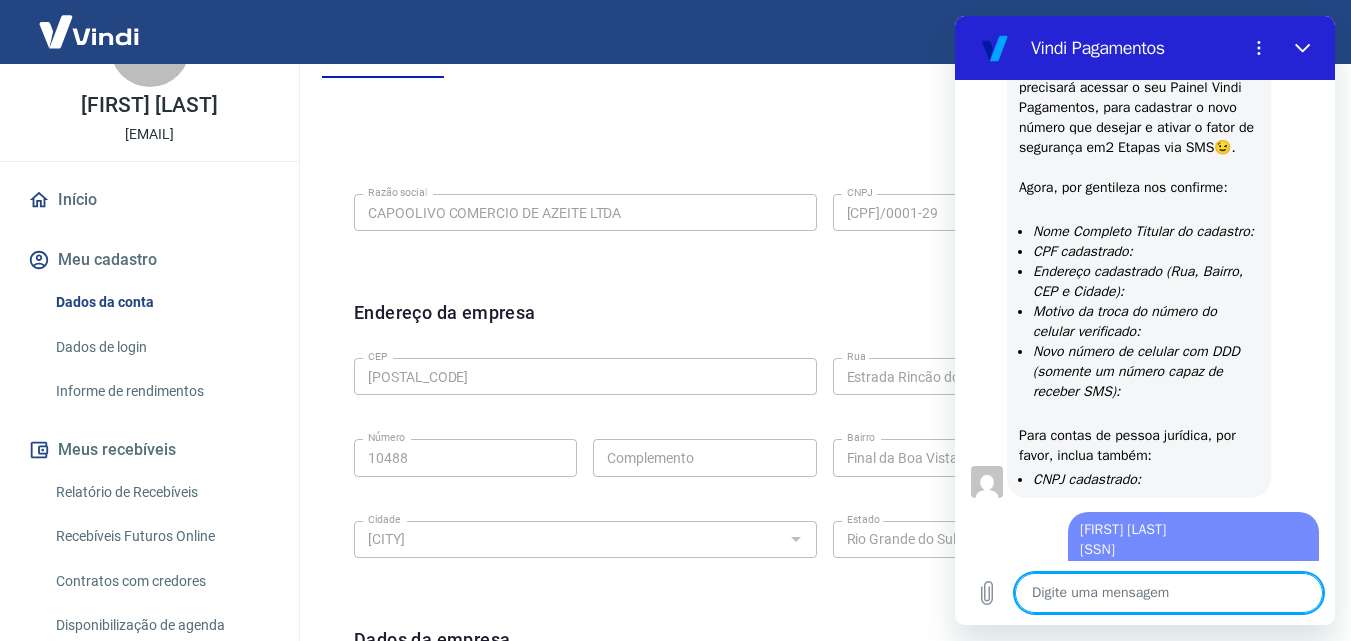 scroll, scrollTop: 0, scrollLeft: 0, axis: both 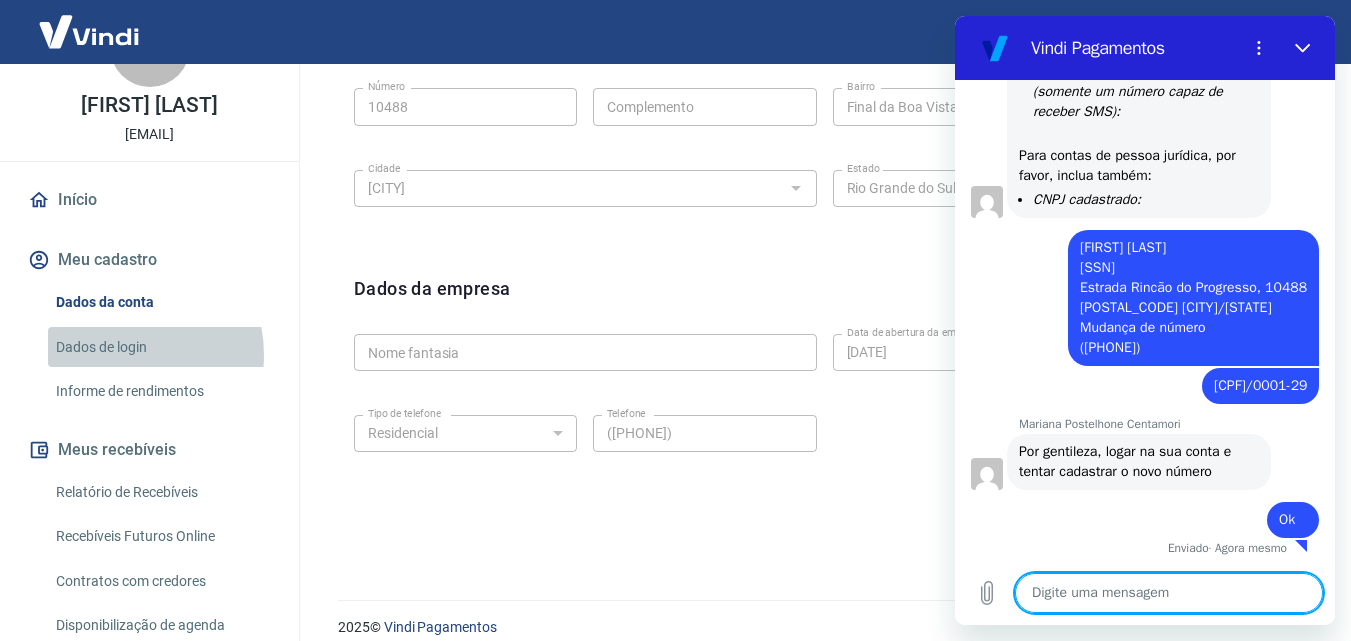 click on "Dados de login" at bounding box center (161, 347) 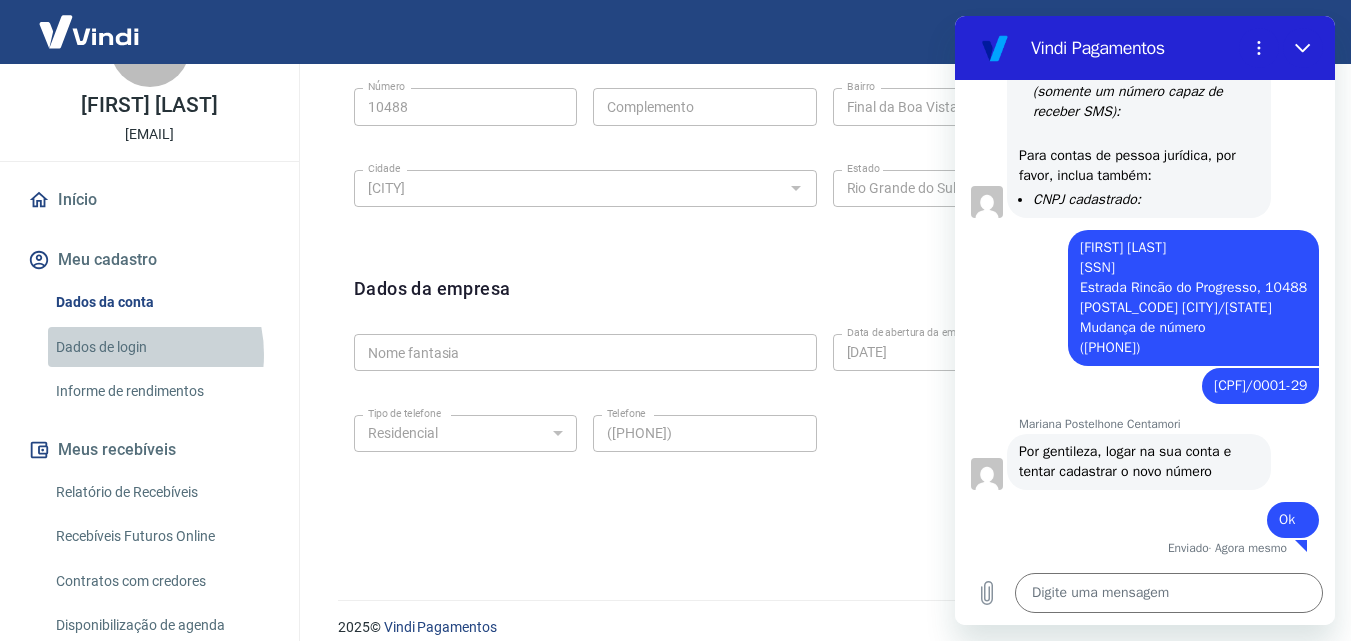 scroll, scrollTop: 619, scrollLeft: 0, axis: vertical 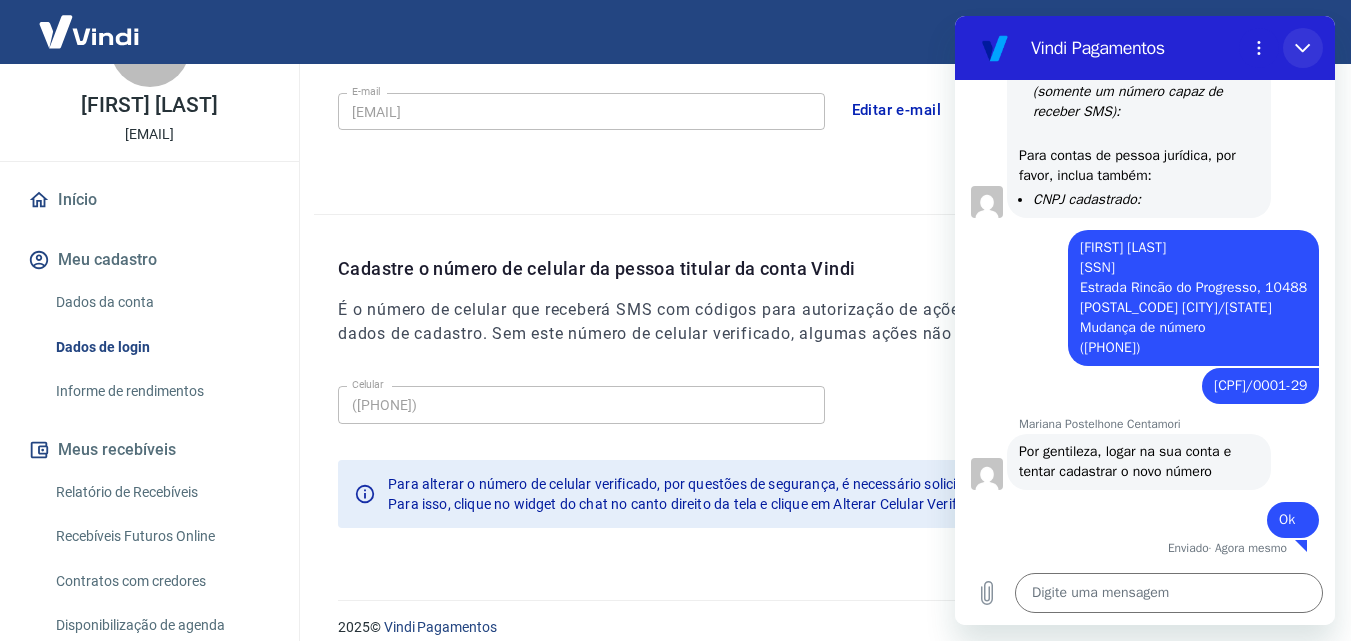 click 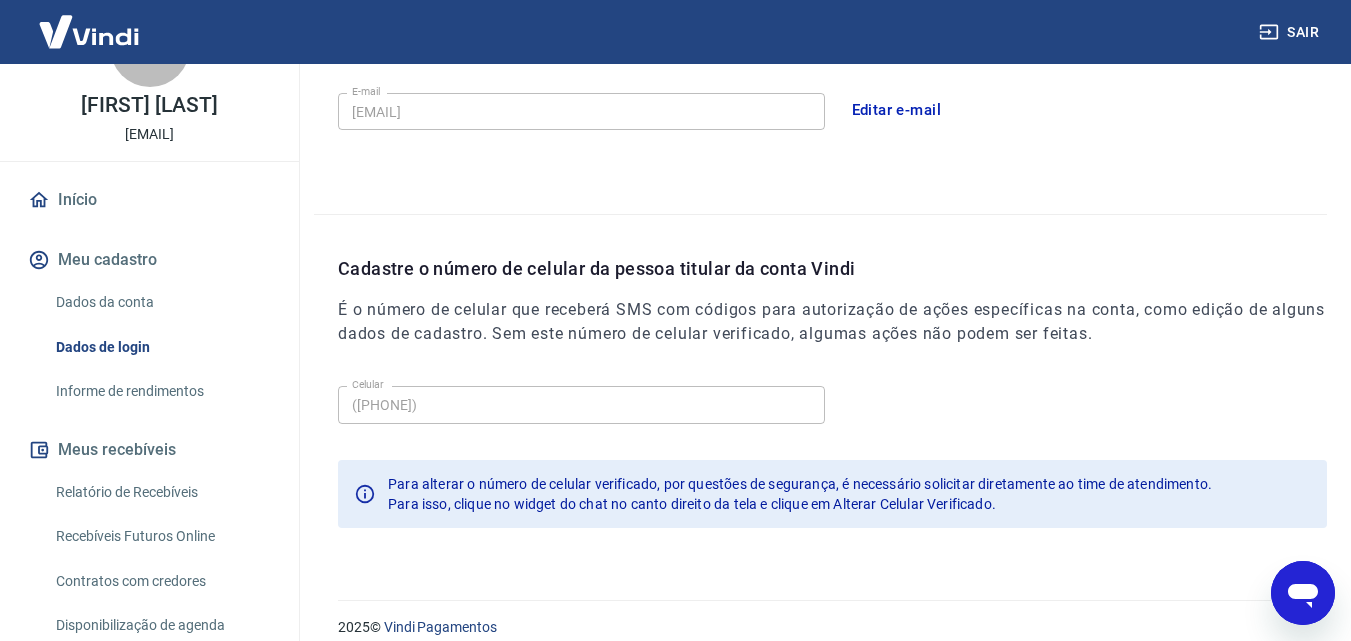 click on "Sair" at bounding box center [1291, 32] 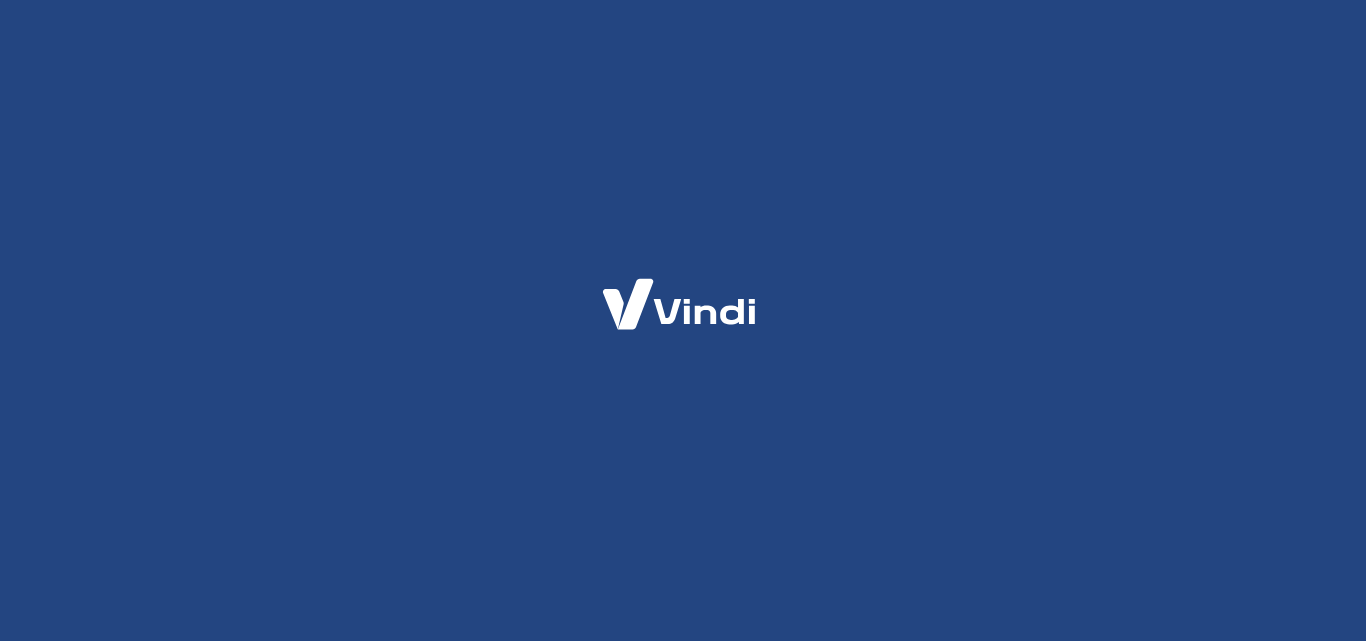 scroll, scrollTop: 0, scrollLeft: 0, axis: both 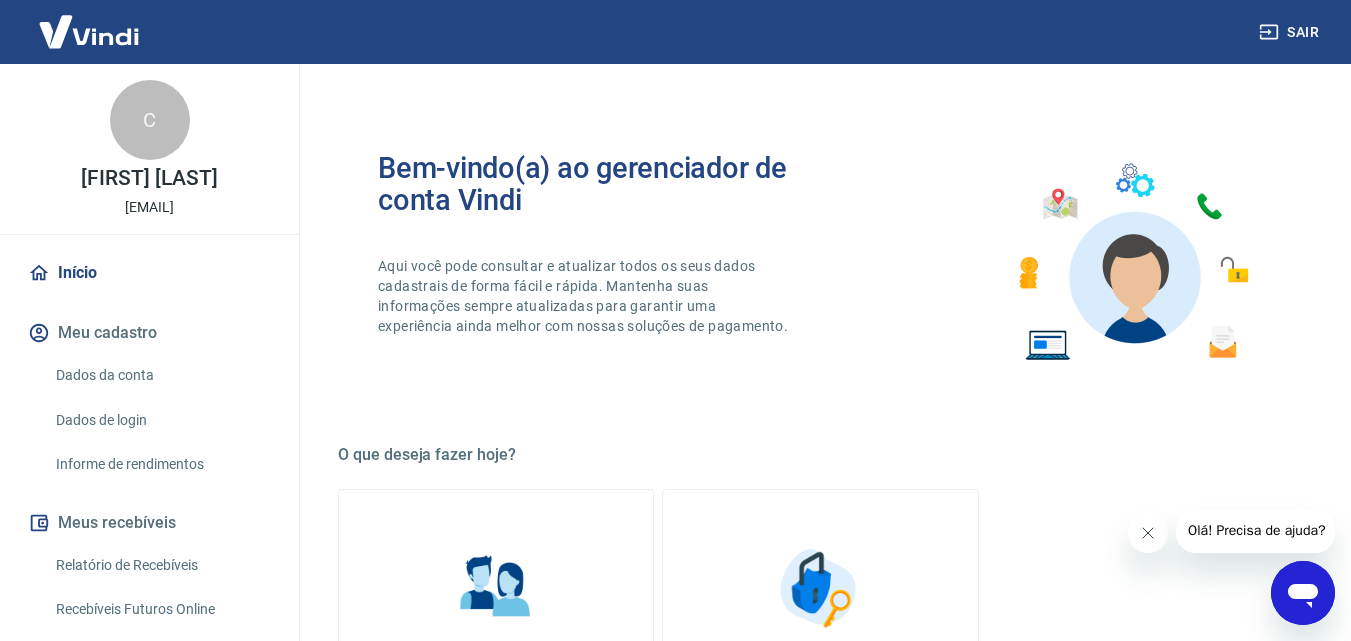 click on "Dados de login" at bounding box center (161, 420) 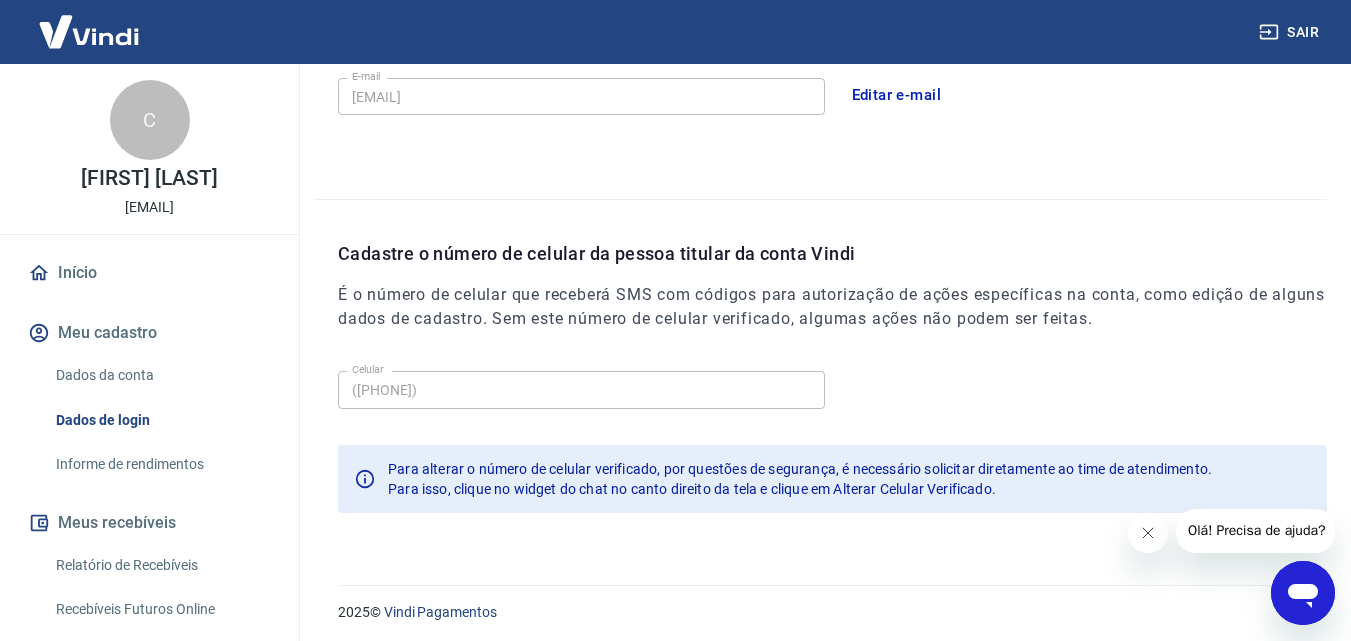 scroll, scrollTop: 640, scrollLeft: 0, axis: vertical 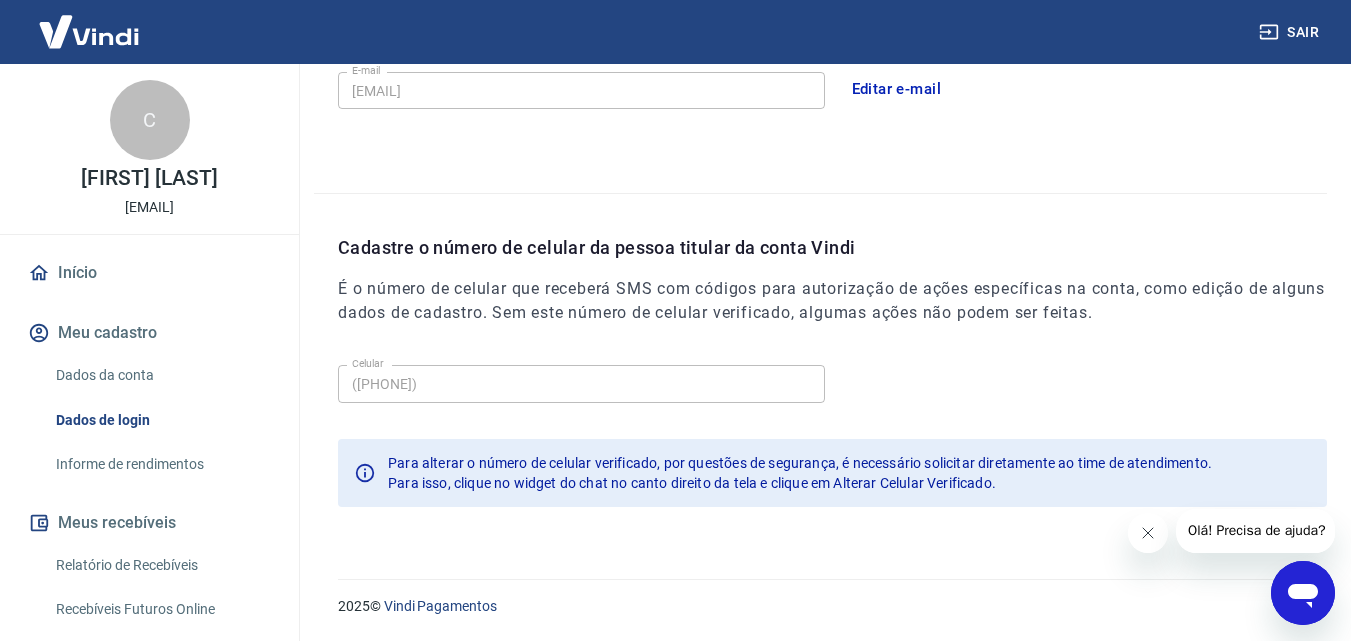 click 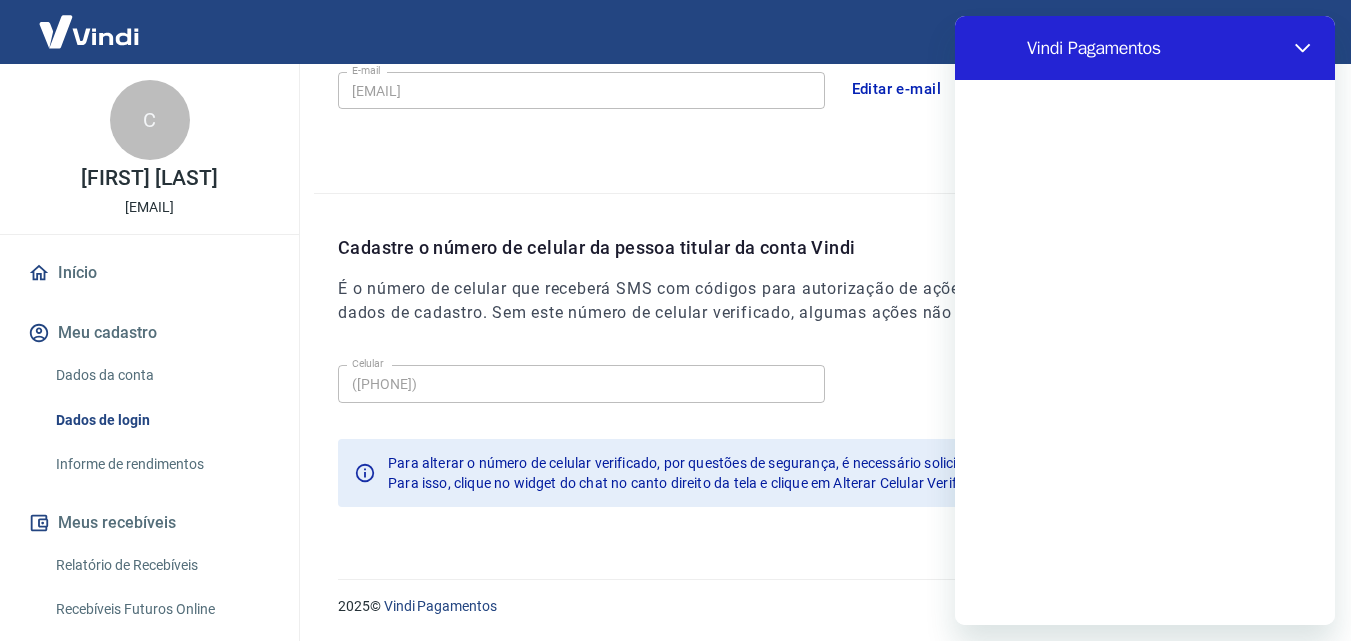 scroll, scrollTop: 0, scrollLeft: 0, axis: both 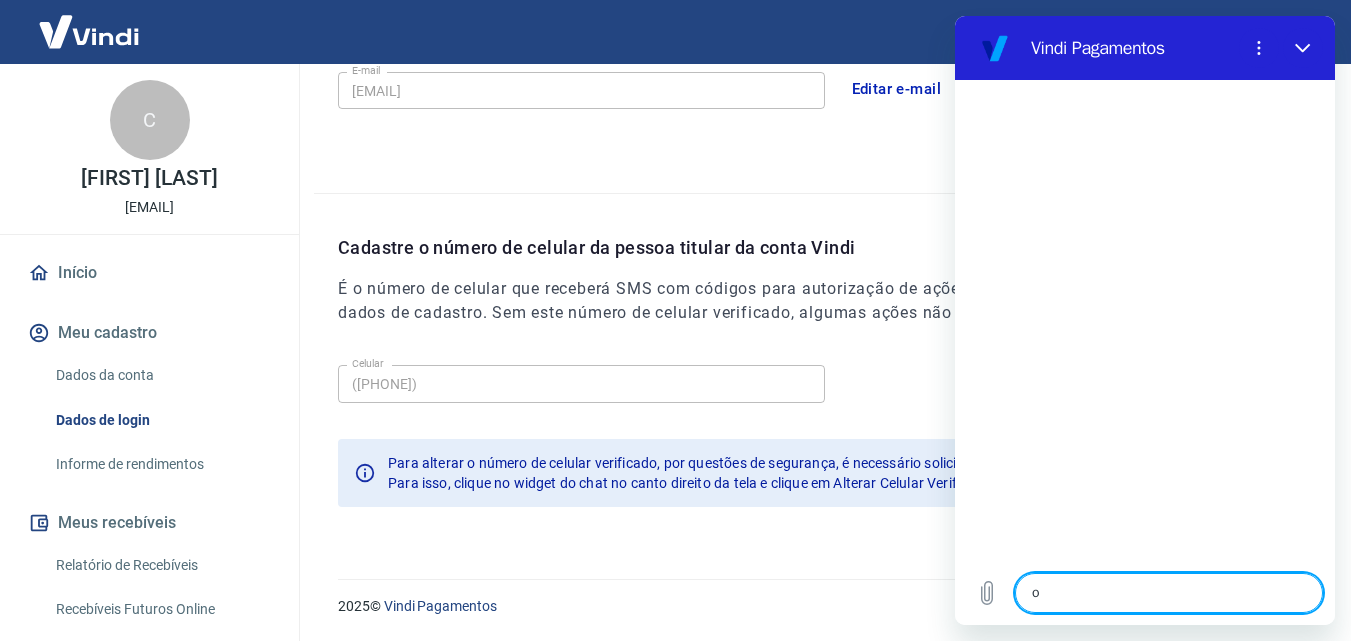 type on "oi" 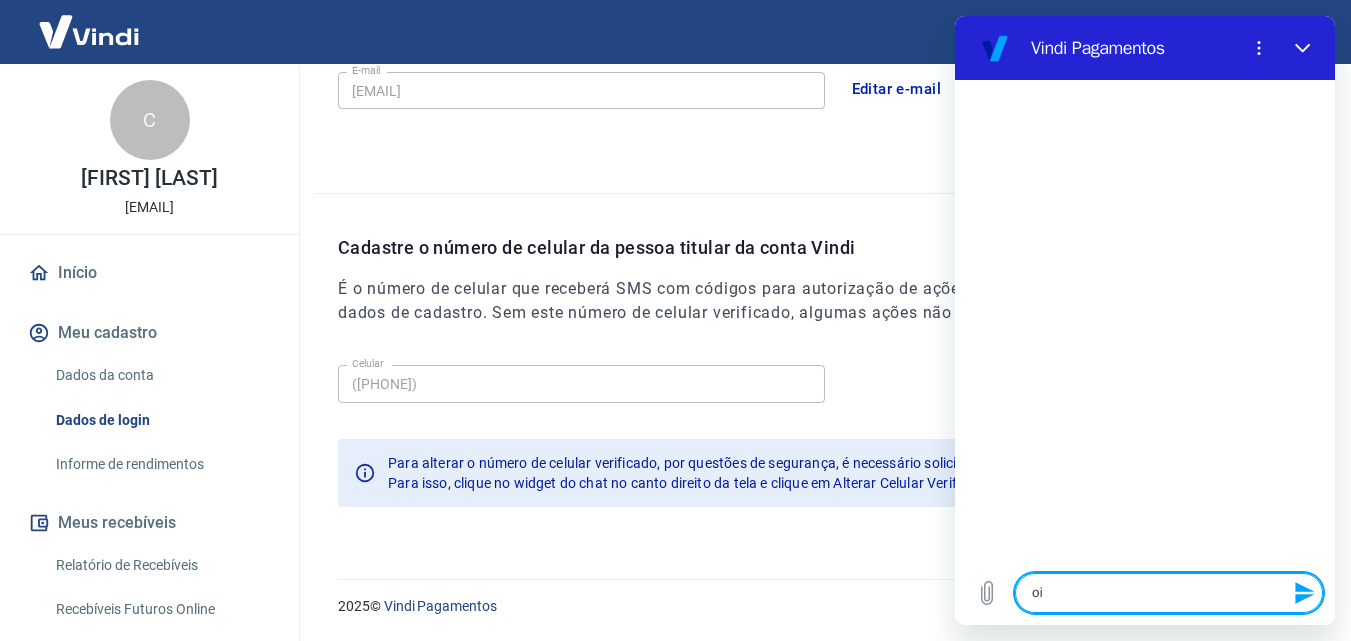 type 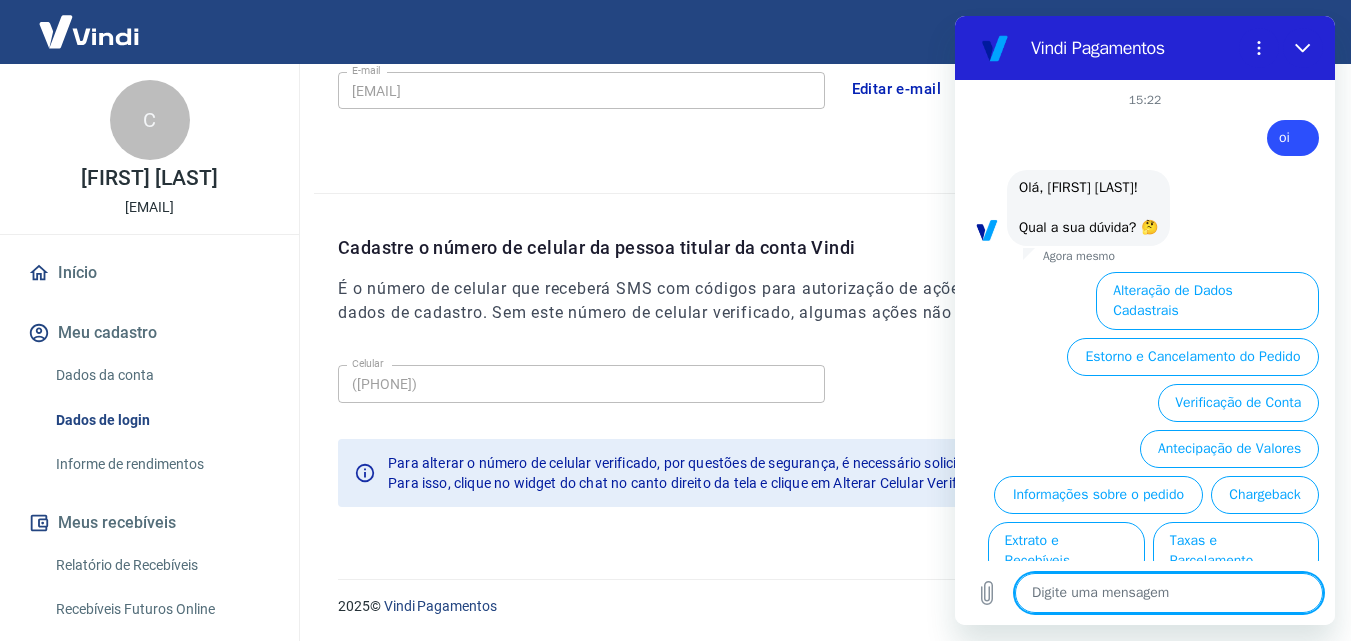 scroll, scrollTop: 76, scrollLeft: 0, axis: vertical 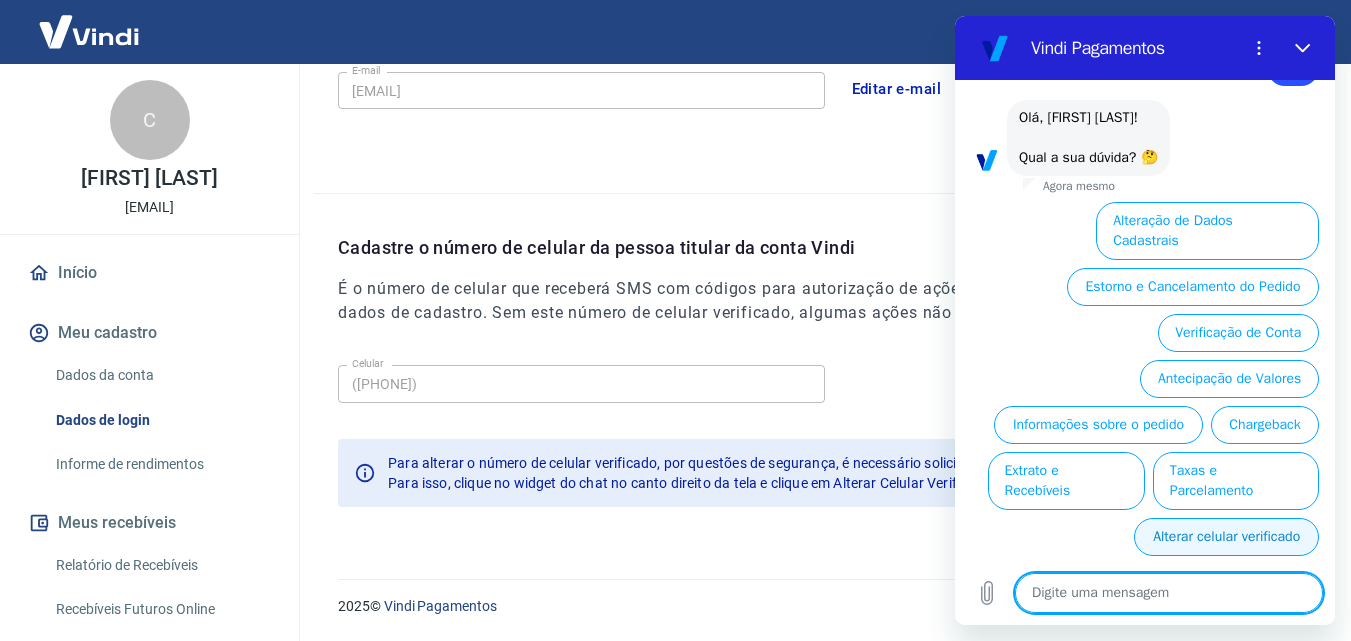click on "Alterar celular verificado" at bounding box center (1226, 537) 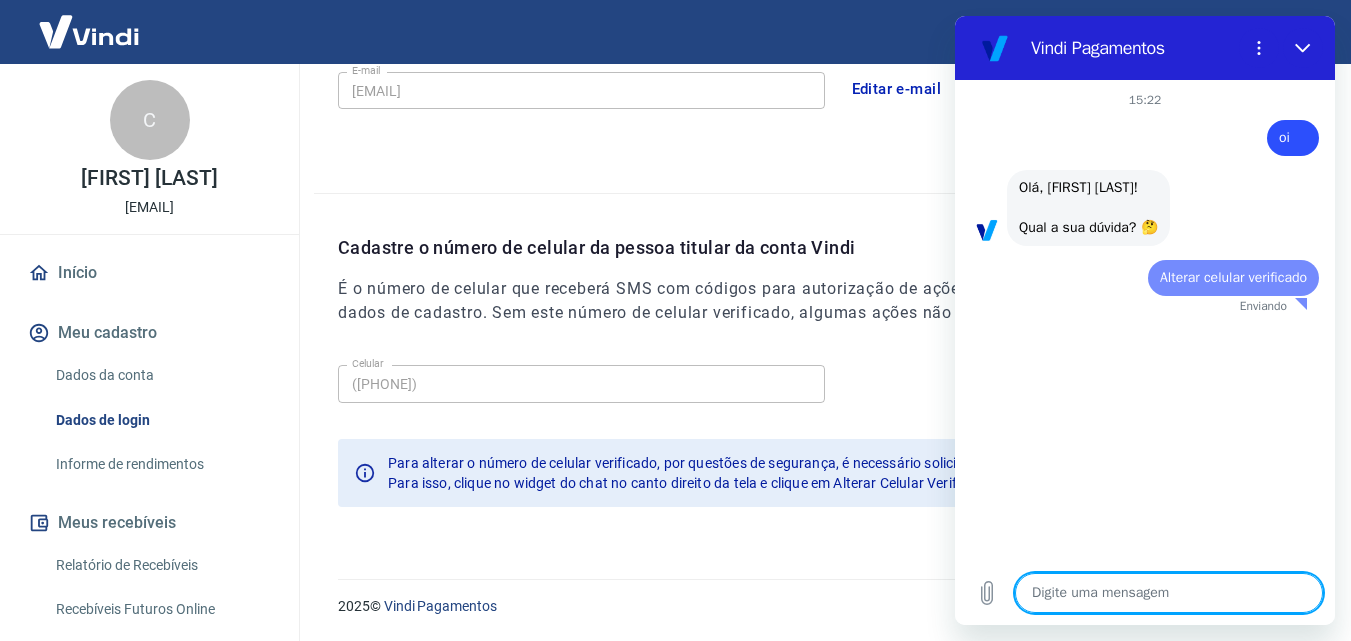 scroll, scrollTop: 0, scrollLeft: 0, axis: both 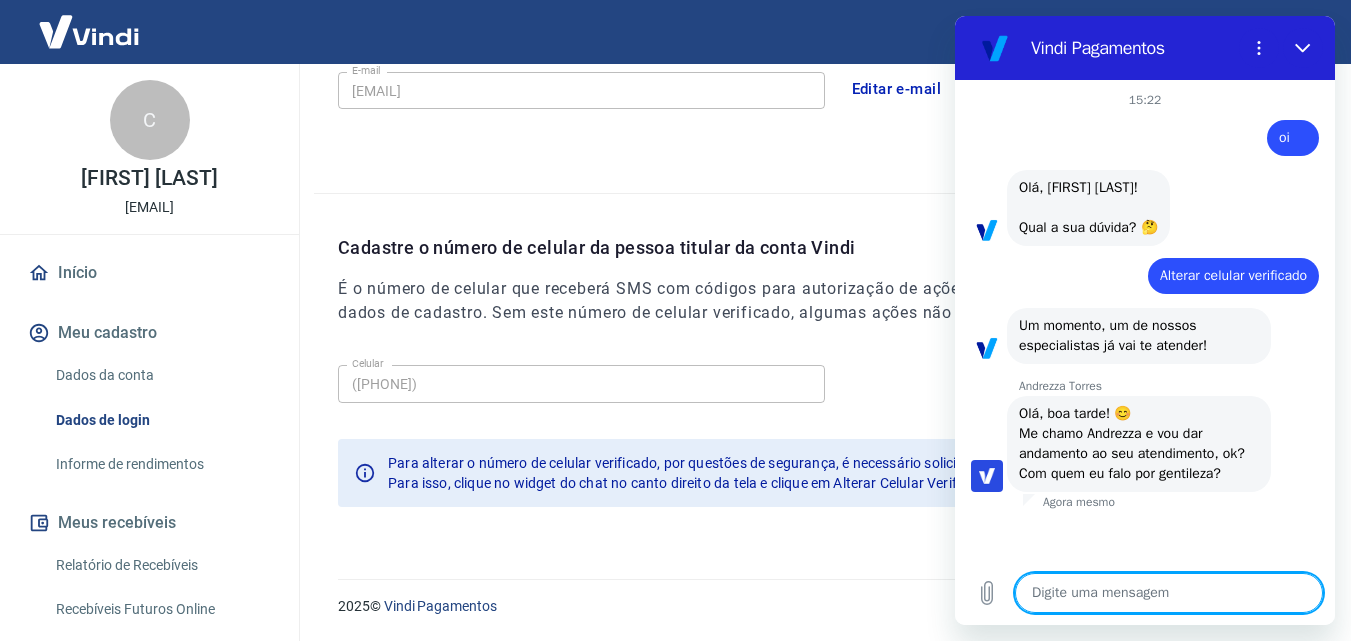 type on "x" 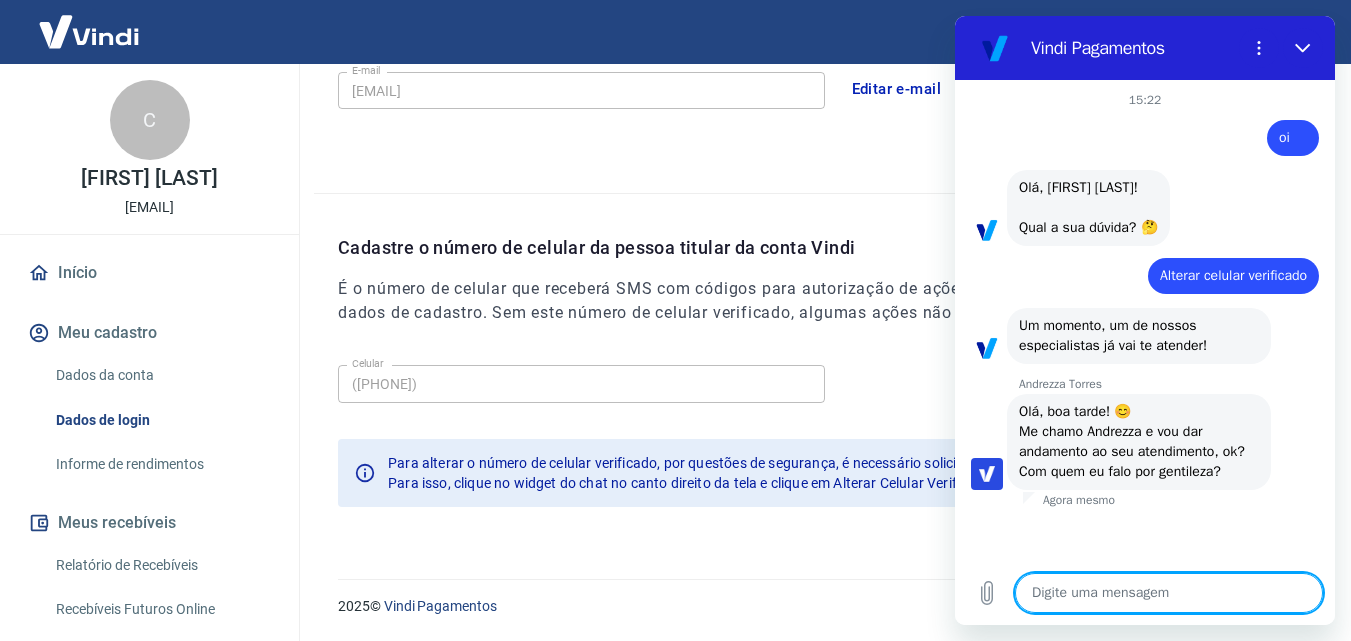 type on "A" 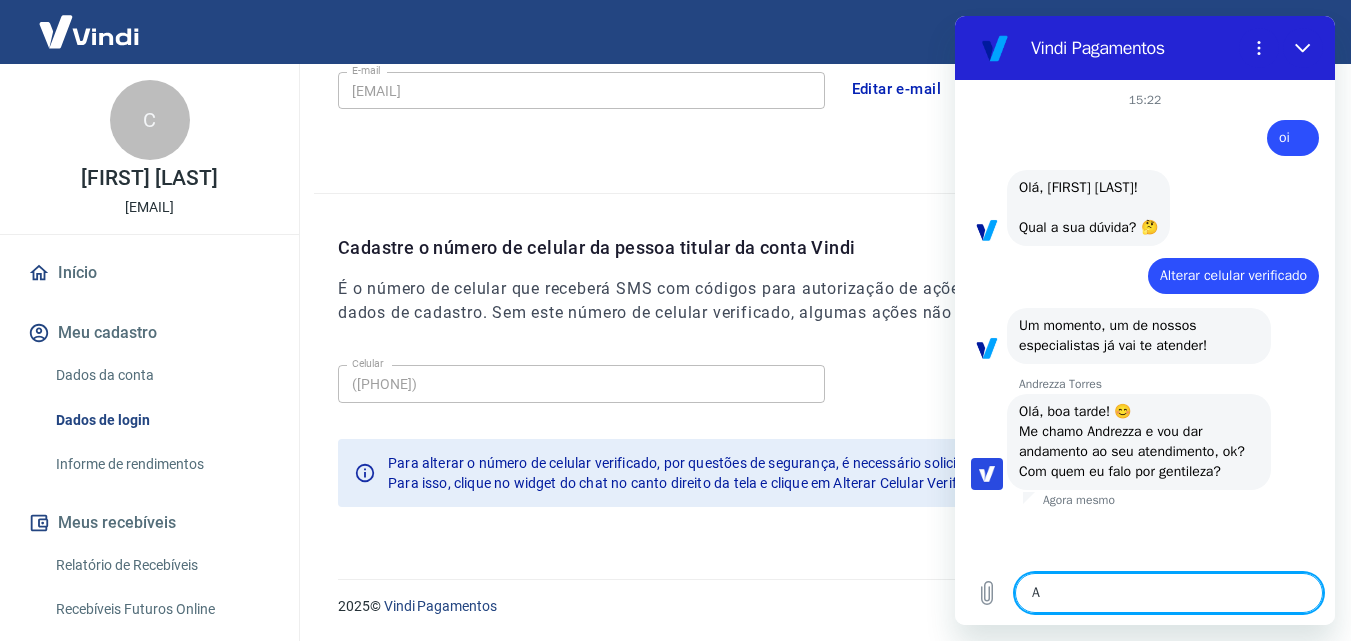 type on "AN" 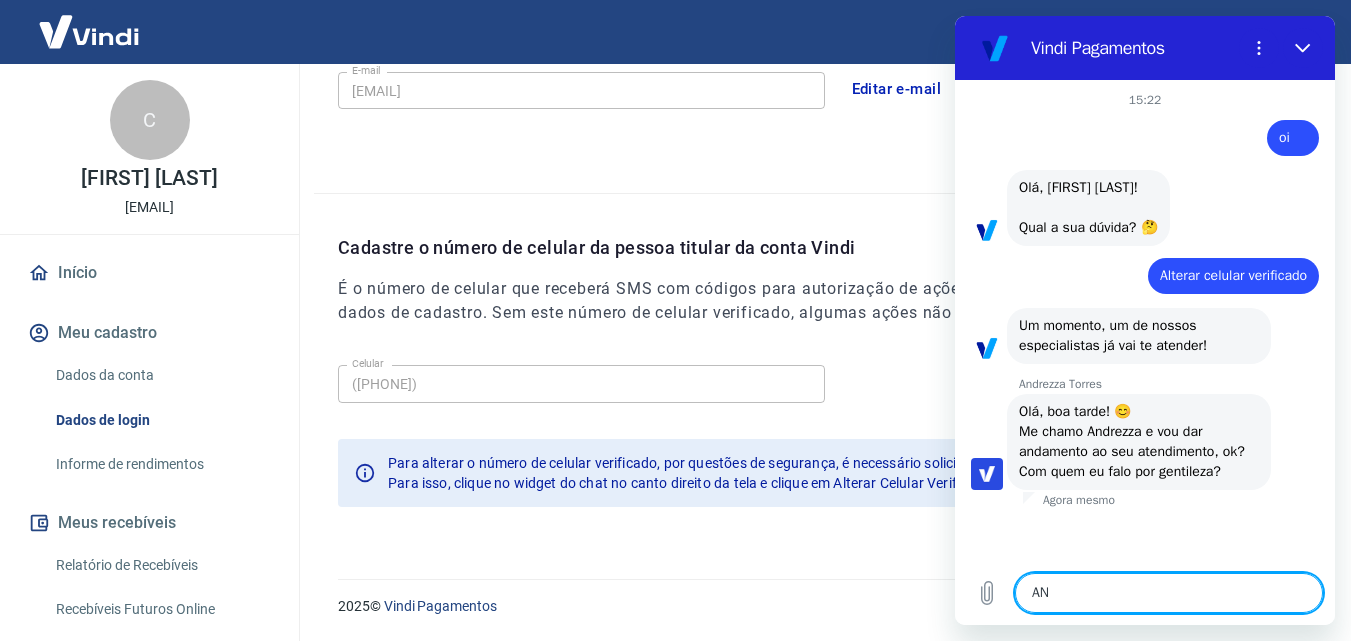 type on "x" 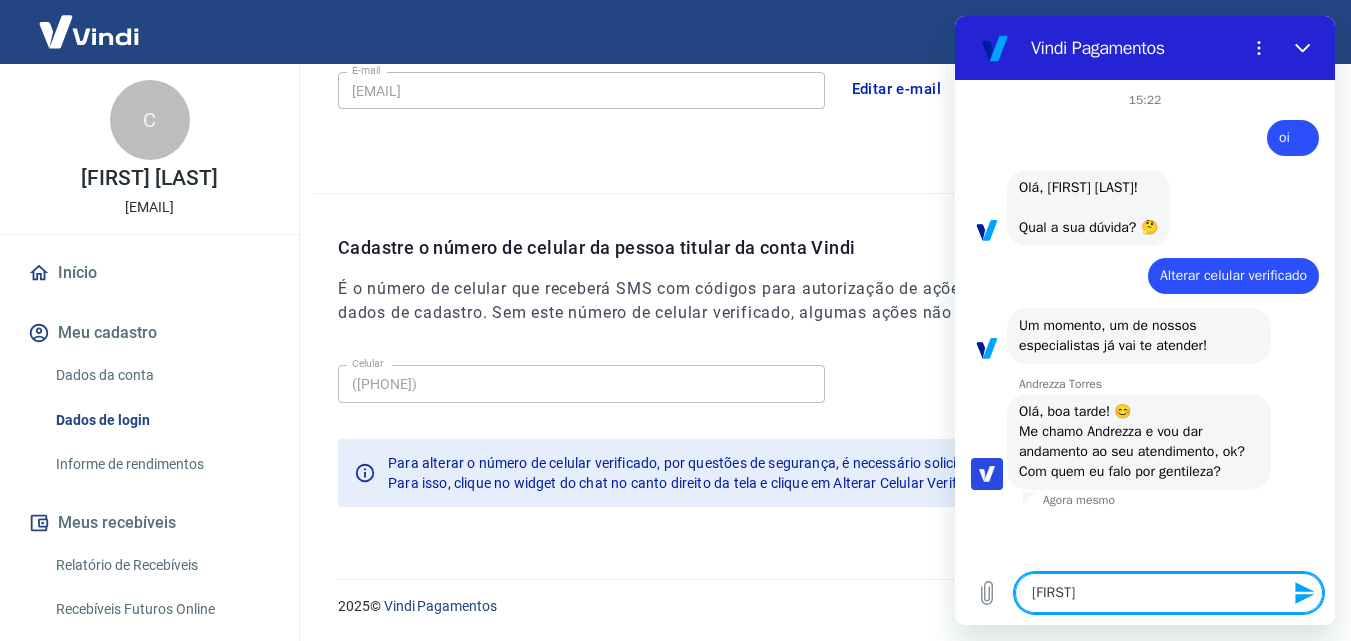type on "ANdre" 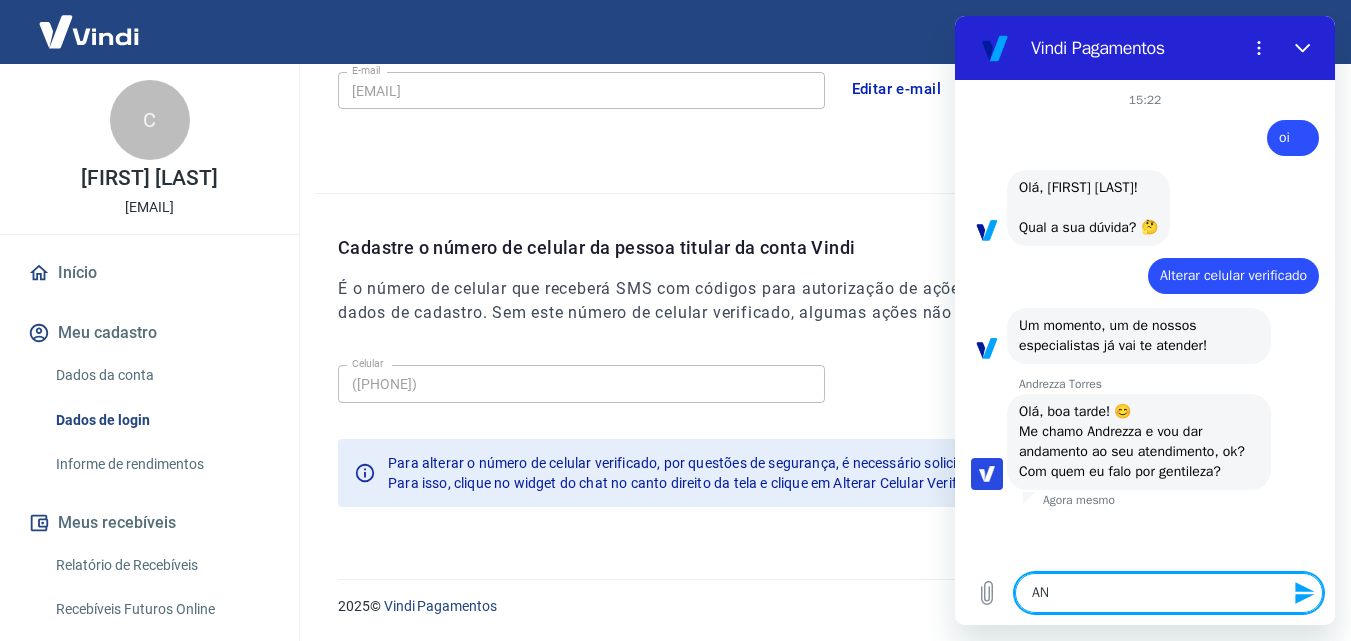type on "A" 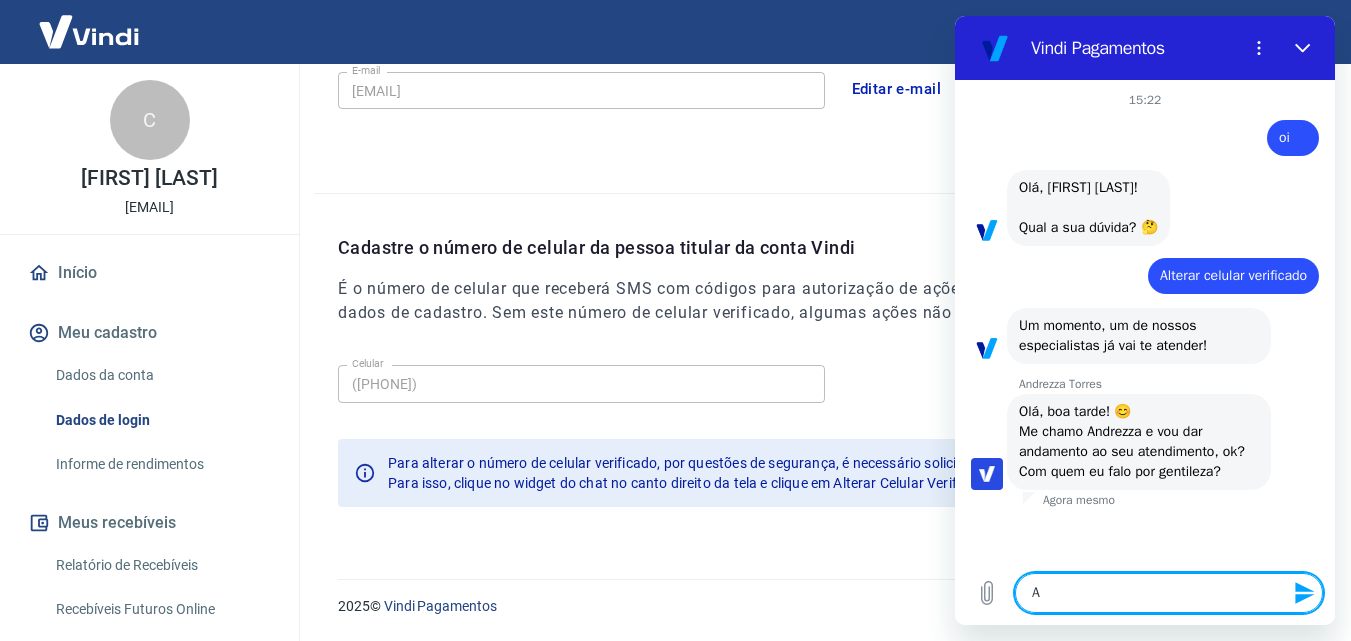 type 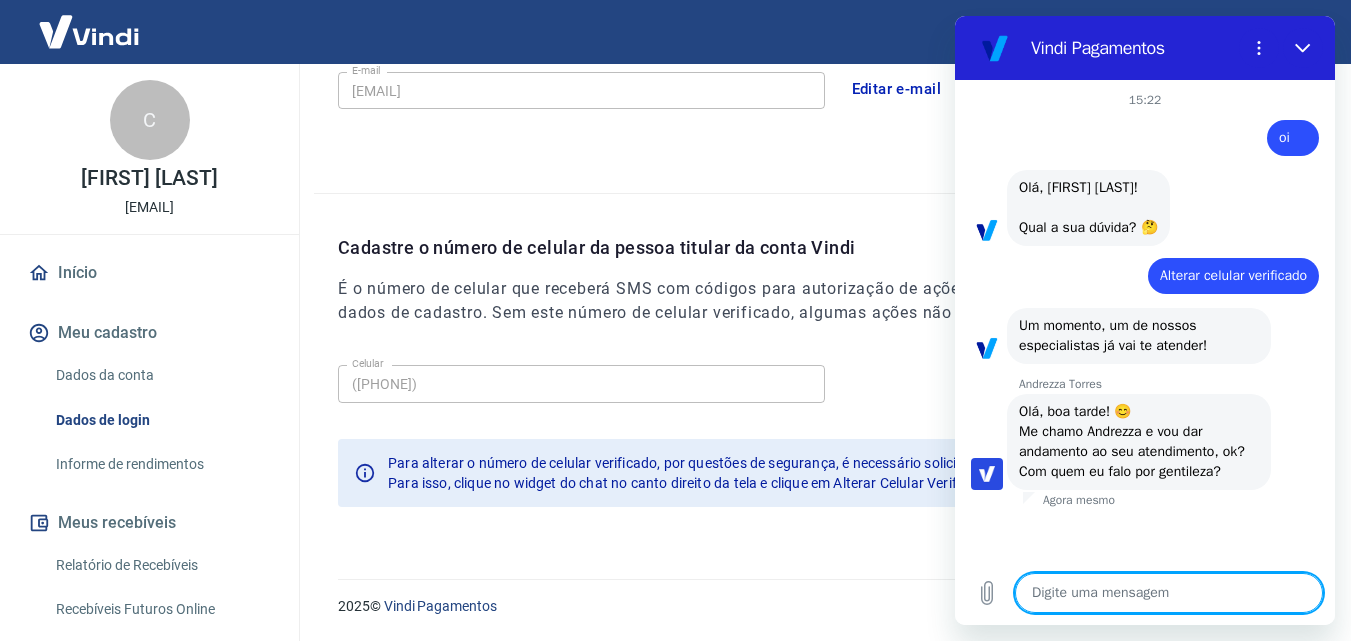 type on "x" 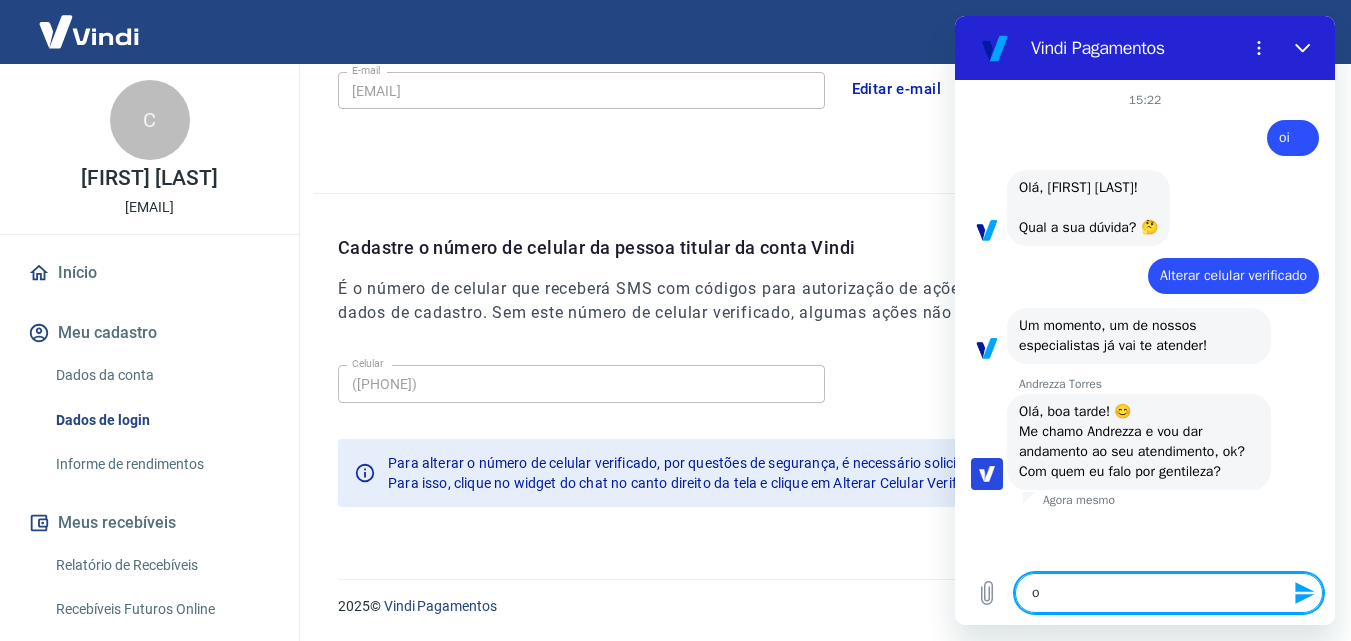 type 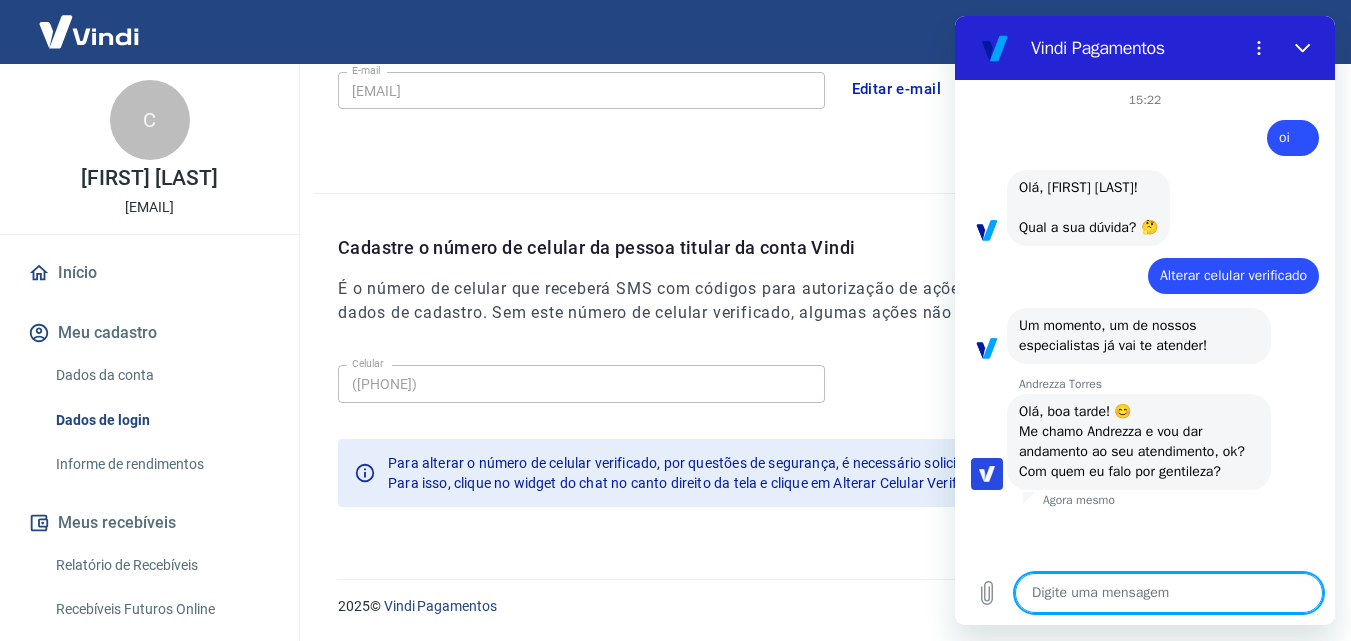 type on "O" 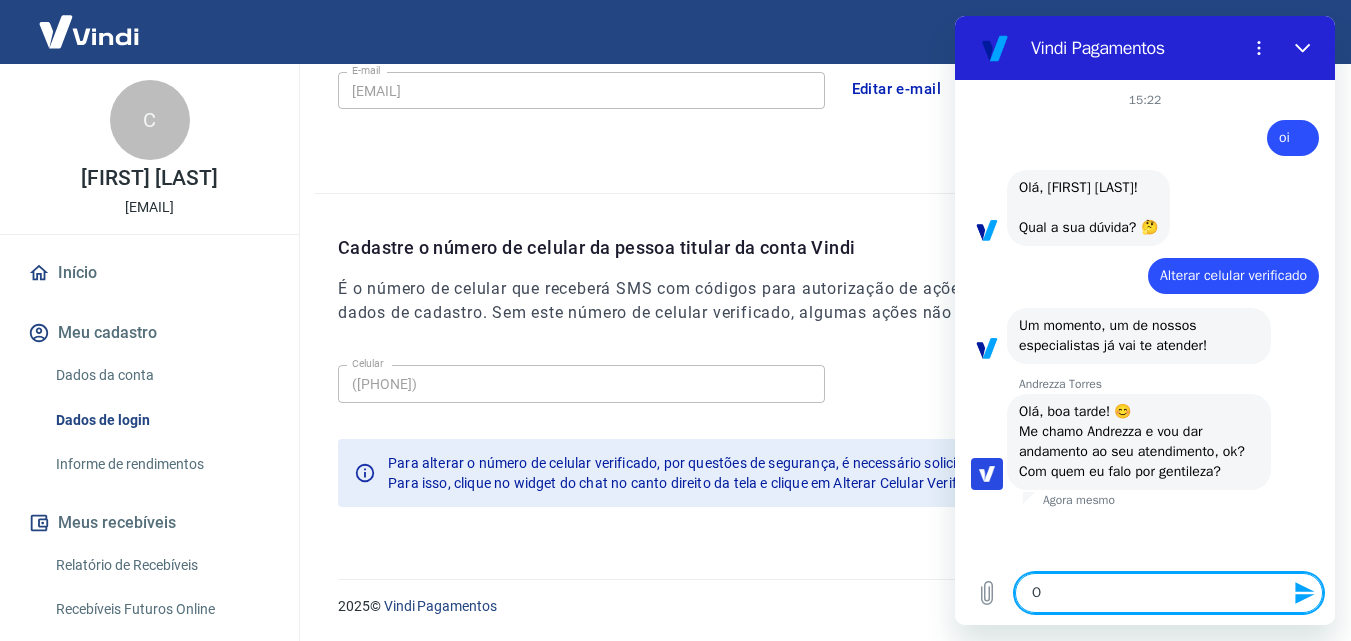 type on "Oi" 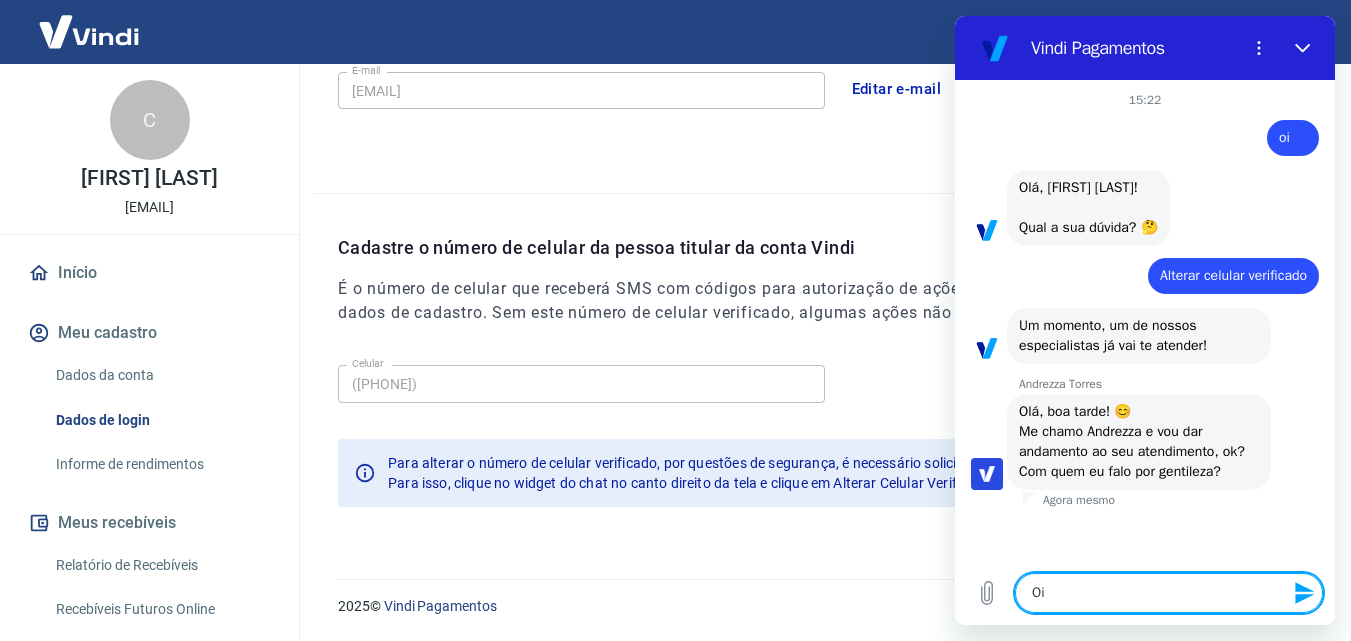 type on "Oi" 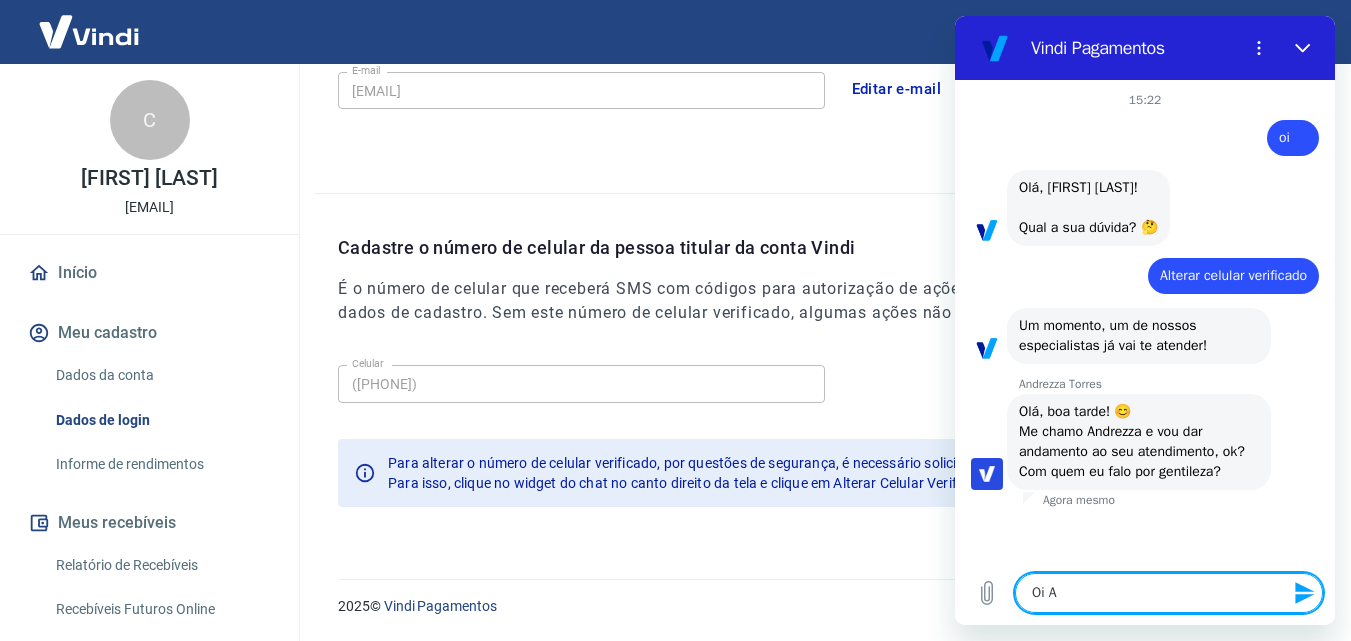type on "Oi An" 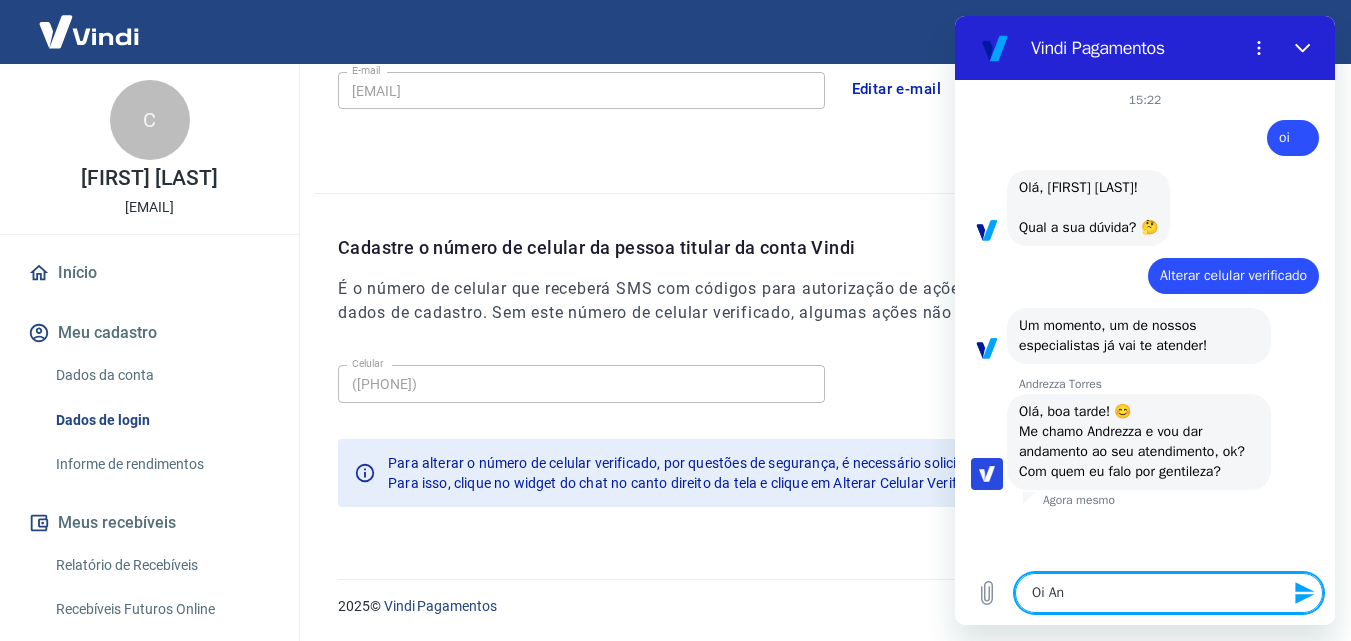 type on "Oi And" 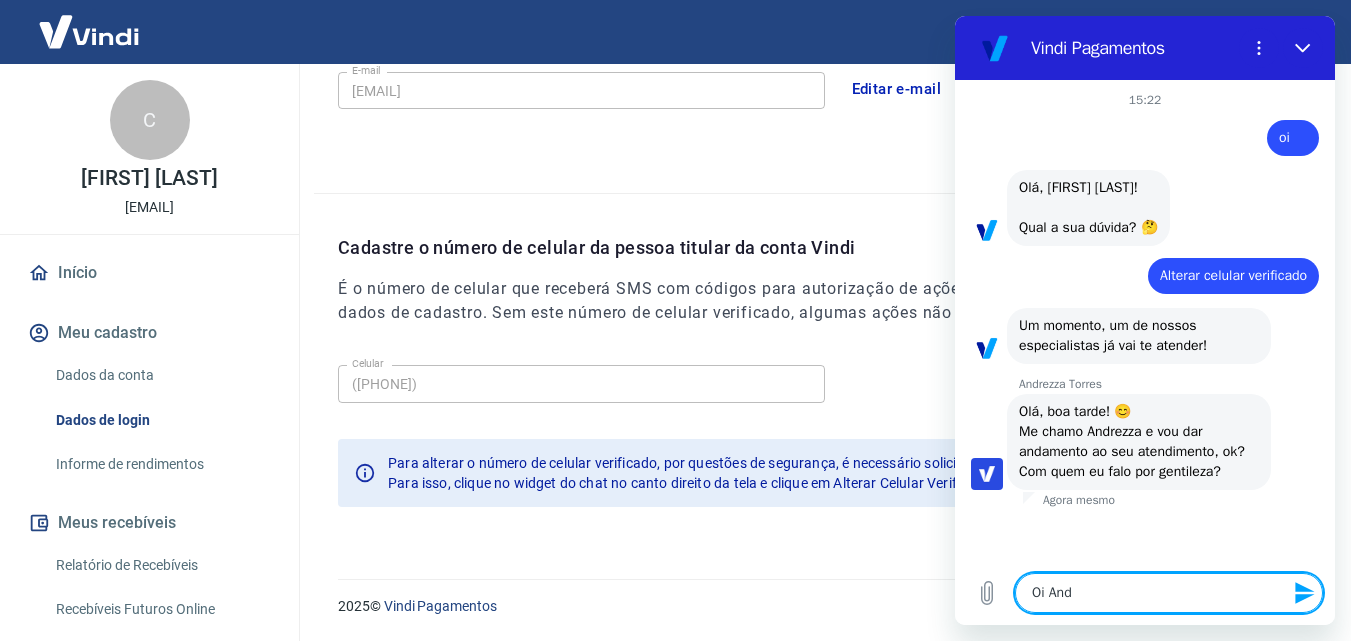 type on "x" 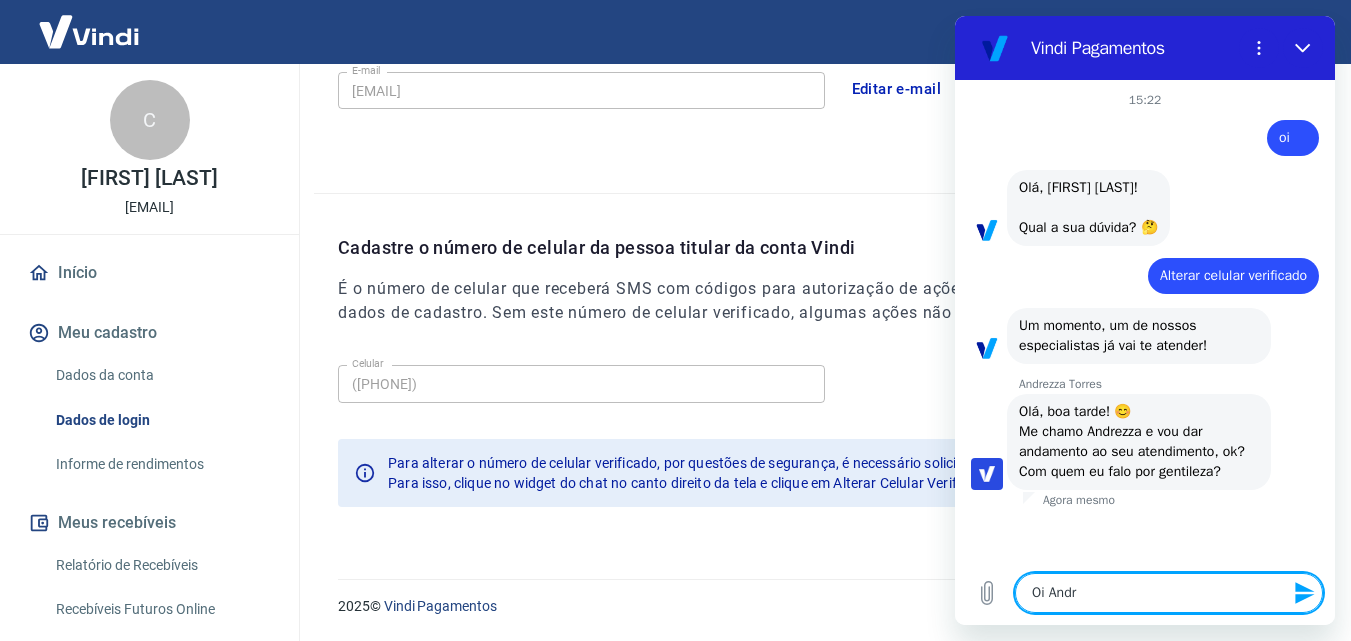 type on "Oi Andre" 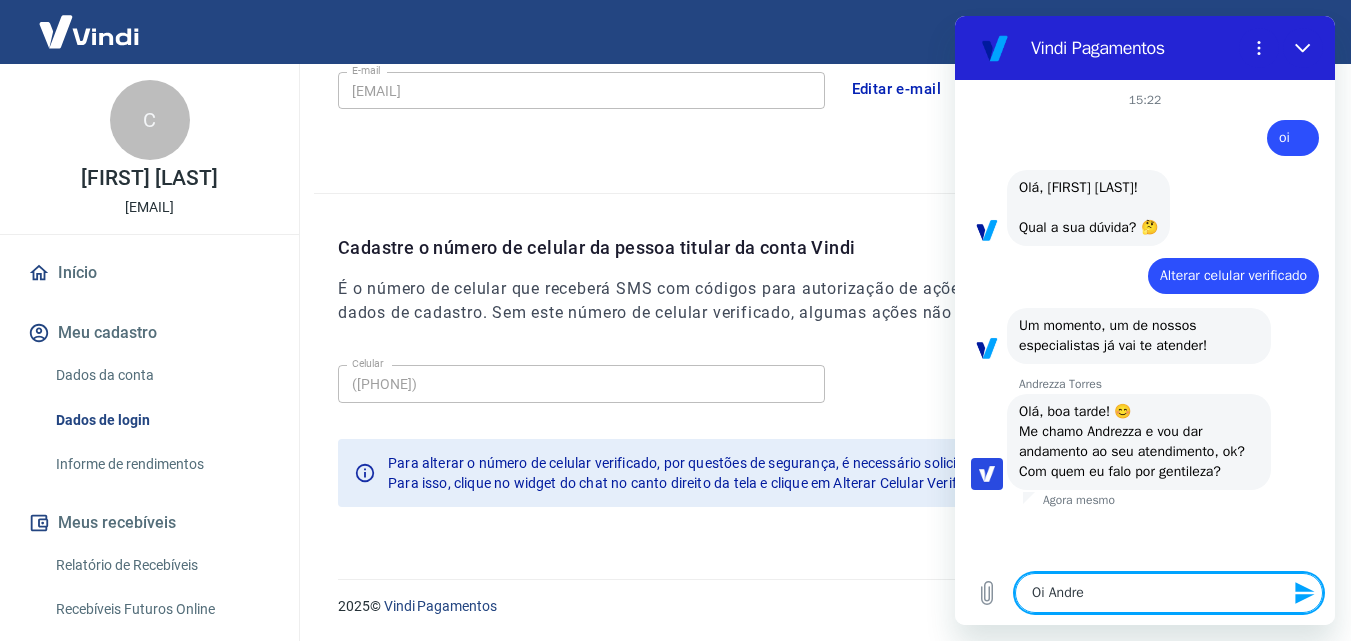 type on "Oi Andres" 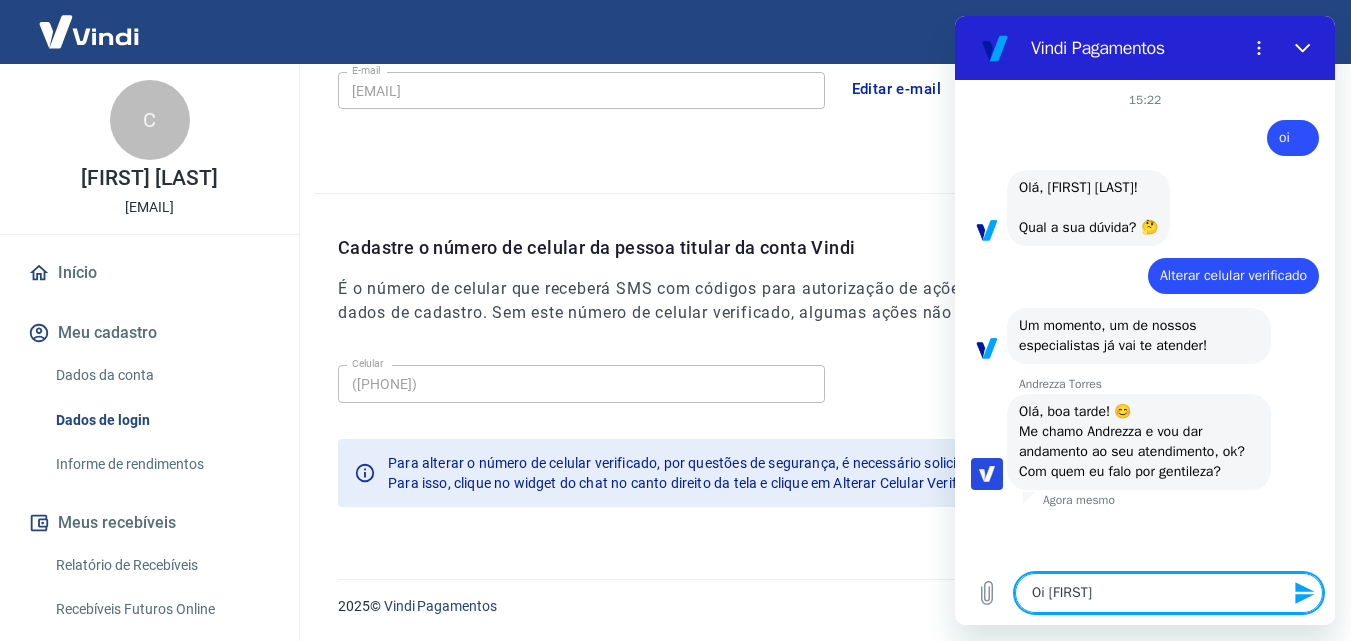 type on "Oi Andre" 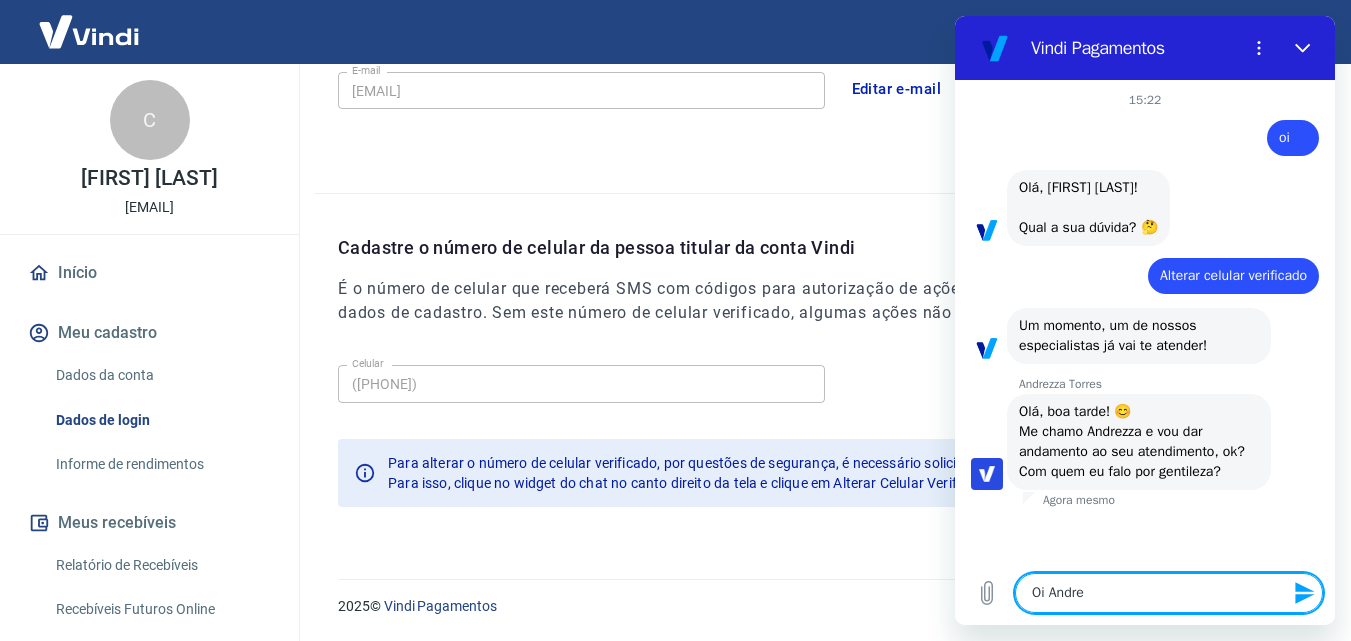 type on "Oi Andrez" 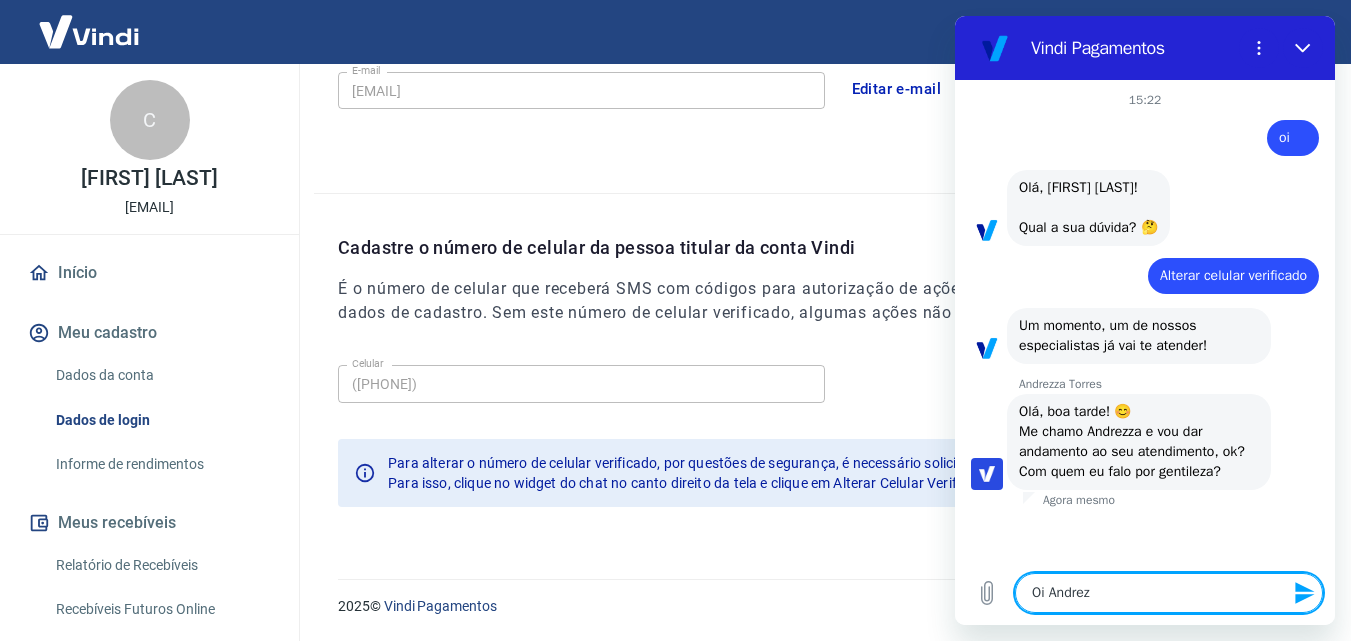 type on "x" 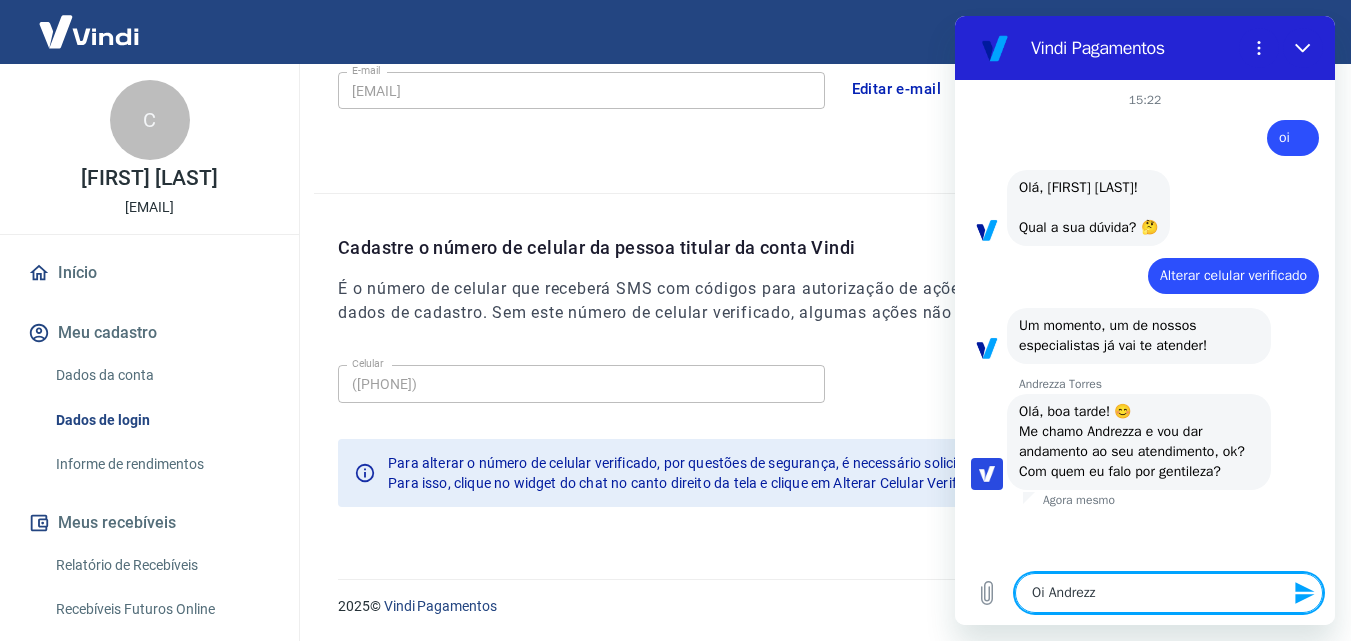 type on "Oi Andrezza" 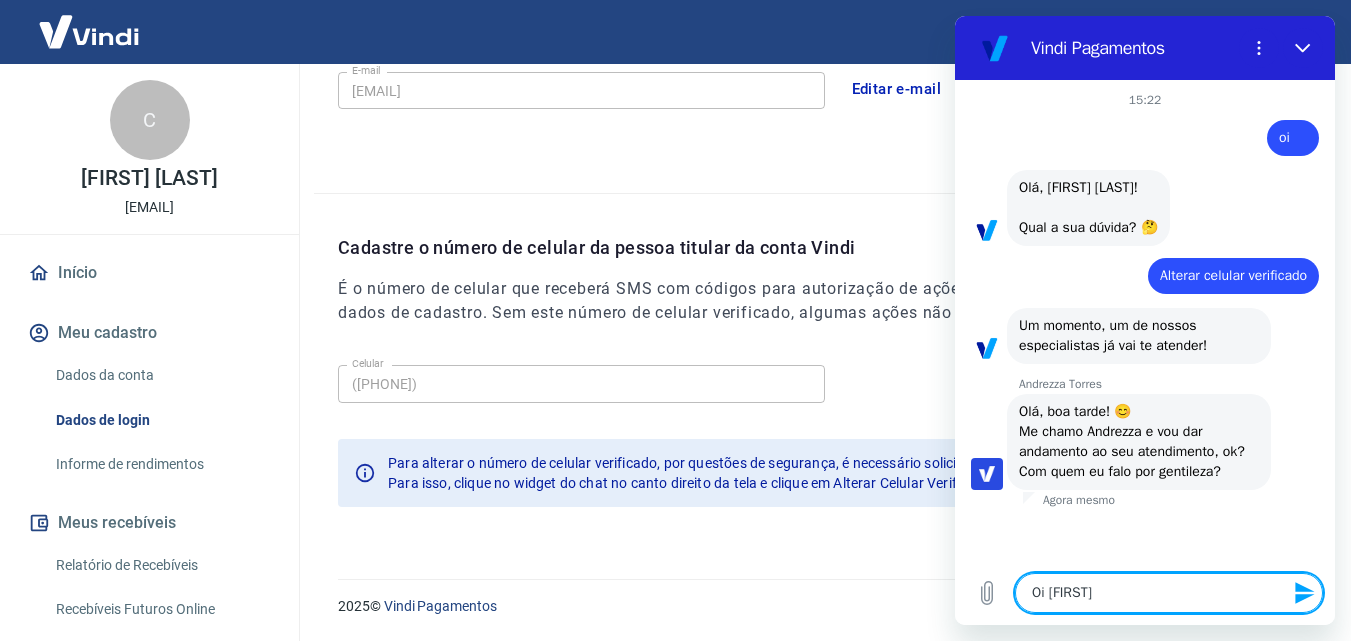 type 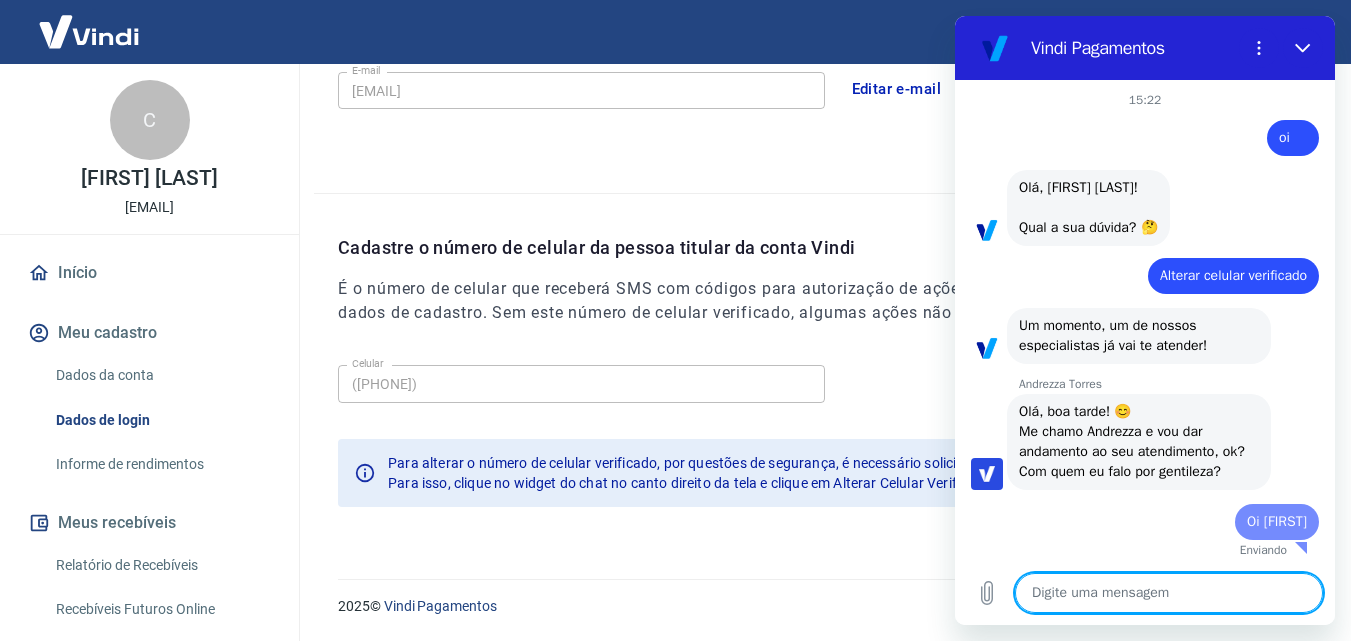 type on "e" 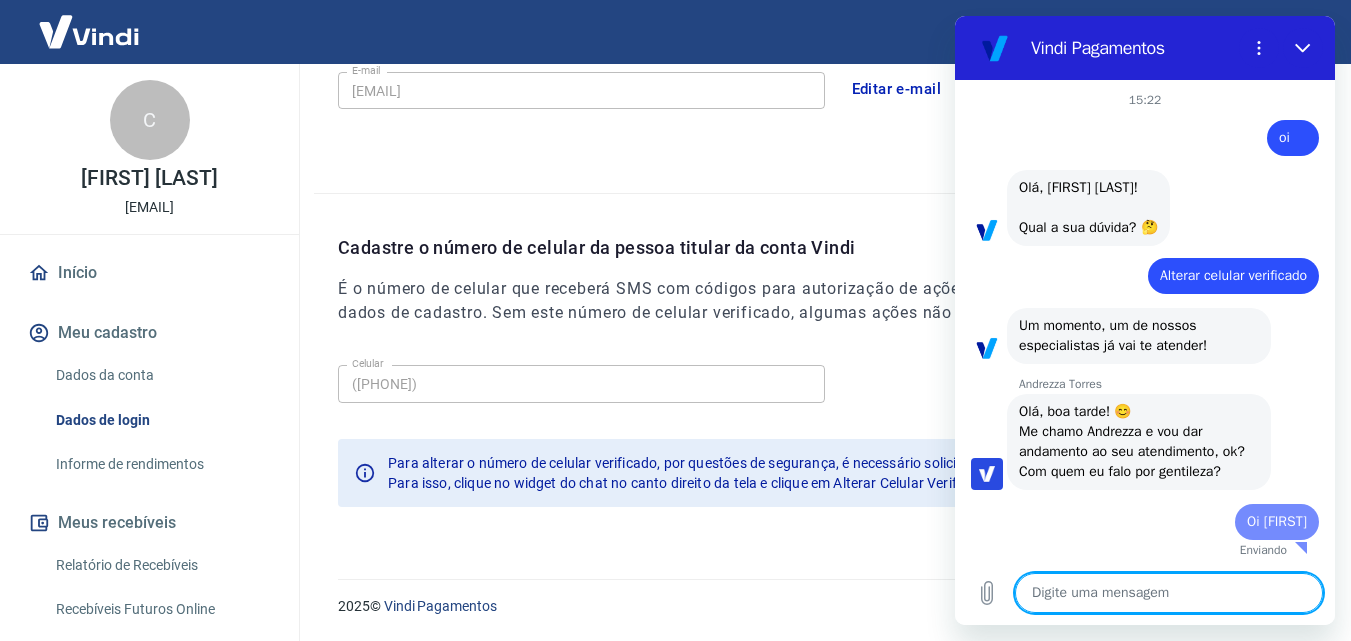 type on "x" 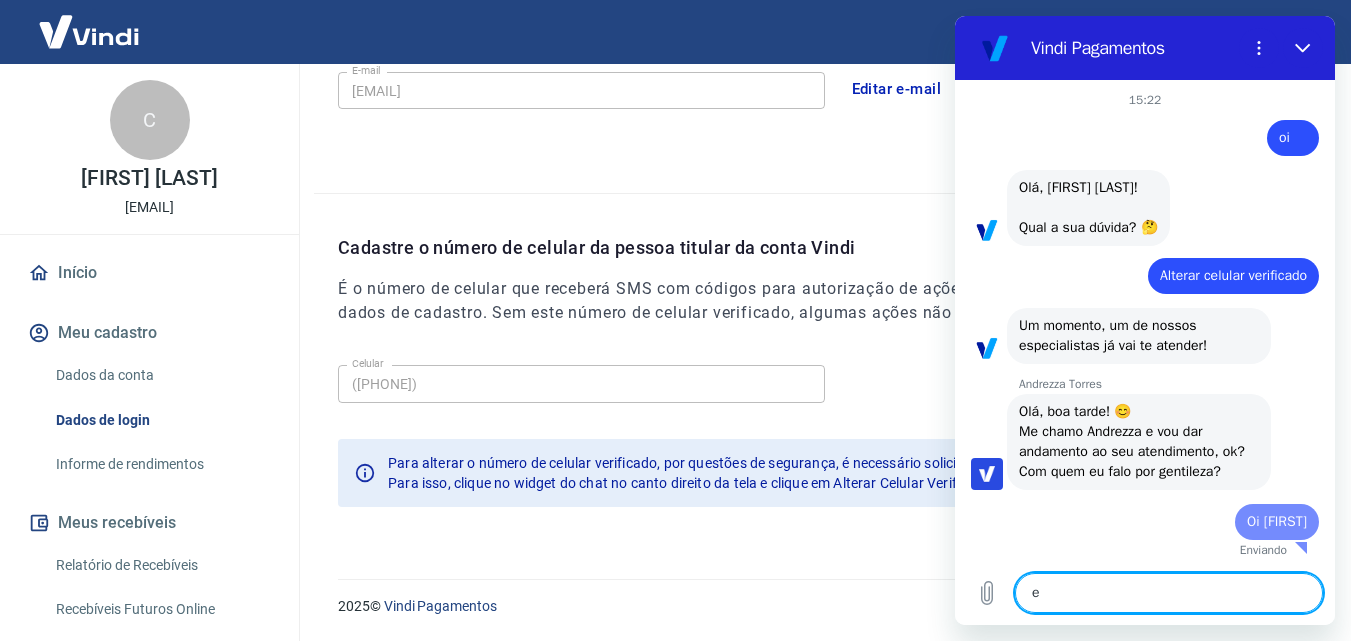 type on "es" 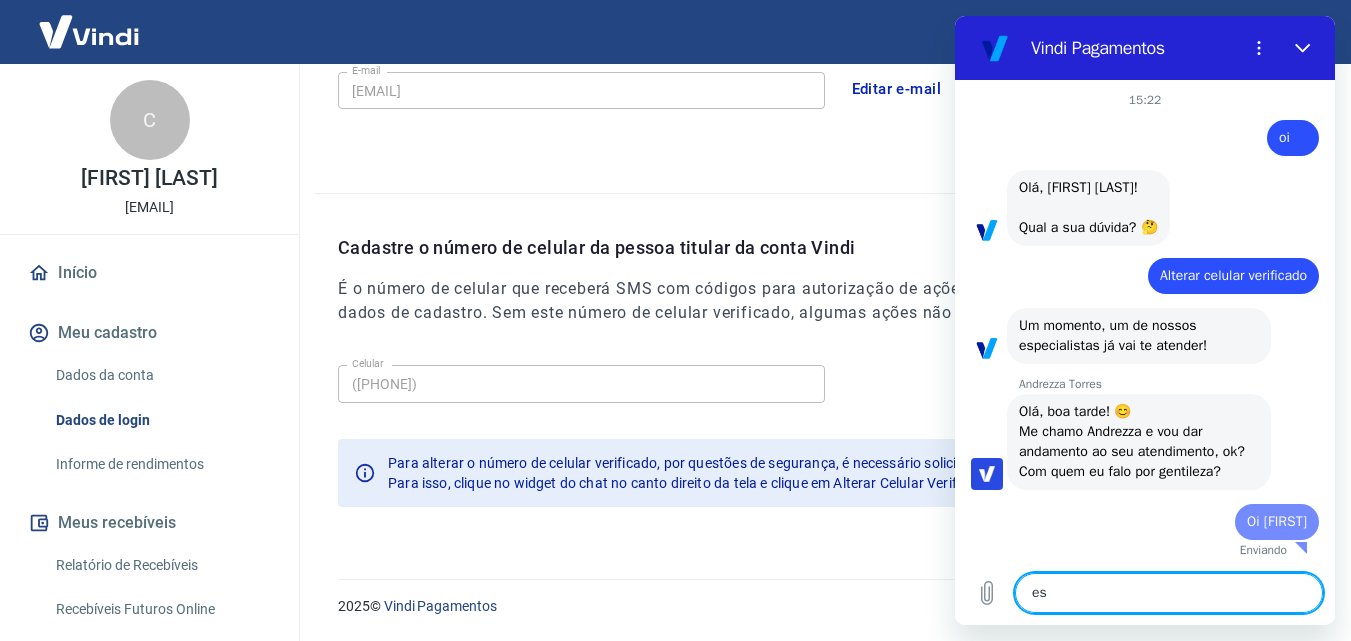 type on "x" 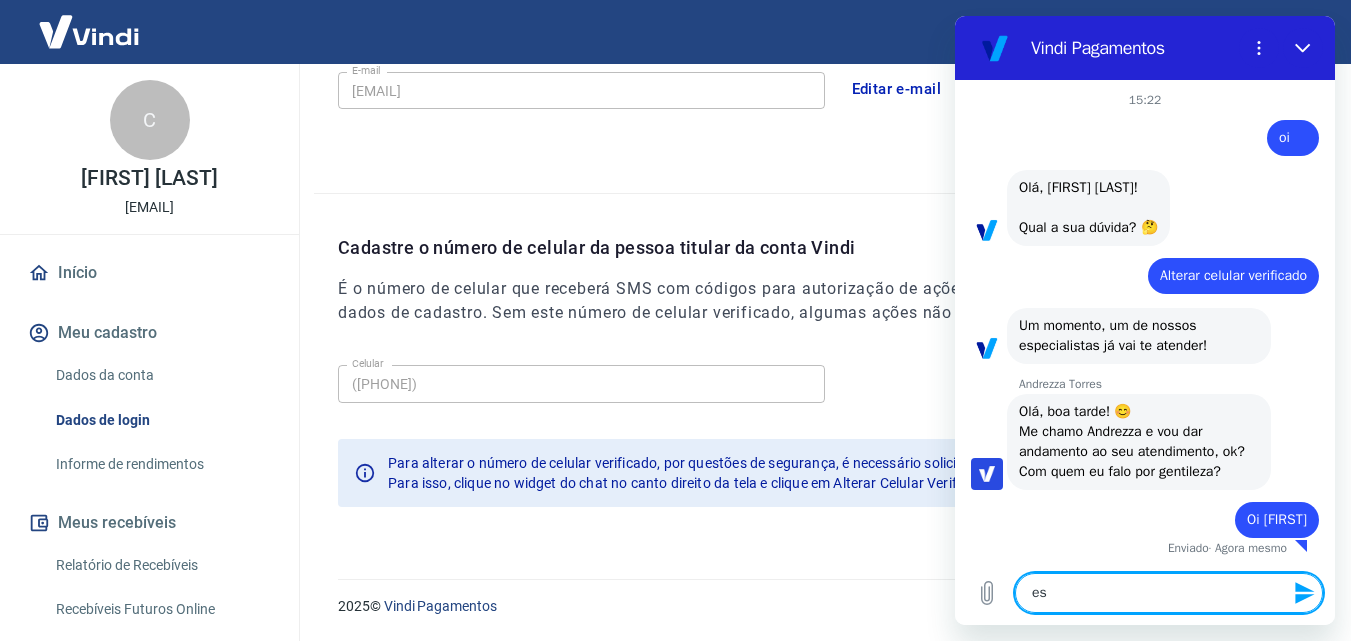 type on "est" 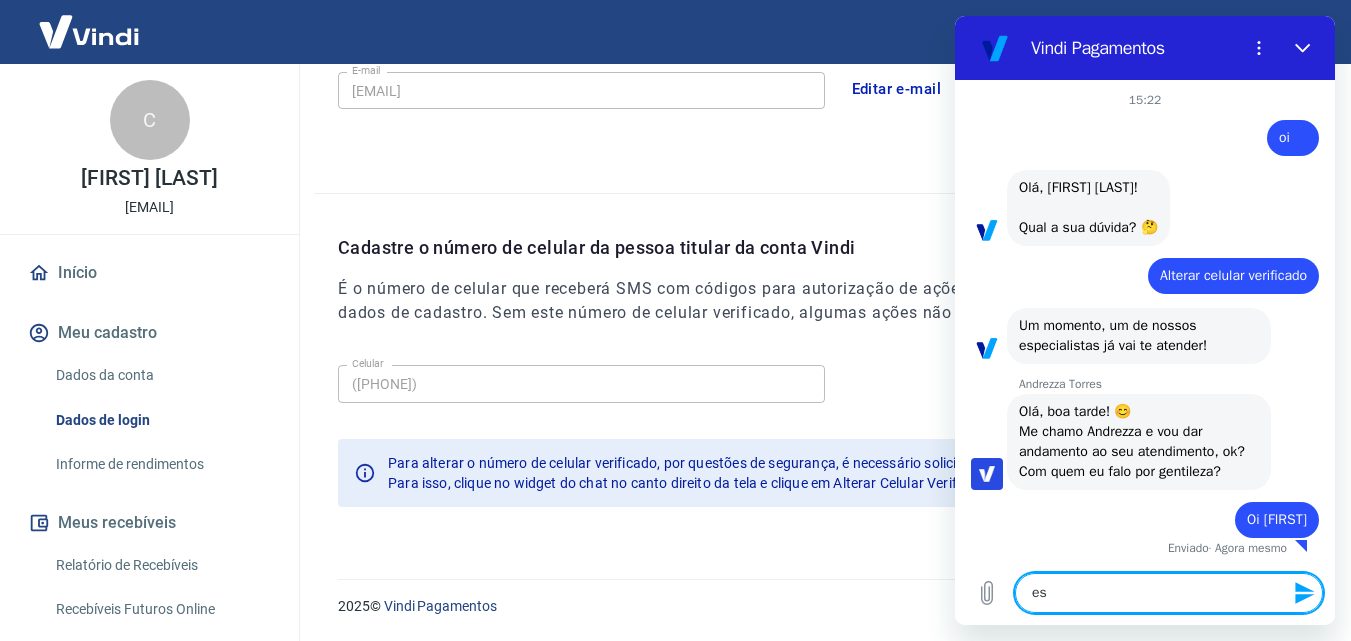 type on "x" 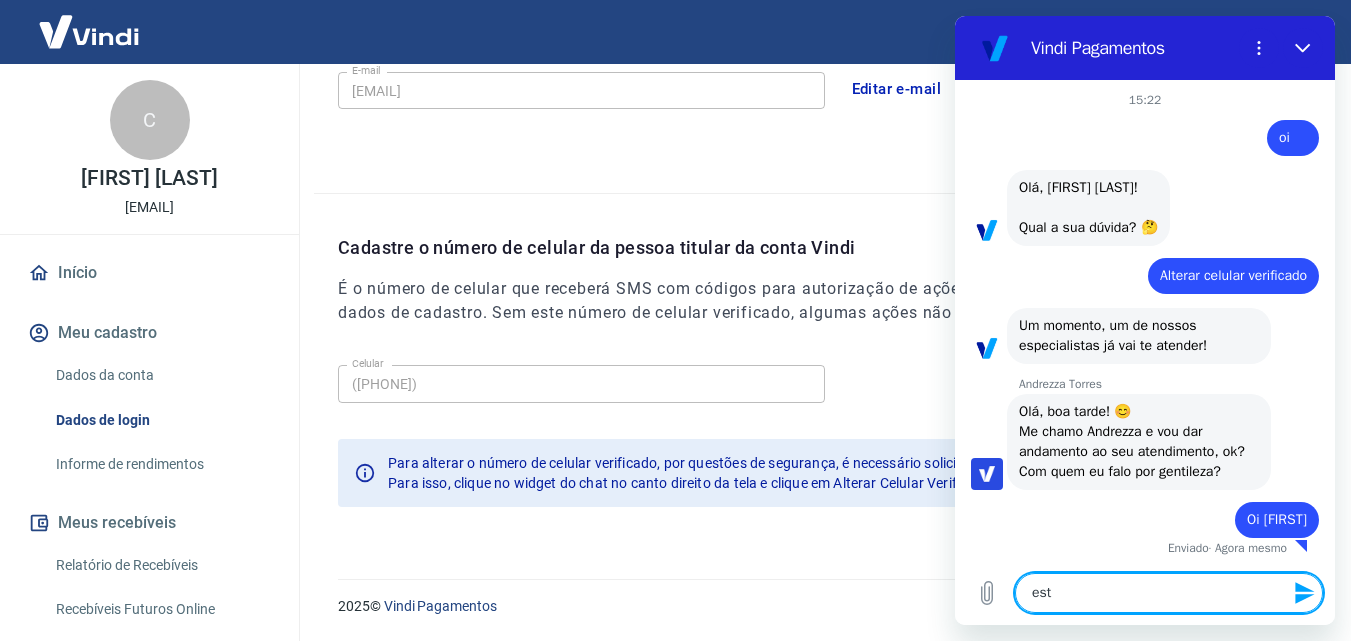 type on "esta" 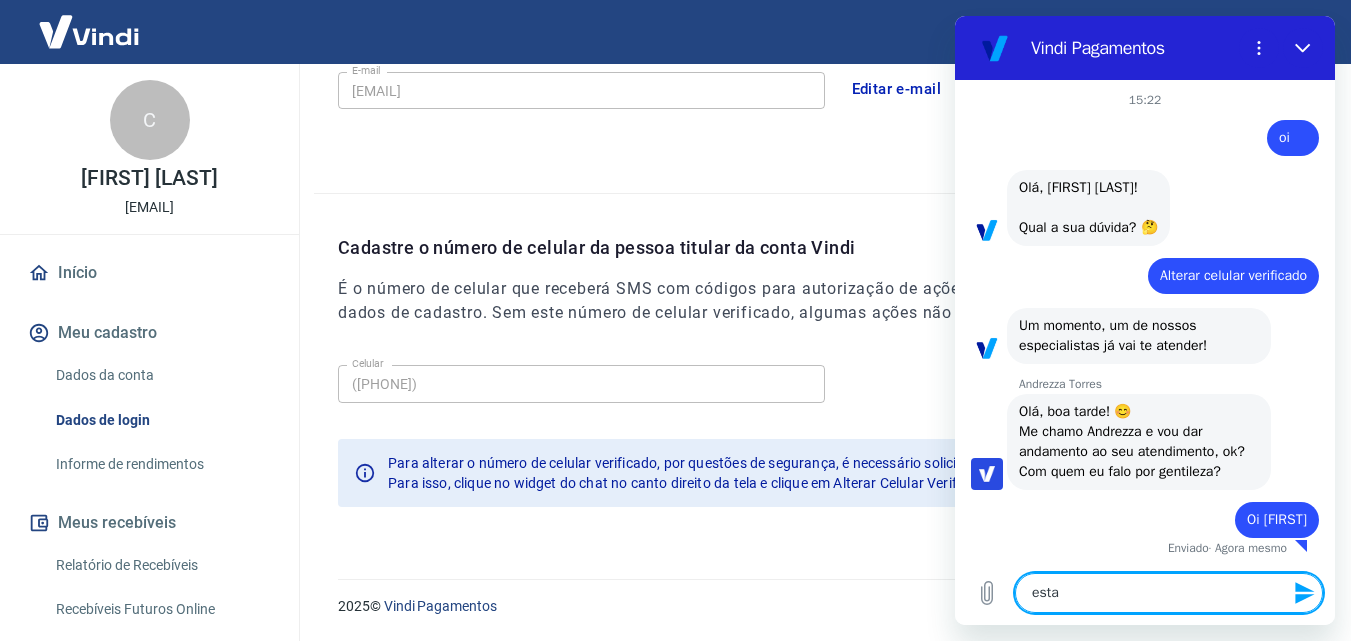 type on "estav" 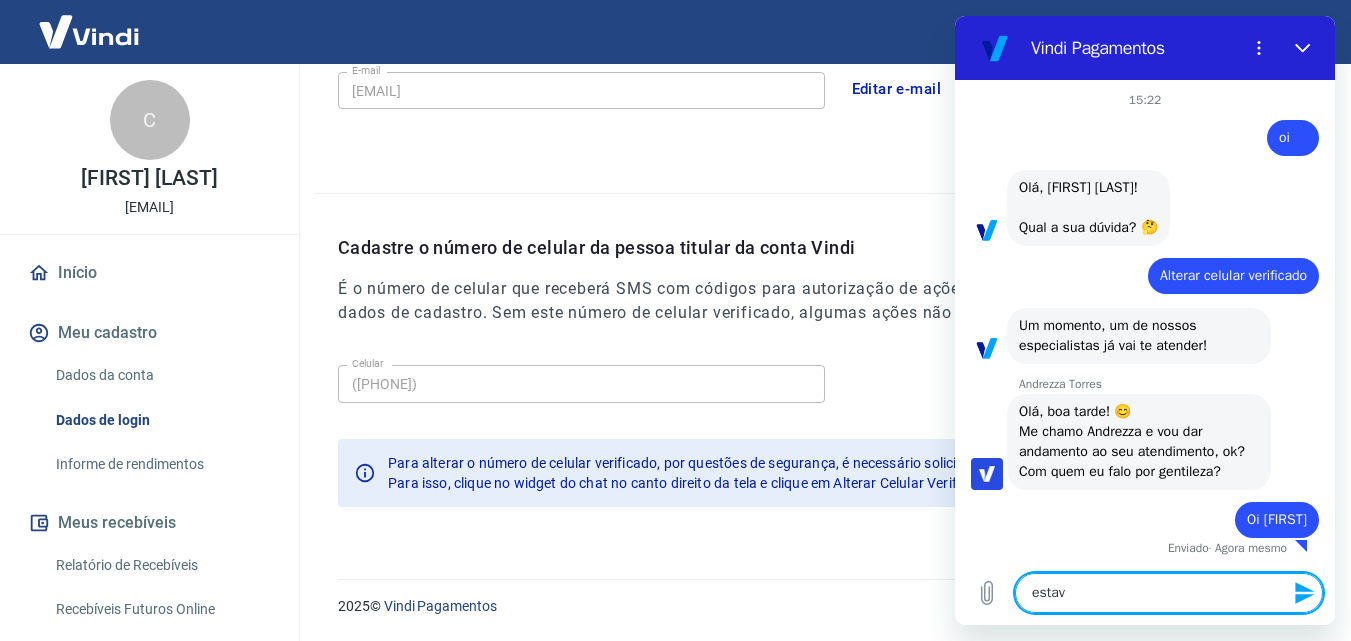 type on "x" 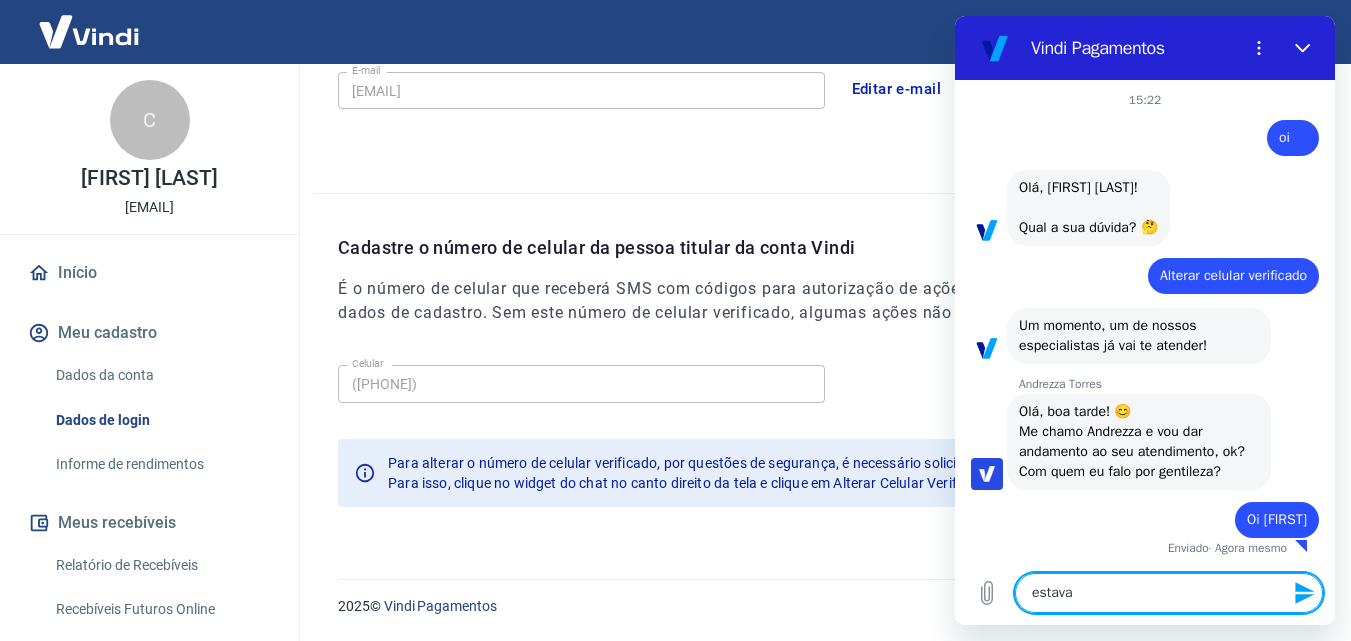 type on "estava" 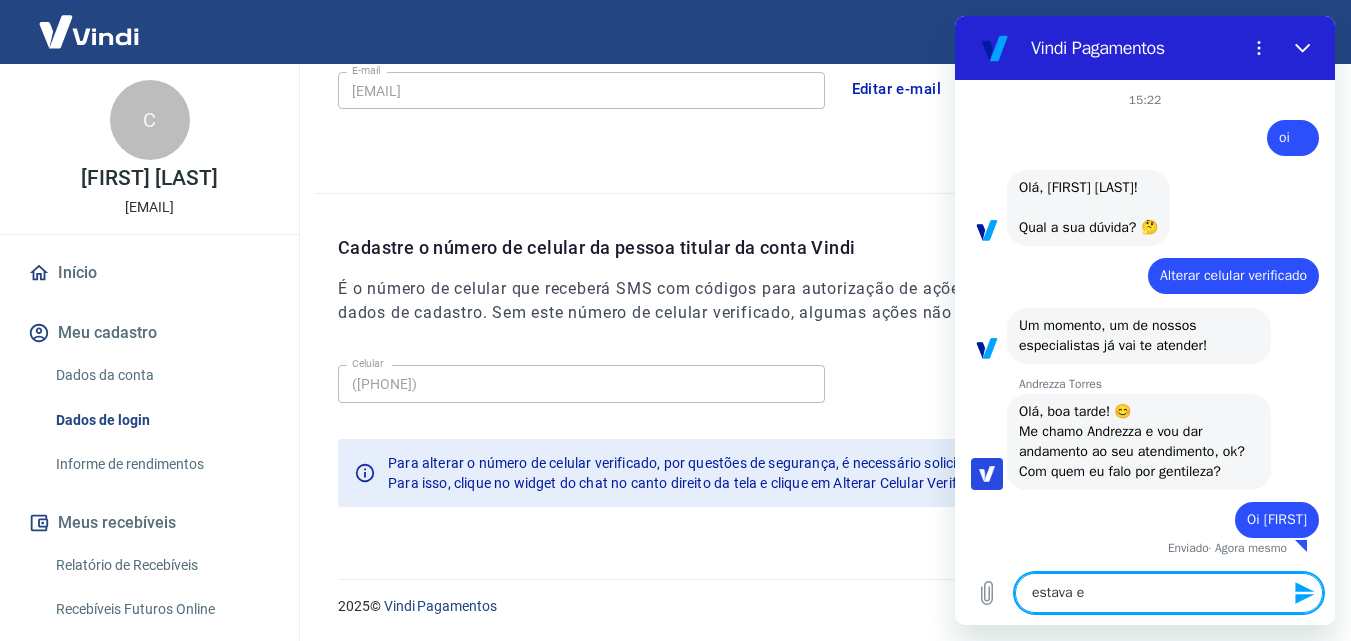 type on "estava em" 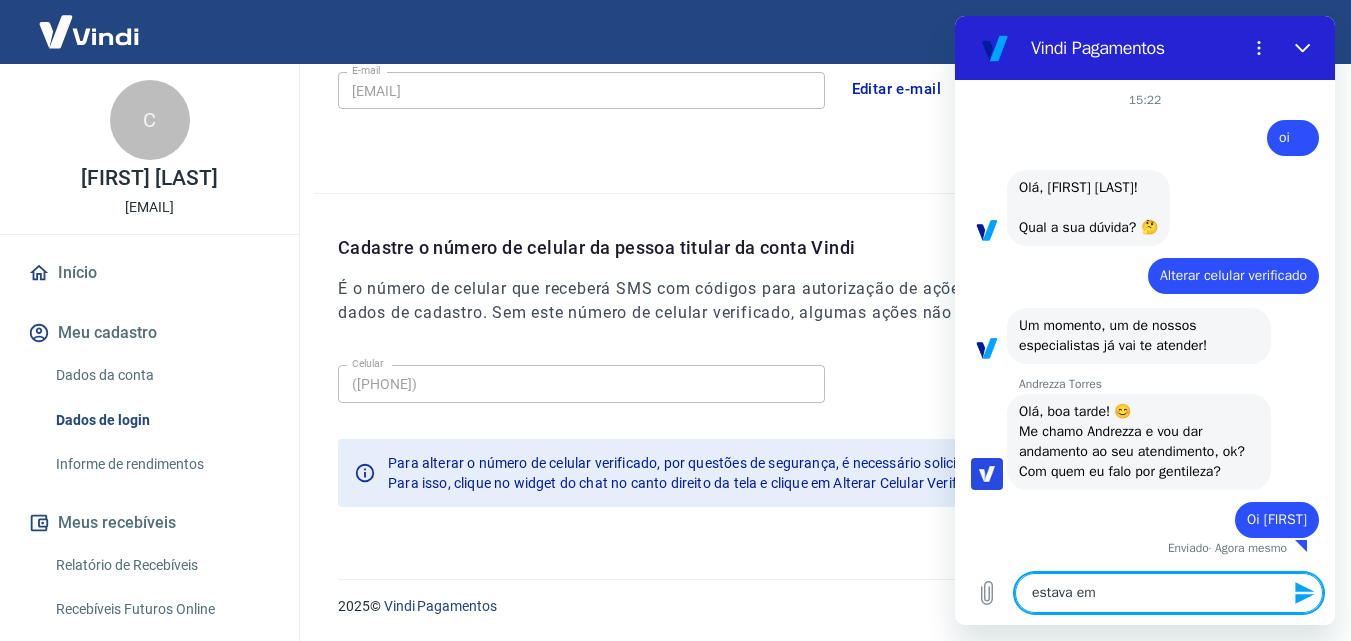 type on "estava em" 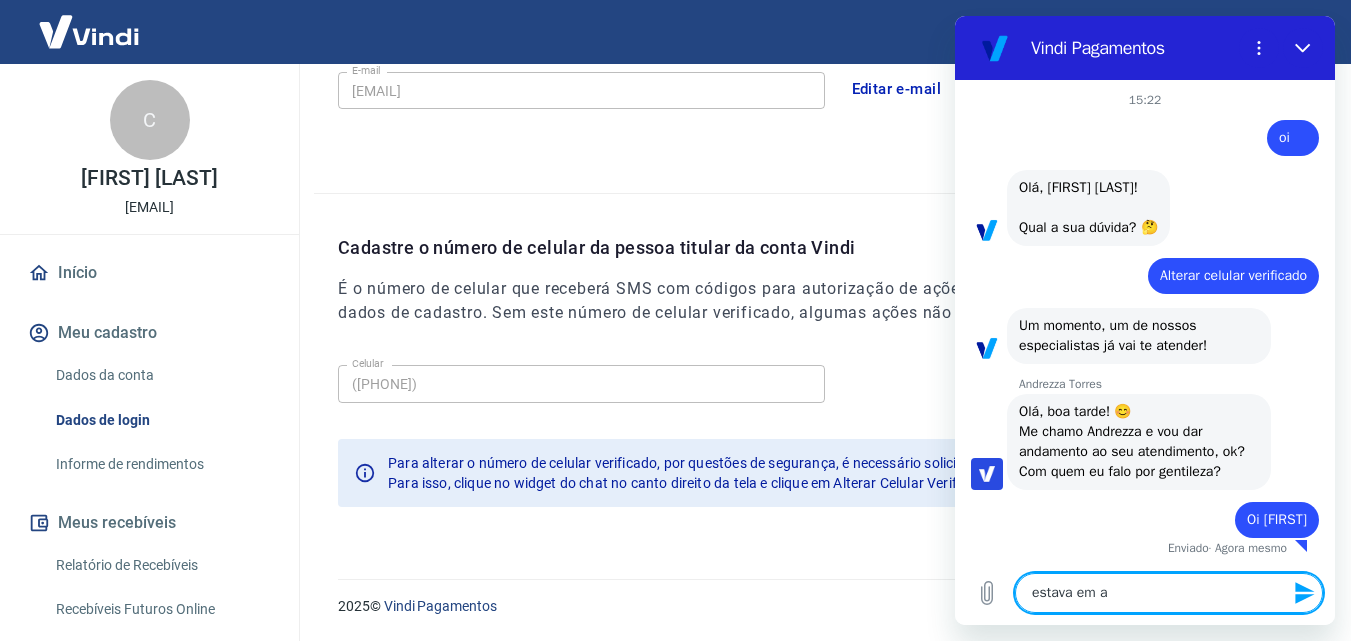 type on "estava em at" 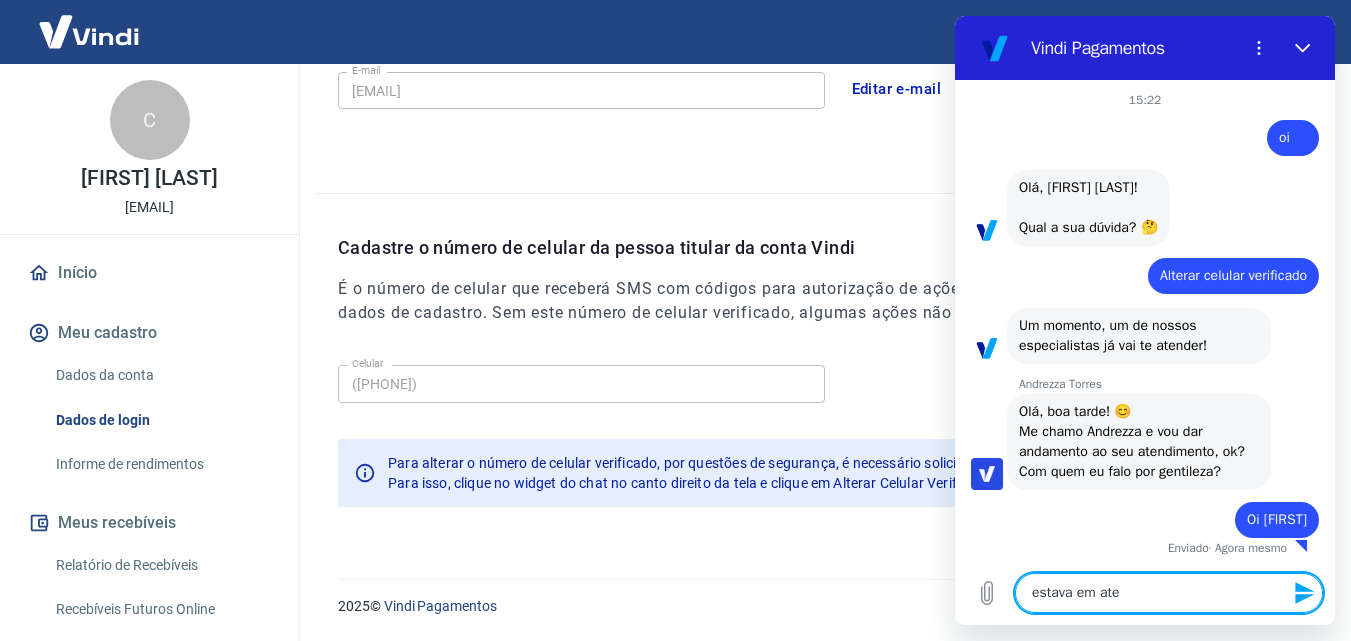 type on "estava em aten" 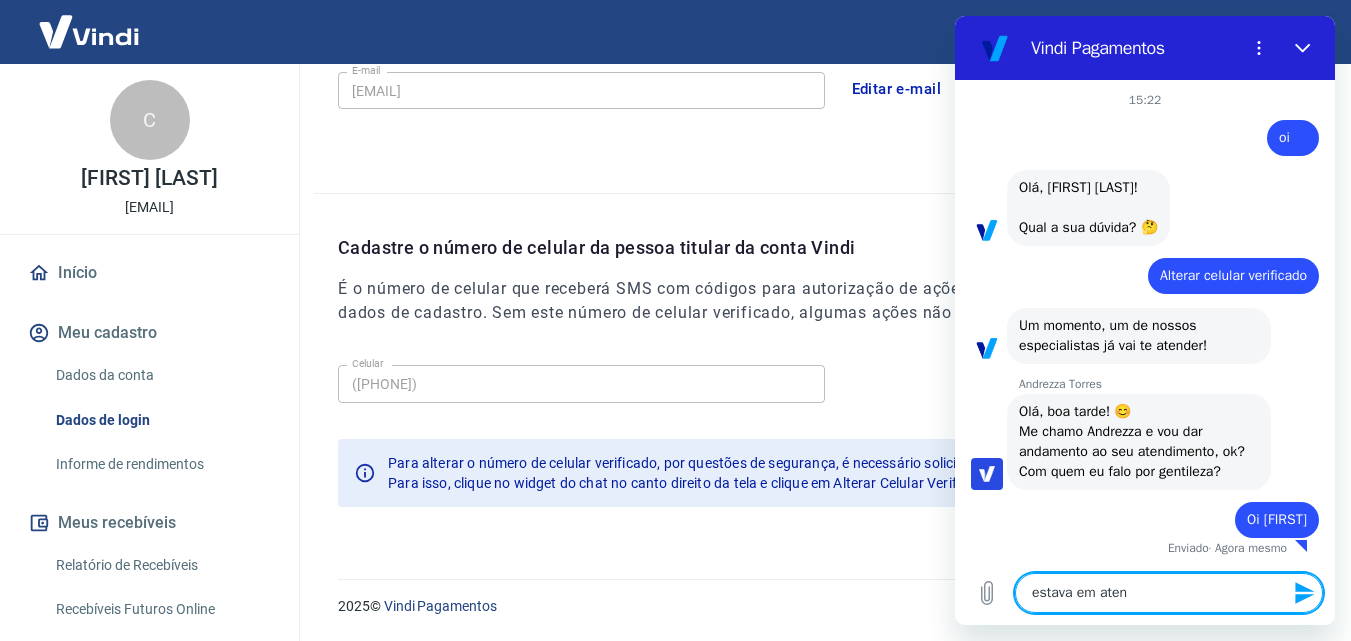 type on "estava em atend" 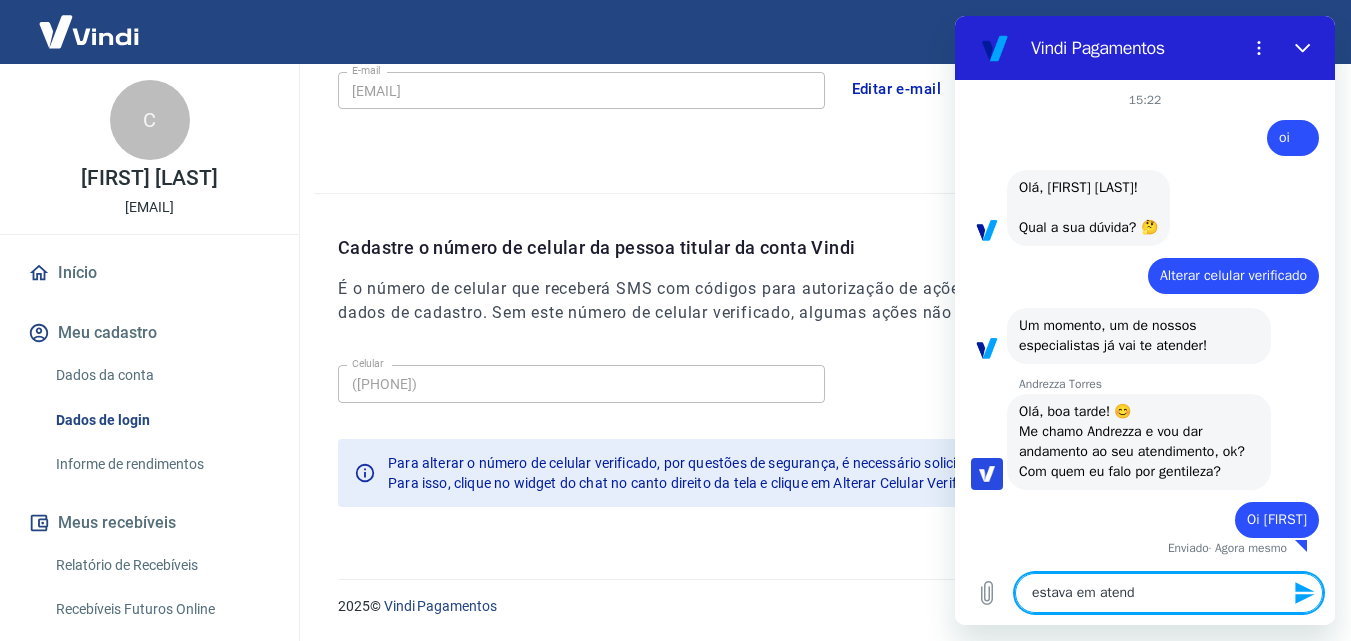 type on "estava em atendi" 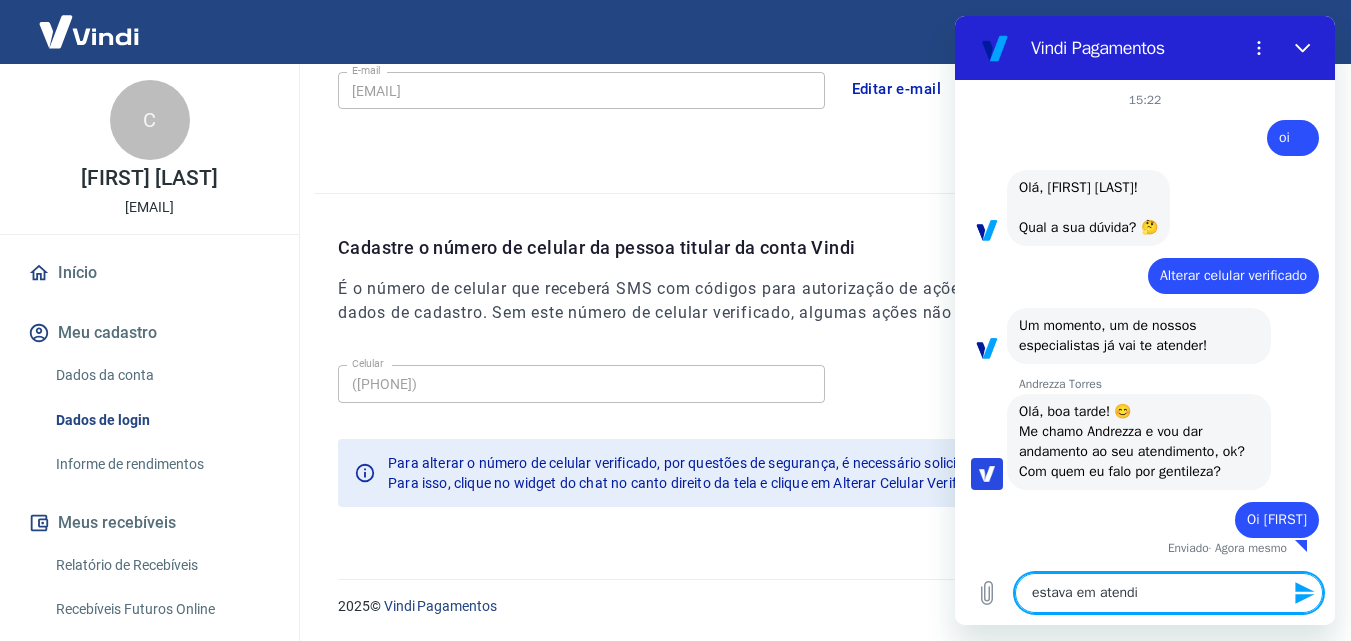 type on "estava em atendim" 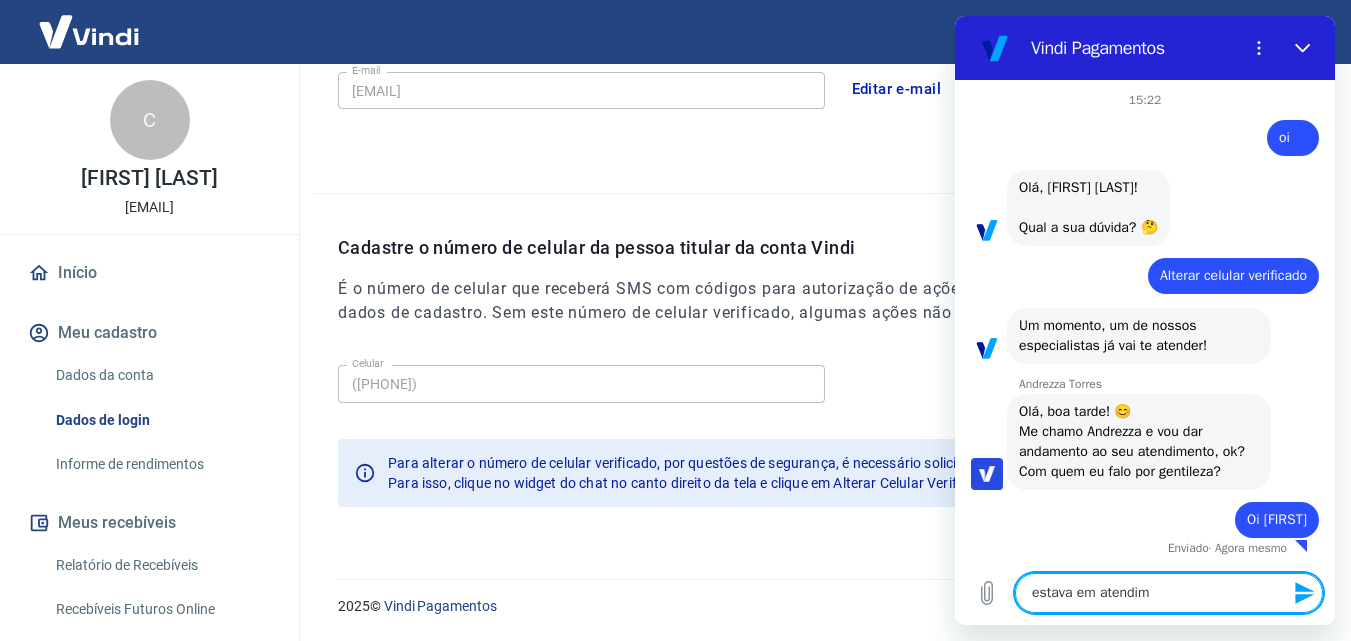 type on "estava em atendime" 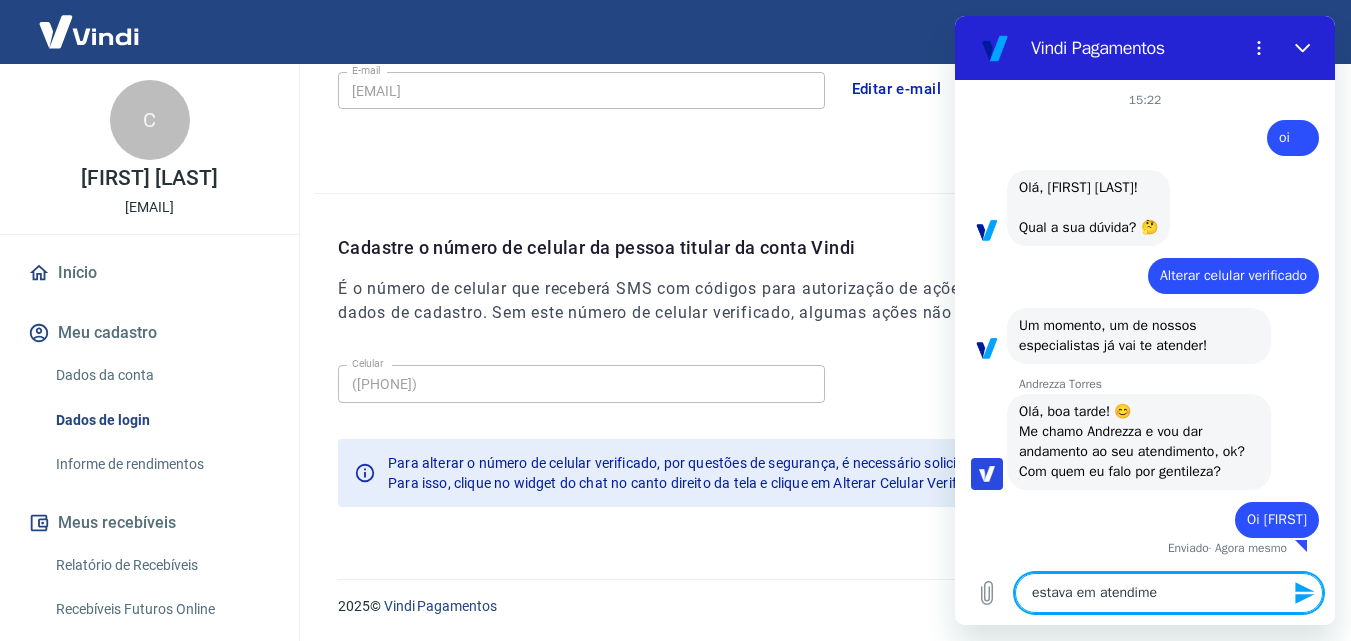 type on "estava em atendimen" 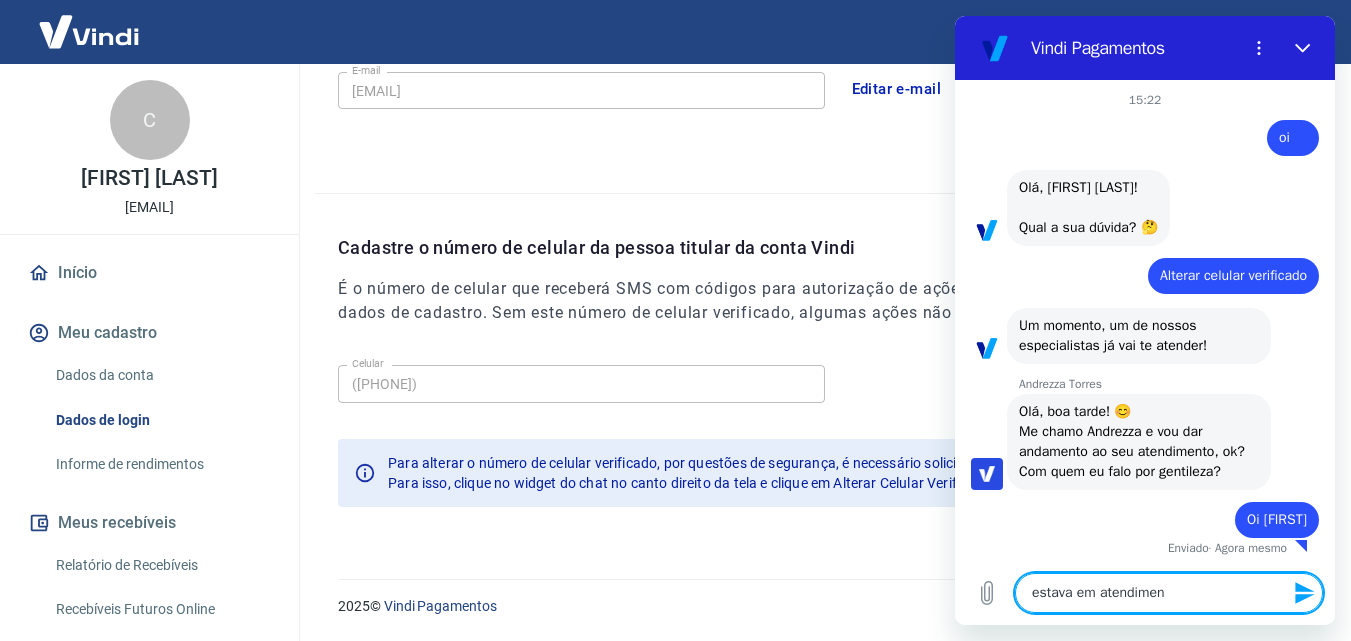 type on "estava em atendiment" 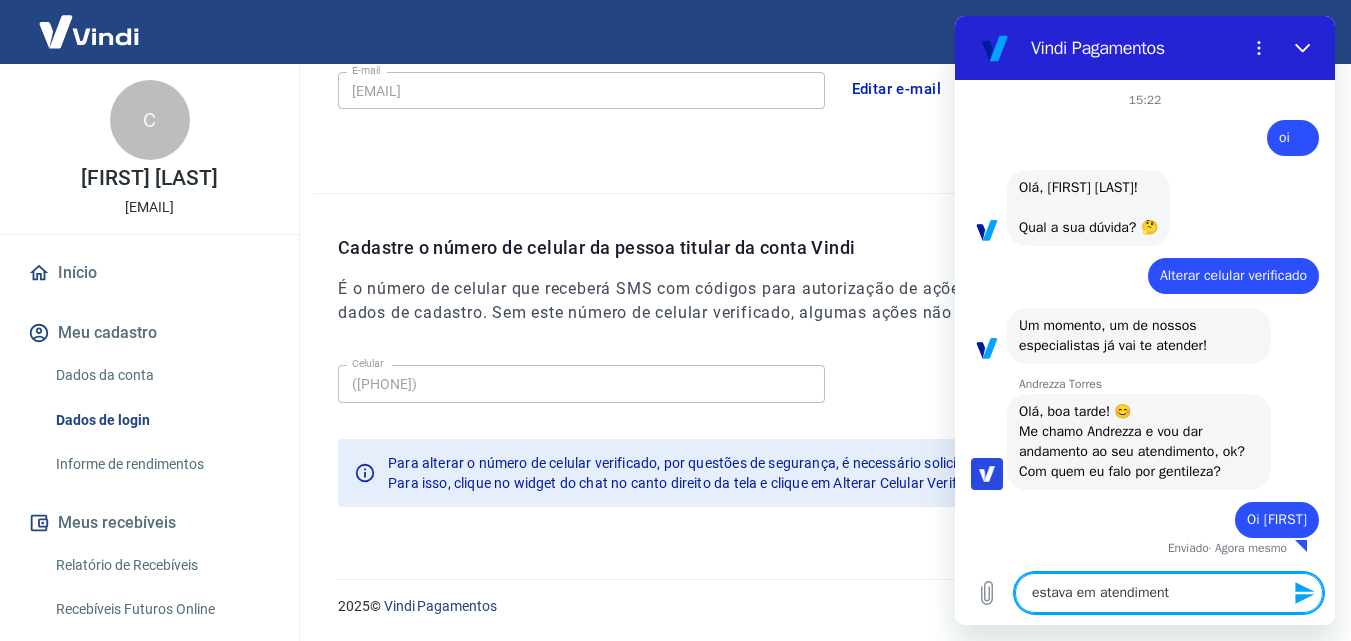 type on "estava em atendimento" 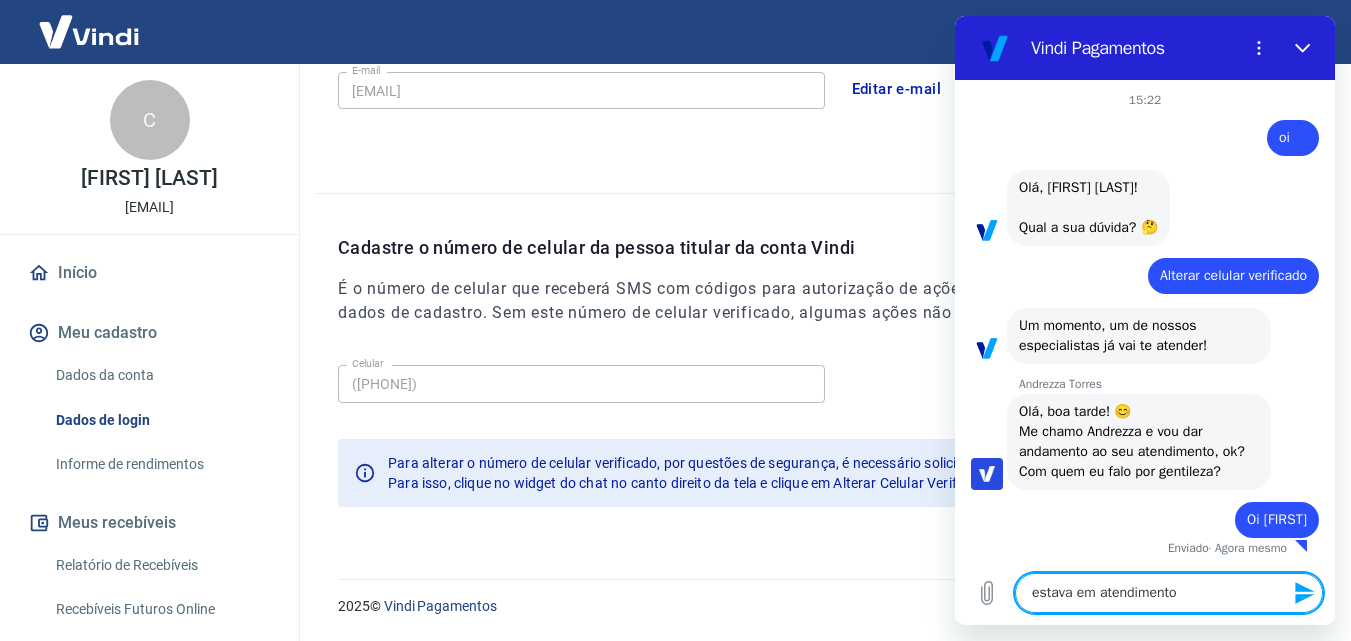 type on "x" 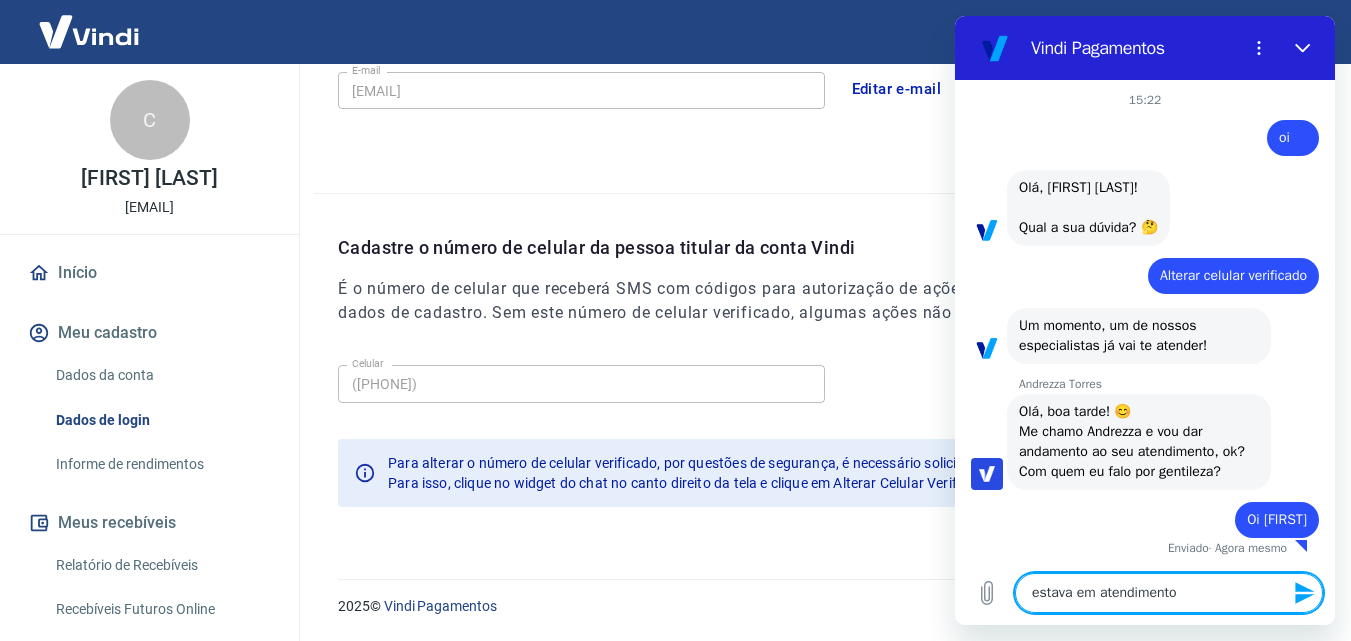 type 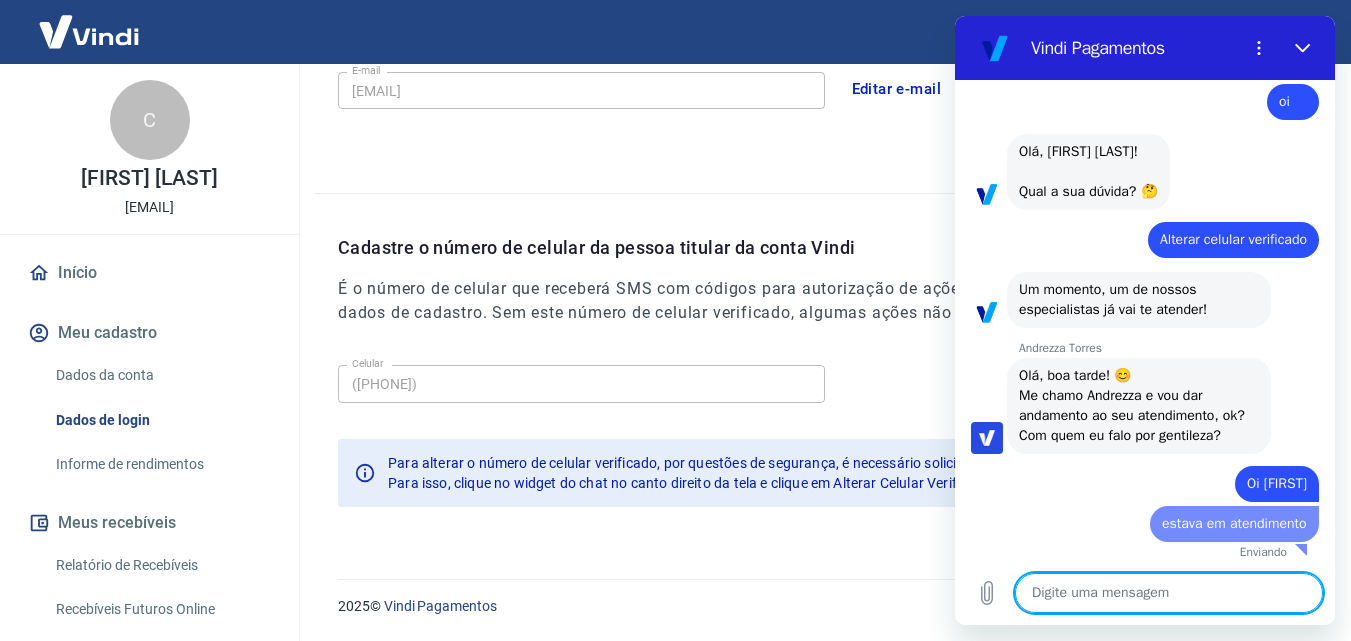 type on "x" 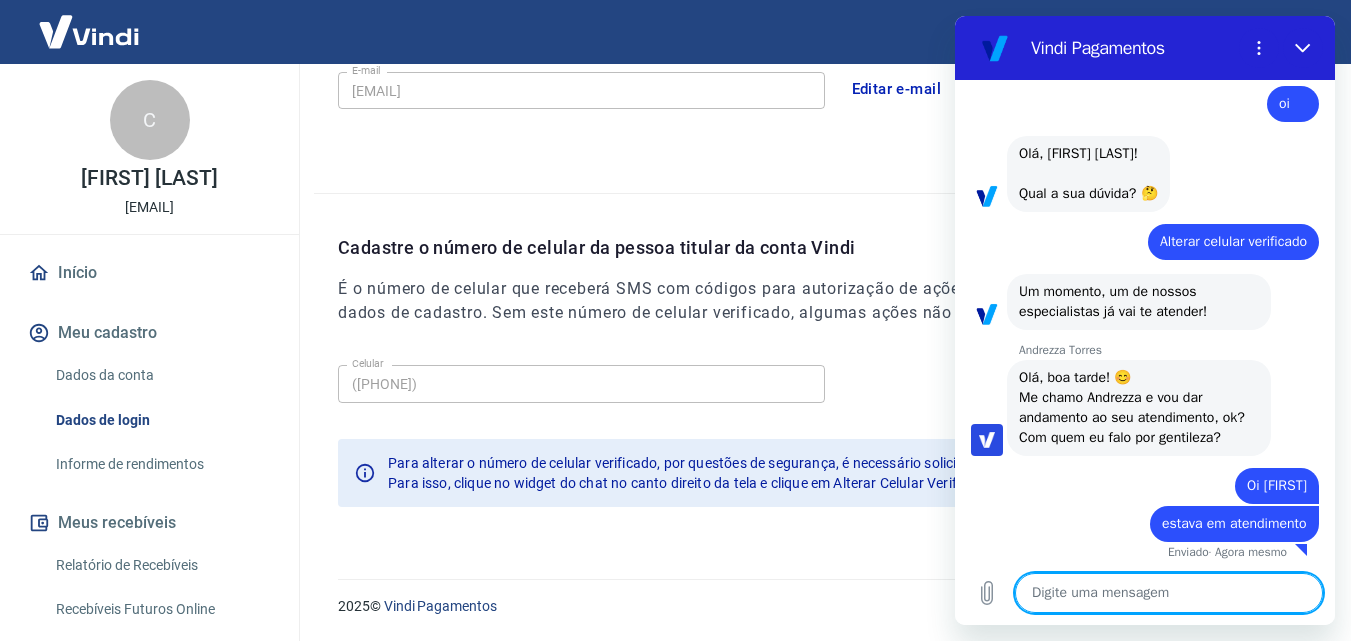 type on "p" 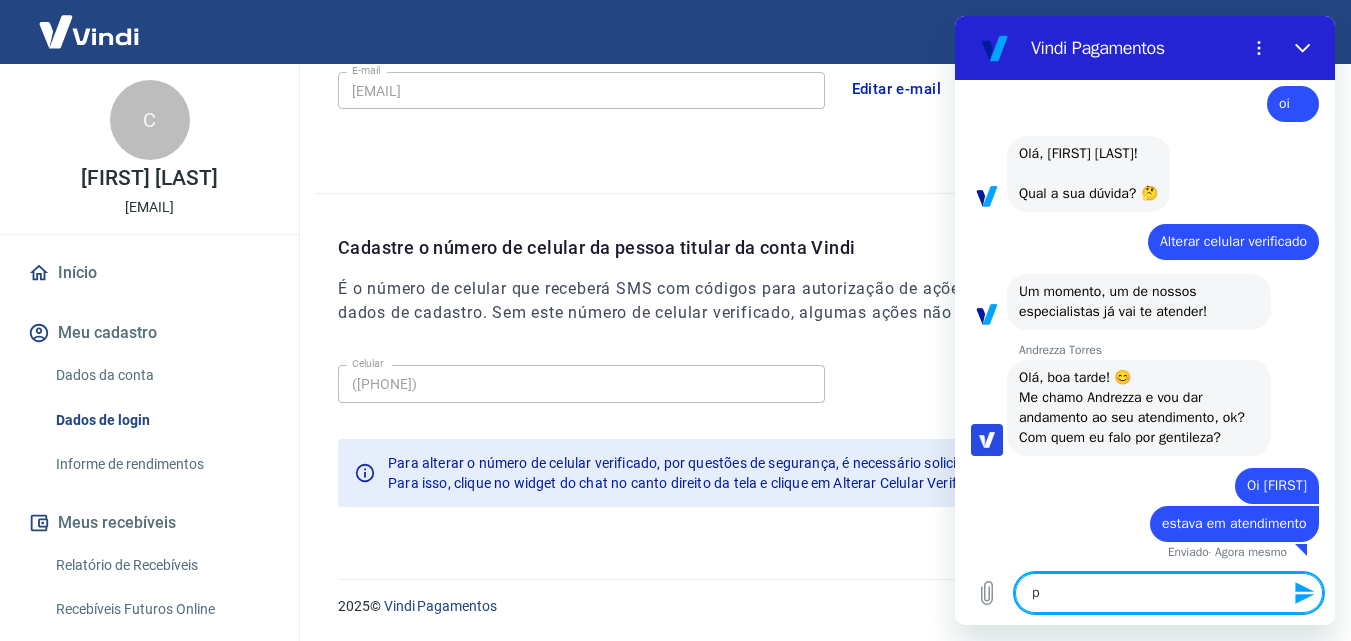 type on "pa" 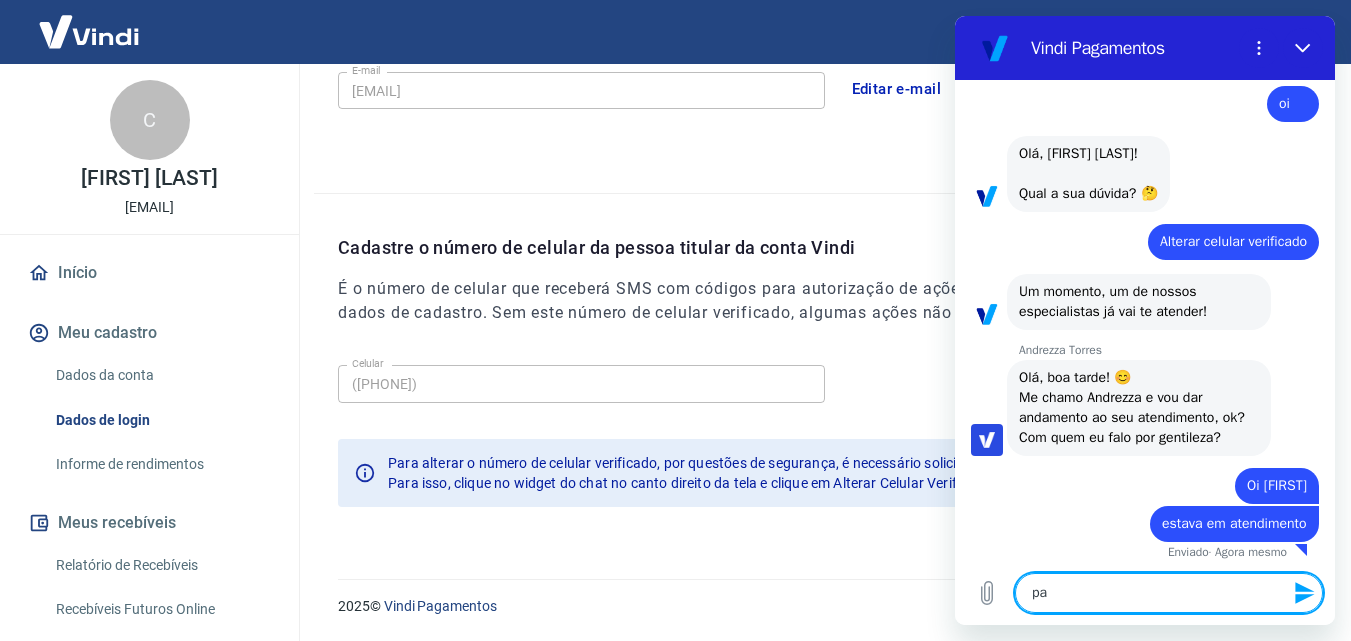 type on "par" 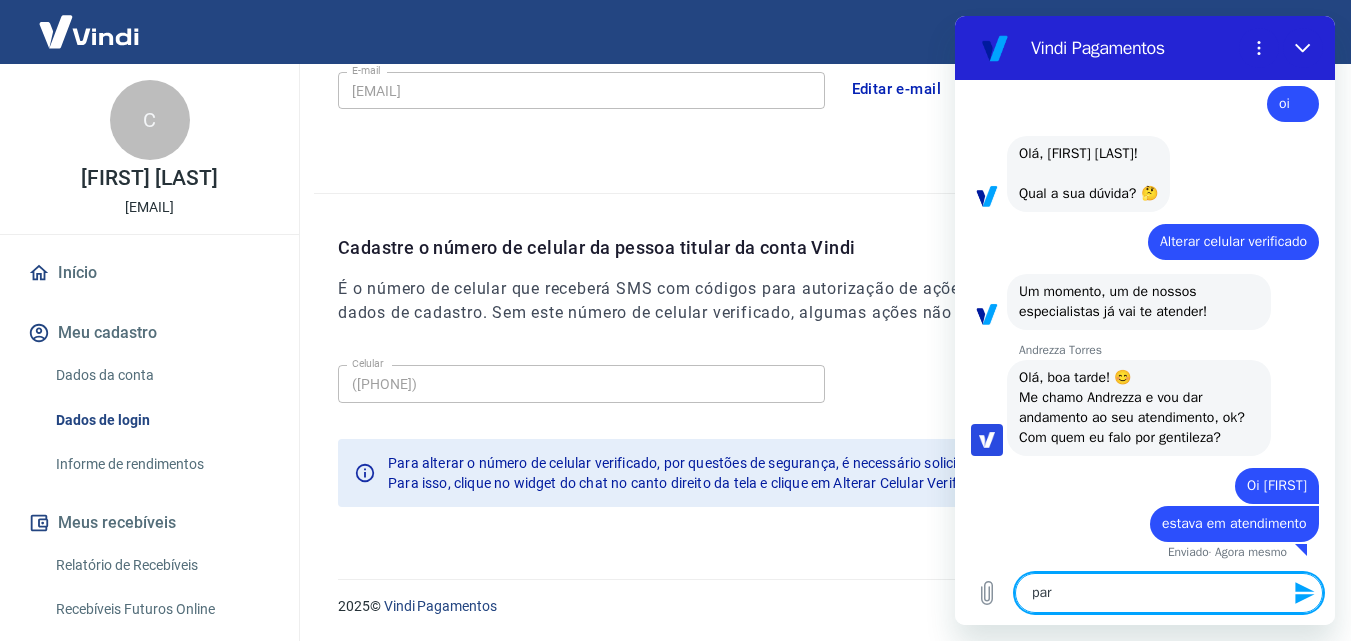 scroll, scrollTop: 58, scrollLeft: 0, axis: vertical 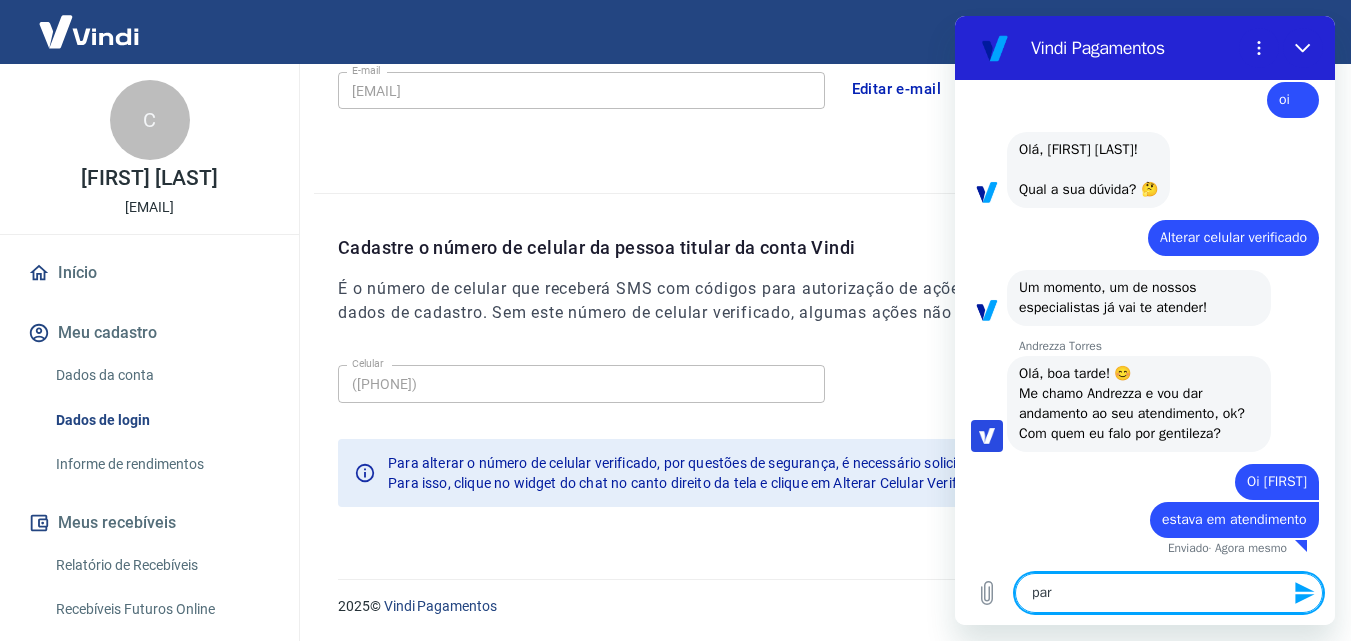 type on "para" 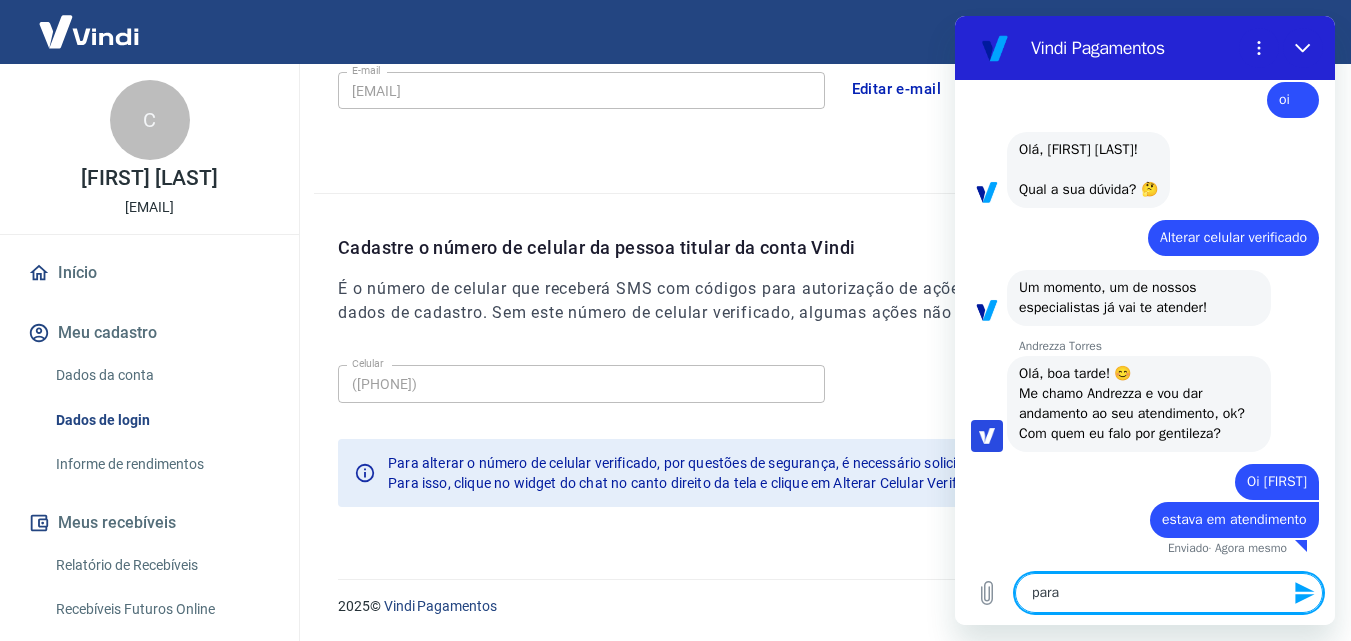 type on "para" 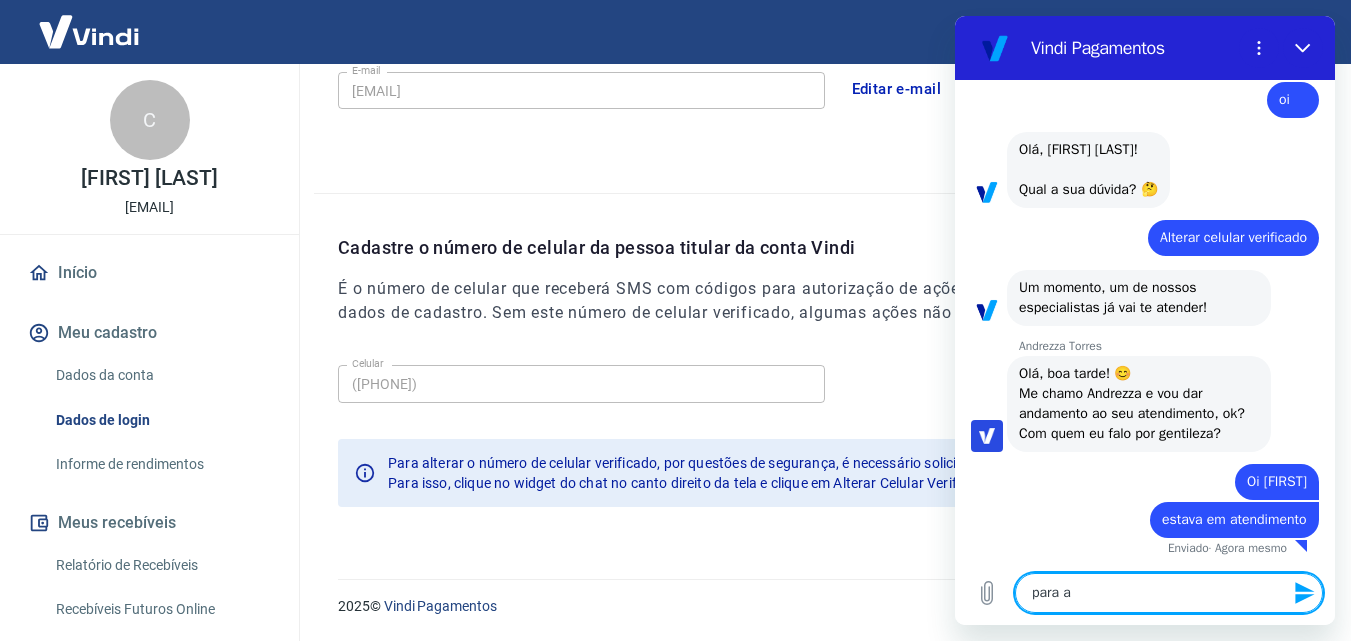 type on "para al" 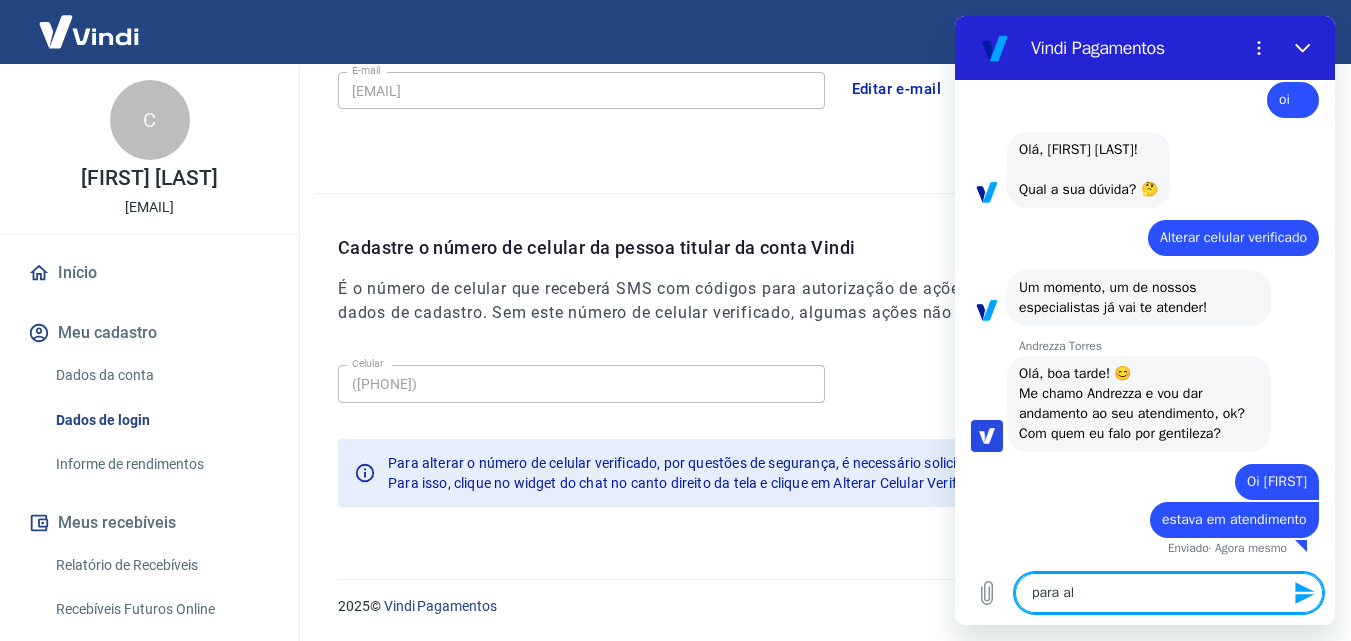 type on "para alt" 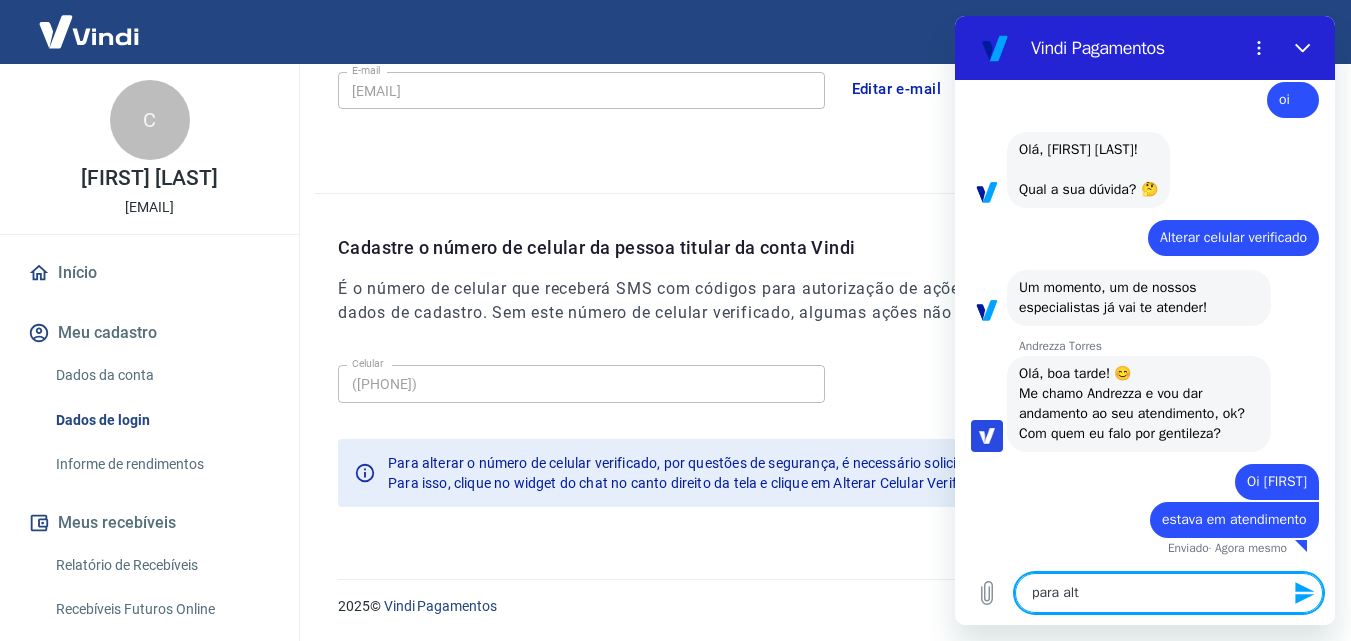 type on "para alte" 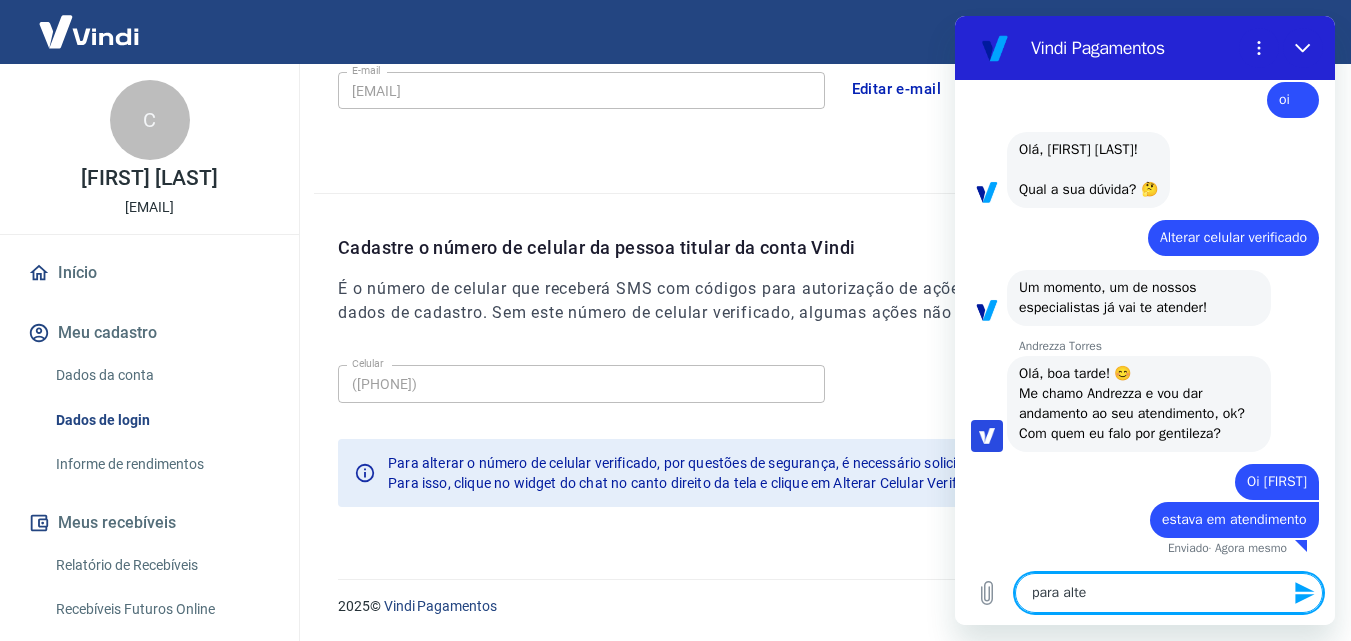 type on "para alter" 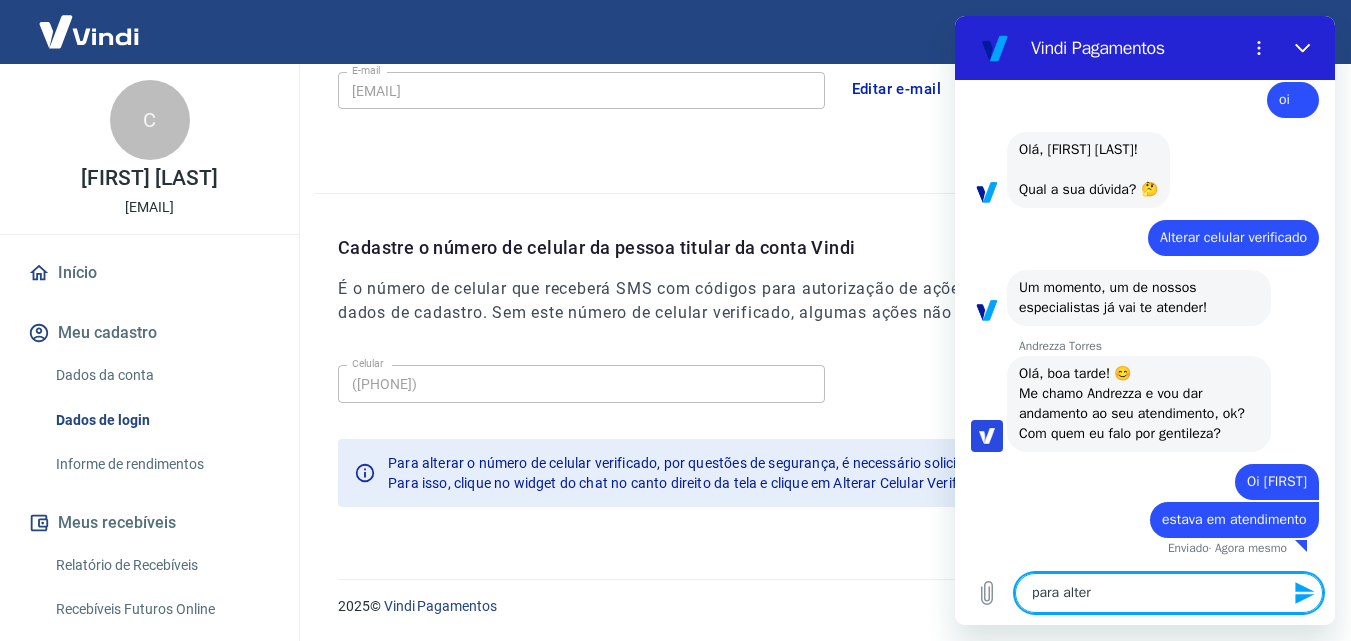 type on "x" 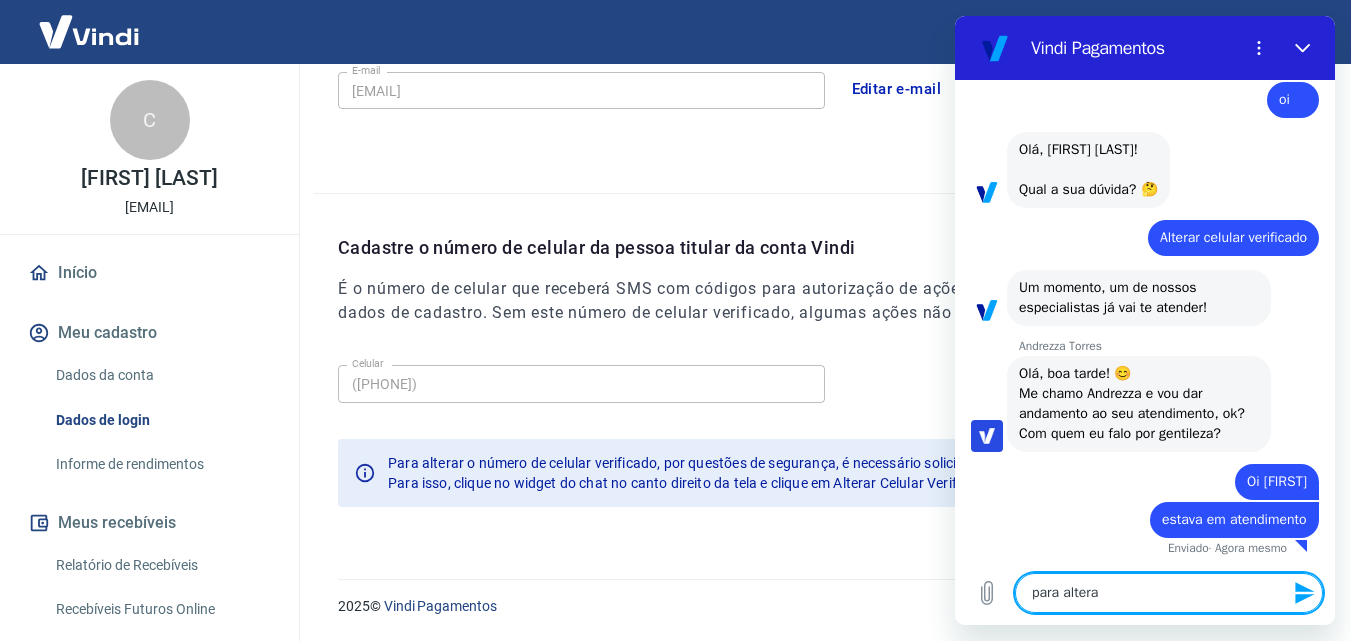 type on "x" 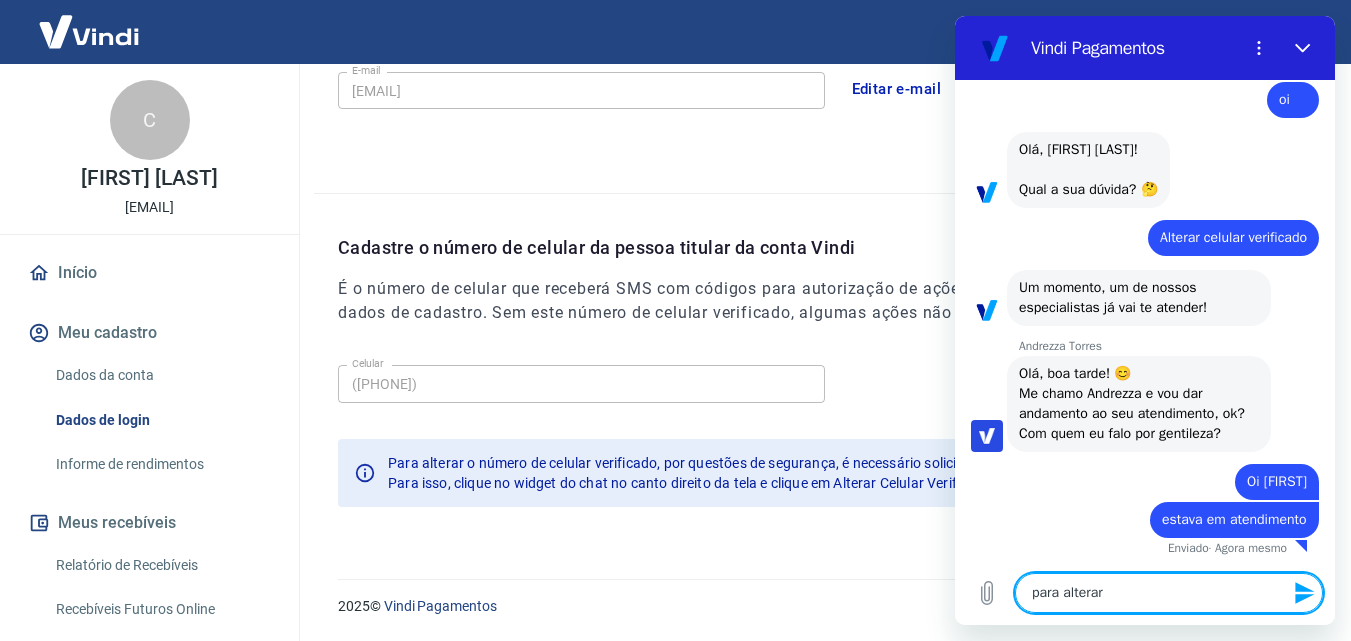 type on "para alterar" 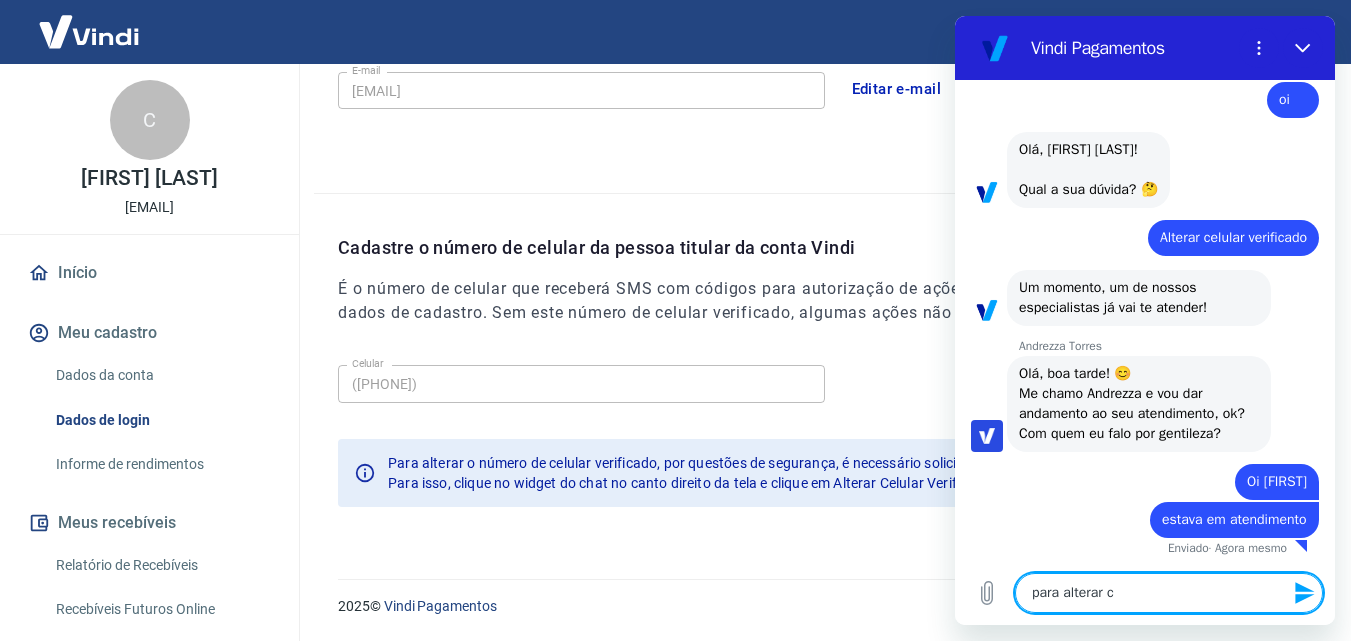 type on "para alterar ce" 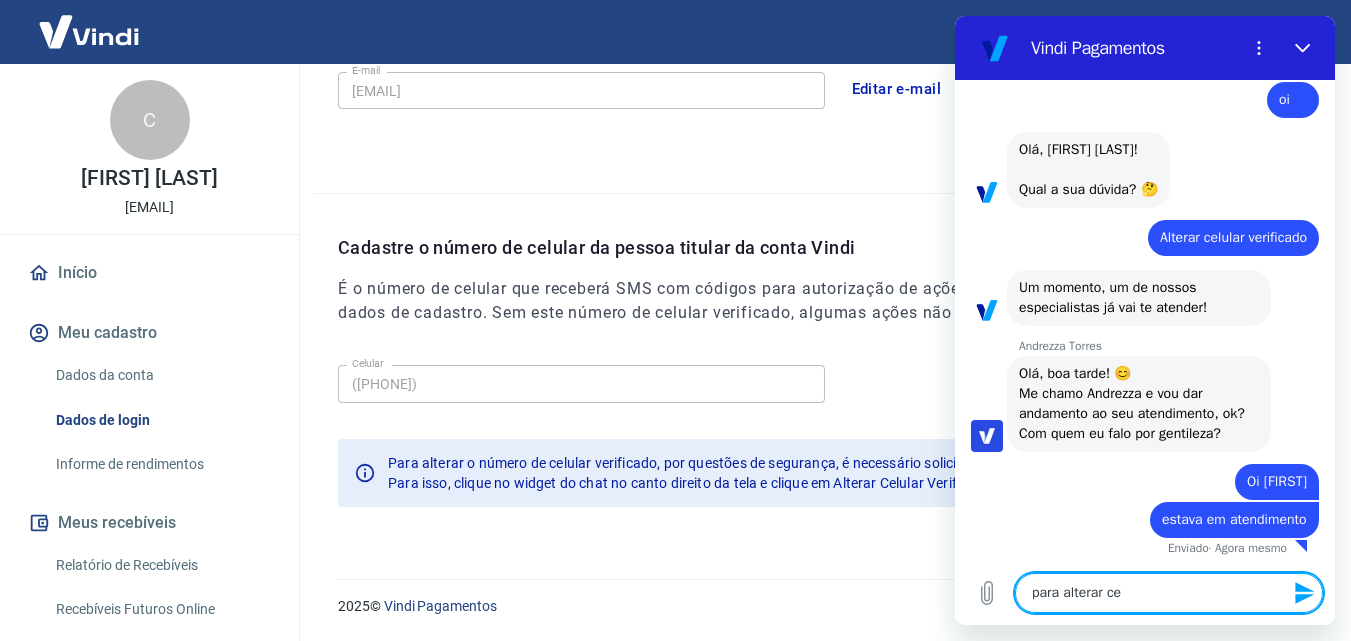 type on "para alterar cel" 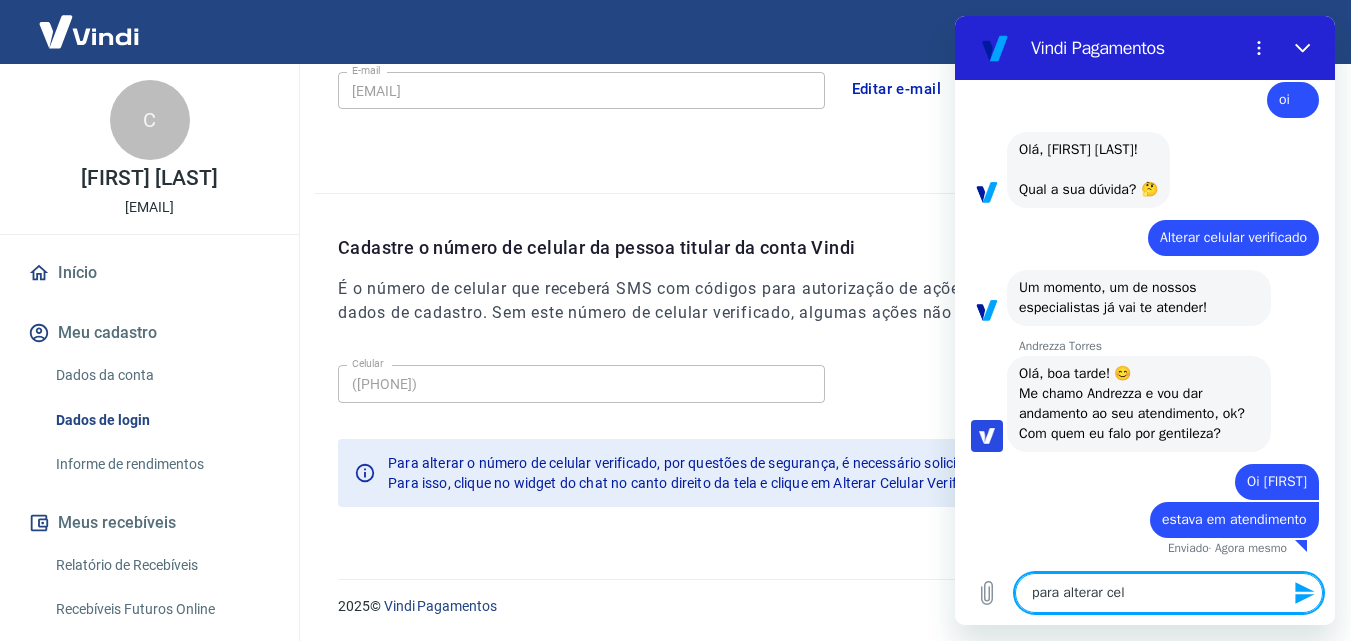 type on "para alterar celu" 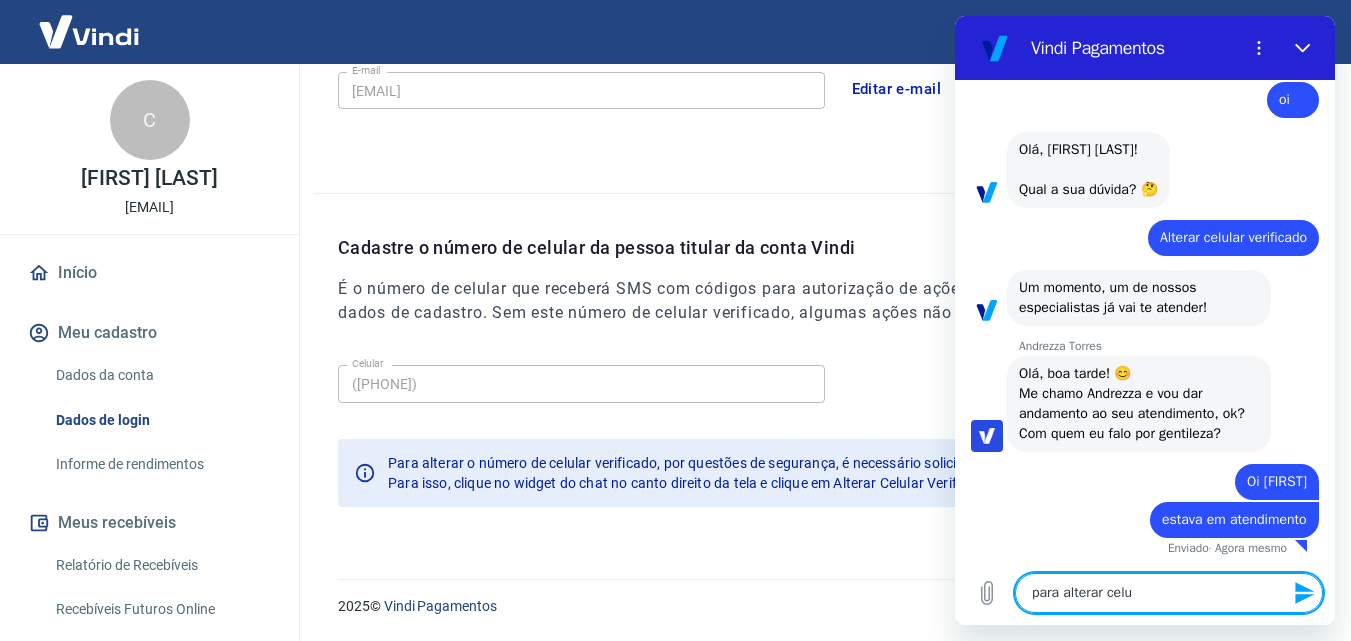 type on "para alterar celul" 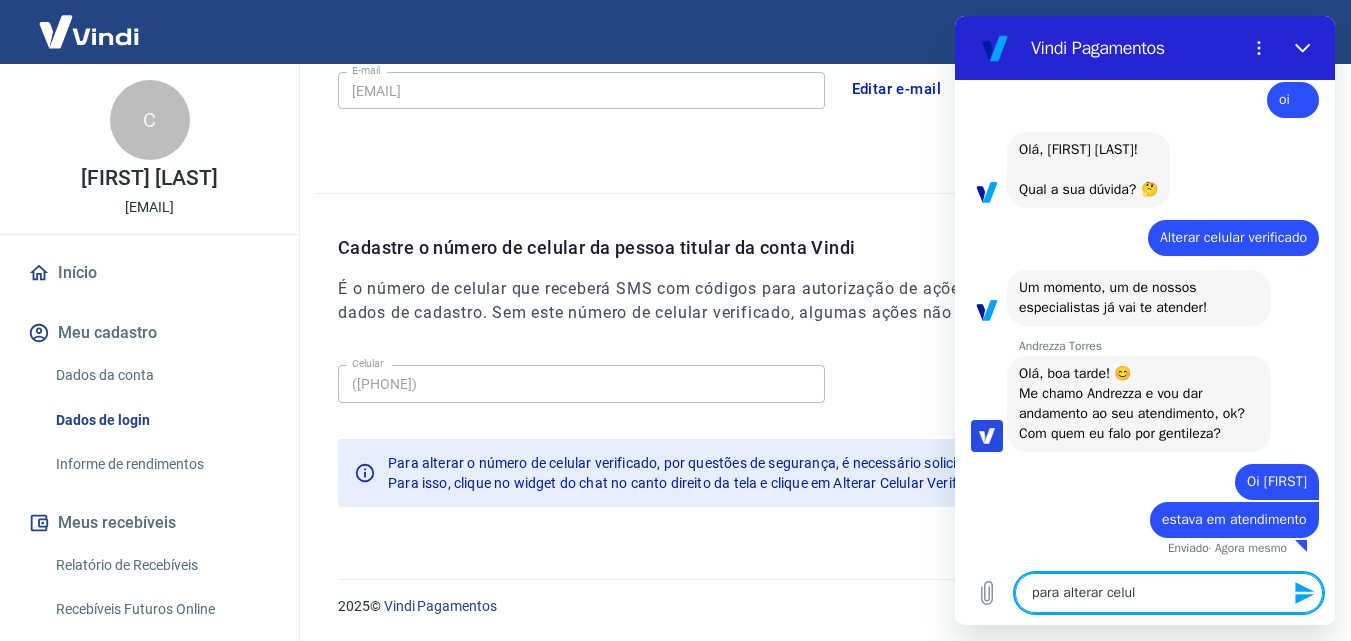 type on "para alterar celula" 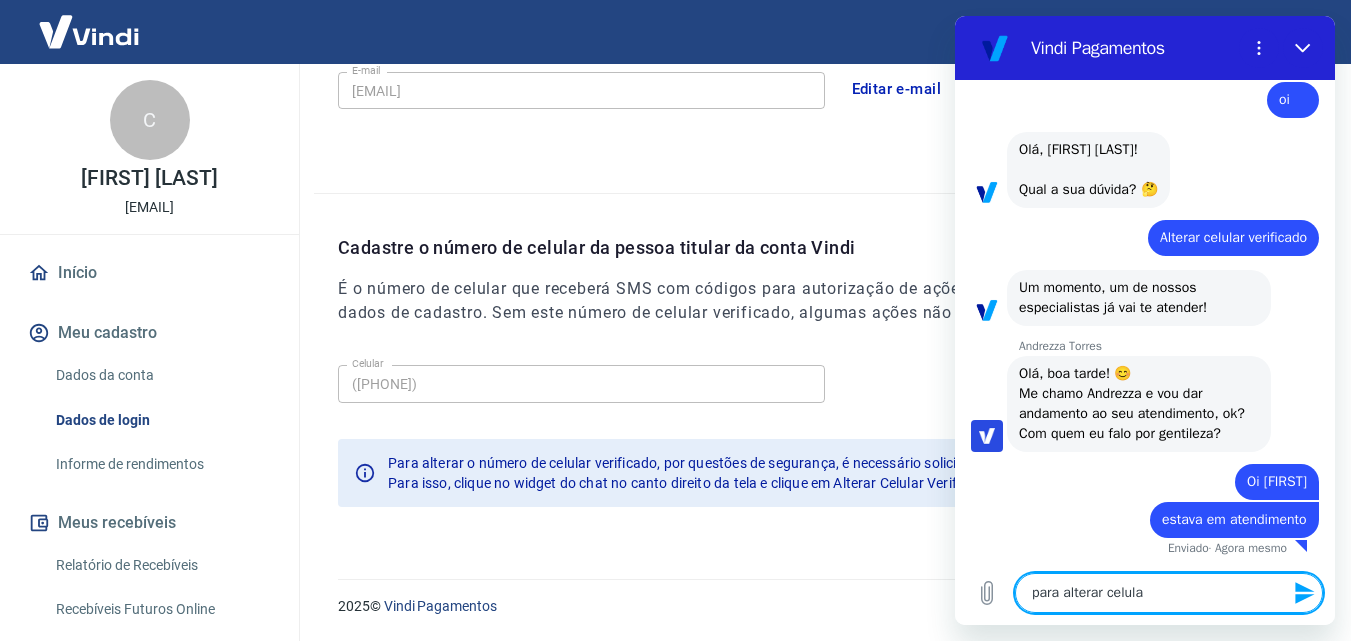 type on "para alterar celular" 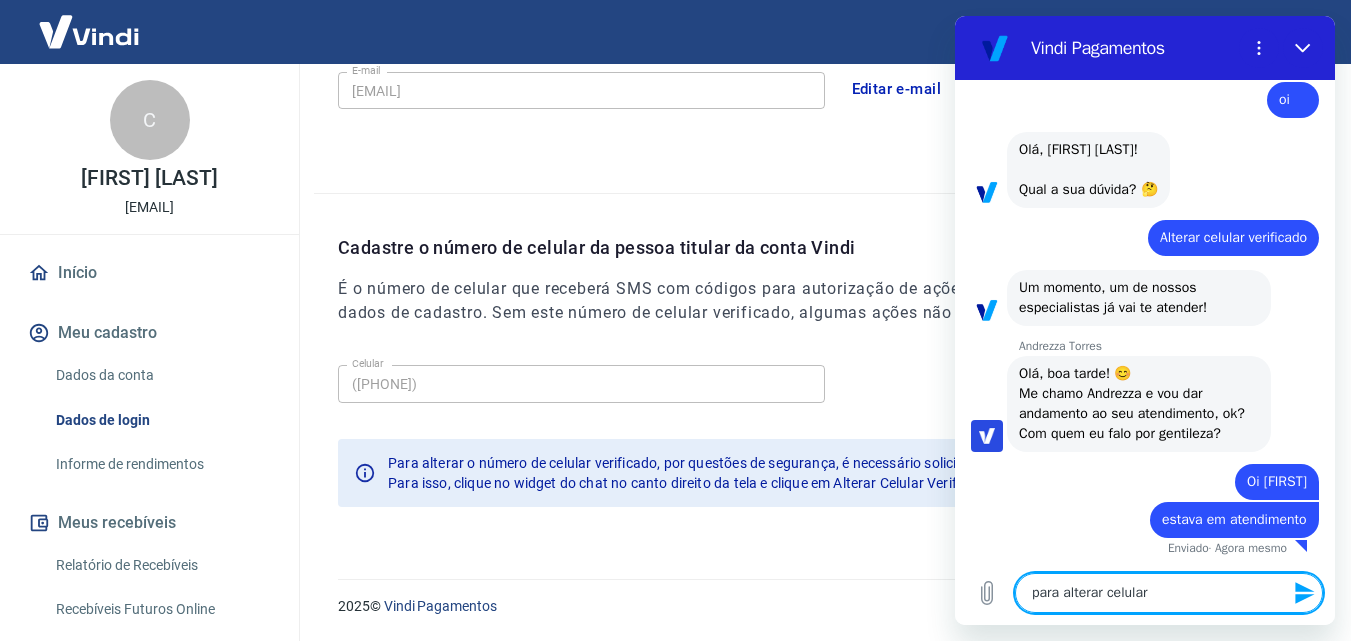 type on "para alterar celular" 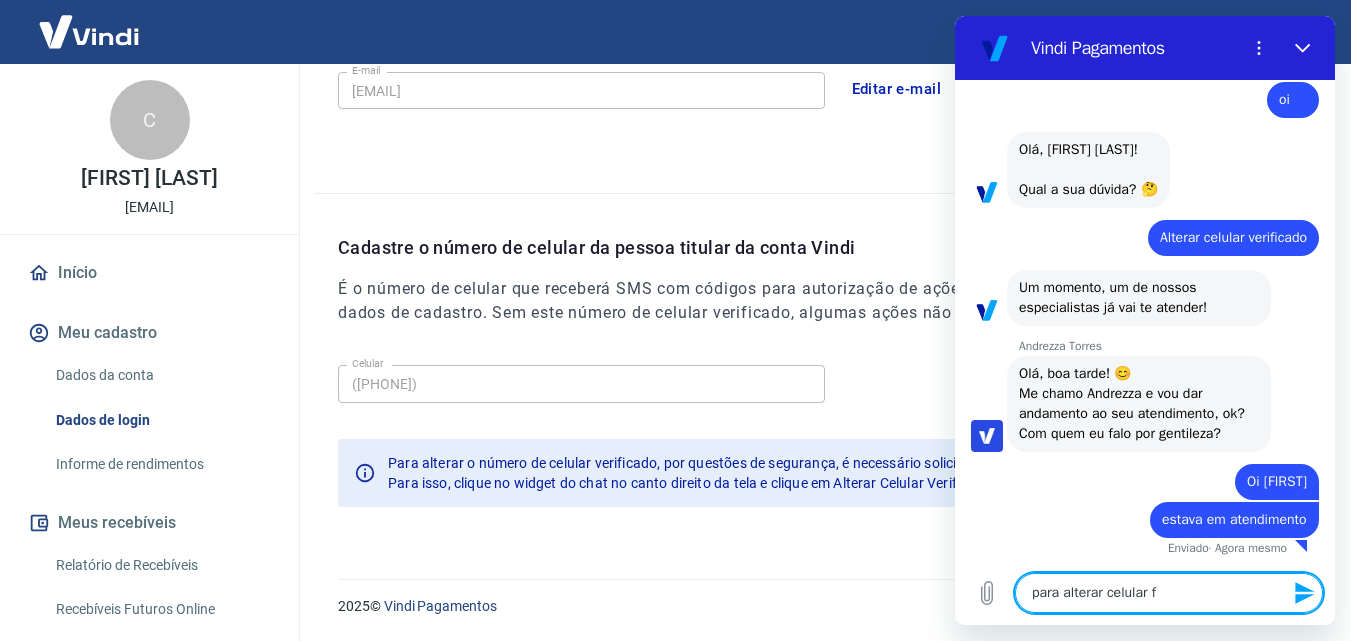 type on "x" 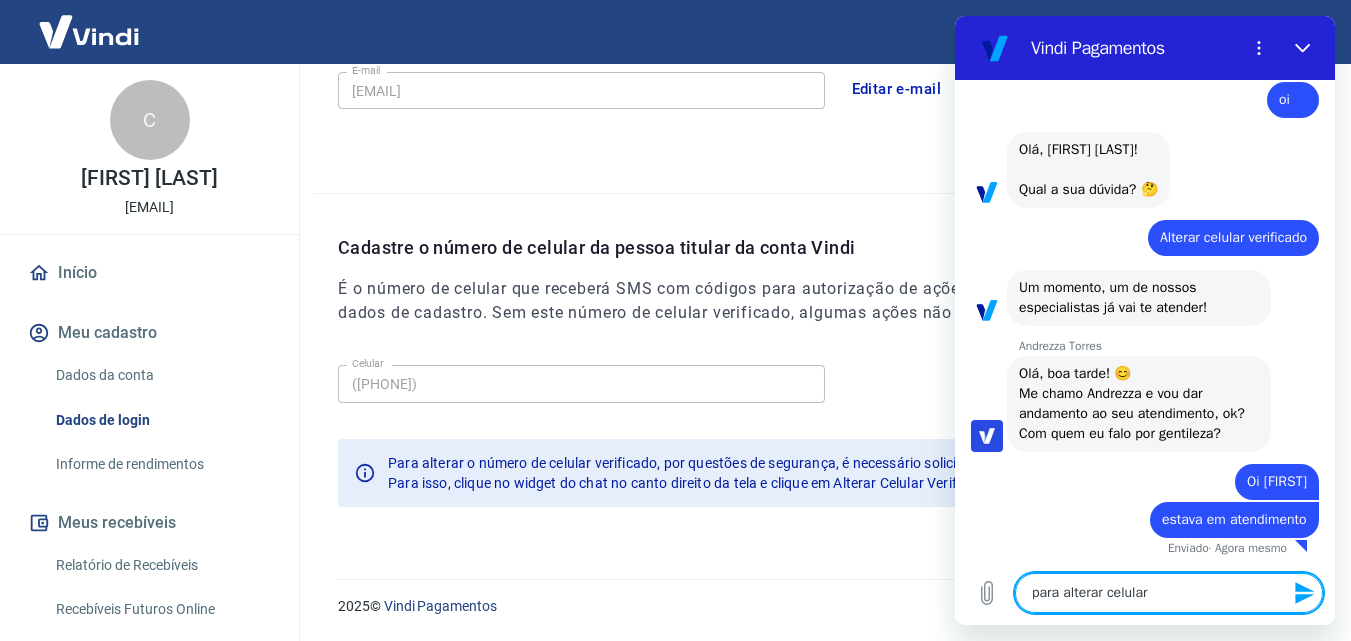 type on "para alterar celular v" 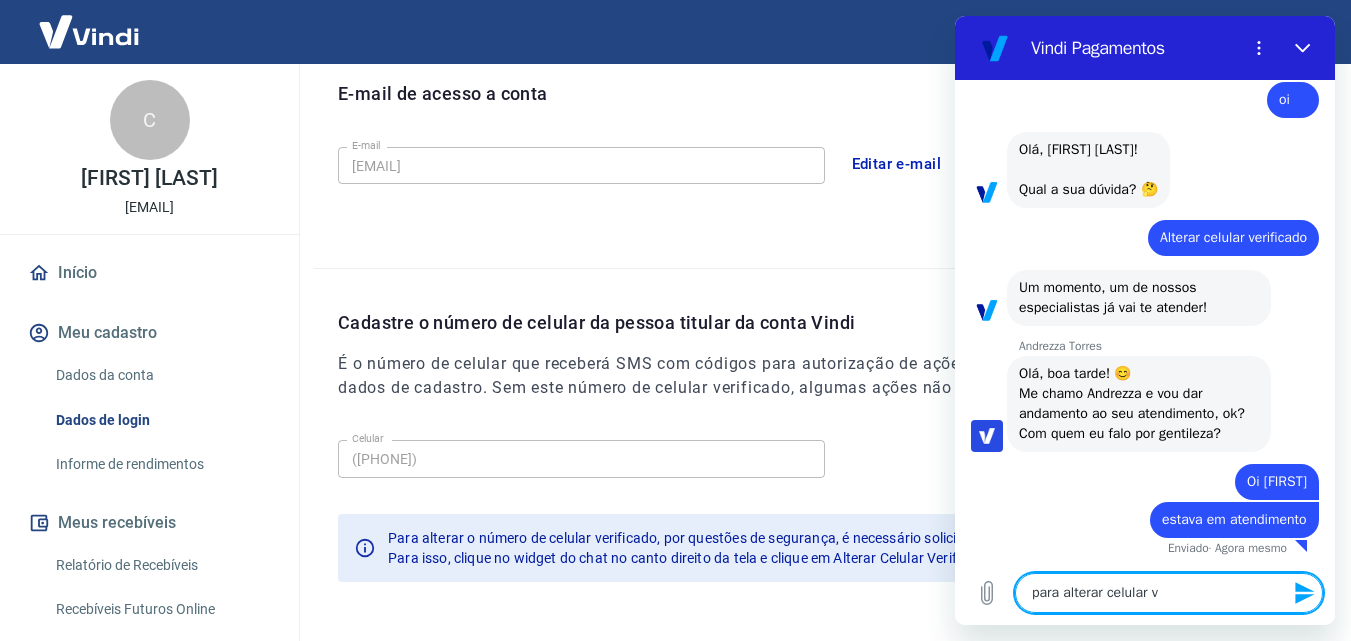type on "para alterar celular ve" 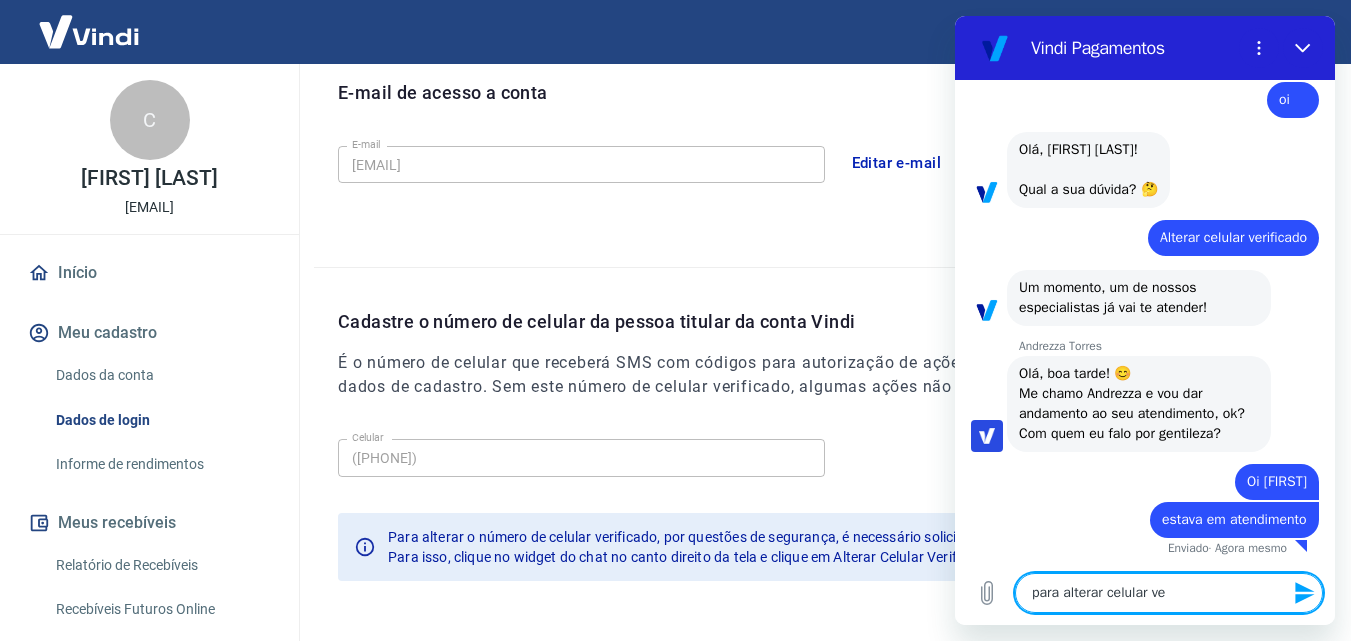 scroll, scrollTop: 640, scrollLeft: 0, axis: vertical 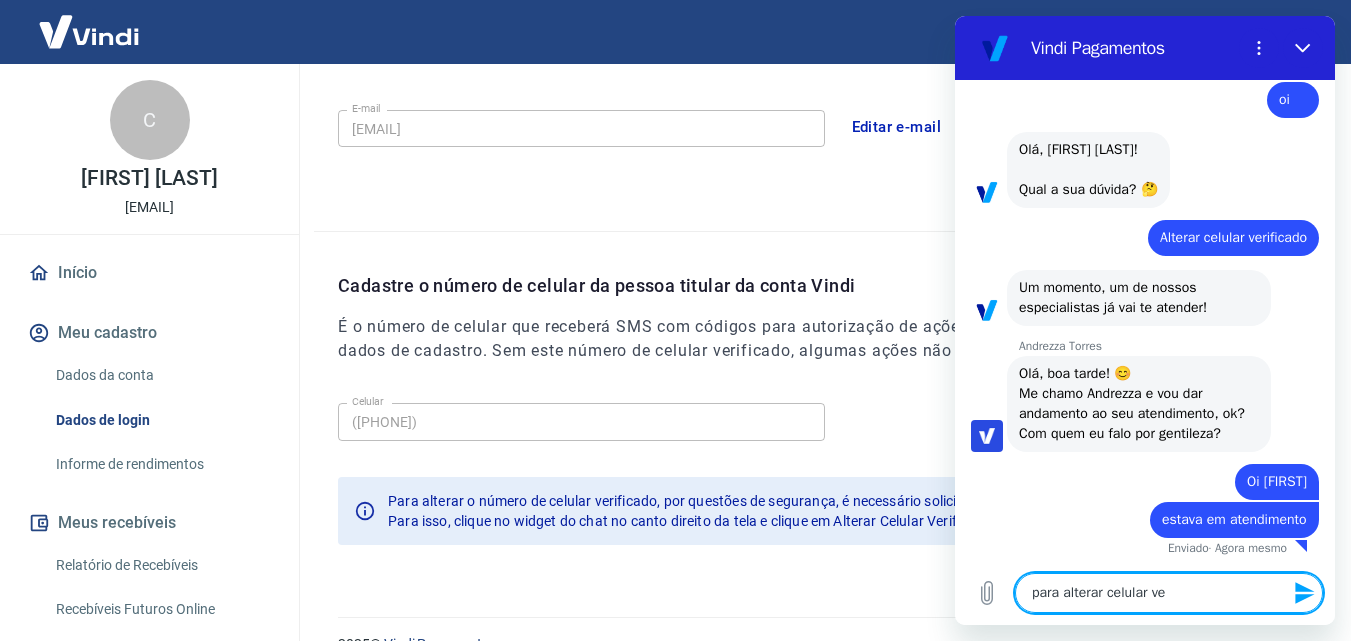 type on "para alterar celular ver" 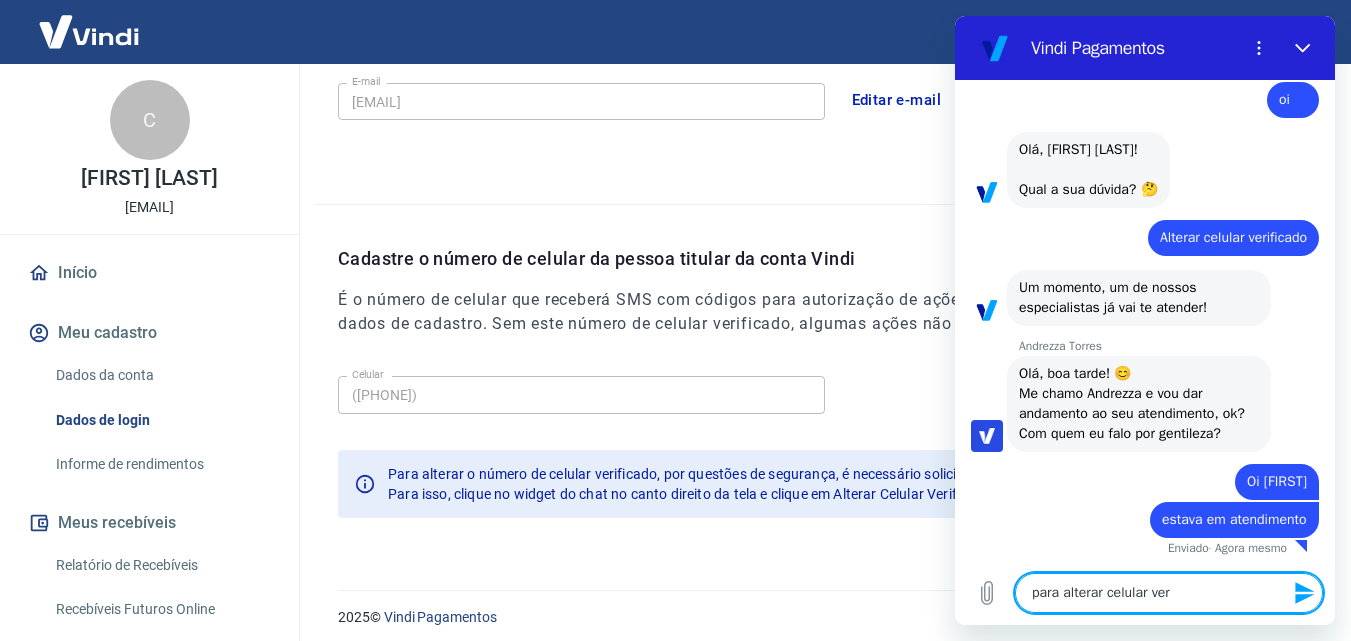 type on "para alterar celular veri" 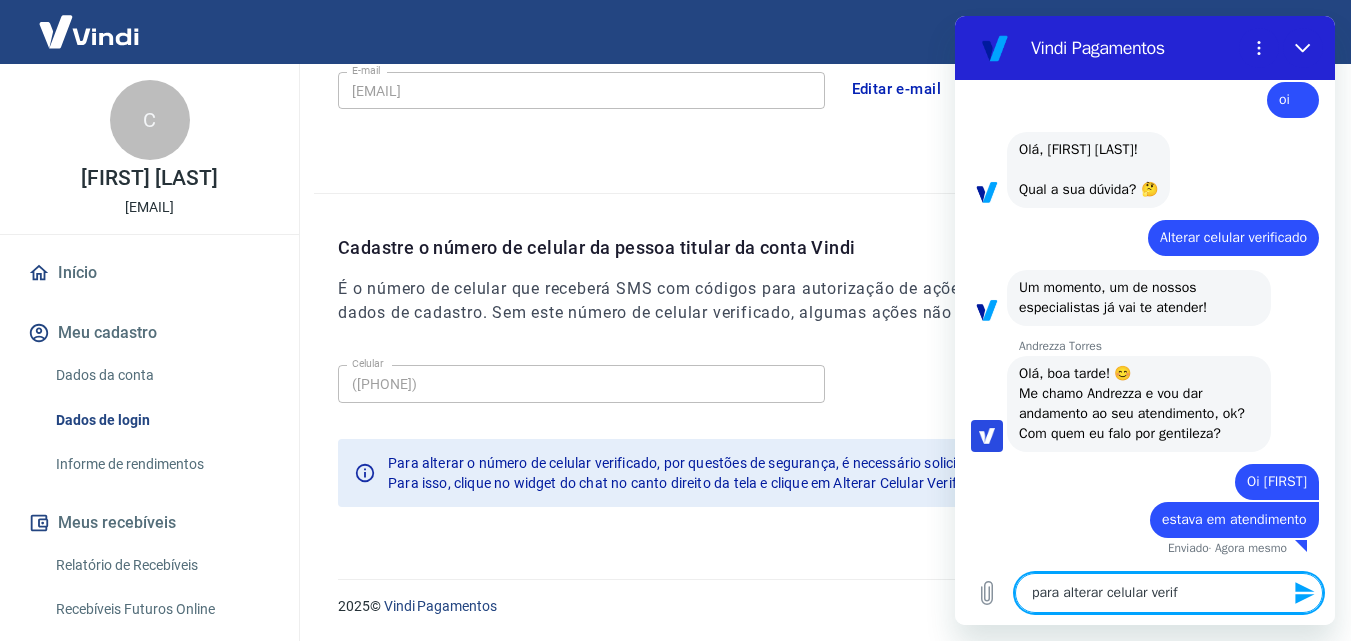 type on "para alterar celular verifi" 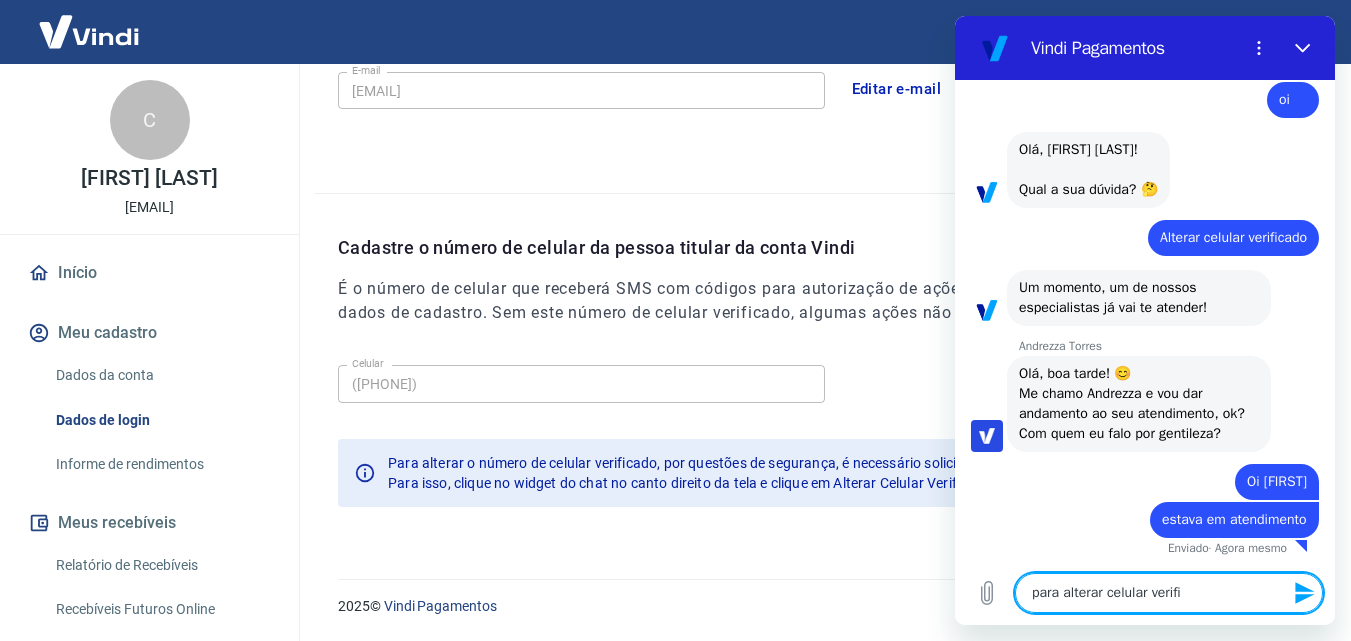 type on "para alterar celular verifi" 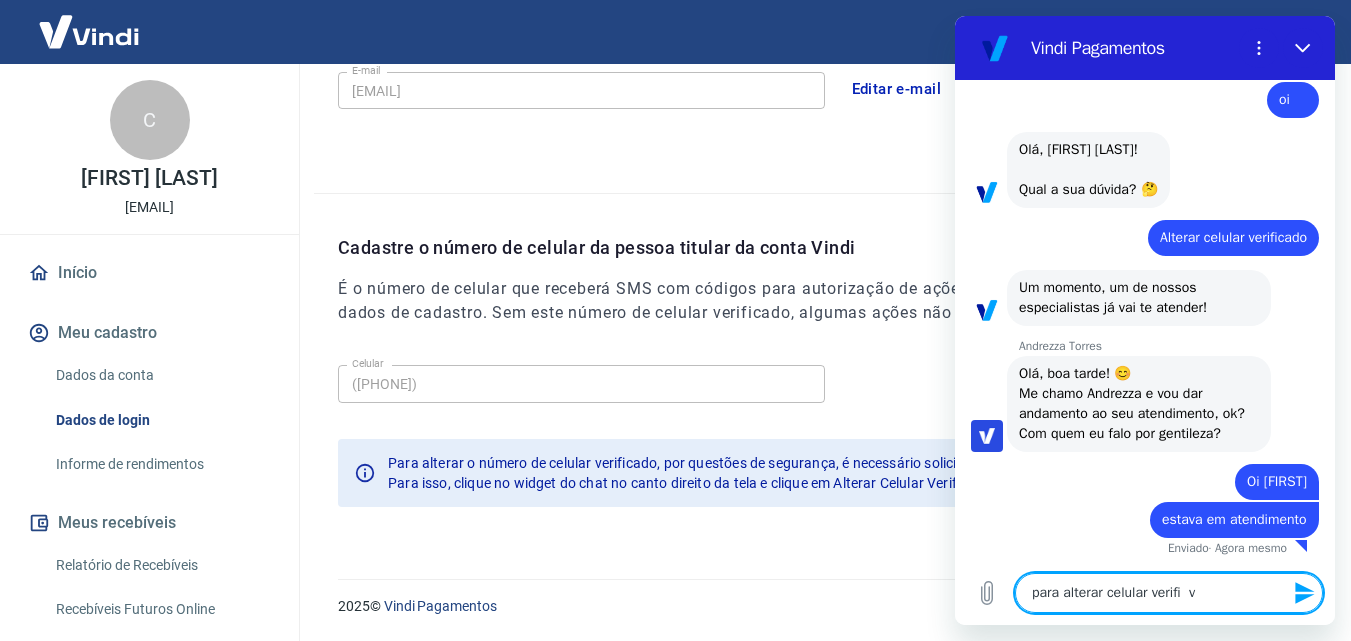 type on "x" 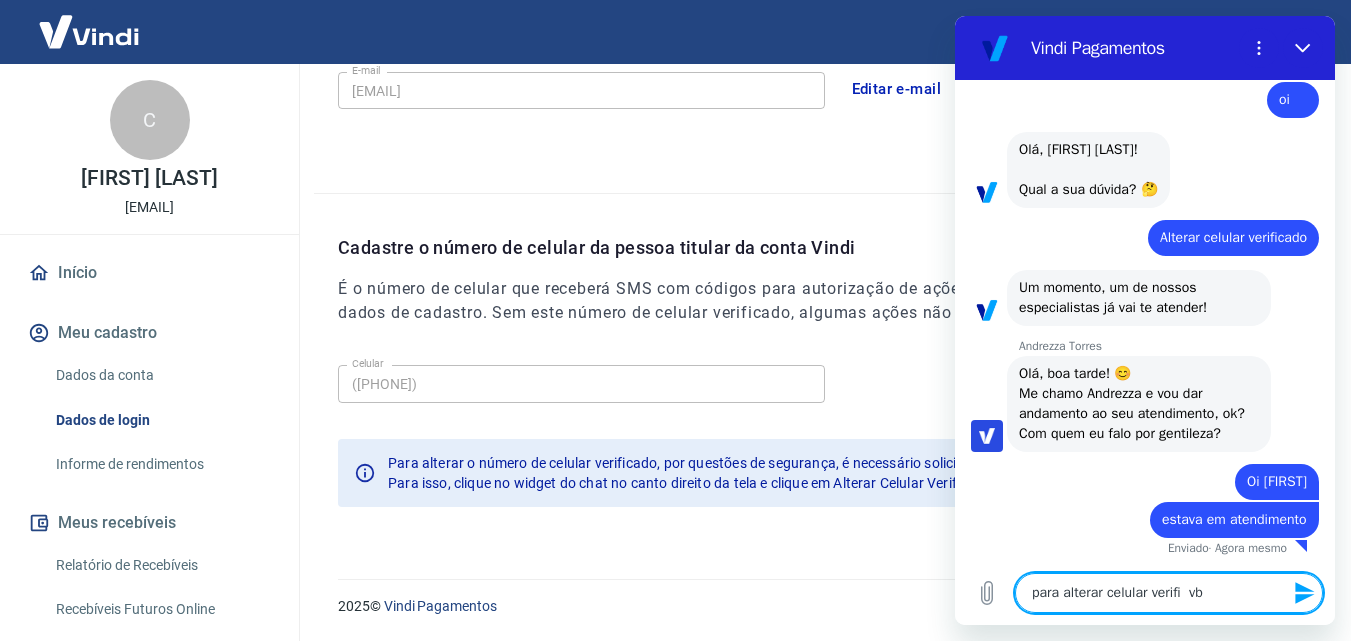 type on "para alterar celular verifi  vb" 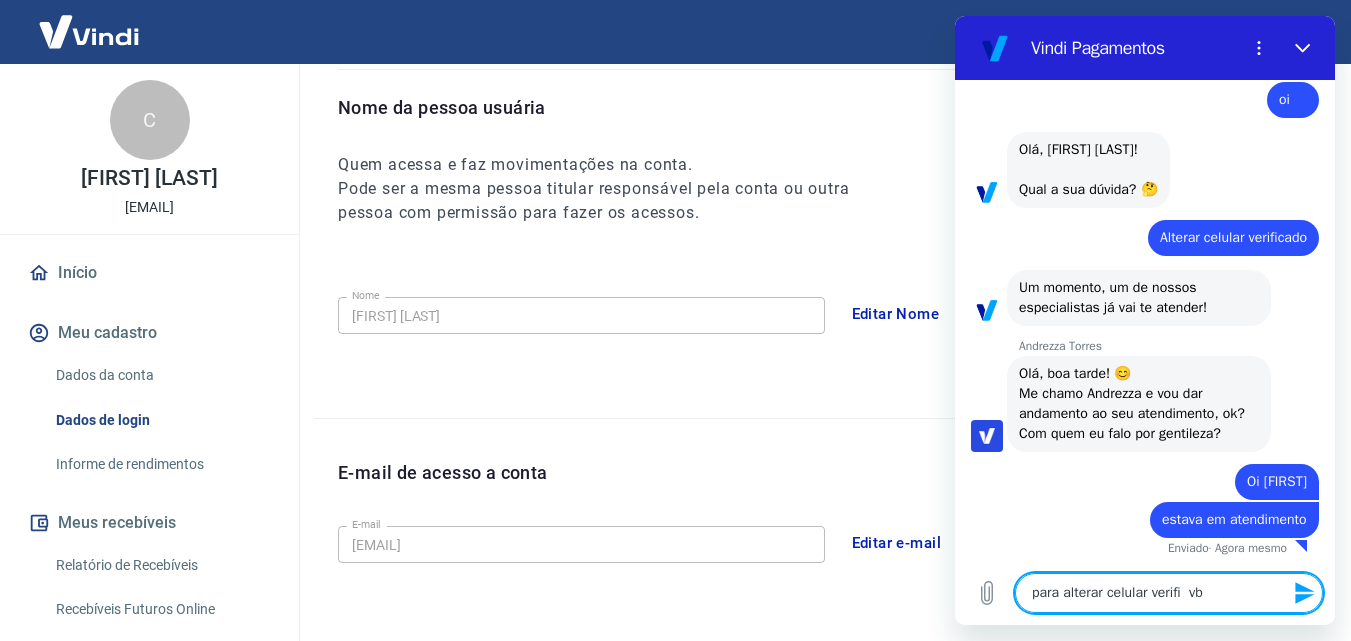 scroll, scrollTop: 0, scrollLeft: 0, axis: both 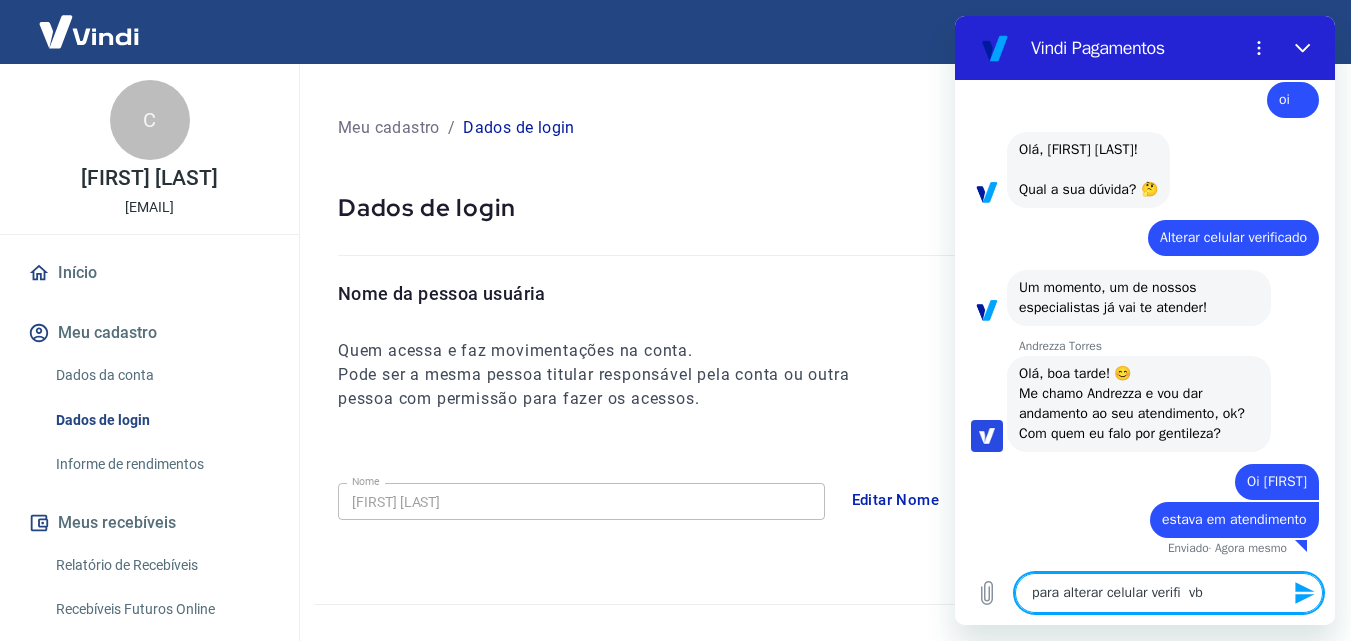type on "para alterar celular verifi  vb" 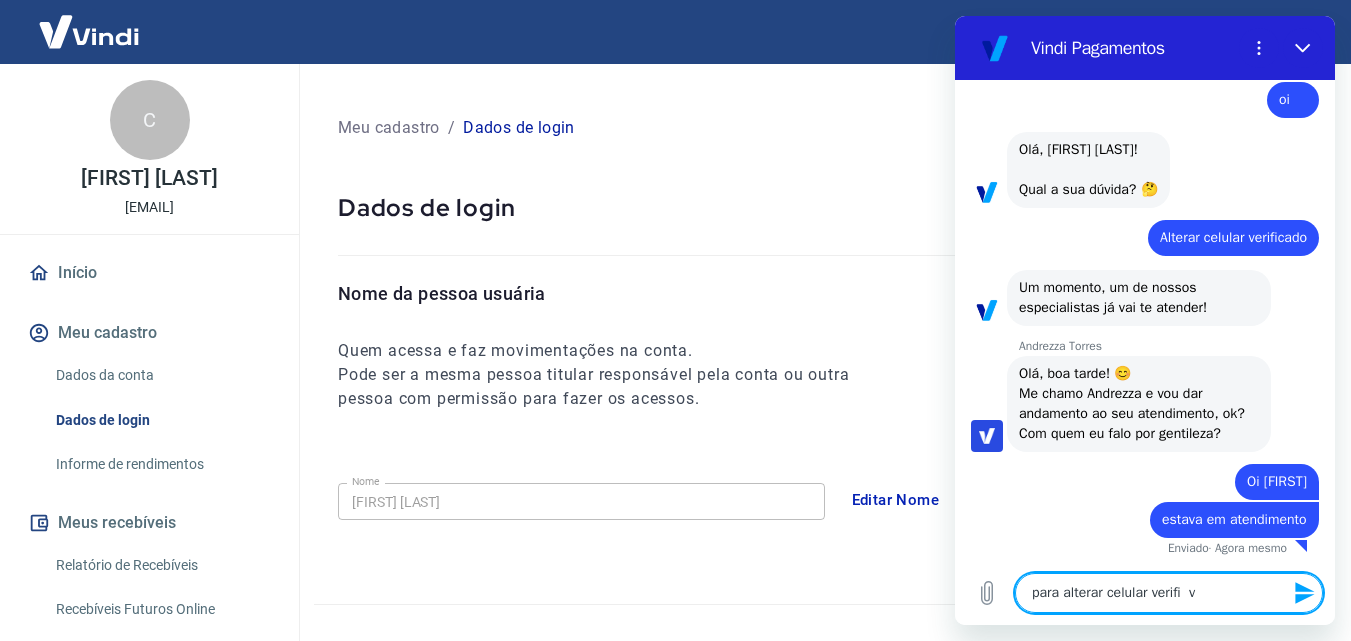 type on "para alterar celular verifi" 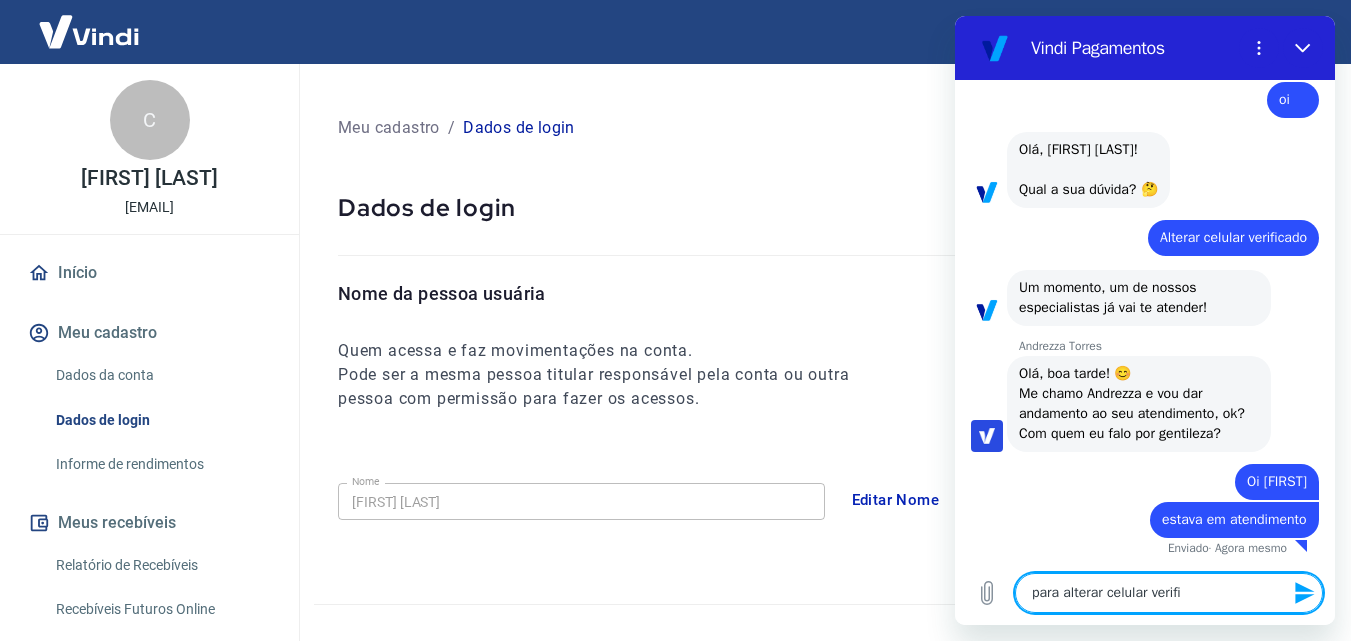 type on "para alterar celular verifi" 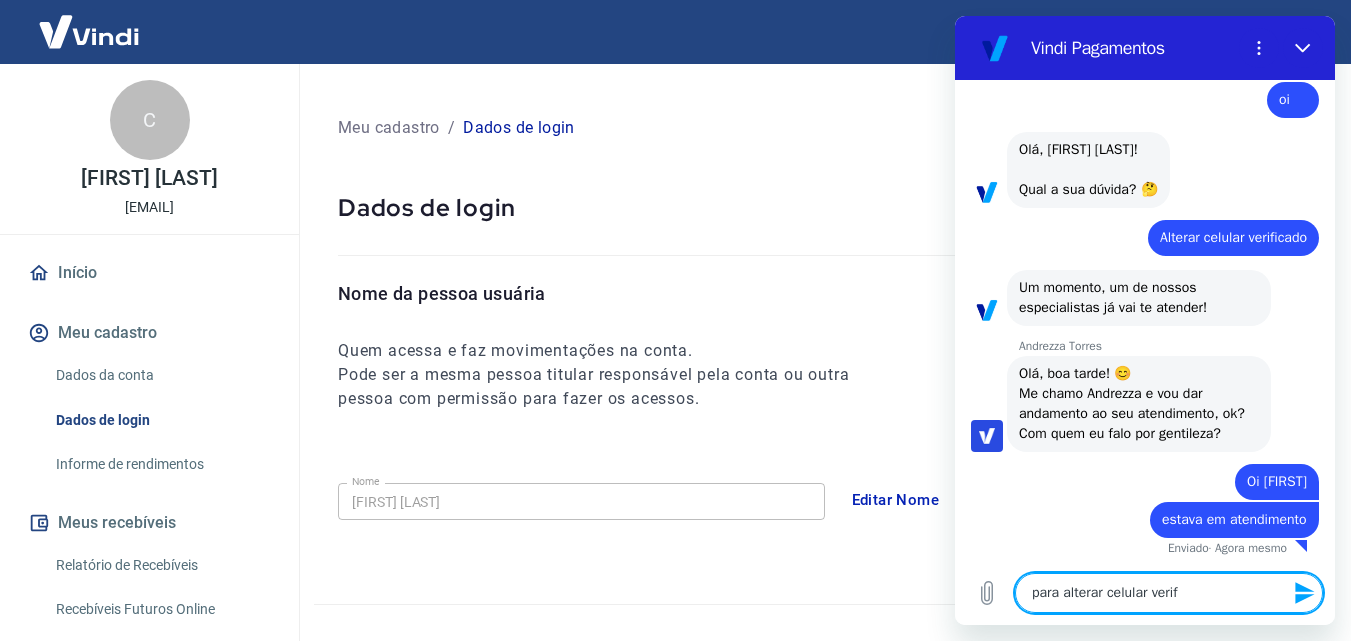 type on "para alterar celular veri" 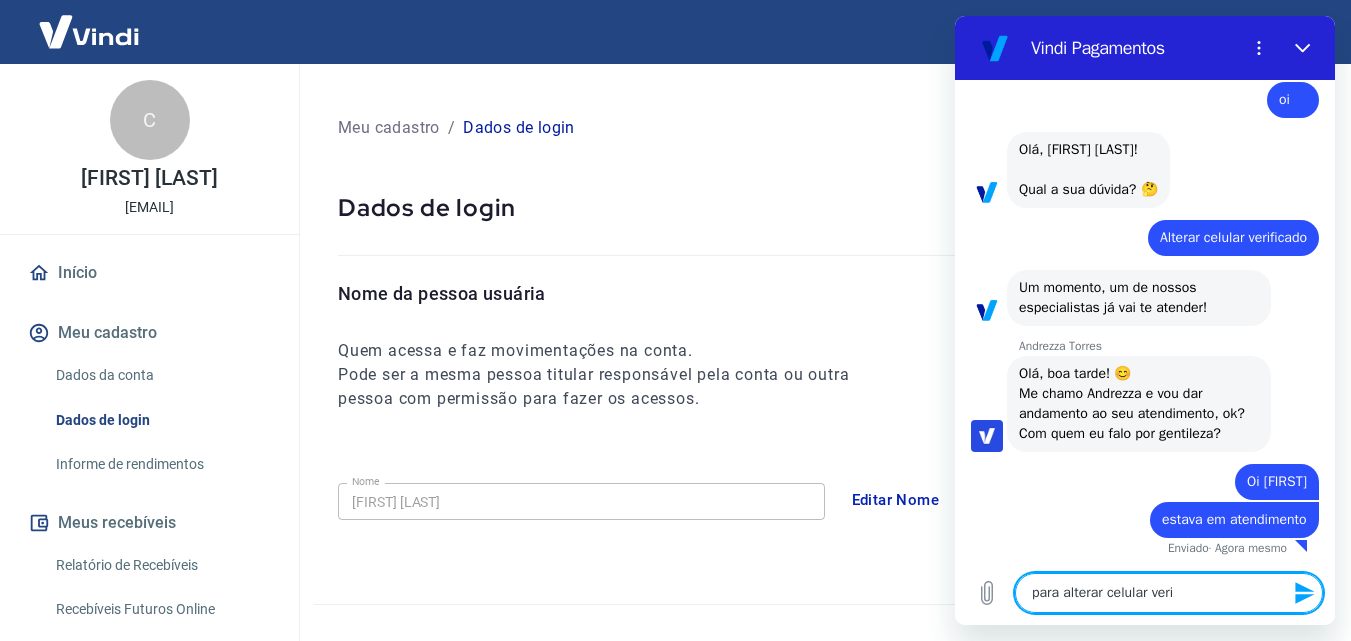 type on "para alterar celular ver" 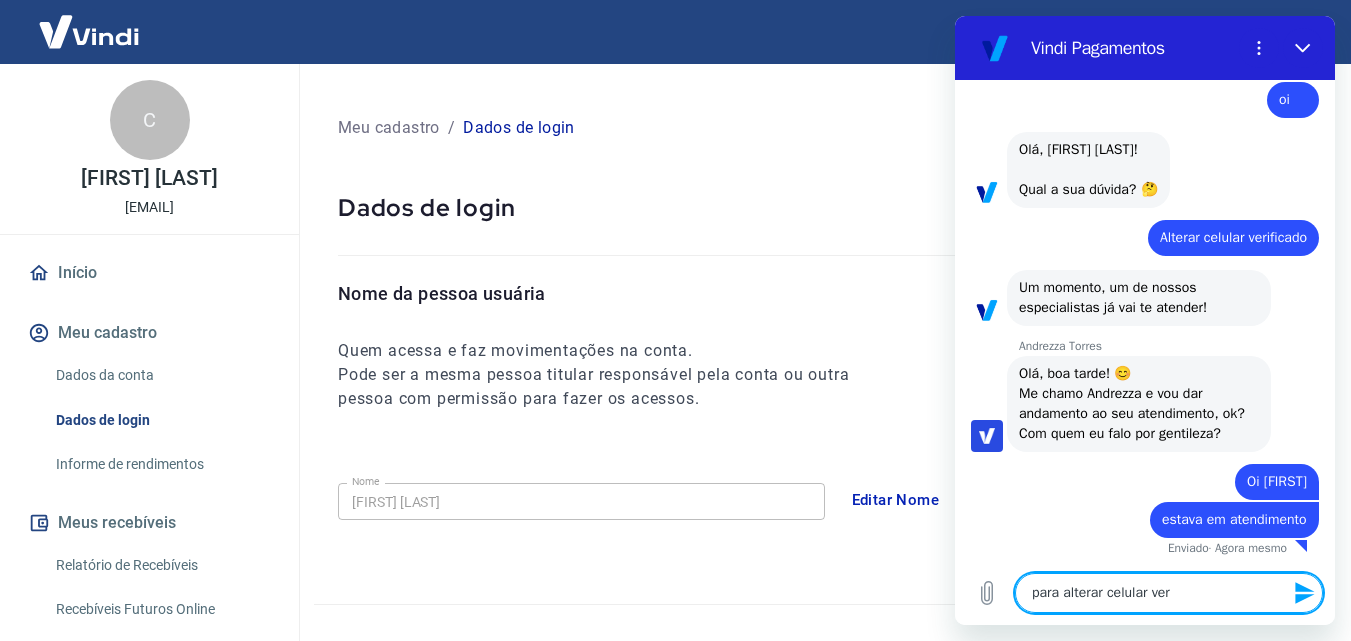 type on "para alterar celular ve" 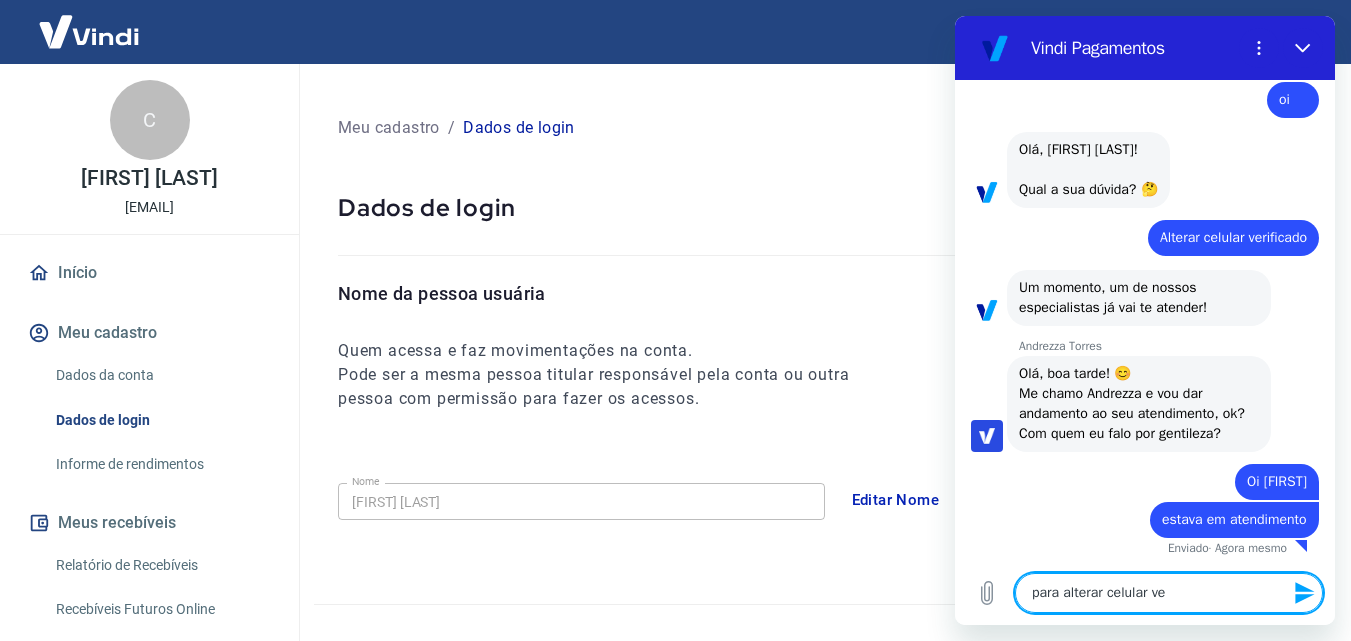 type on "para alterar celular v" 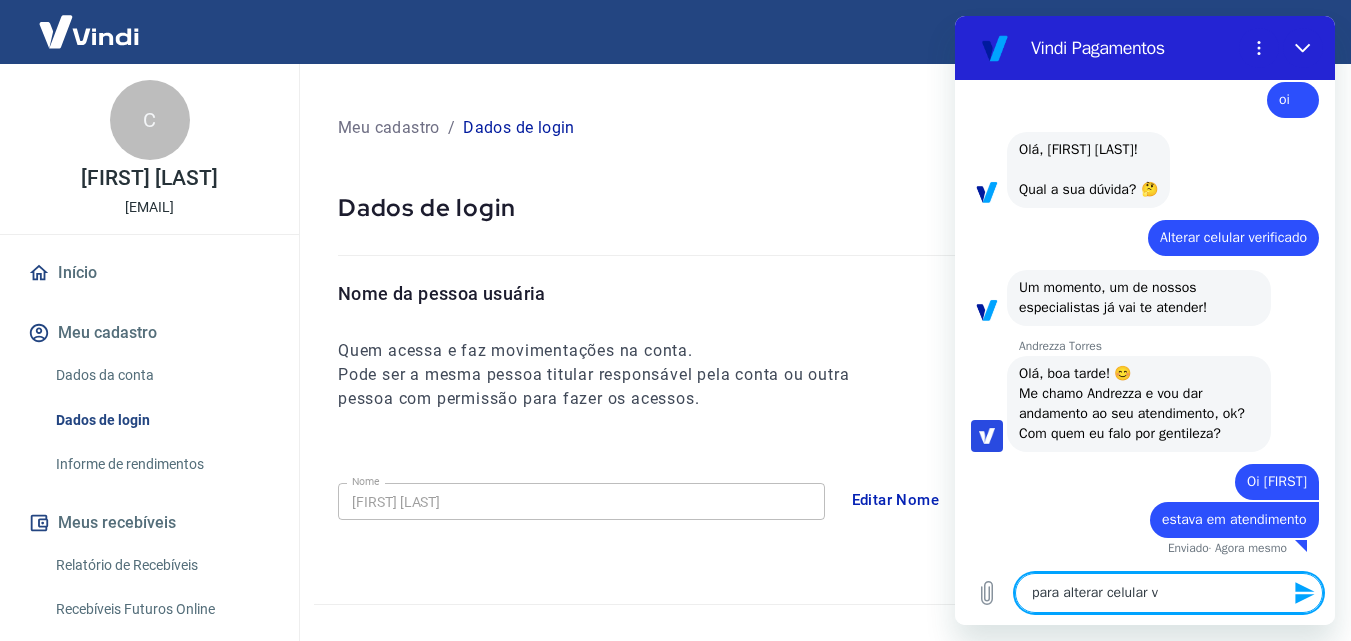 type on "para alterar celular" 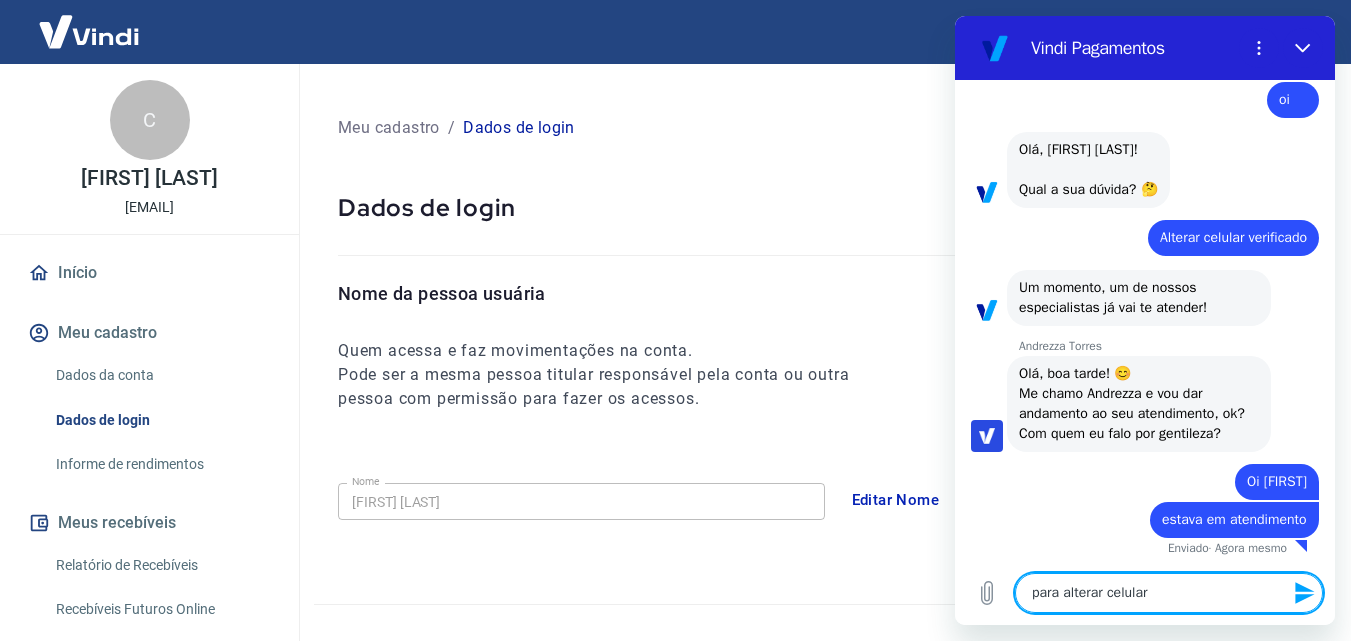 type on "para alterar celular v" 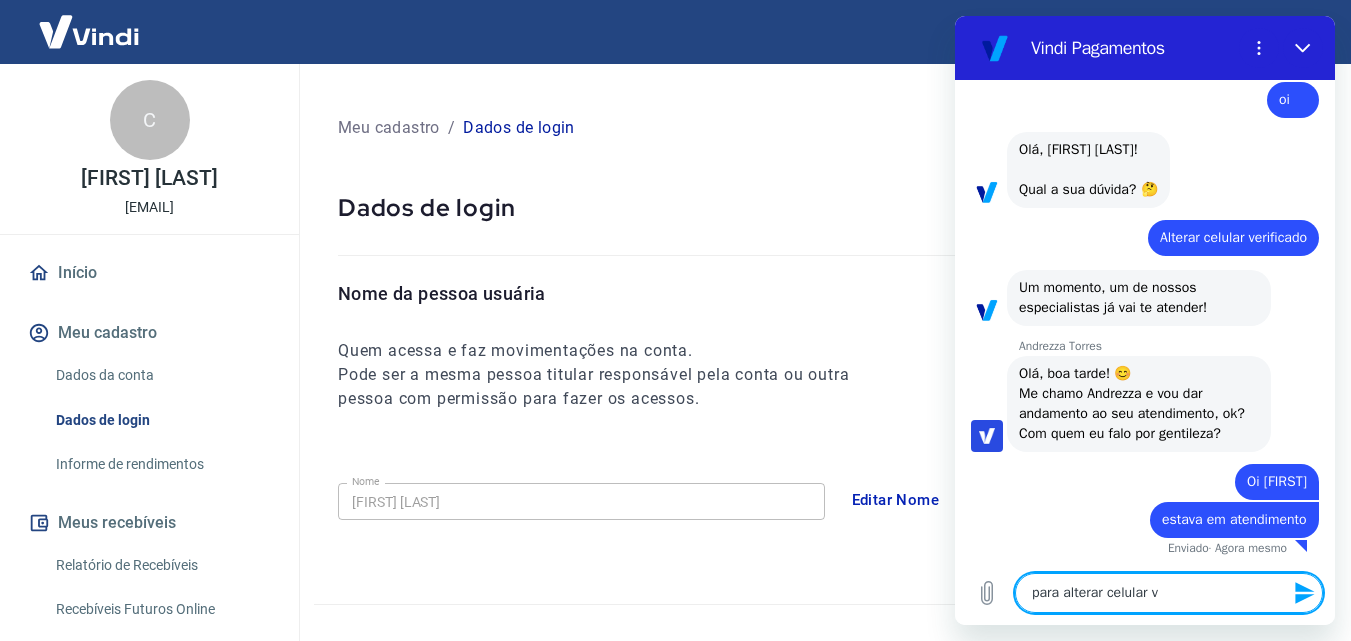 type on "para alterar celular ve" 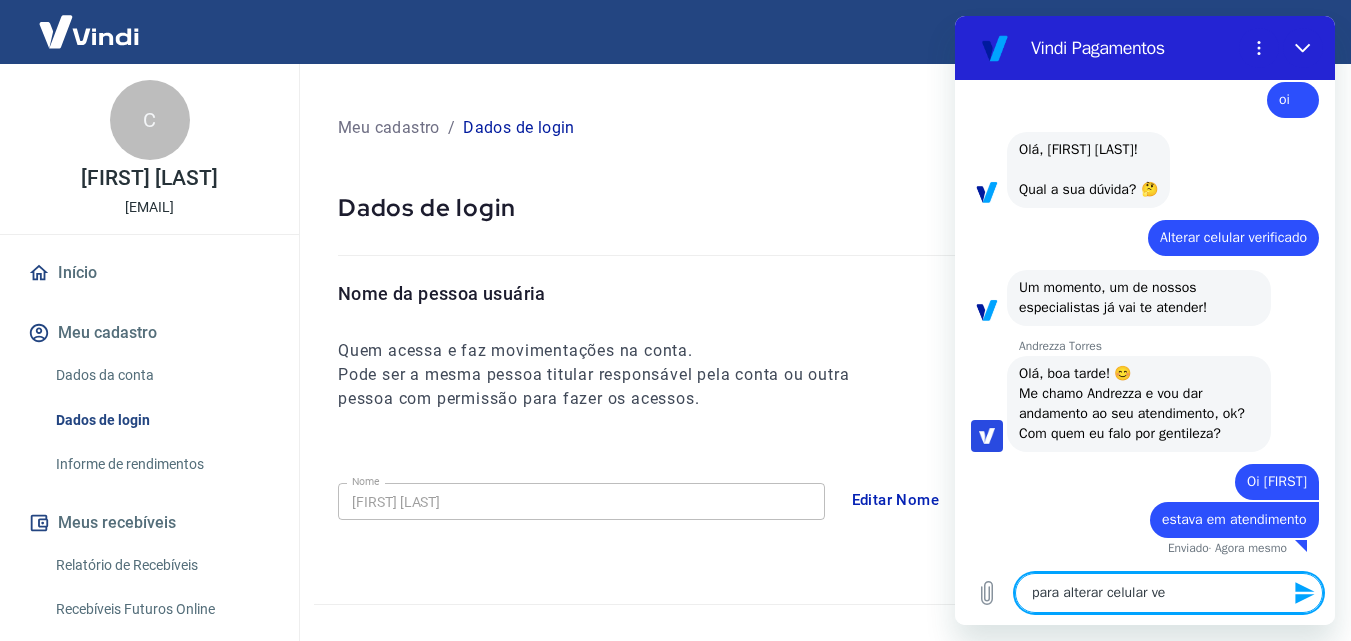 type on "para alterar celular ver" 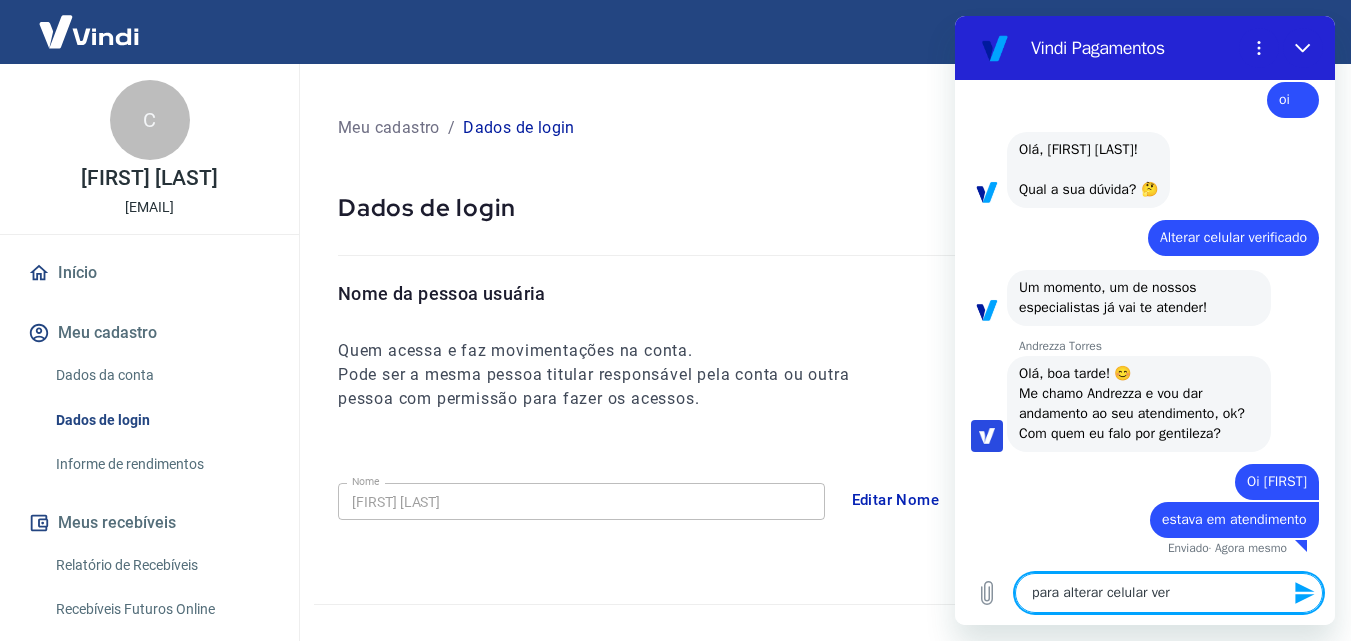 type on "para alterar celular verf" 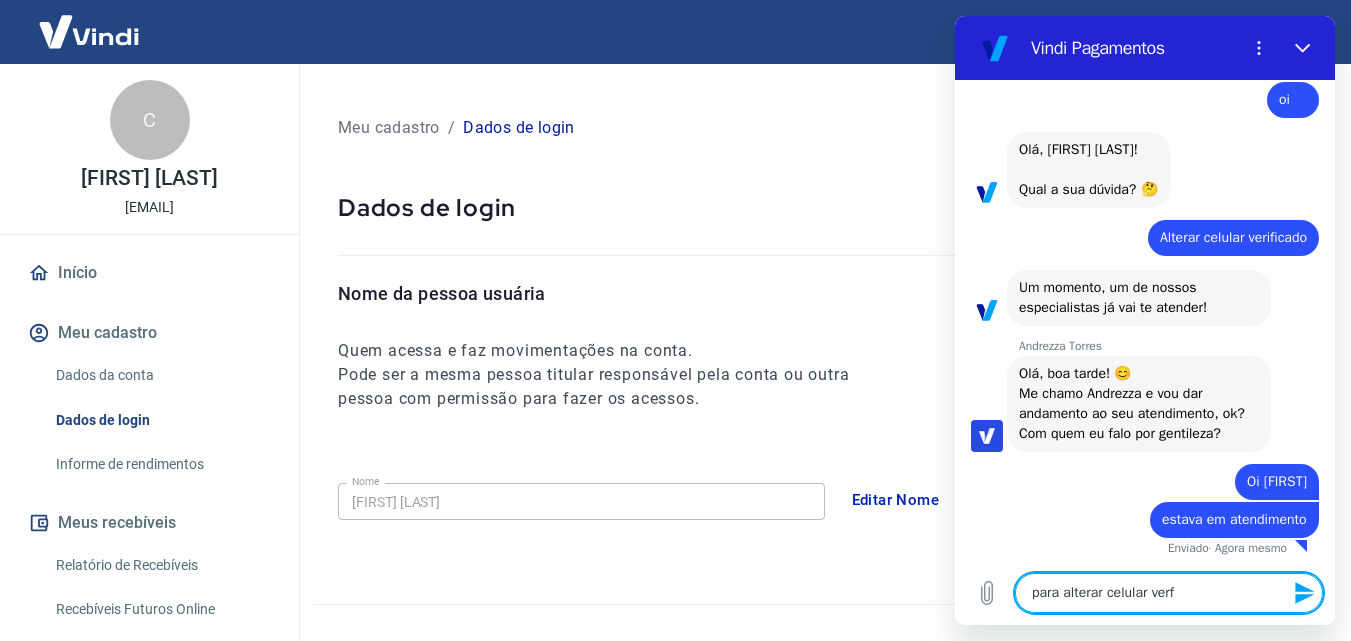 type on "para alterar celular ver" 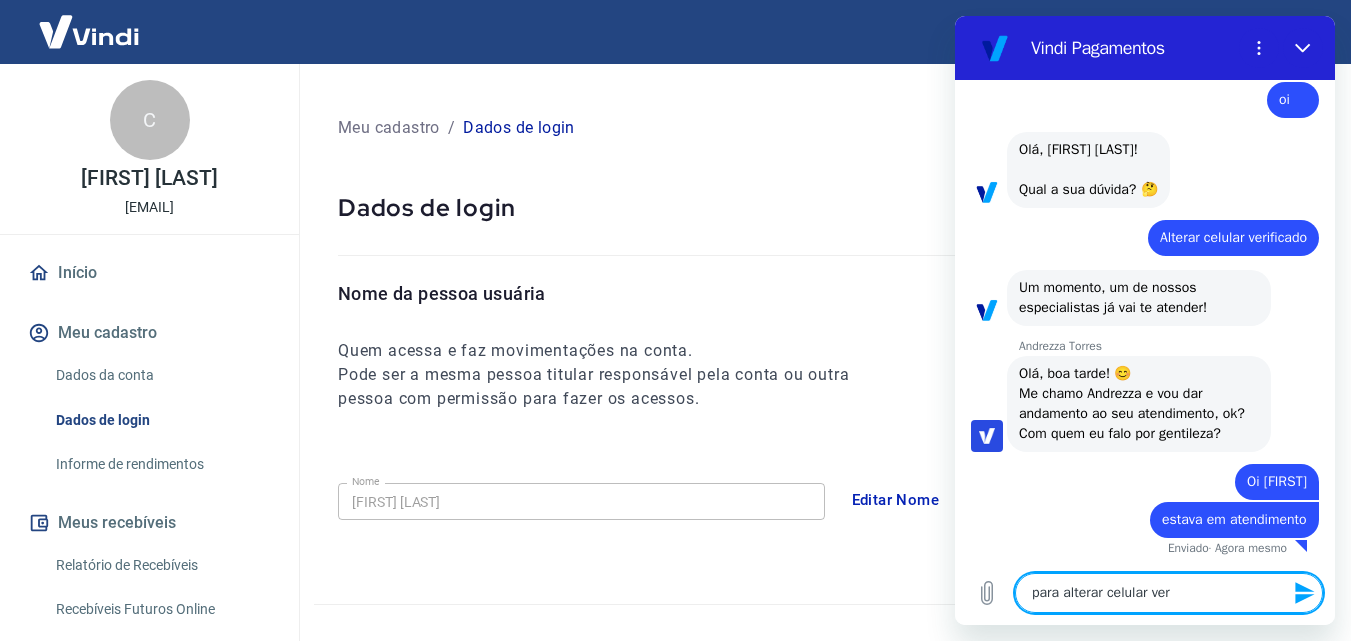 type on "para alterar celular veri" 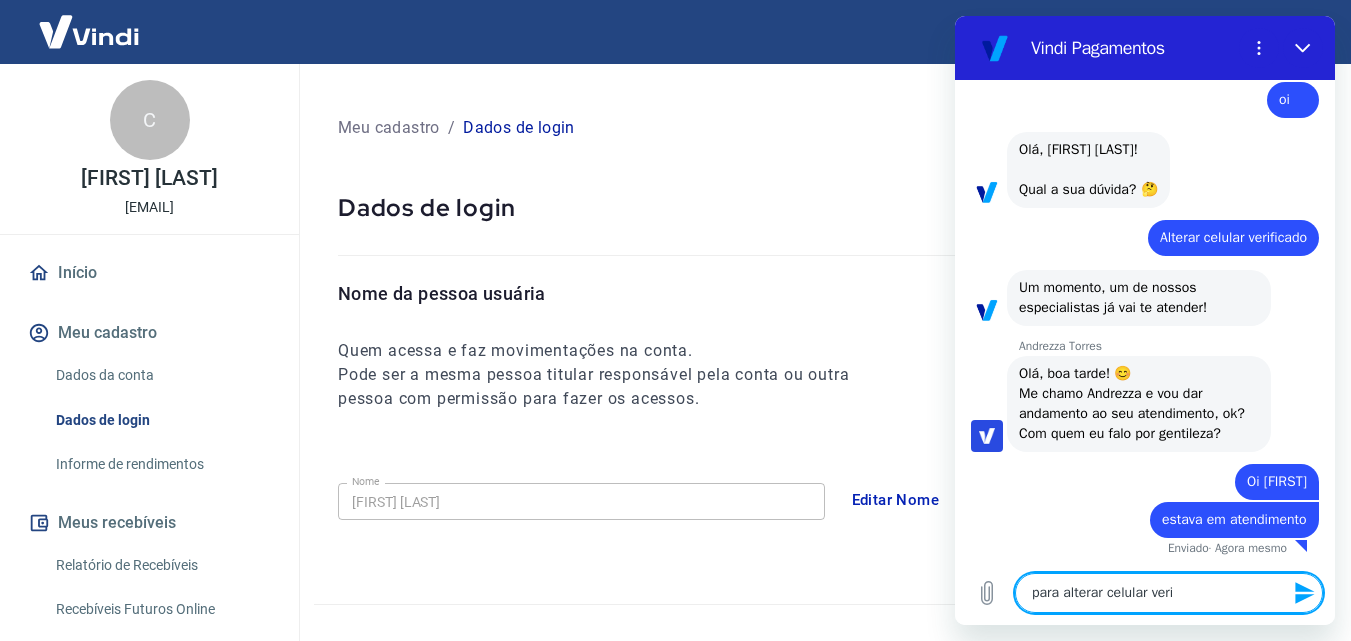 type on "para alterar celular verid" 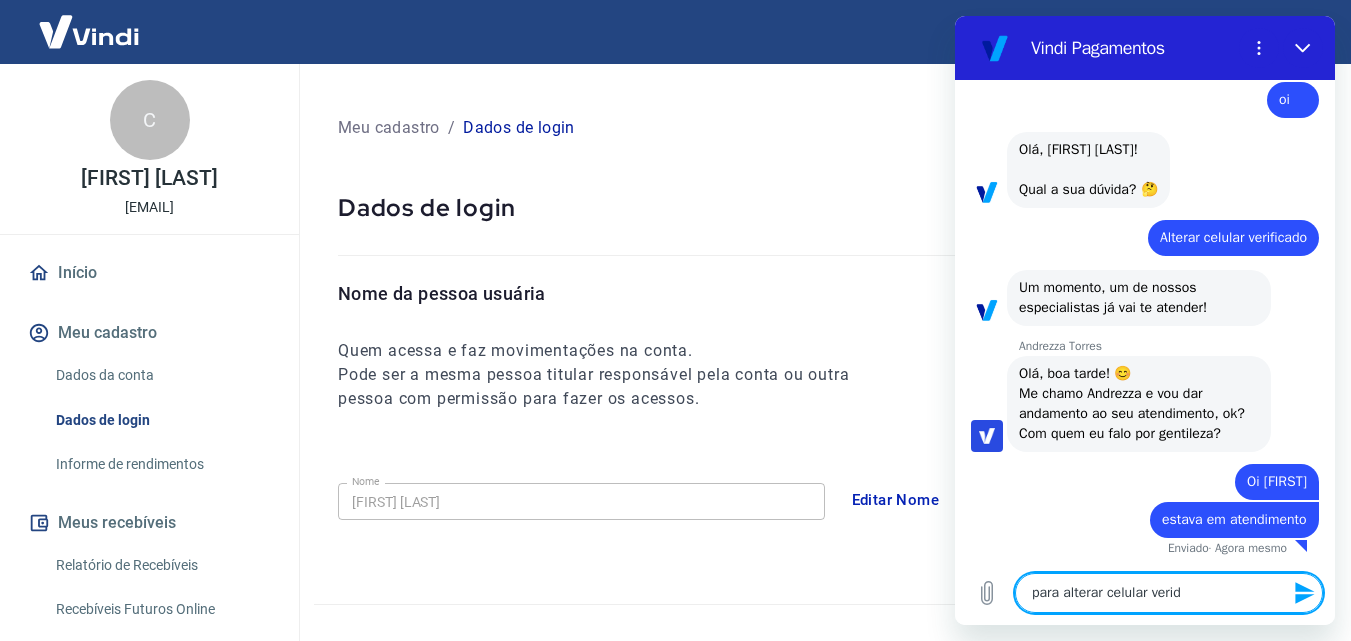 type on "para alterar celular veridi" 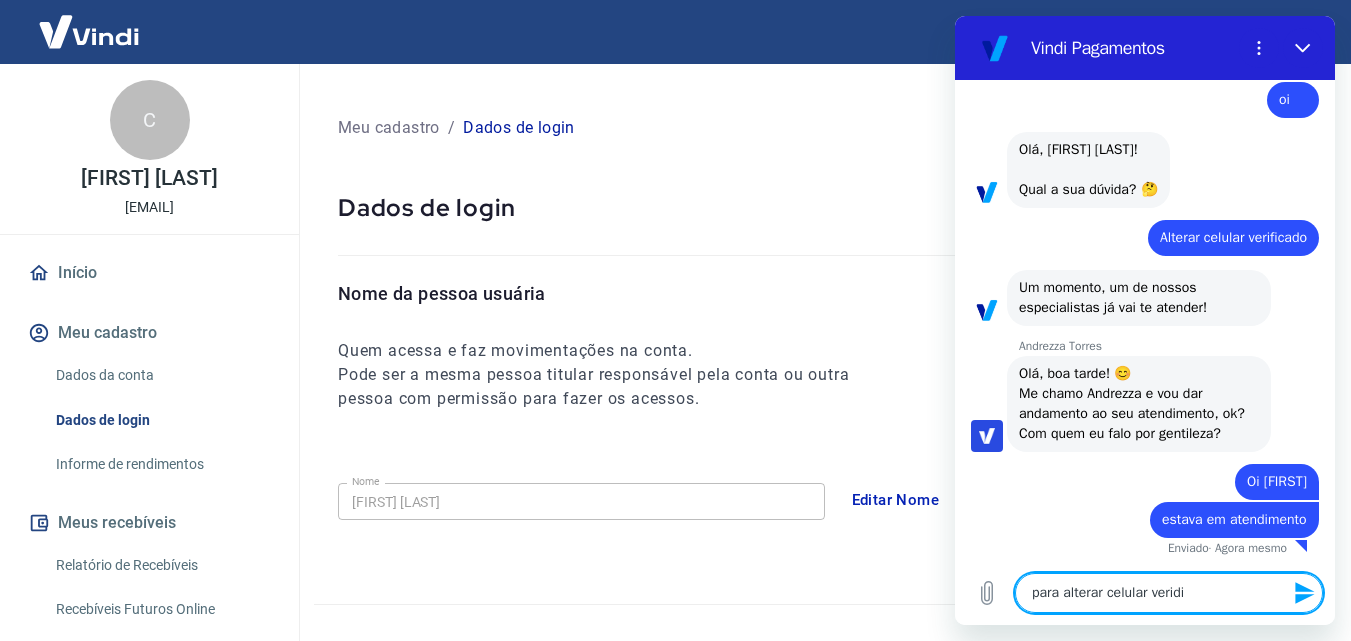 type on "para alterar celular veridic" 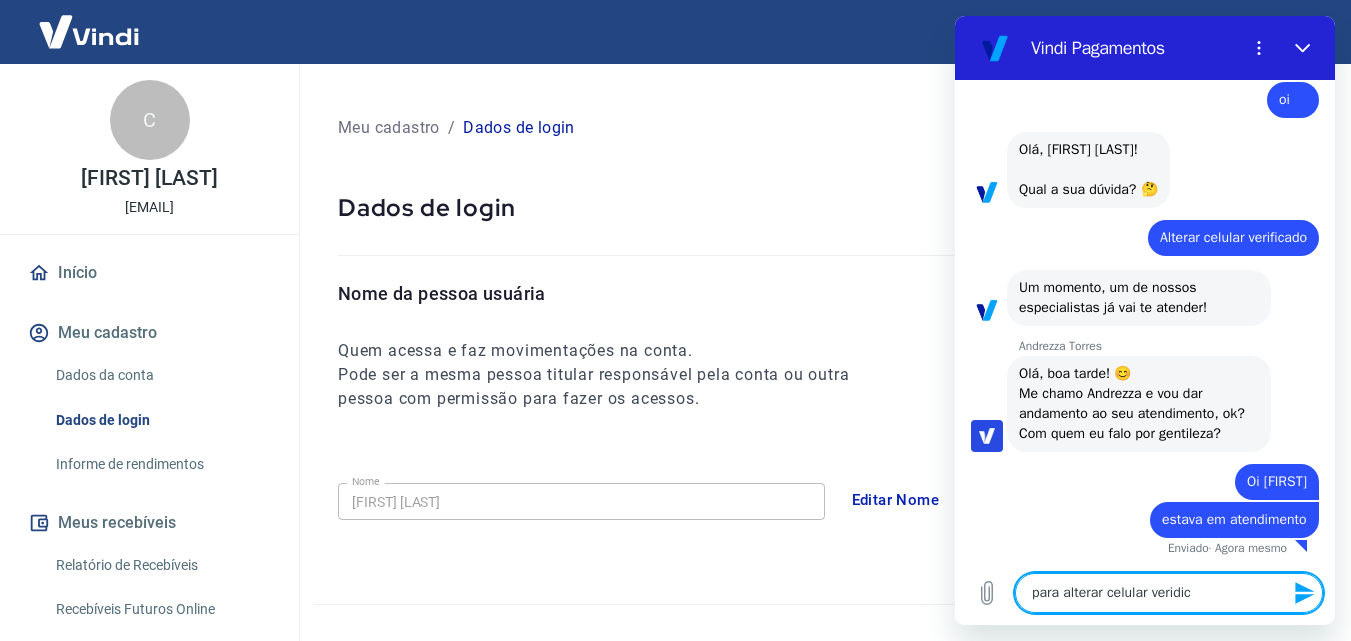 type on "para alterar celular veridica" 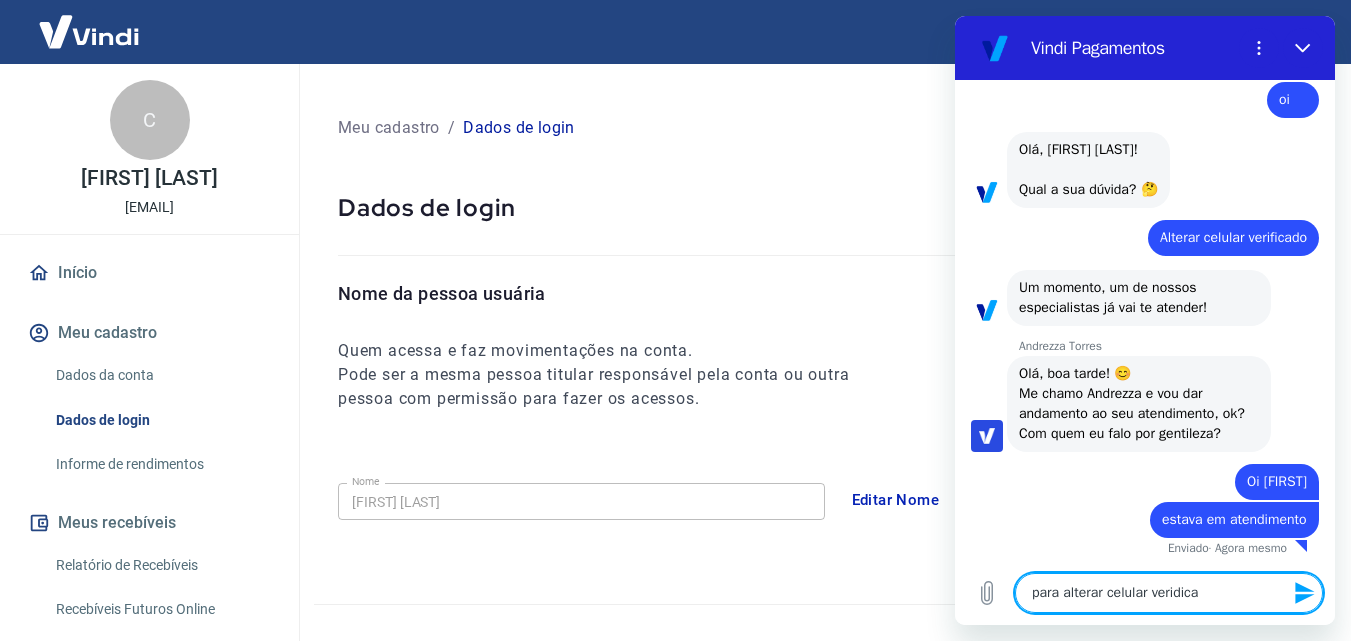 type on "para alterar celular veridic" 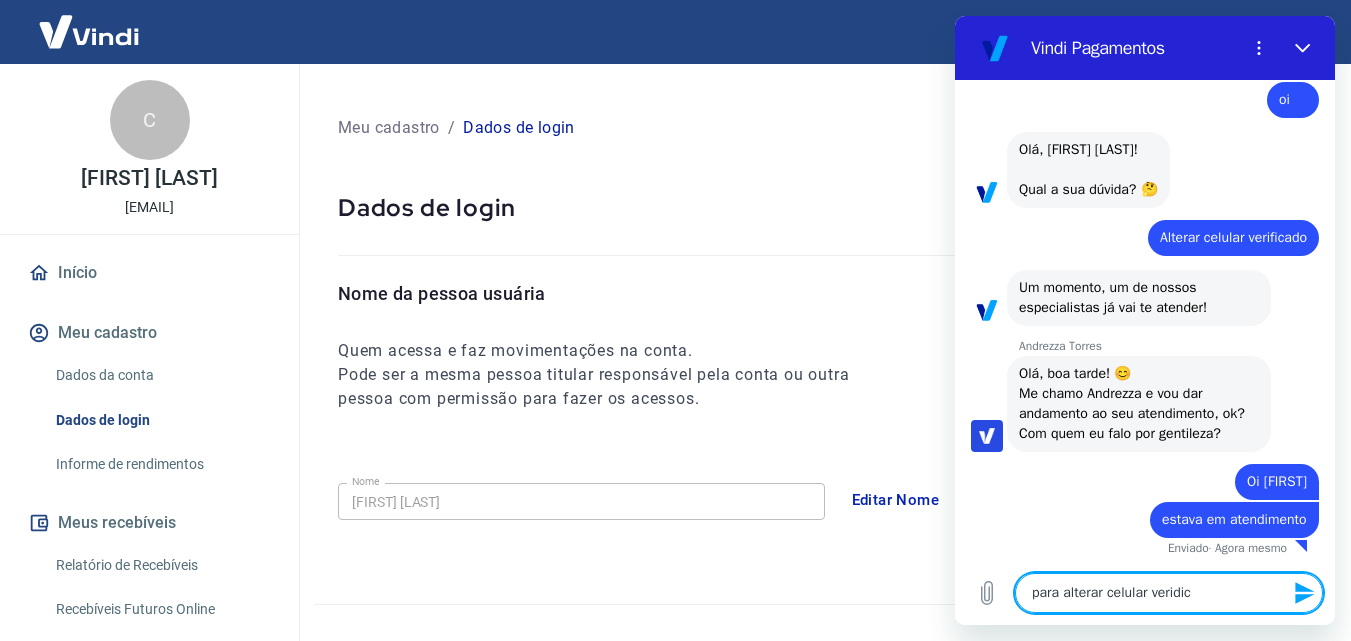 type on "para alterar celular veridi" 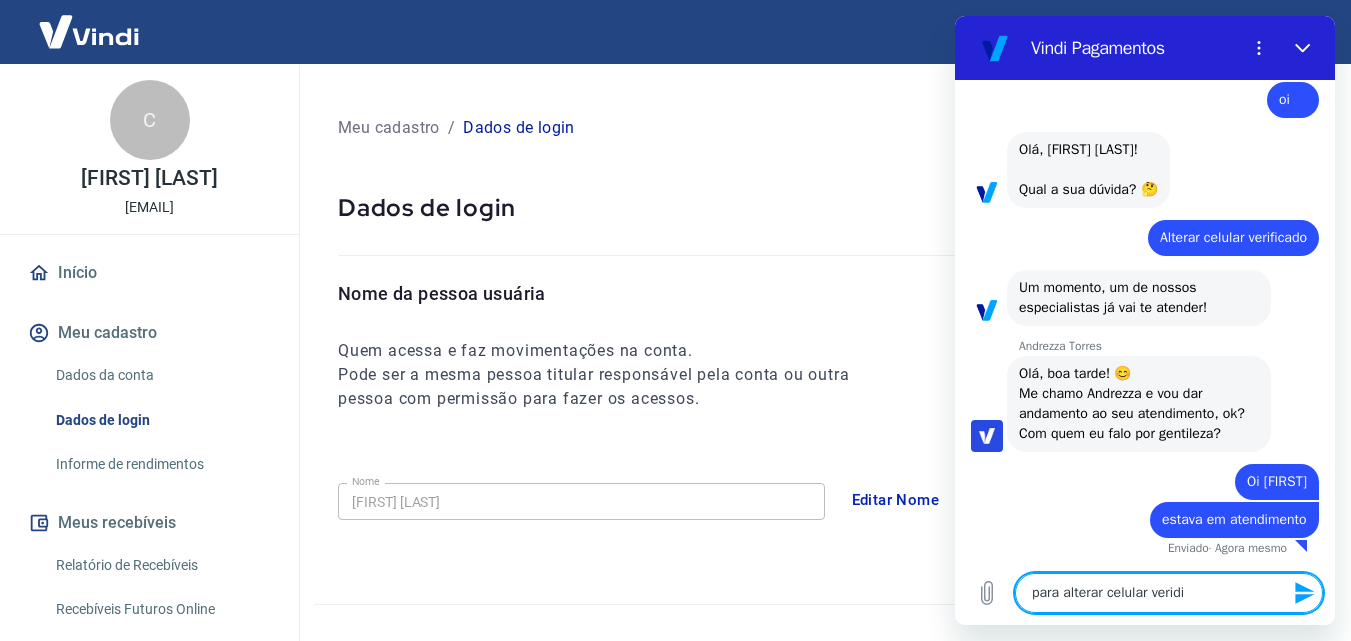 type on "para alterar celular verid" 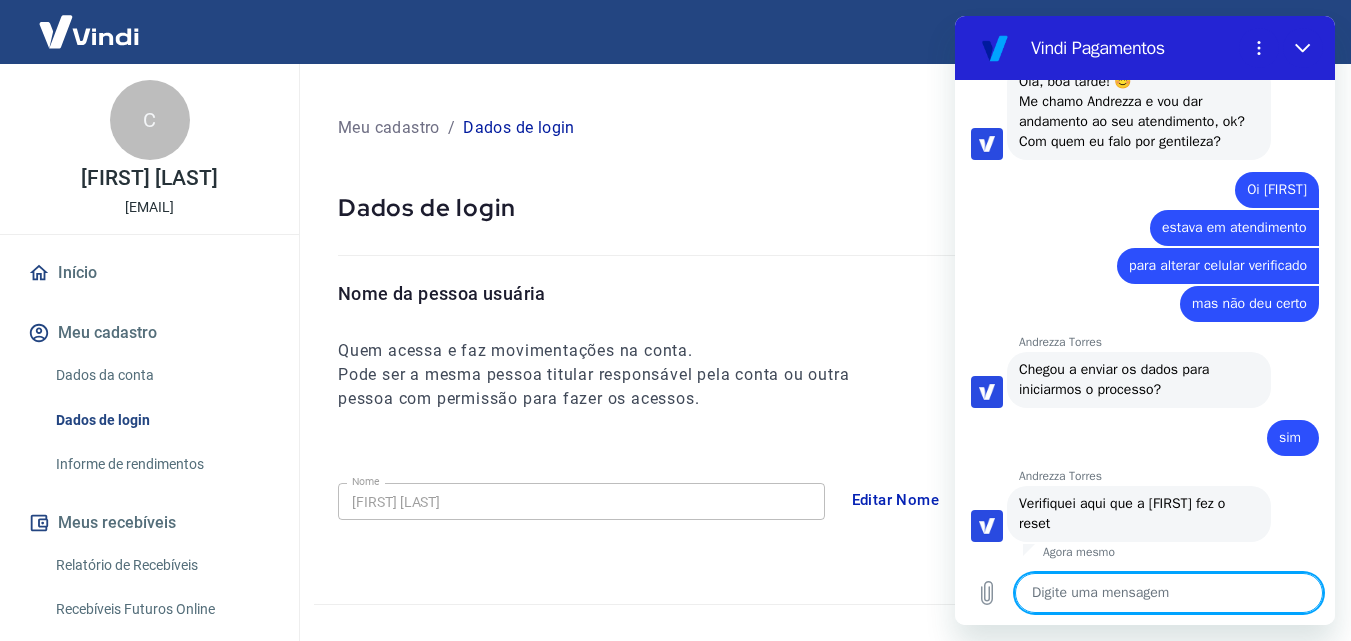 scroll, scrollTop: 354, scrollLeft: 0, axis: vertical 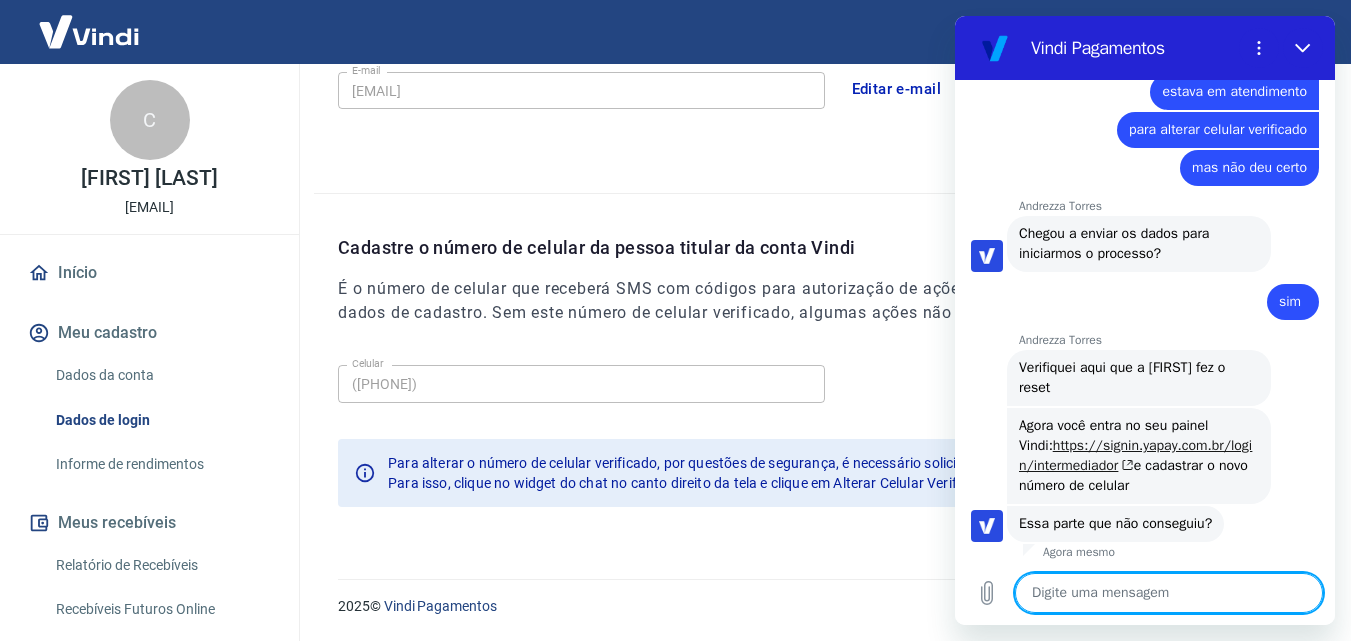 click on "https://signin.yapay.com.br/login/intermediador" at bounding box center (1135, 455) 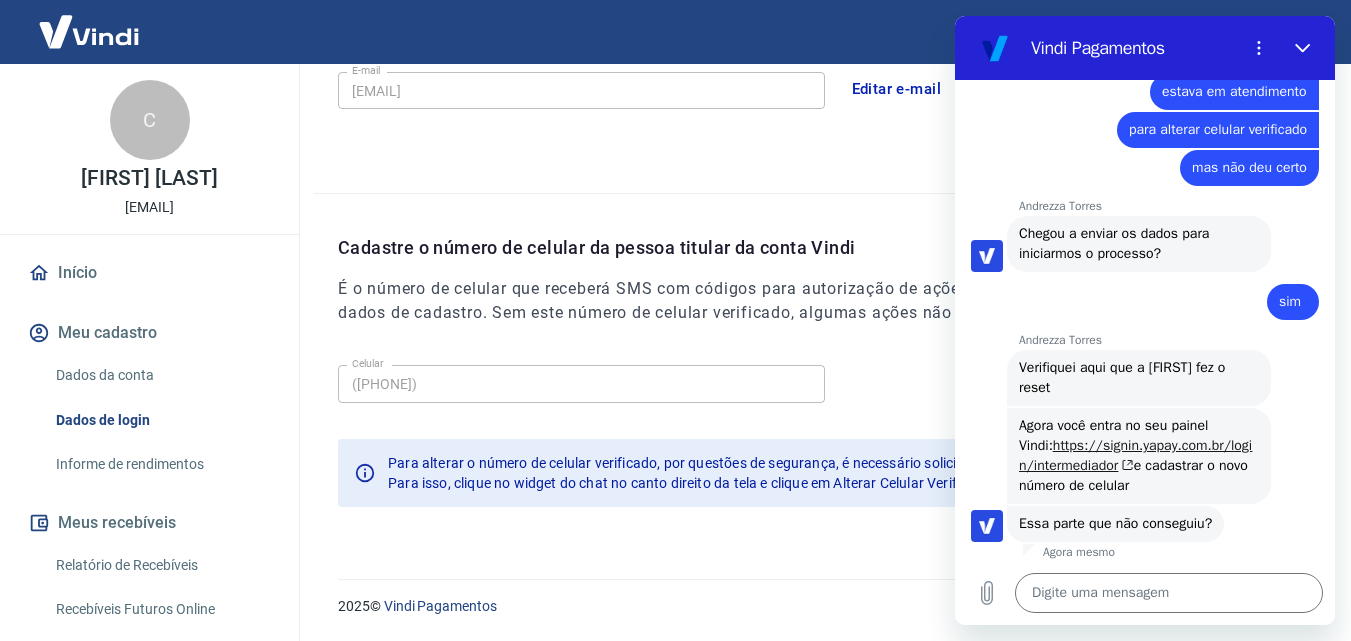 scroll, scrollTop: 506, scrollLeft: 0, axis: vertical 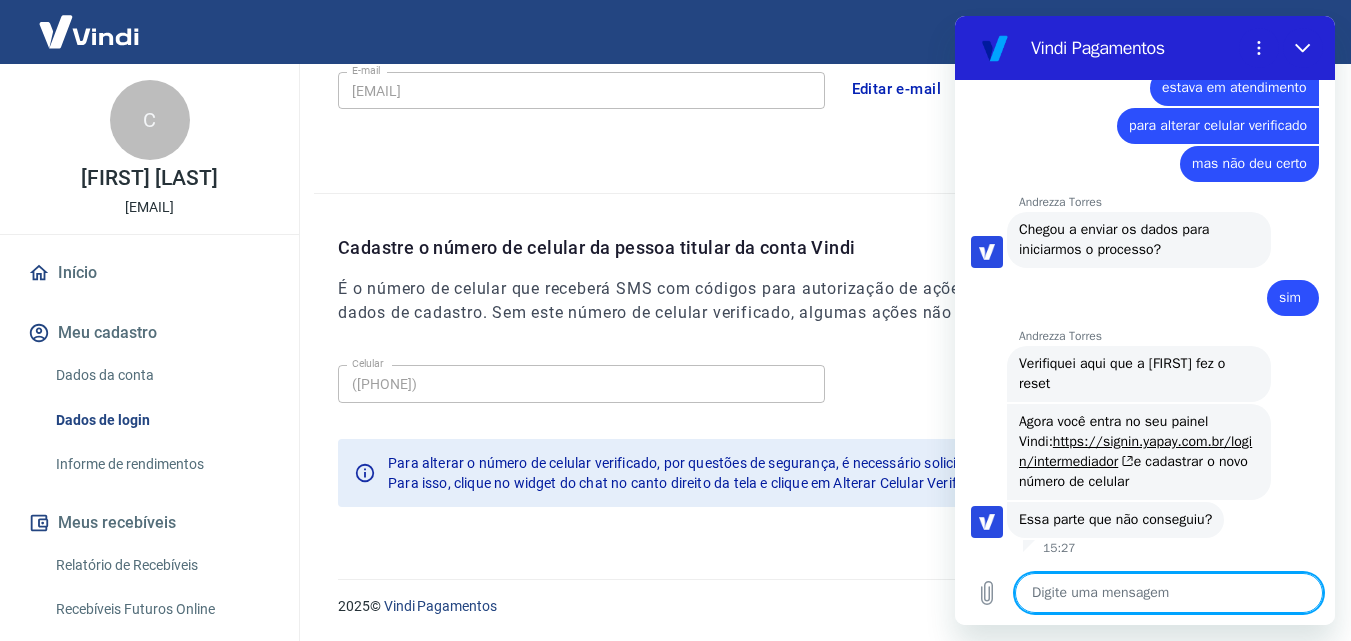 click at bounding box center [1169, 593] 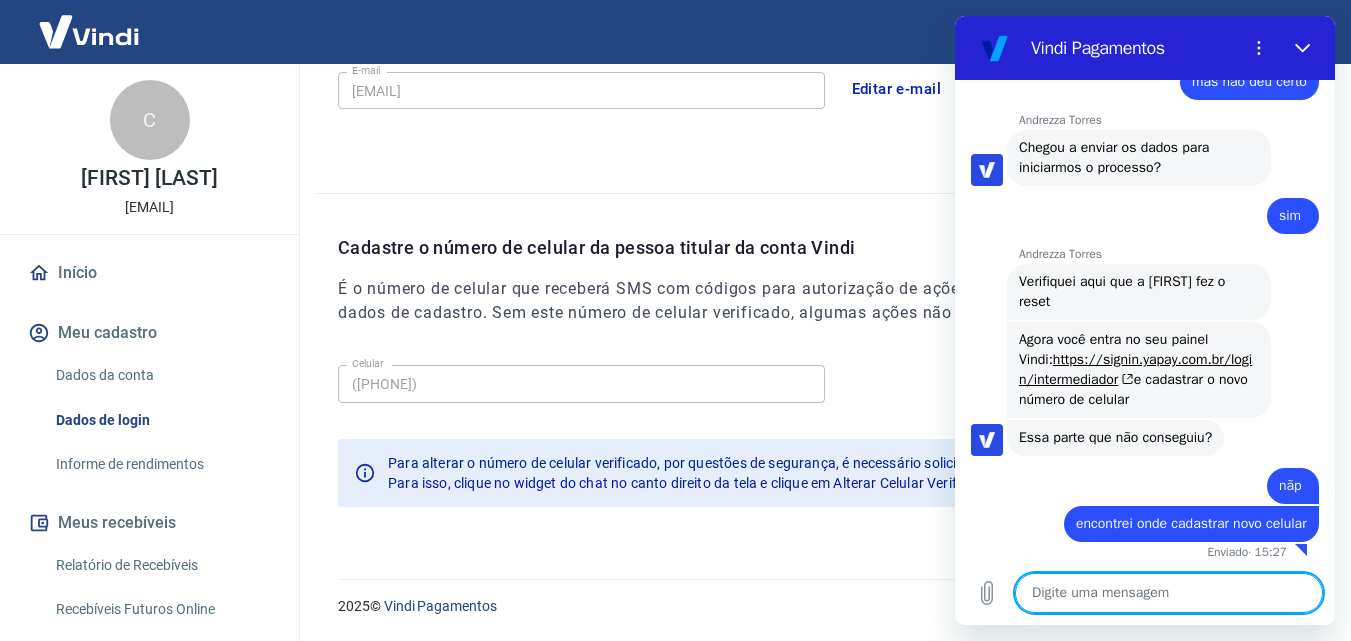 scroll, scrollTop: 596, scrollLeft: 0, axis: vertical 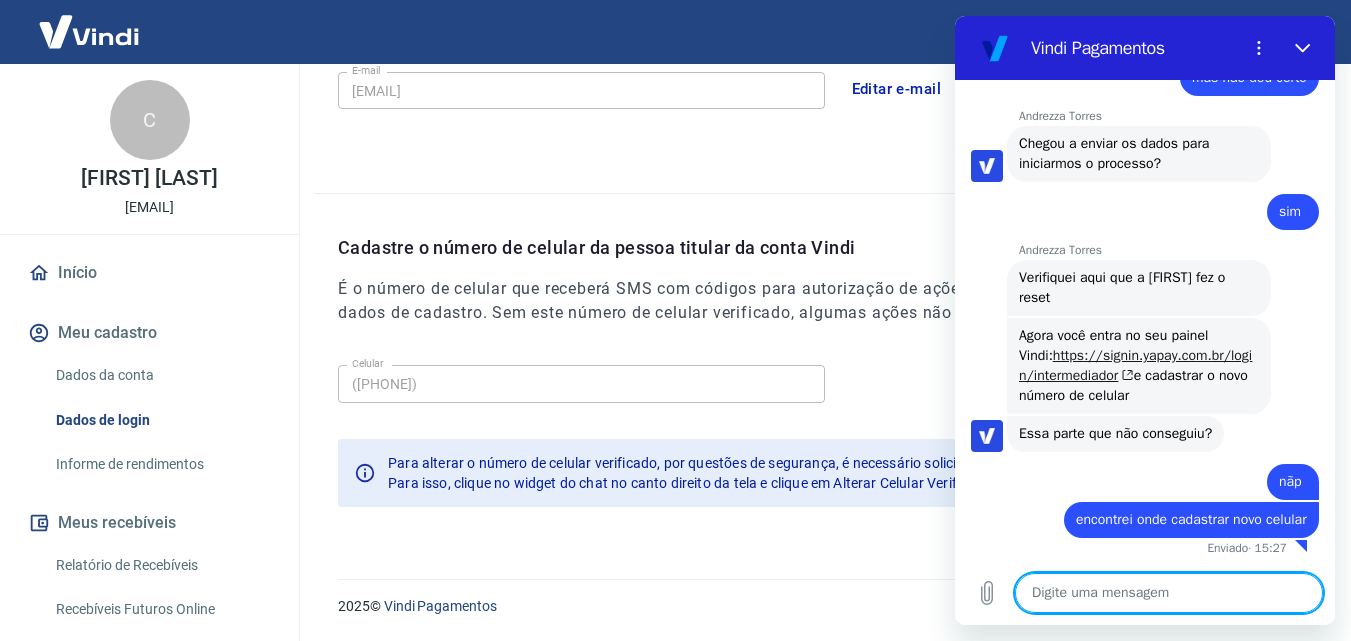click on "https://signin.yapay.com.br/login/intermediador" at bounding box center [1135, 365] 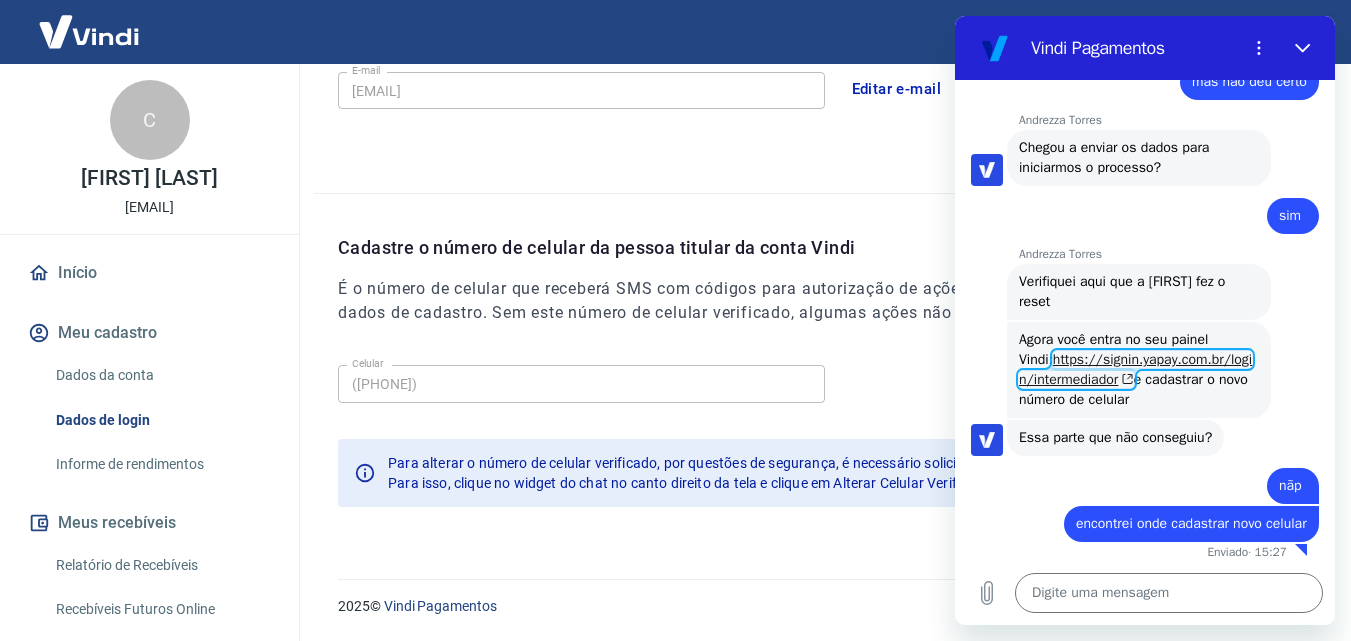 scroll, scrollTop: 596, scrollLeft: 0, axis: vertical 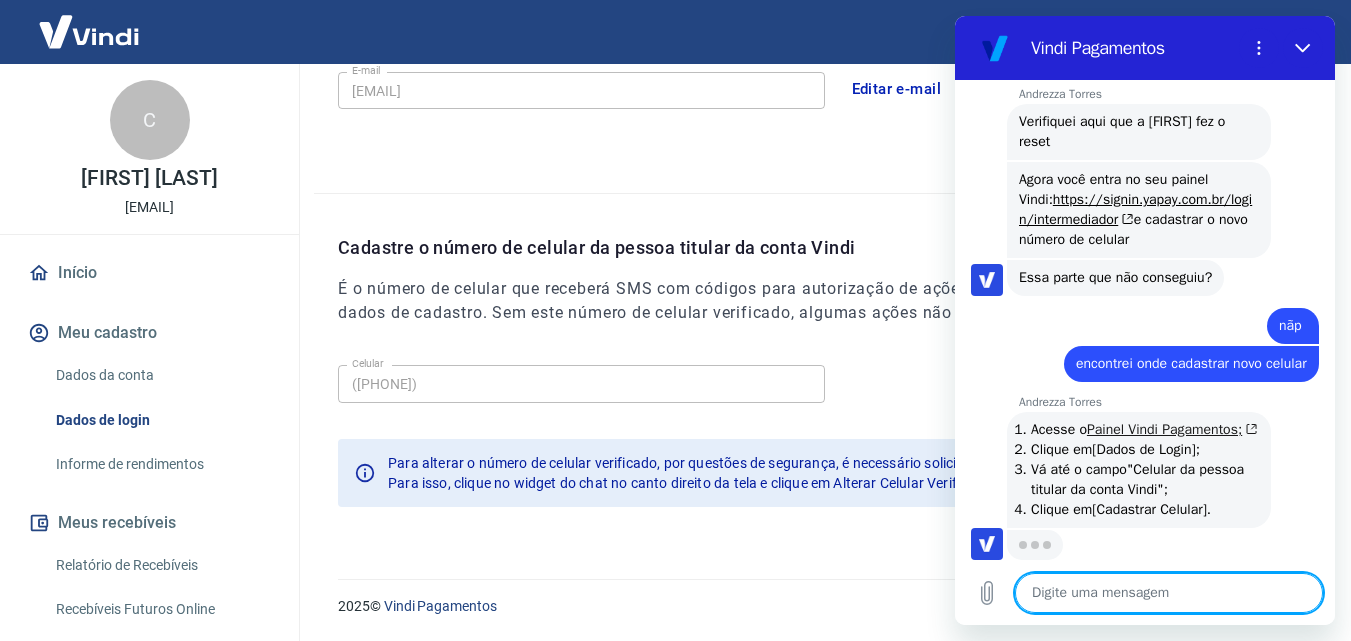 click on "Painel Vindi Pagamentos;" at bounding box center [1172, 429] 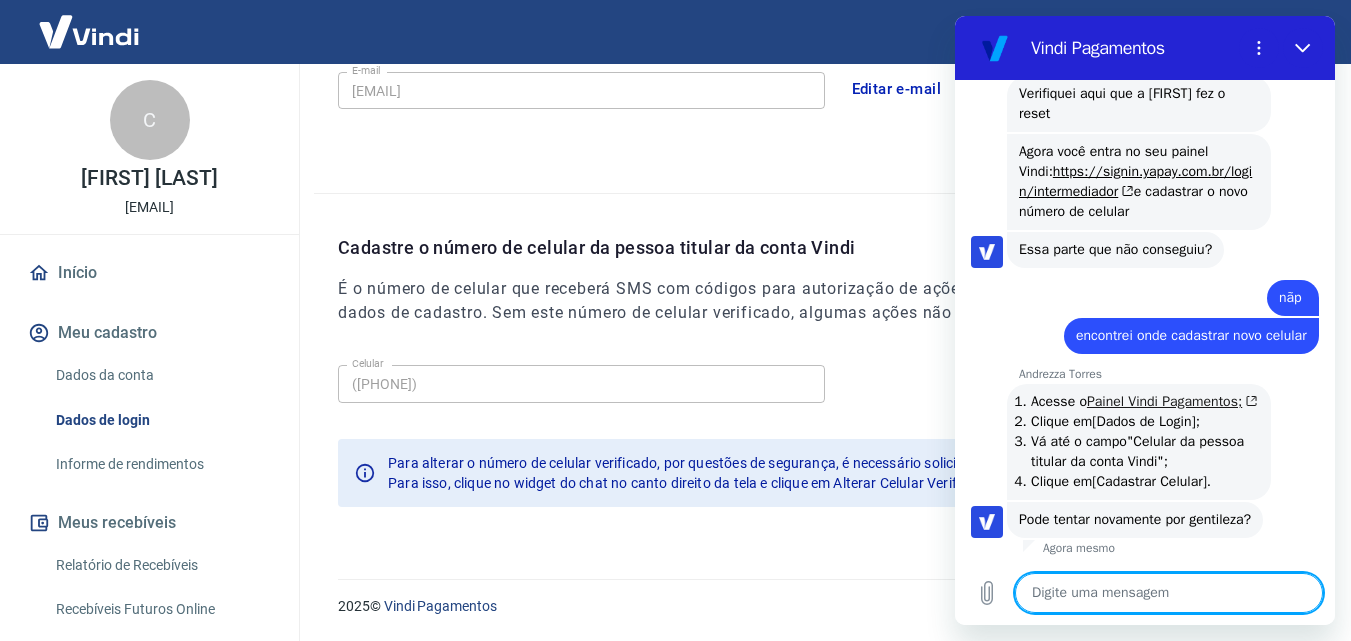 scroll, scrollTop: 820, scrollLeft: 0, axis: vertical 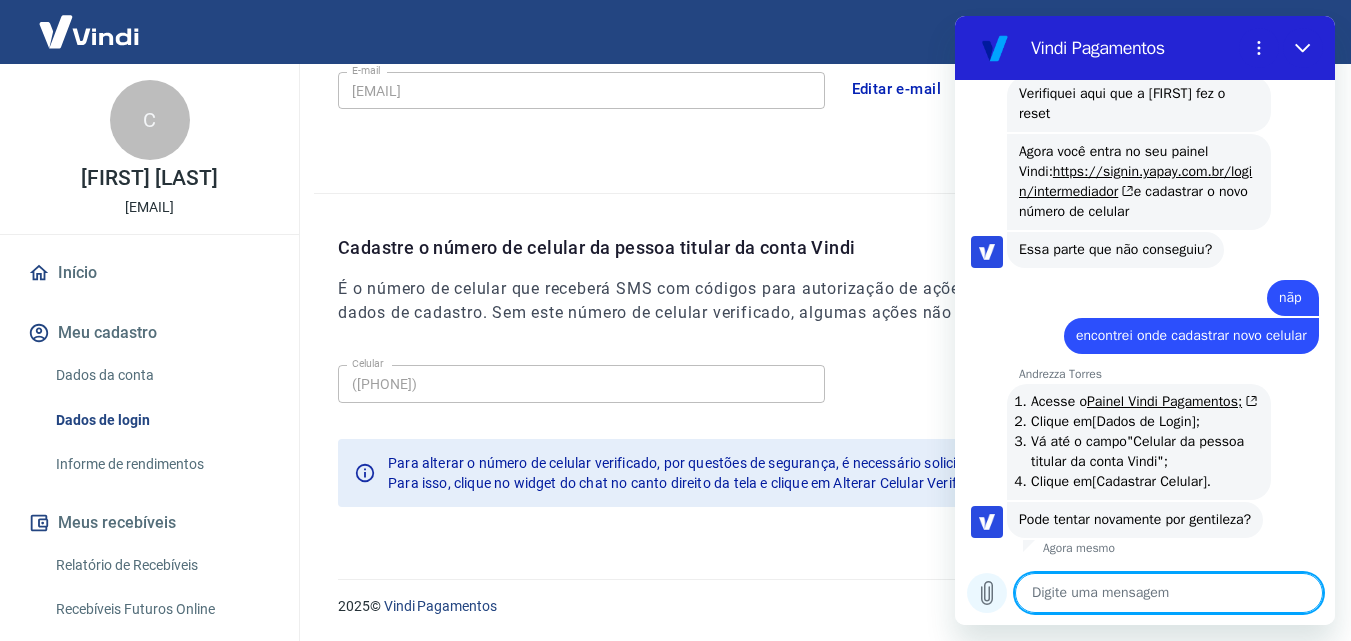 paste on "Para alterar o número de celular verificado, por questões de segurança, é necessário solicitar diretamente ao time de atendimento.
Para isso, clique no widget do chat no canto direito da tela e clique em Alterar Celular Verificado." 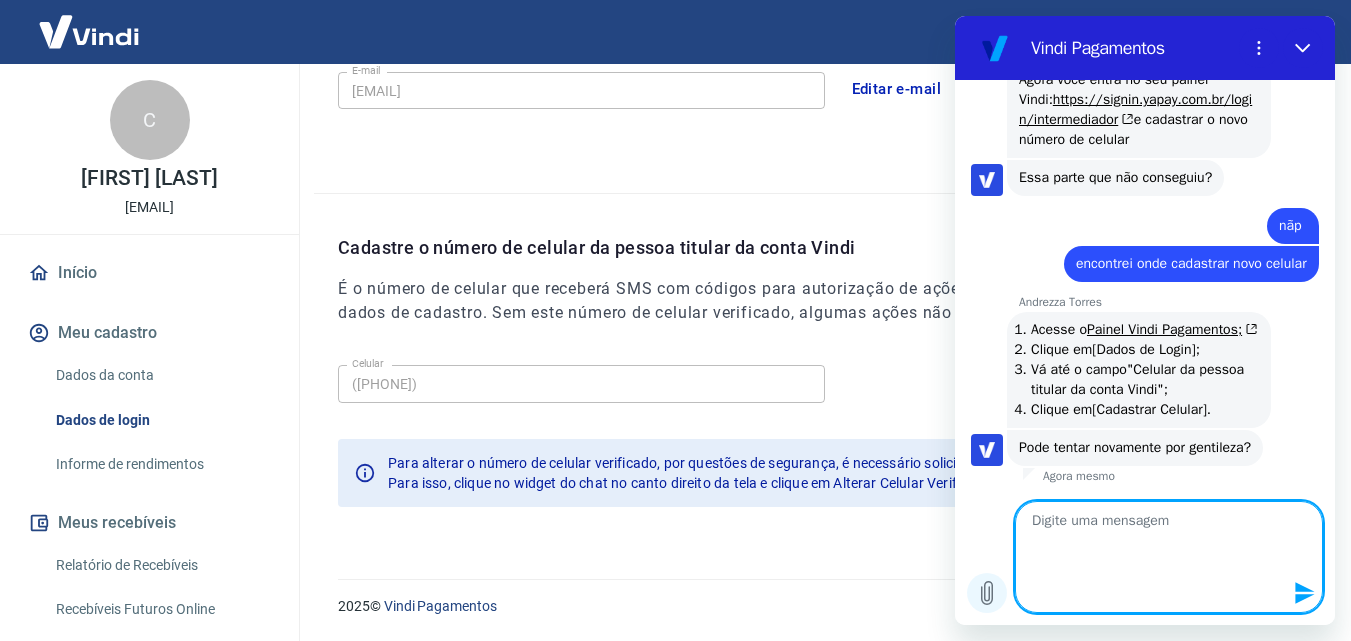scroll, scrollTop: 0, scrollLeft: 0, axis: both 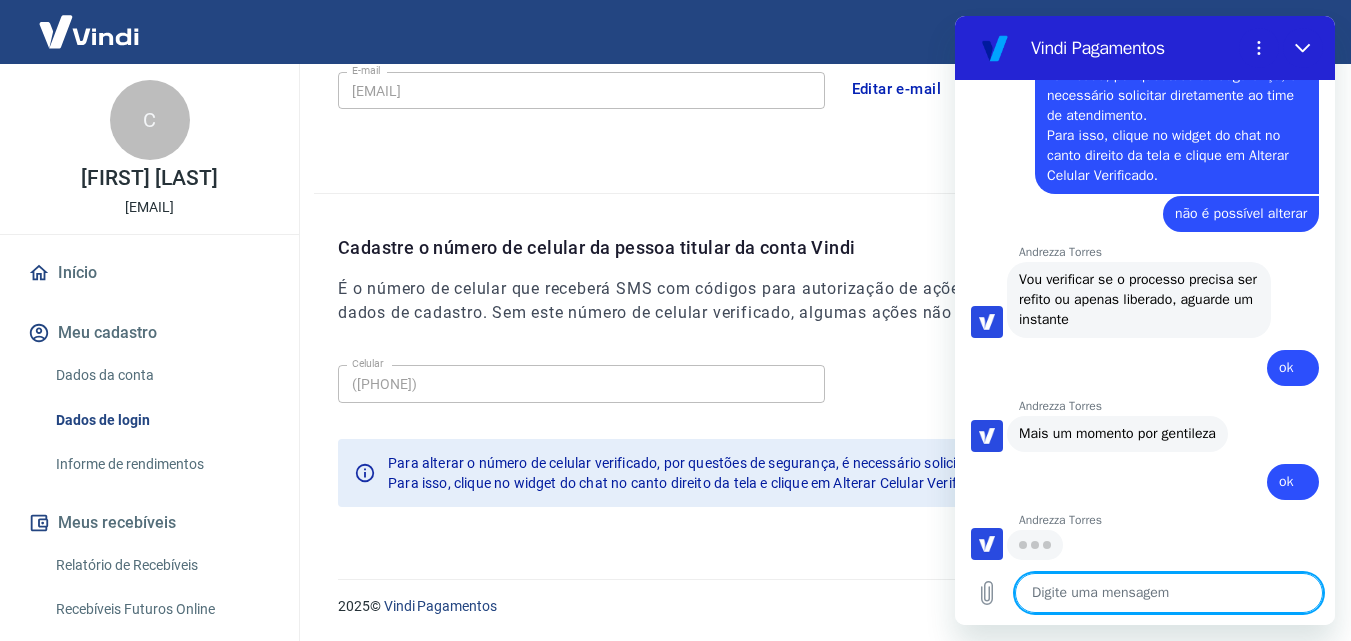 click on "Início" at bounding box center [149, 273] 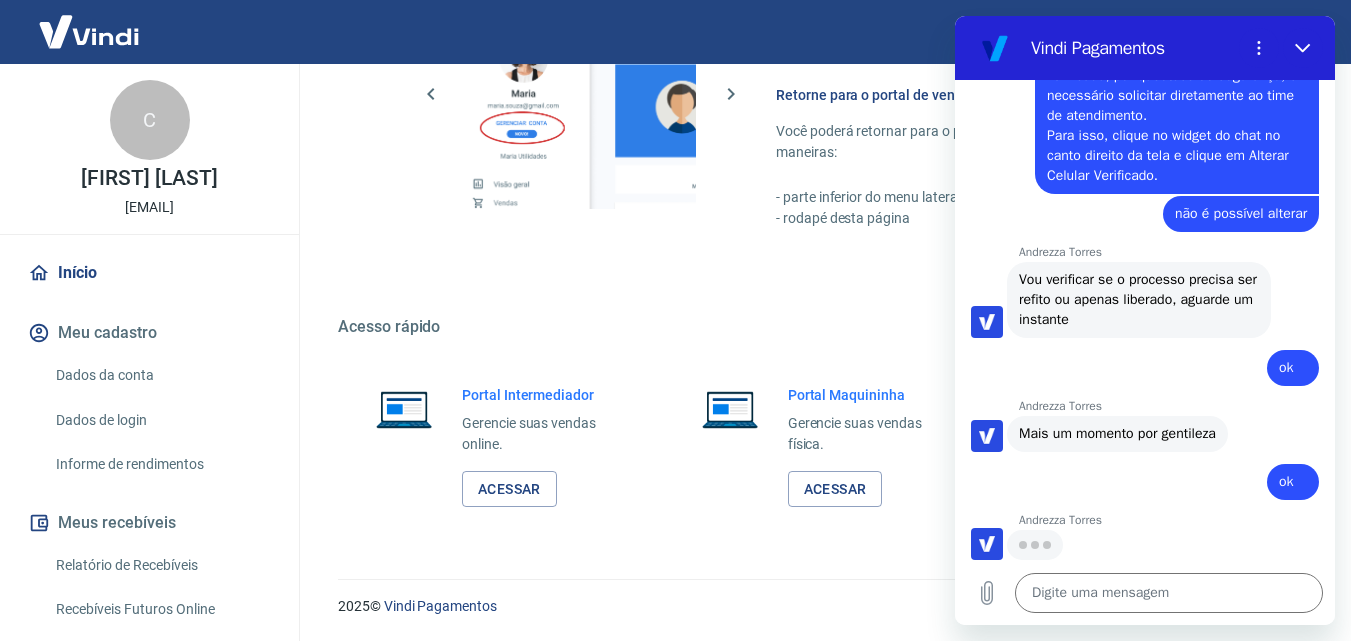 scroll, scrollTop: 1000, scrollLeft: 0, axis: vertical 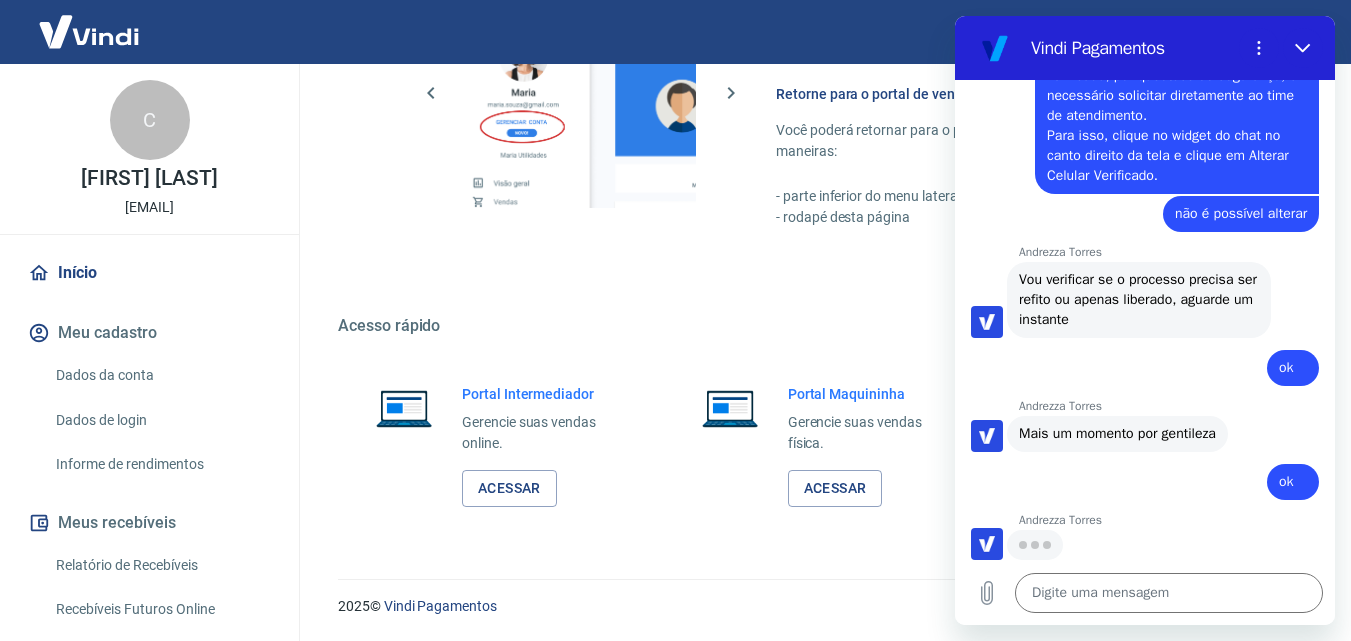 click on "Dados de login" at bounding box center [161, 420] 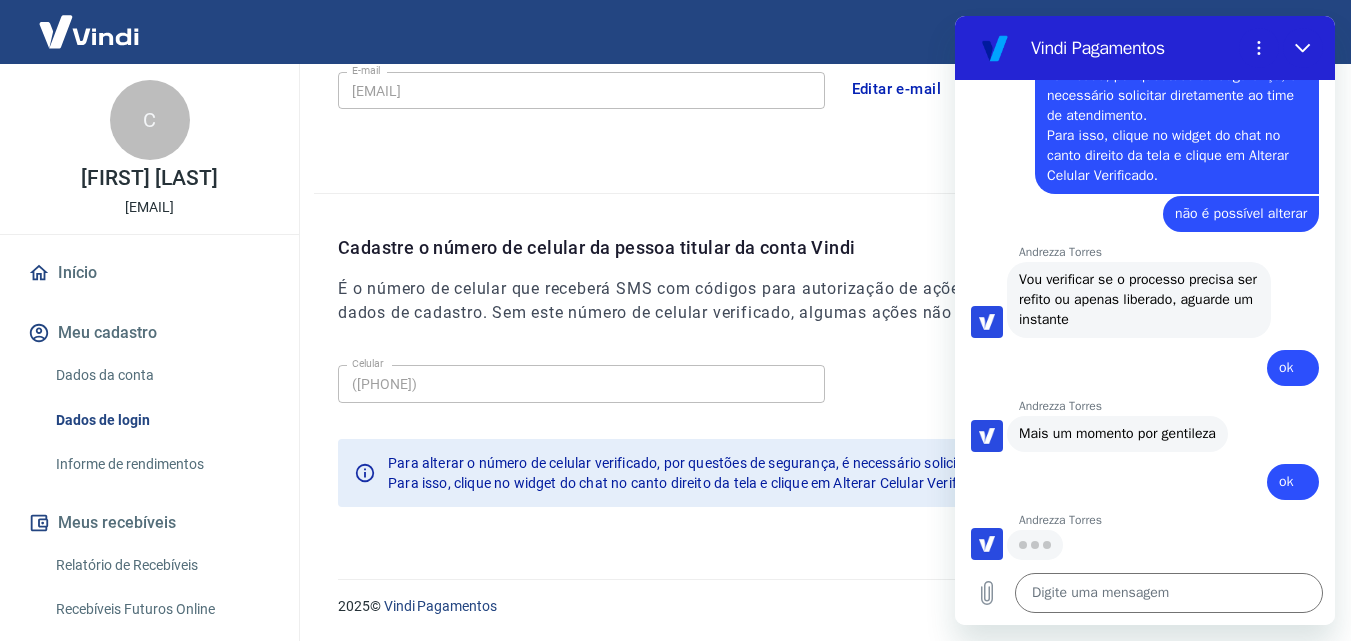 scroll, scrollTop: 640, scrollLeft: 0, axis: vertical 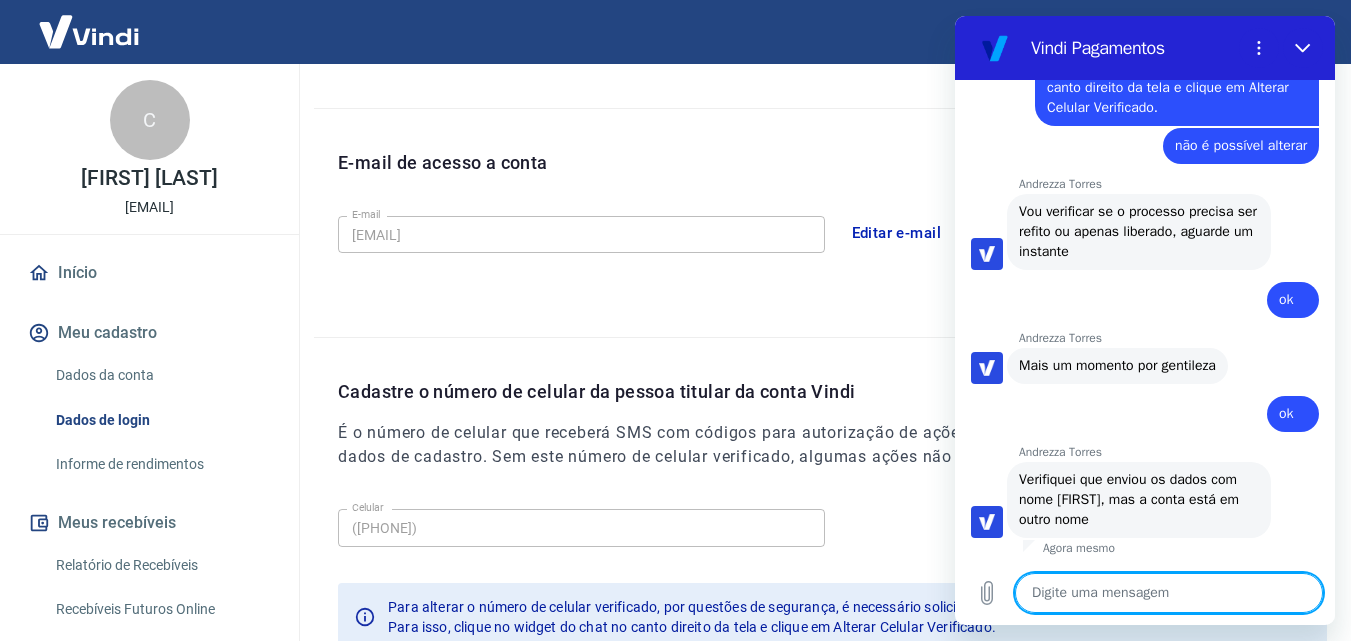 click at bounding box center (1169, 593) 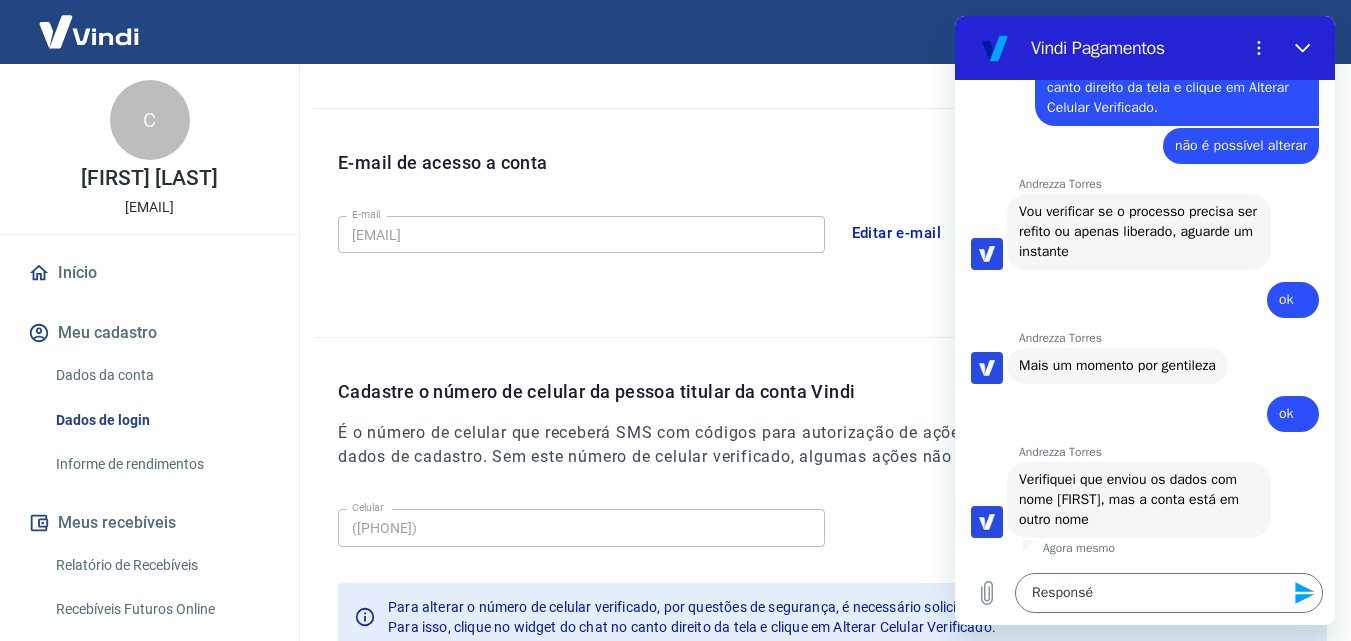 click on "Dados da conta" at bounding box center (161, 375) 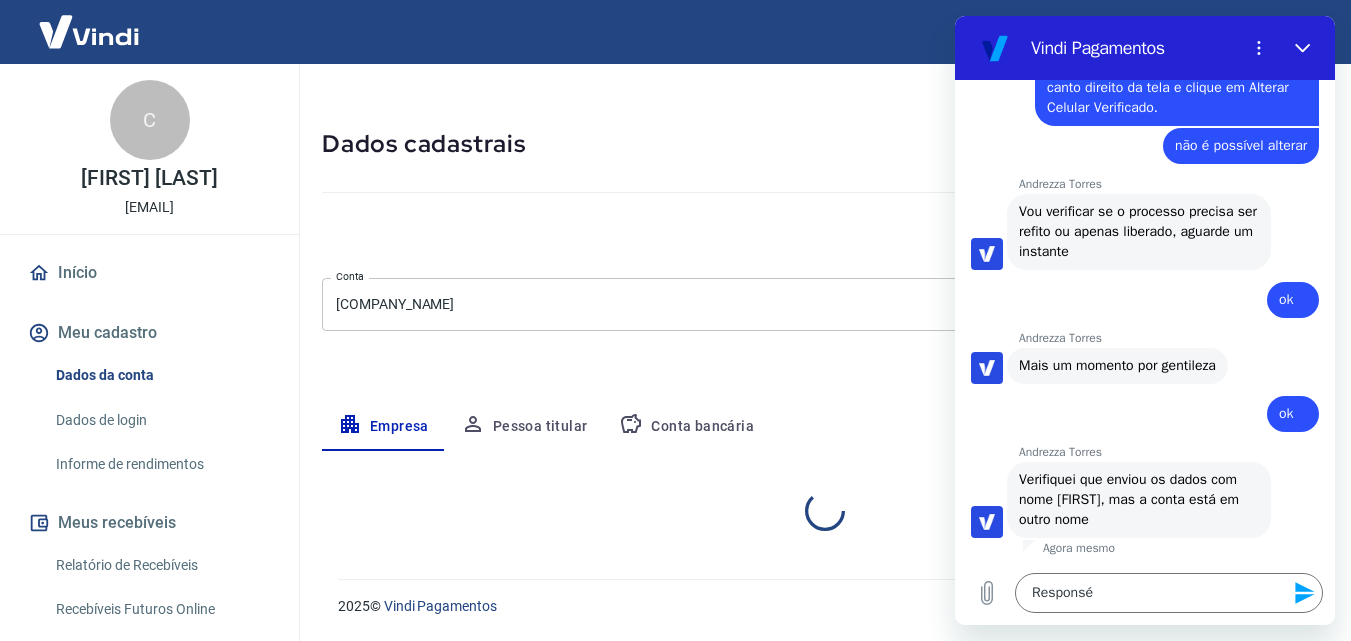 scroll, scrollTop: 0, scrollLeft: 0, axis: both 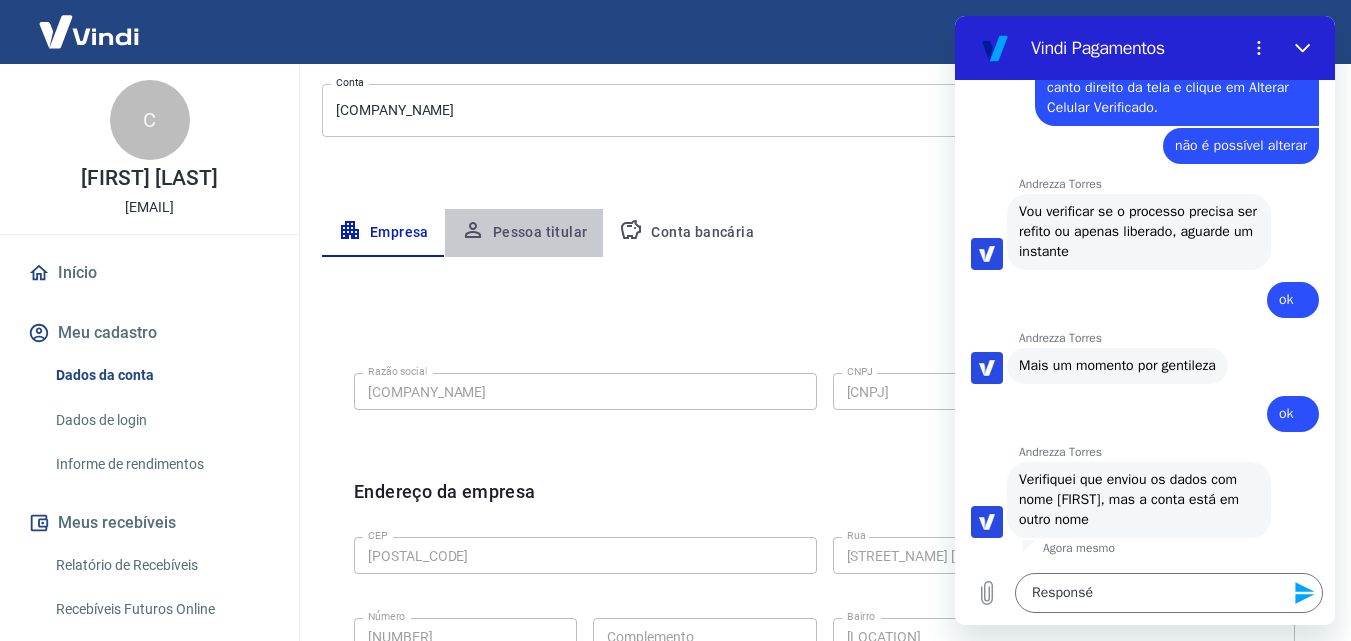 click on "Pessoa titular" at bounding box center (524, 233) 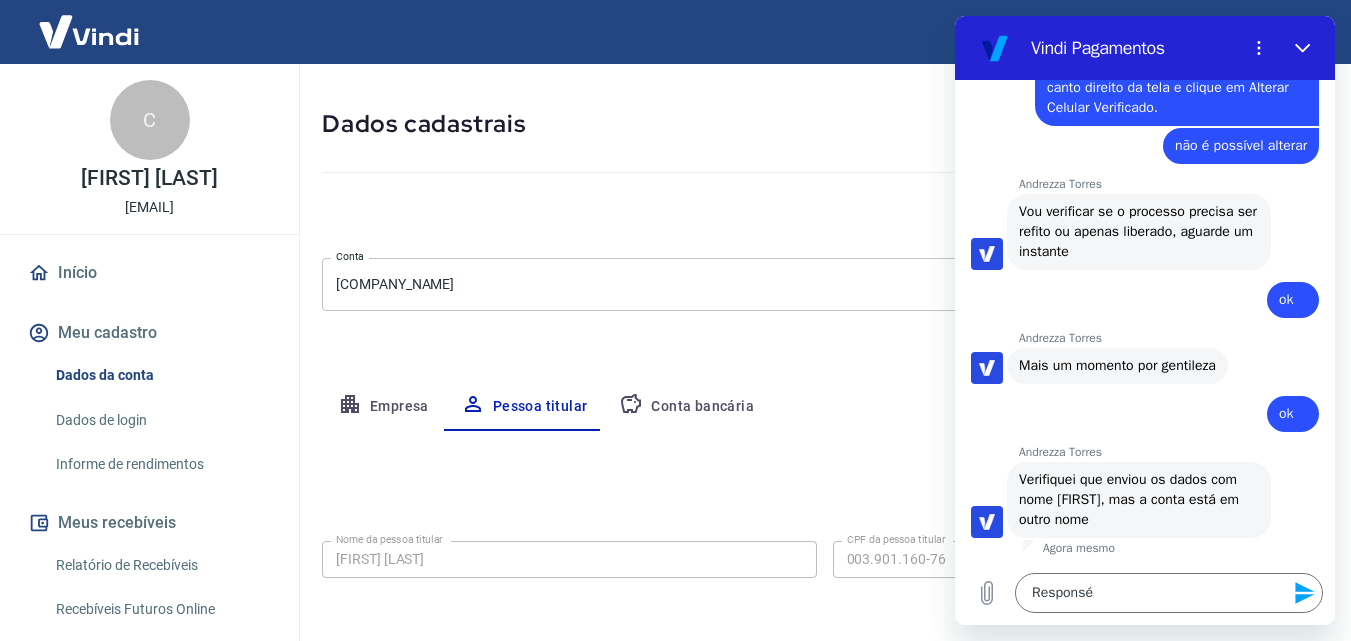 scroll, scrollTop: 159, scrollLeft: 0, axis: vertical 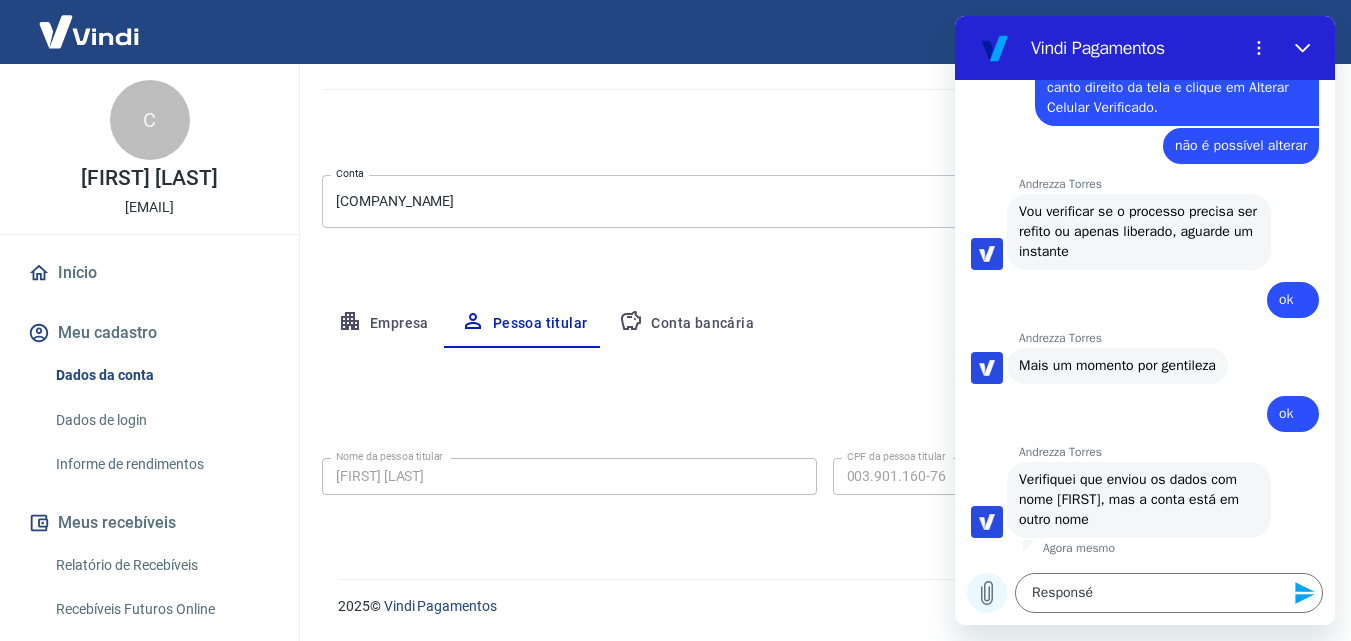 drag, startPoint x: 1170, startPoint y: 606, endPoint x: 971, endPoint y: 581, distance: 200.56421 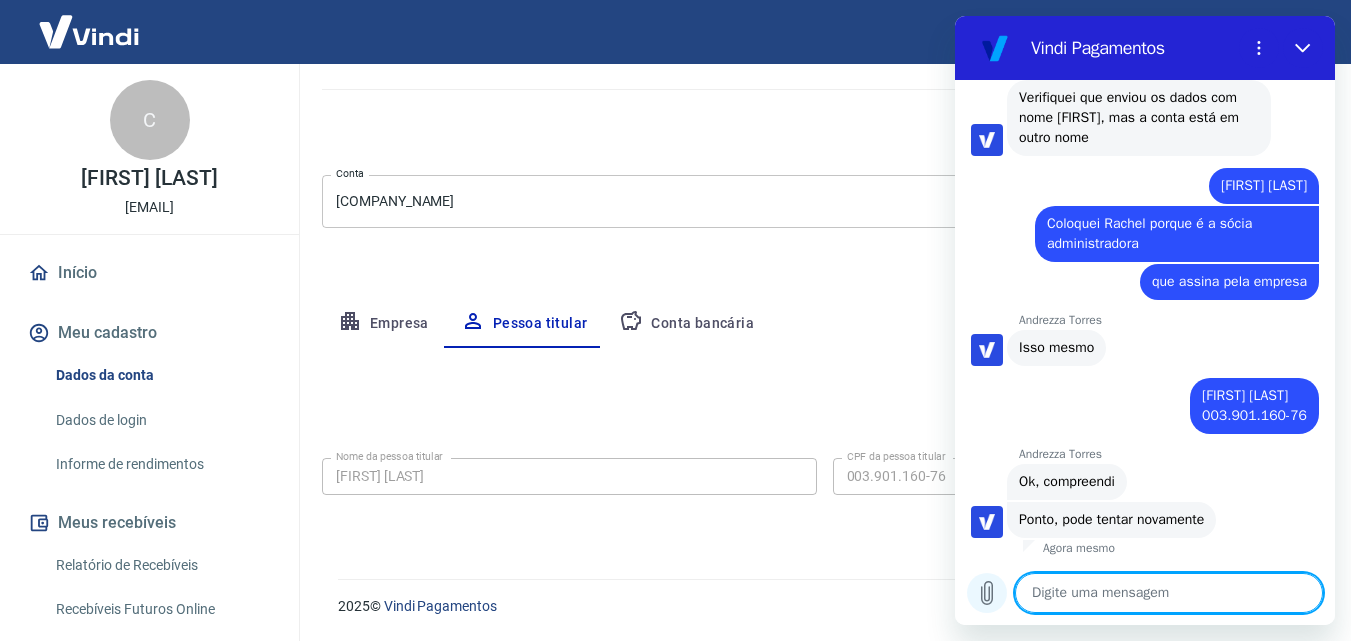 scroll, scrollTop: 1782, scrollLeft: 0, axis: vertical 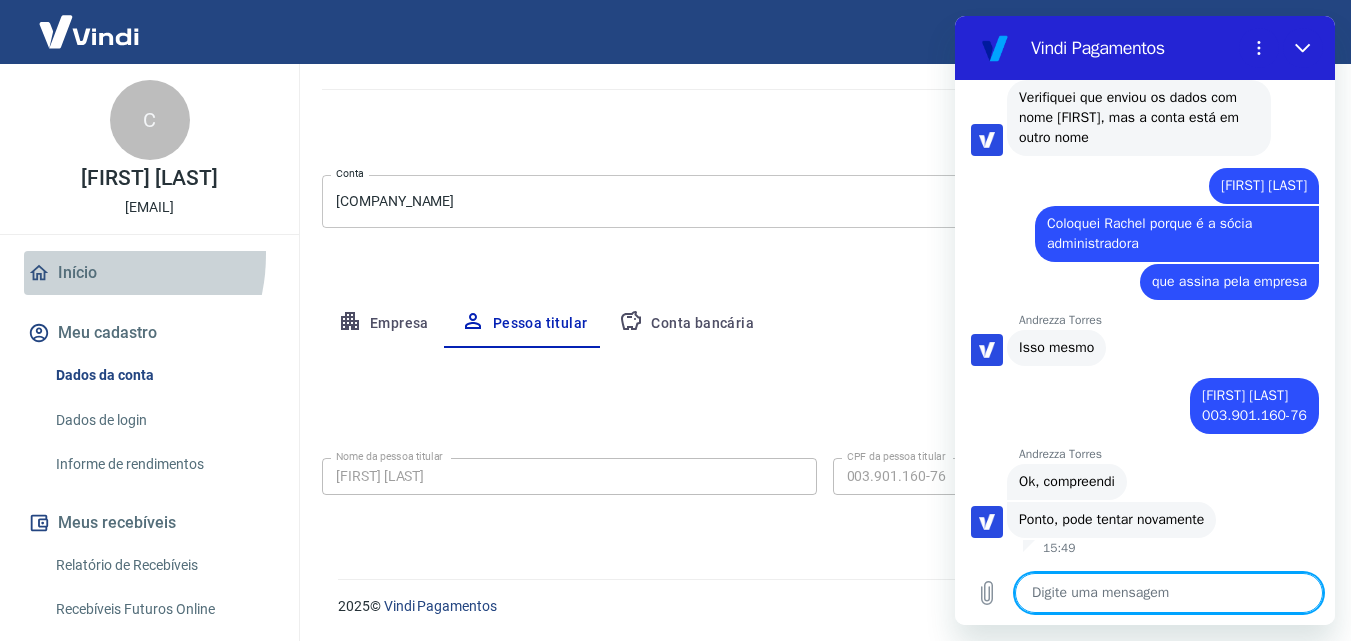 click on "Início" at bounding box center [149, 273] 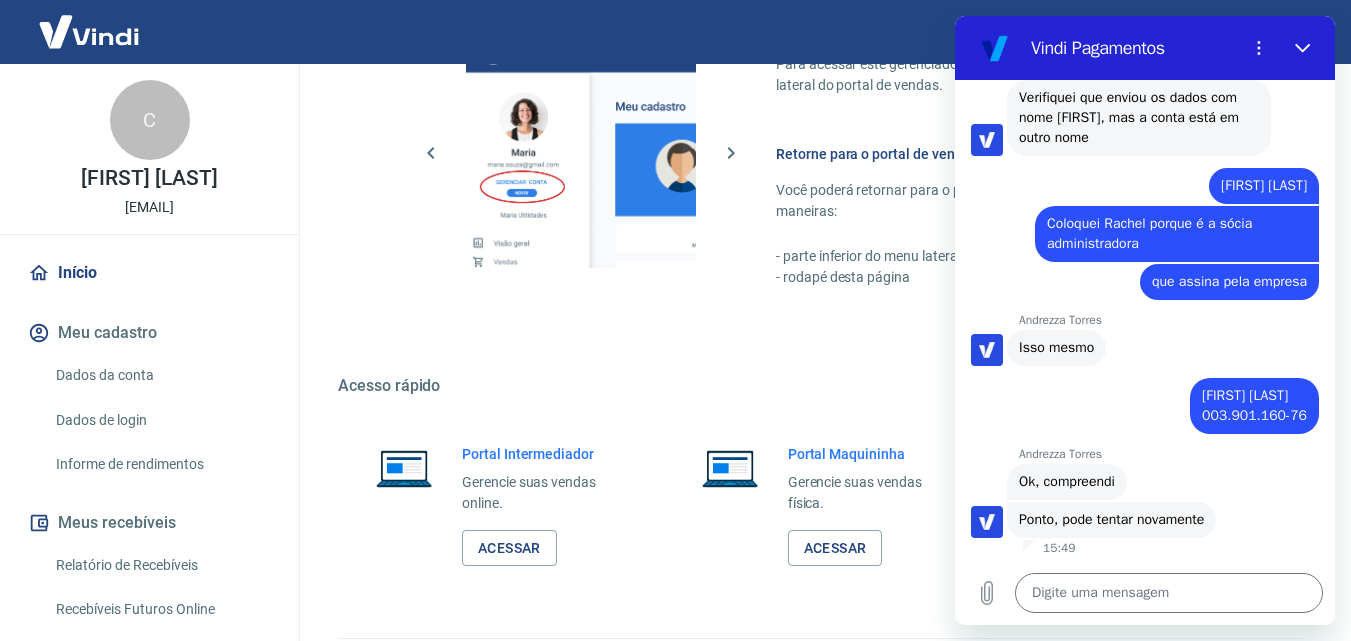 scroll, scrollTop: 1000, scrollLeft: 0, axis: vertical 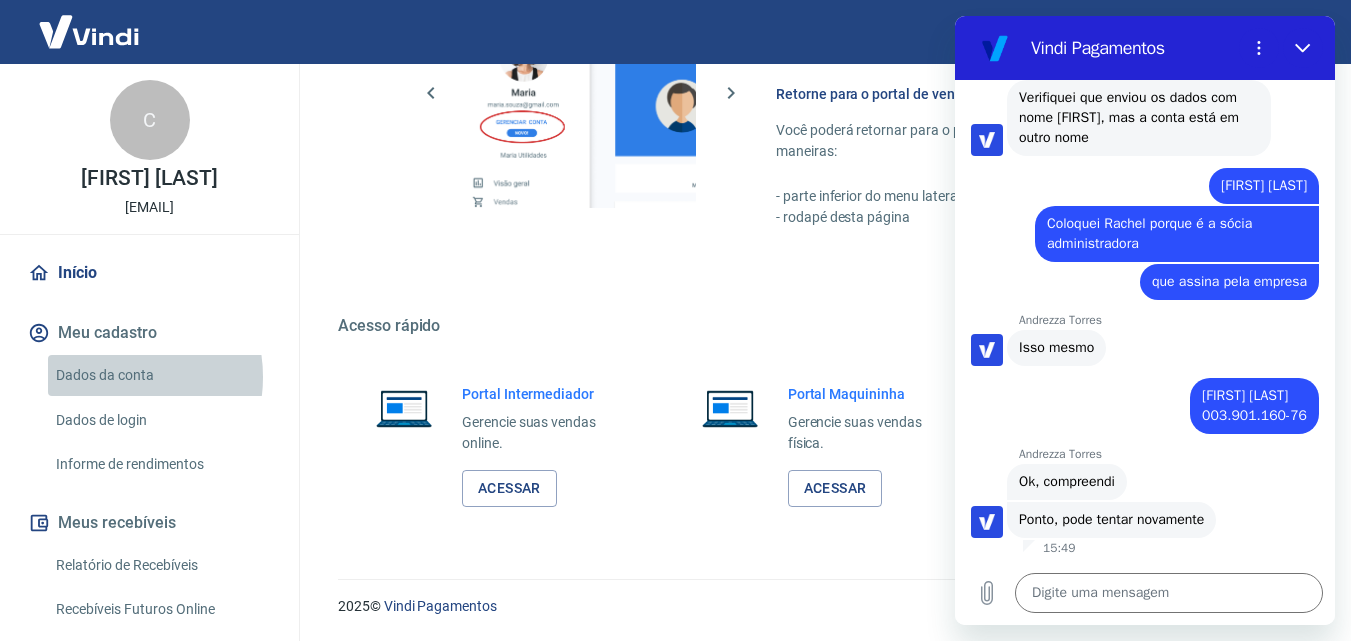 click on "Dados da conta" at bounding box center (161, 375) 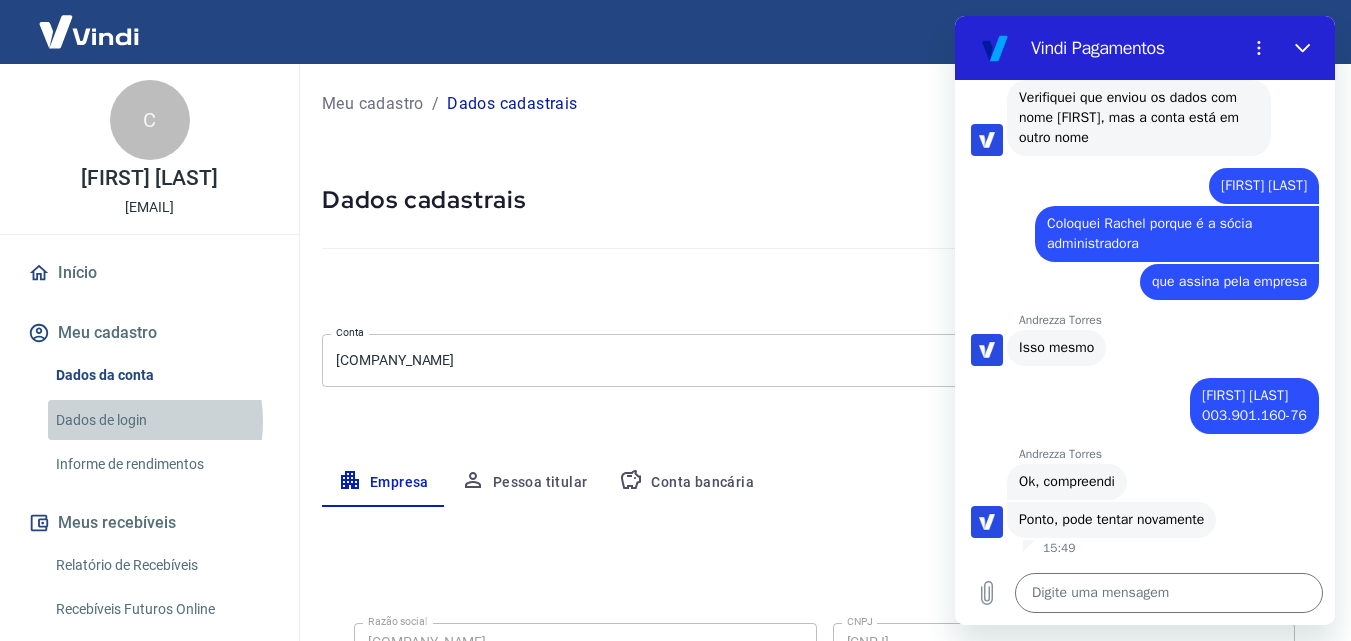 click on "Dados de login" at bounding box center (161, 420) 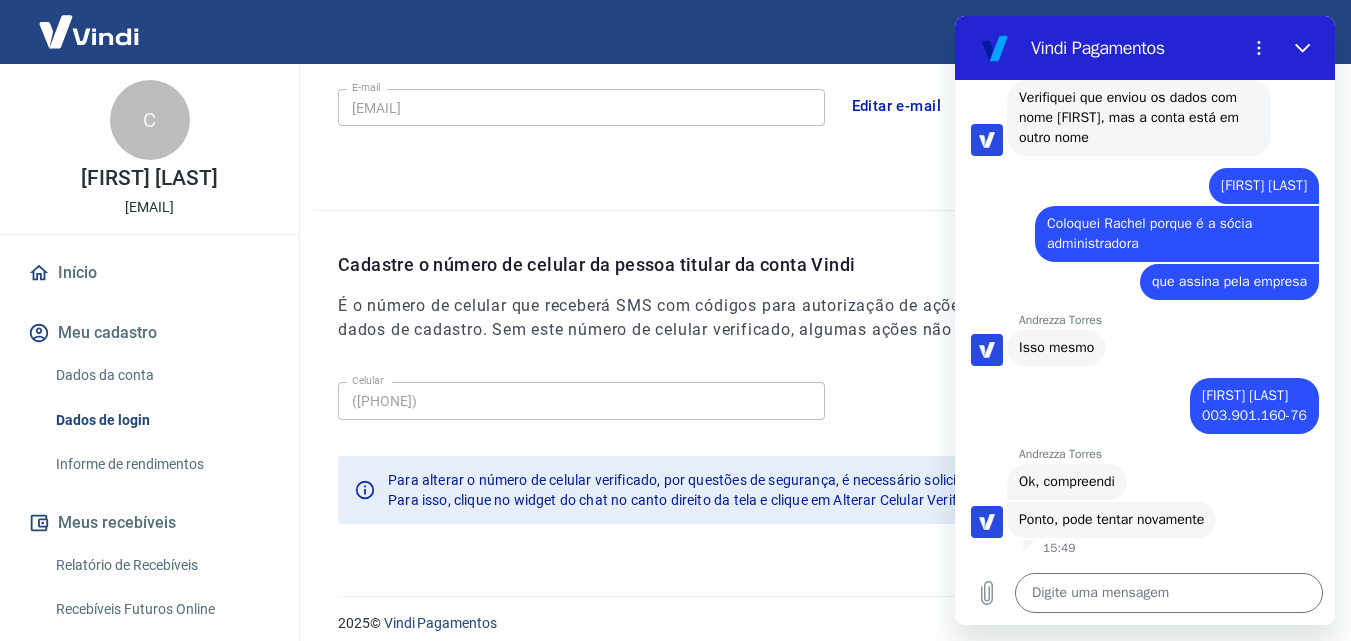 scroll, scrollTop: 627, scrollLeft: 0, axis: vertical 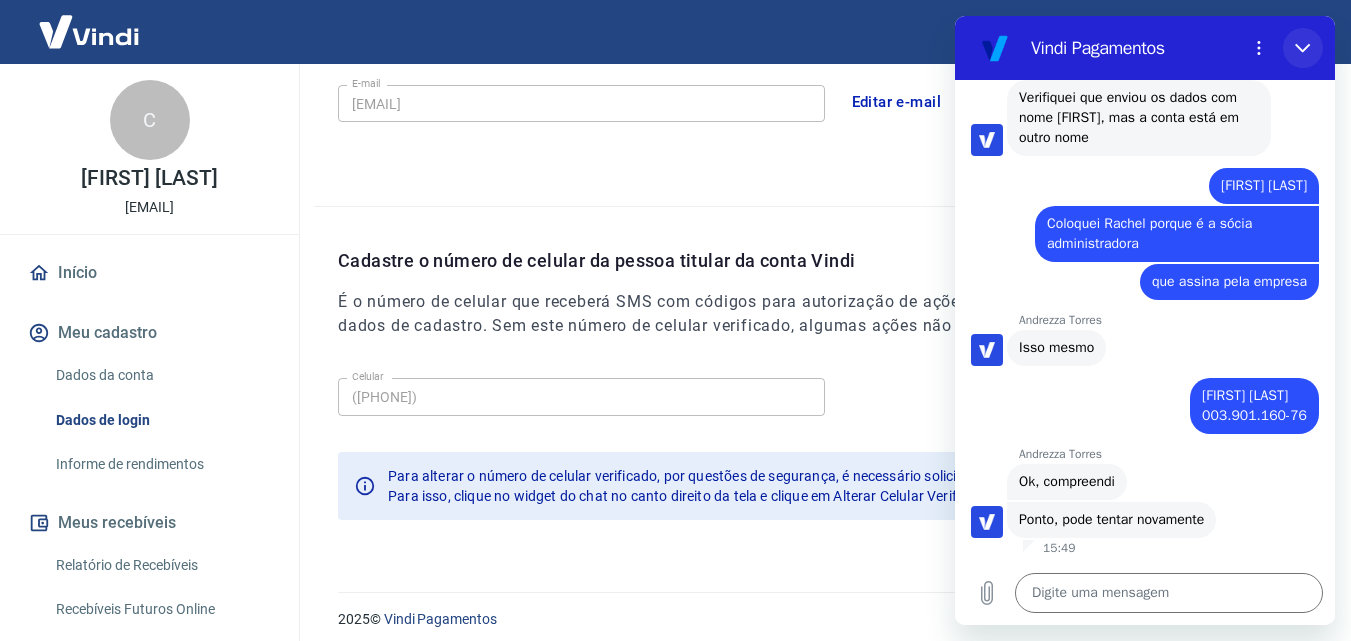 click at bounding box center [1303, 48] 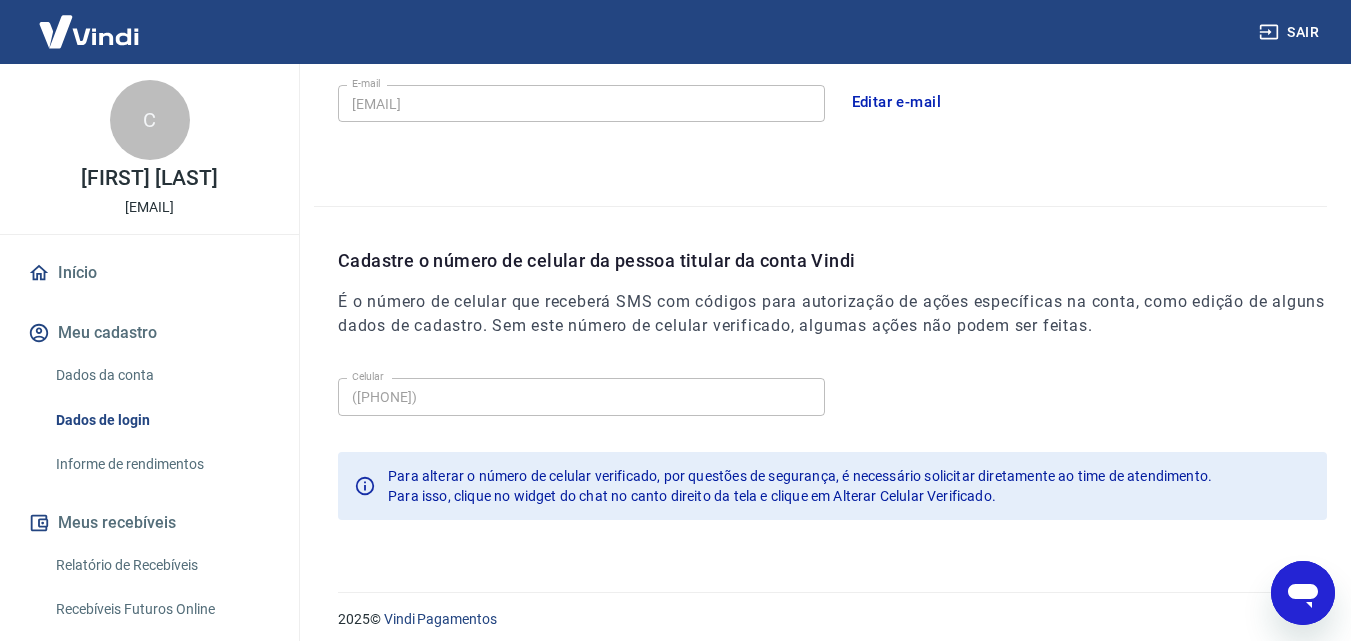 click on "Relatório de Recebíveis" at bounding box center (161, 565) 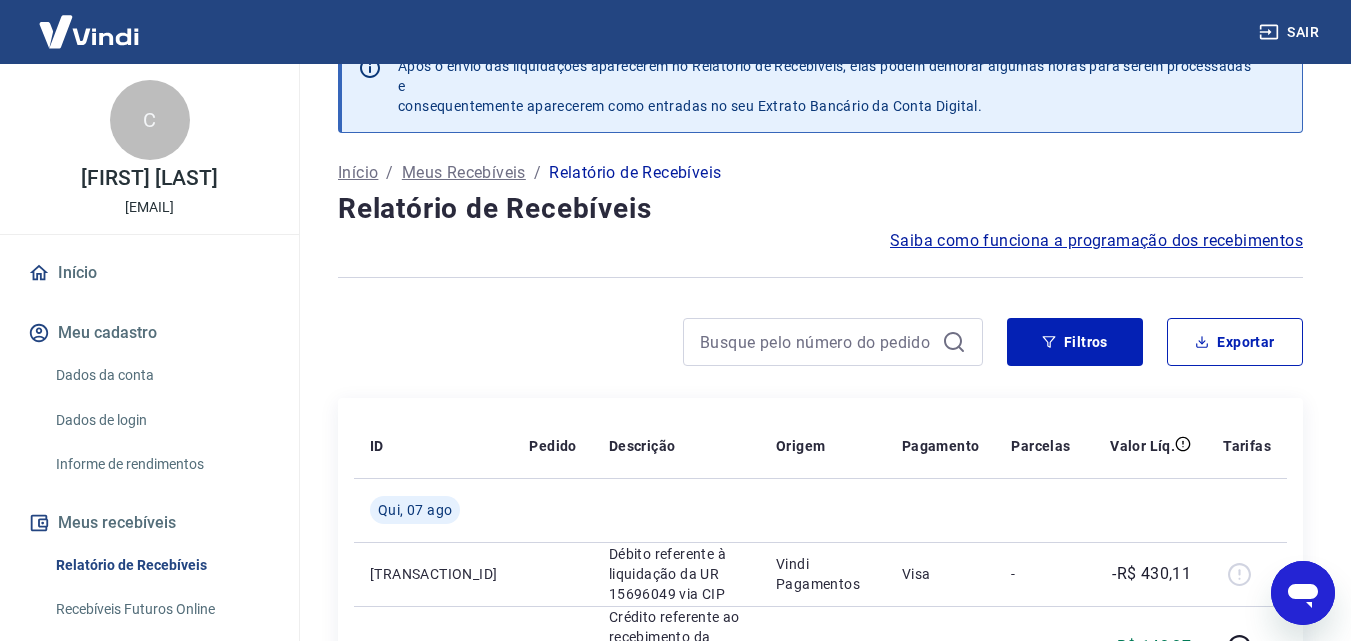 scroll, scrollTop: 1802, scrollLeft: 0, axis: vertical 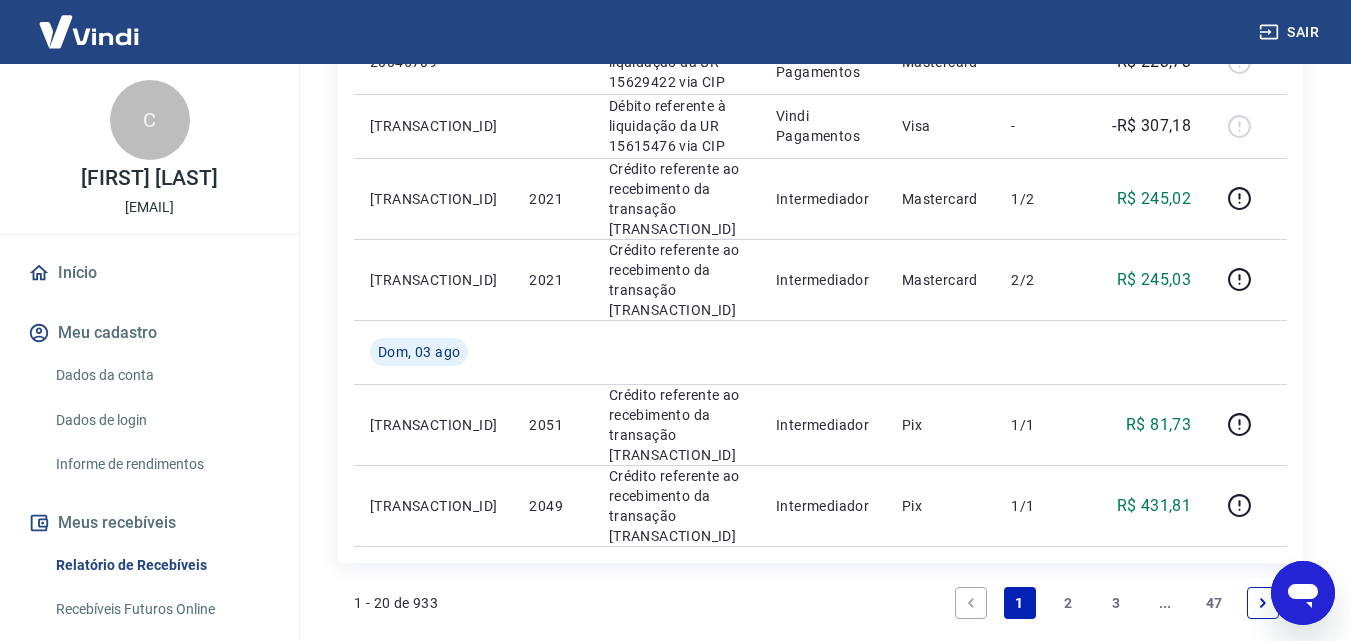 click at bounding box center (1303, 593) 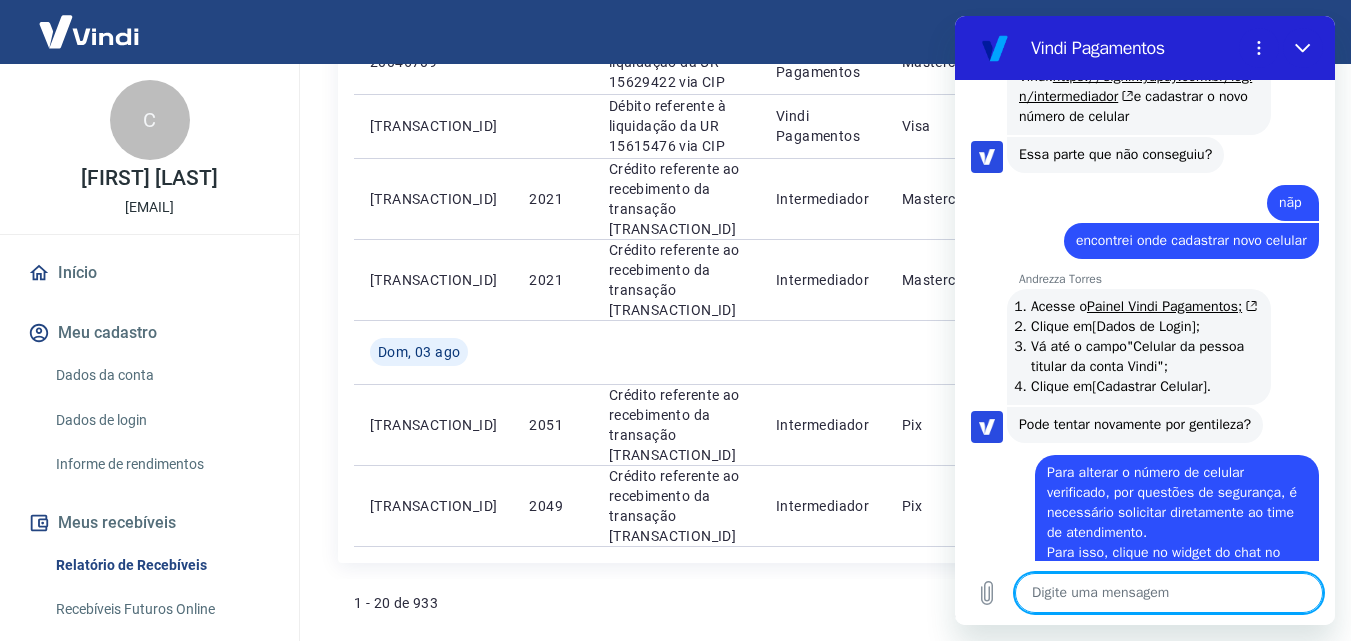 scroll, scrollTop: 825, scrollLeft: 0, axis: vertical 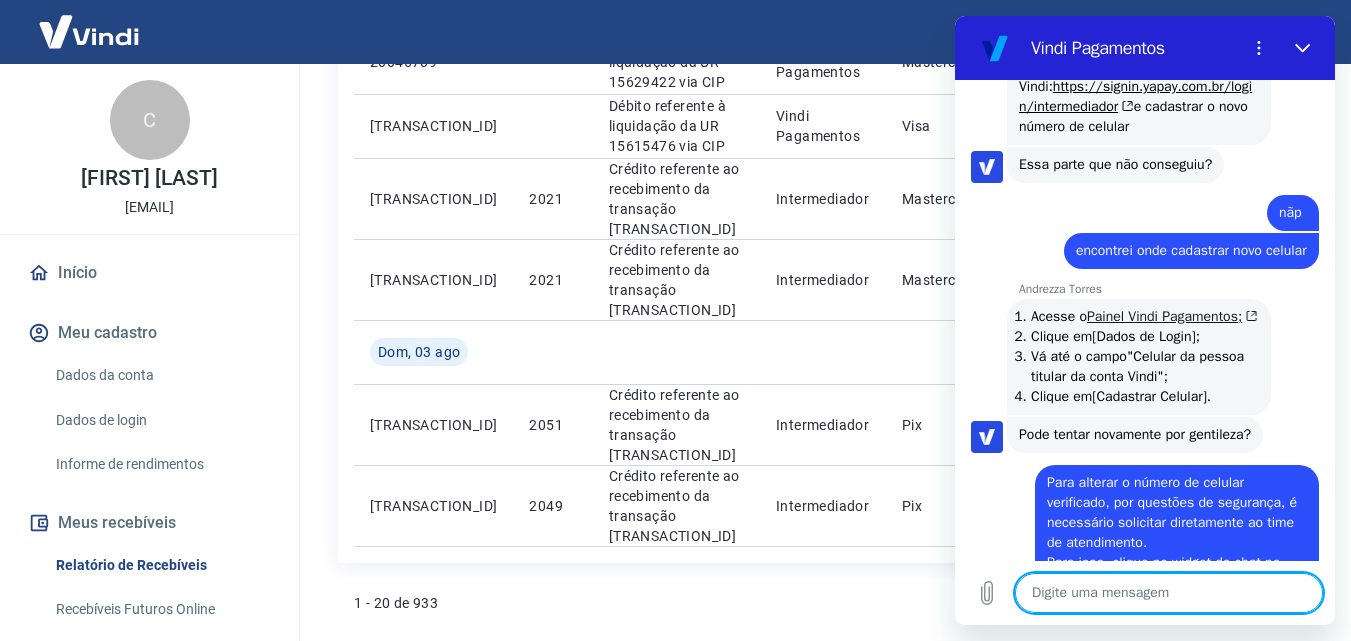 click on "Painel Vindi Pagamentos;" at bounding box center (1172, 316) 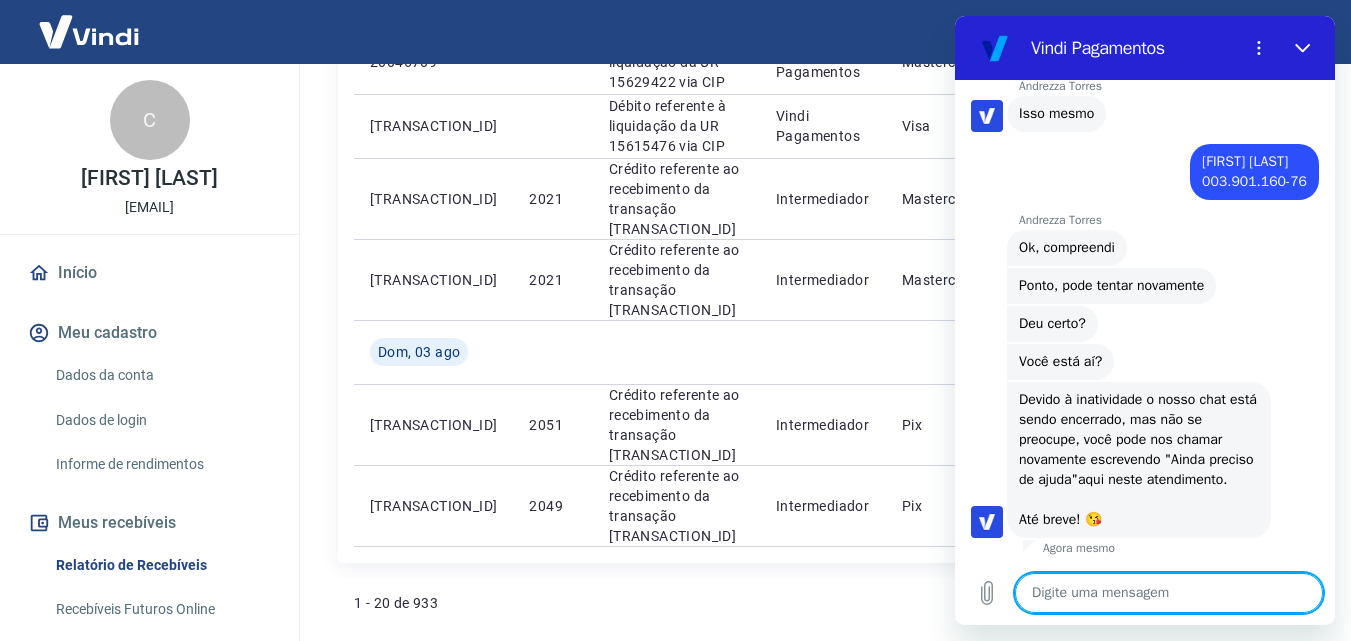 scroll, scrollTop: 2036, scrollLeft: 0, axis: vertical 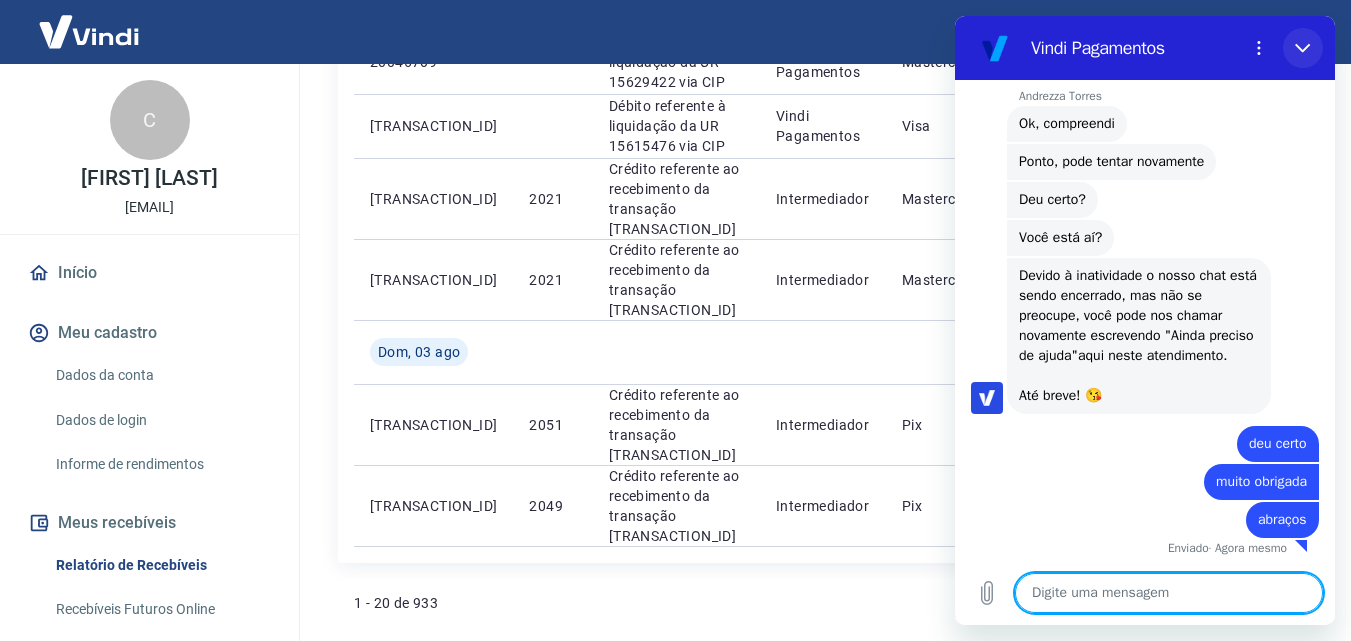 click at bounding box center [1303, 48] 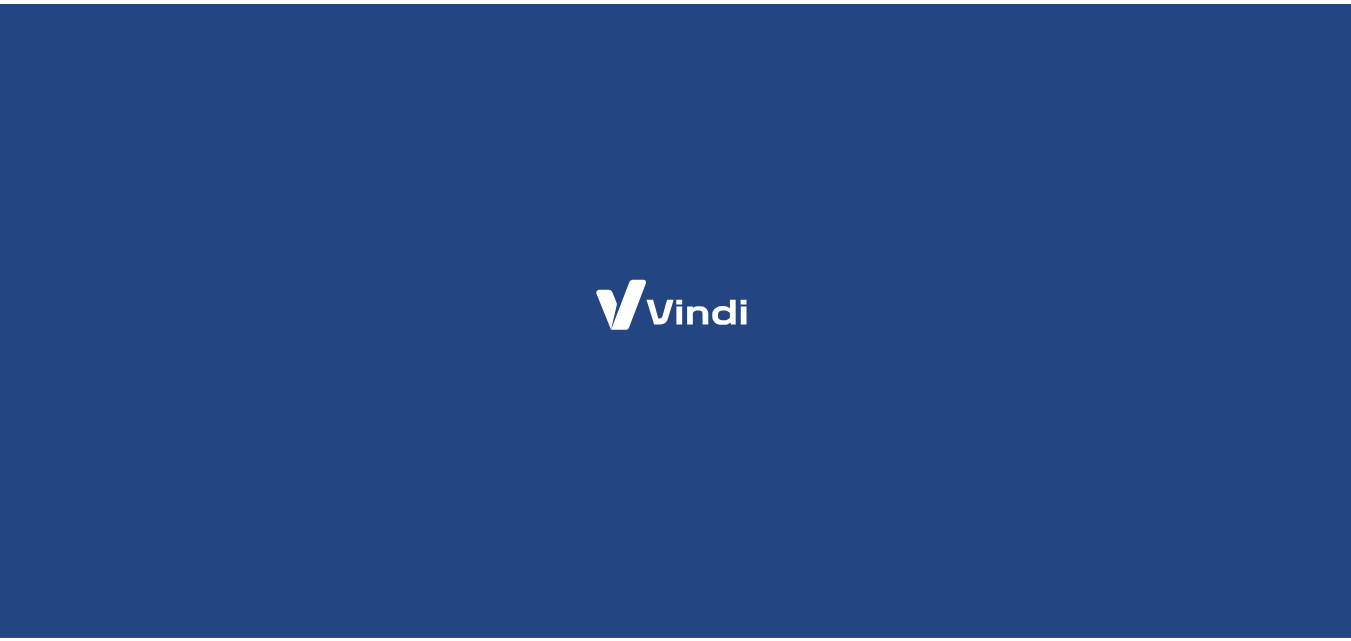 scroll, scrollTop: 0, scrollLeft: 0, axis: both 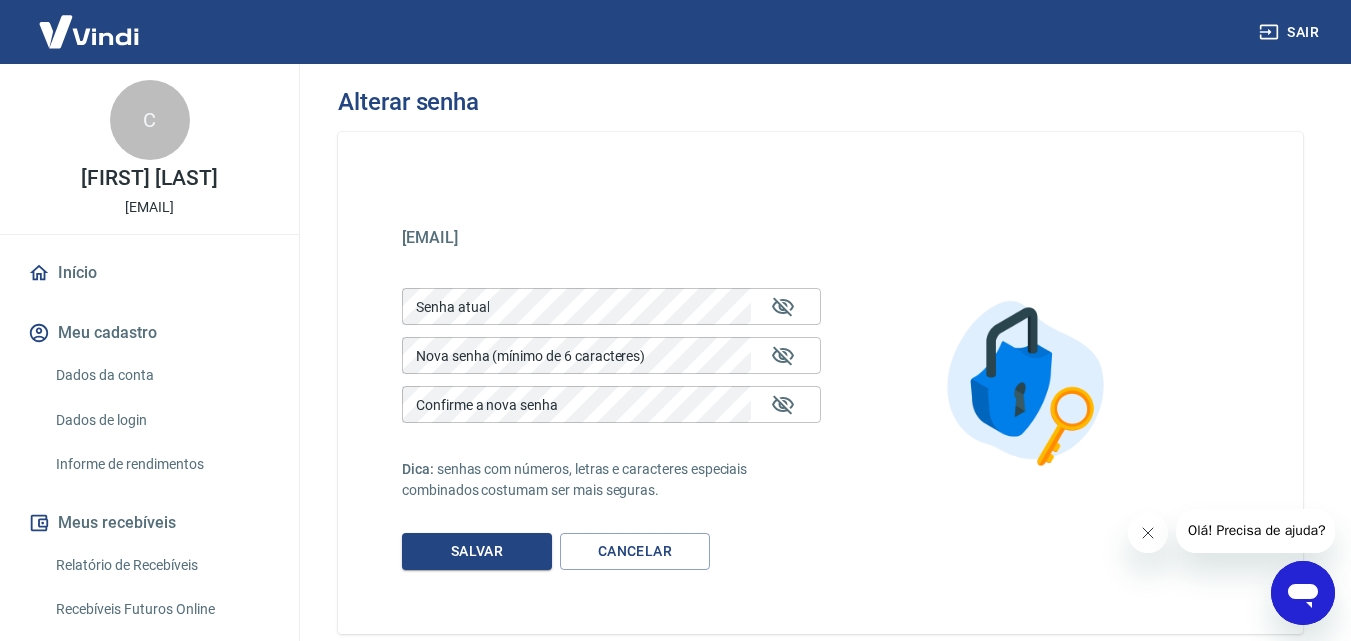 click on "Dados de login" at bounding box center (161, 420) 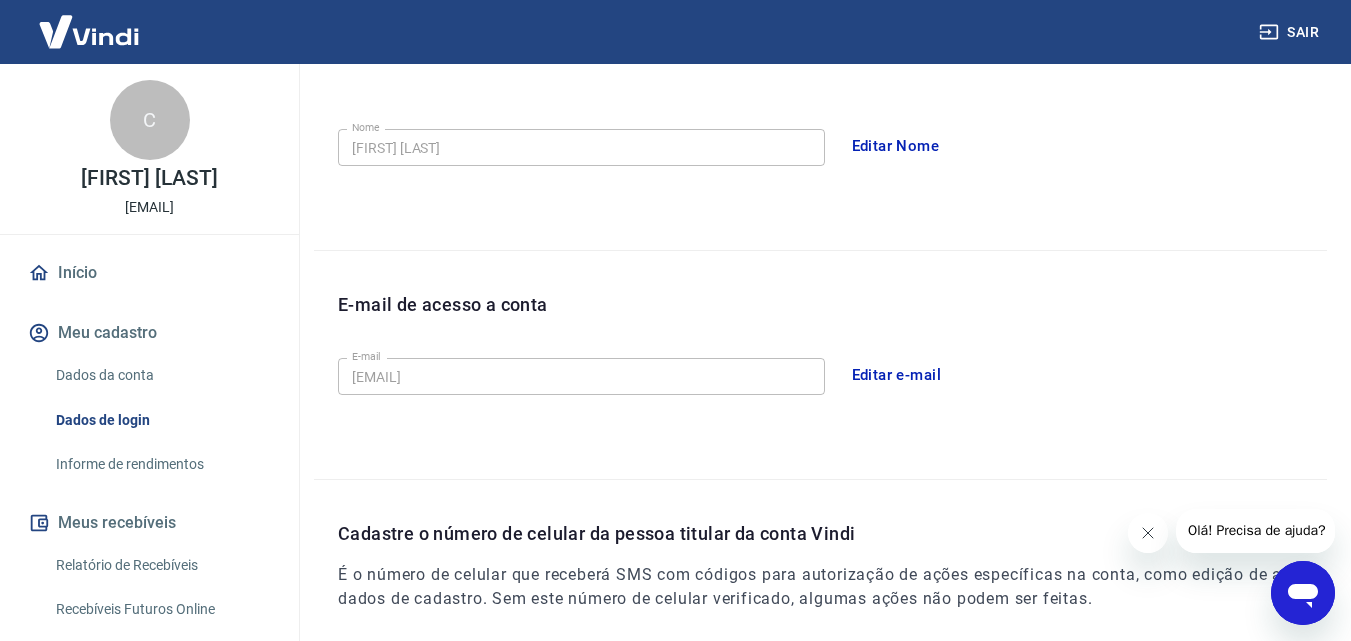 scroll, scrollTop: 396, scrollLeft: 0, axis: vertical 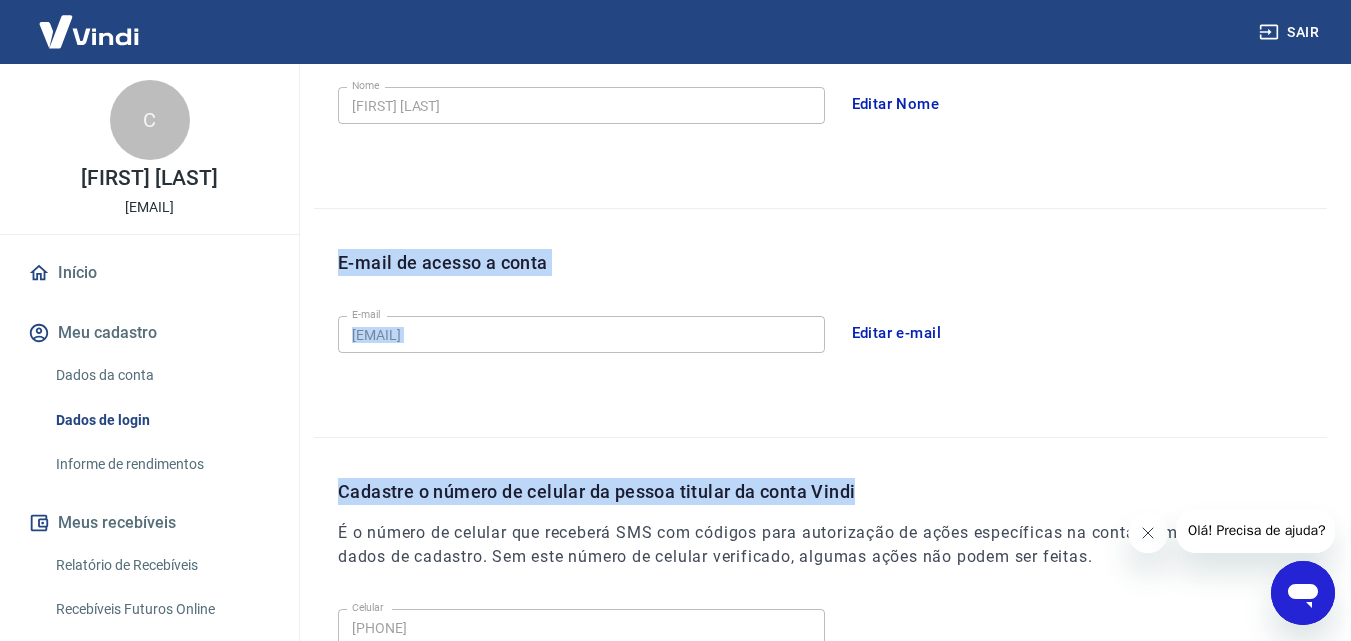 drag, startPoint x: 1336, startPoint y: 433, endPoint x: 1326, endPoint y: 469, distance: 37.363083 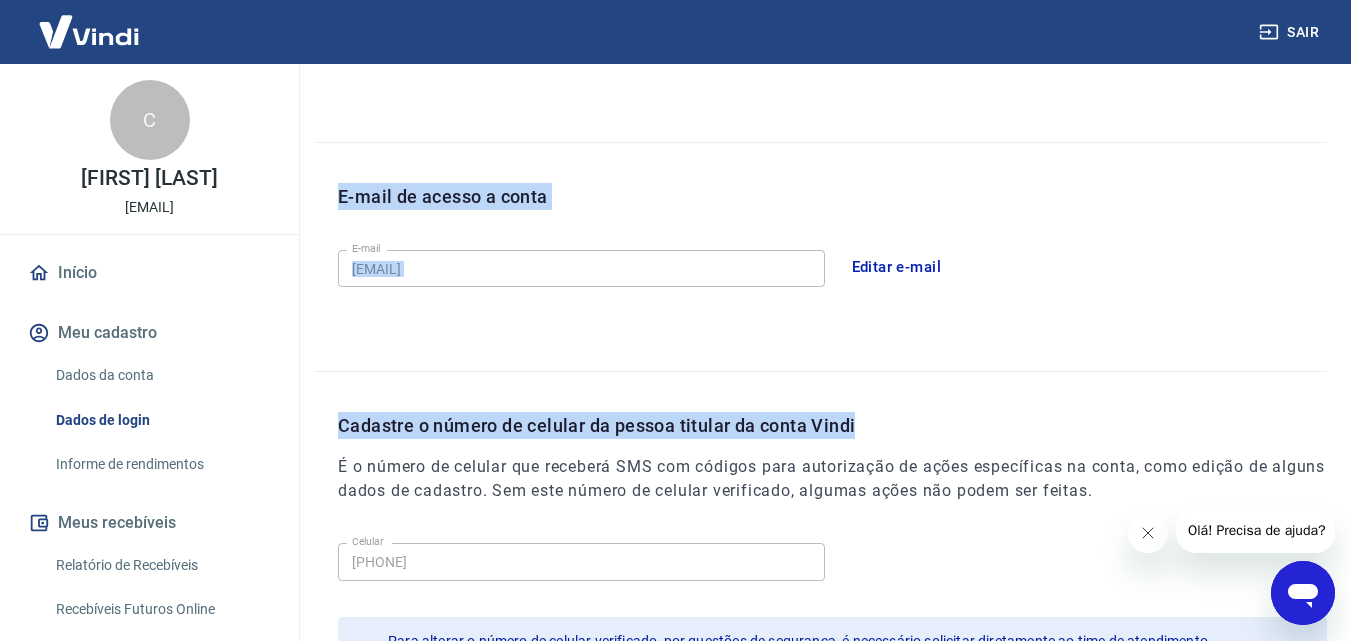 scroll, scrollTop: 640, scrollLeft: 0, axis: vertical 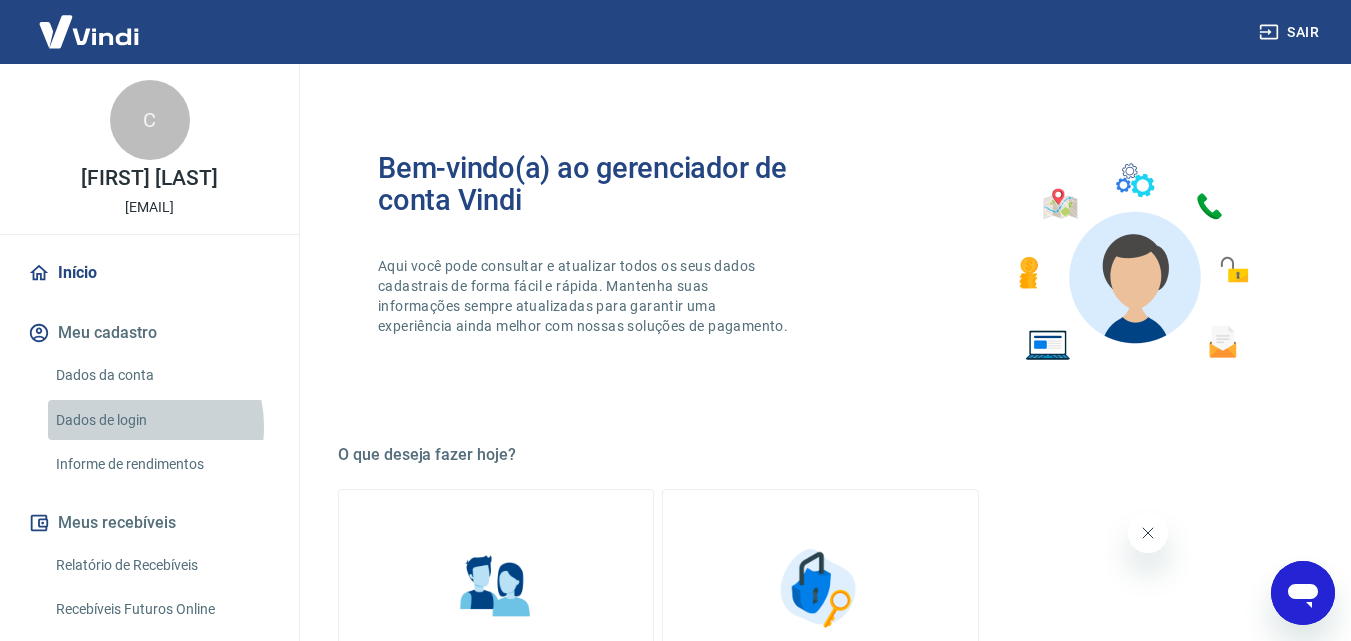 click on "Dados de login" at bounding box center (161, 420) 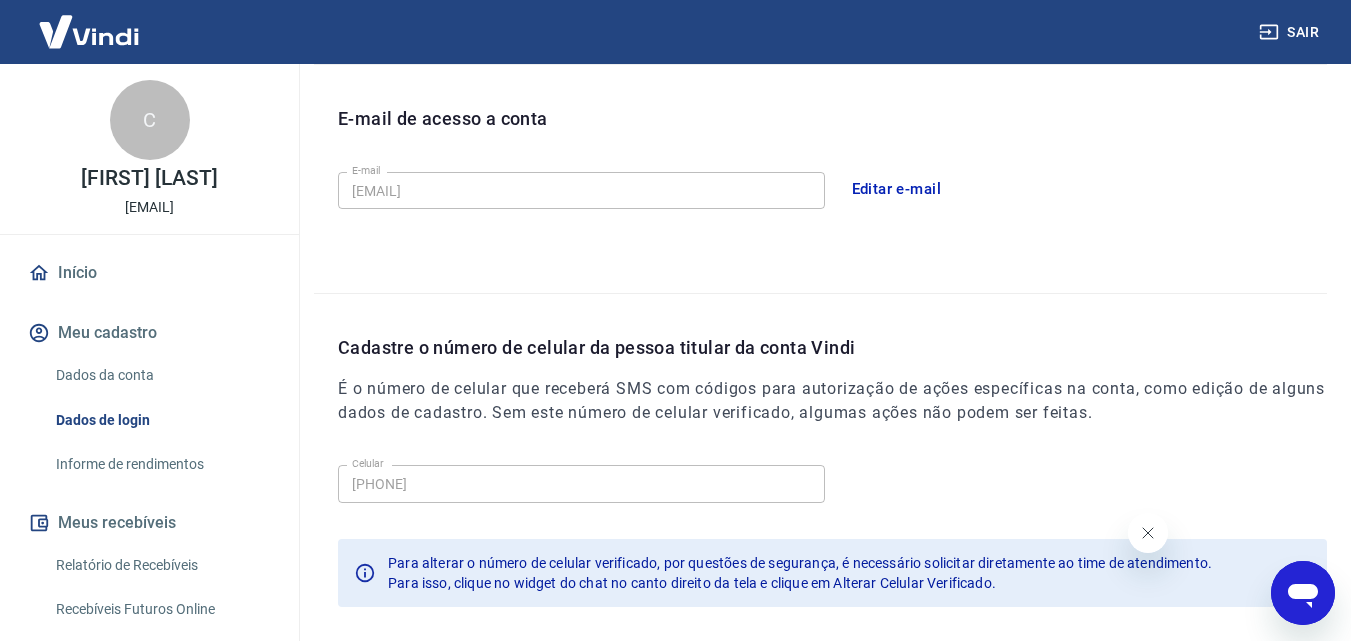 scroll, scrollTop: 640, scrollLeft: 0, axis: vertical 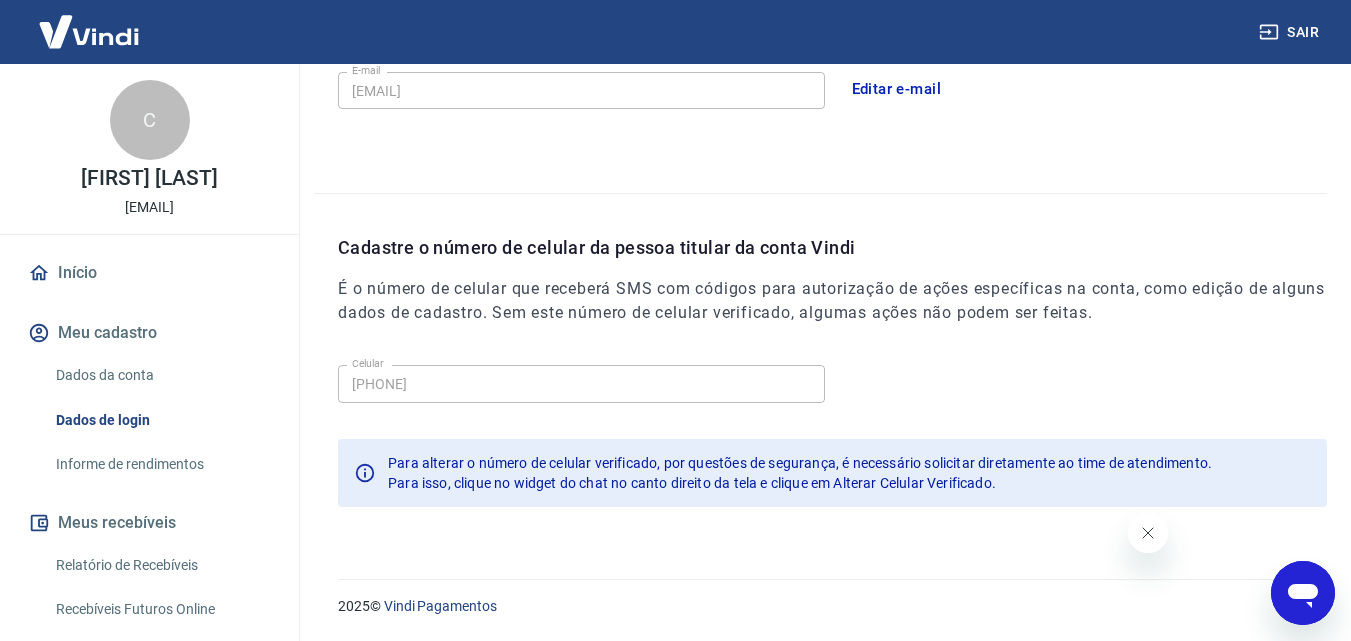 drag, startPoint x: 1342, startPoint y: 487, endPoint x: 1330, endPoint y: 570, distance: 83.86298 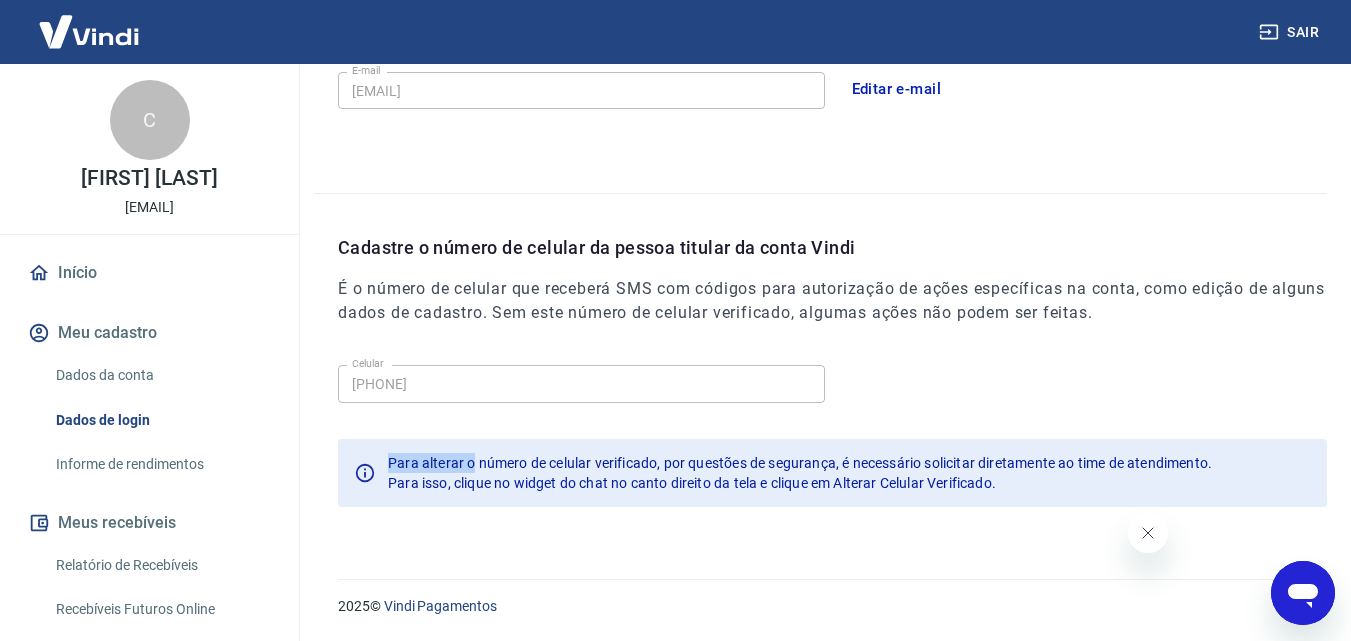 drag, startPoint x: 370, startPoint y: 460, endPoint x: 996, endPoint y: 483, distance: 626.42236 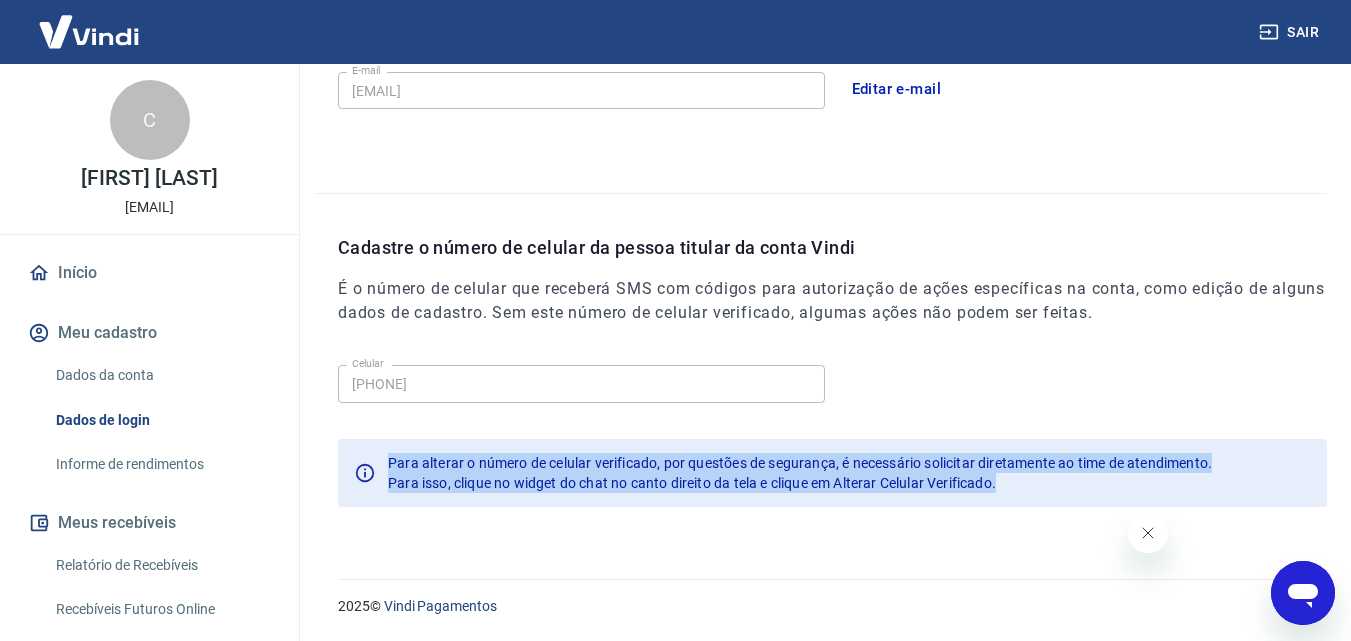 drag, startPoint x: 390, startPoint y: 459, endPoint x: 1048, endPoint y: 492, distance: 658.82697 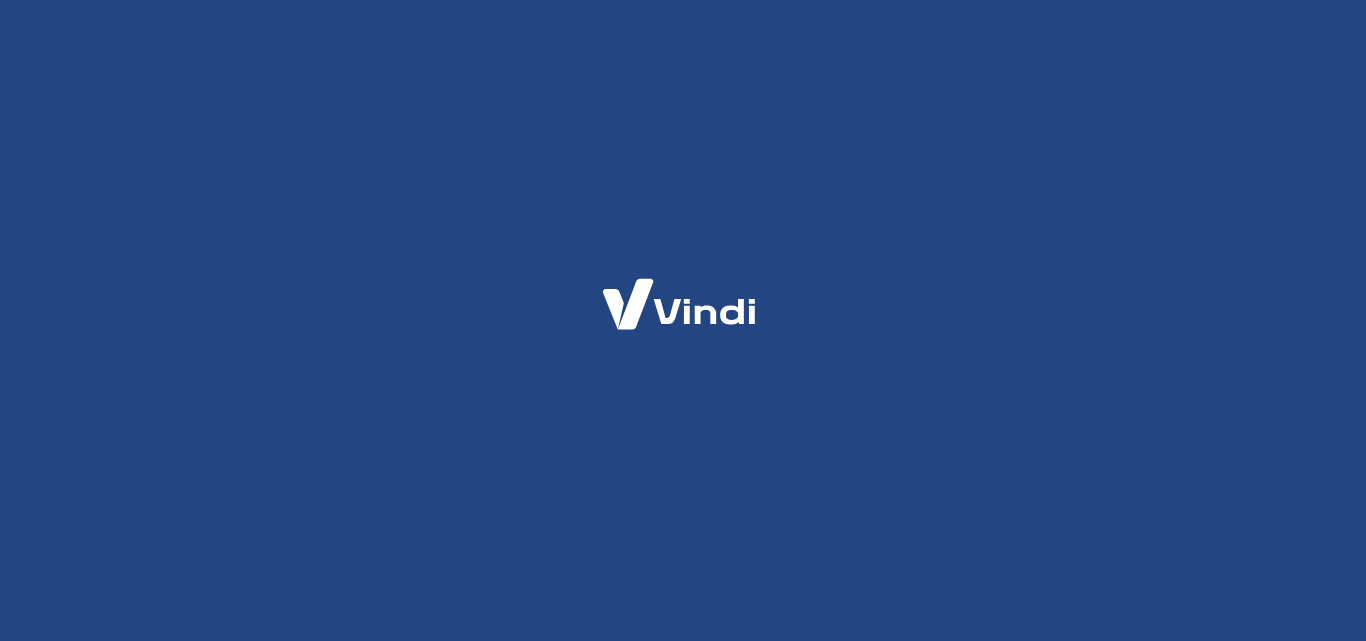 scroll, scrollTop: 0, scrollLeft: 0, axis: both 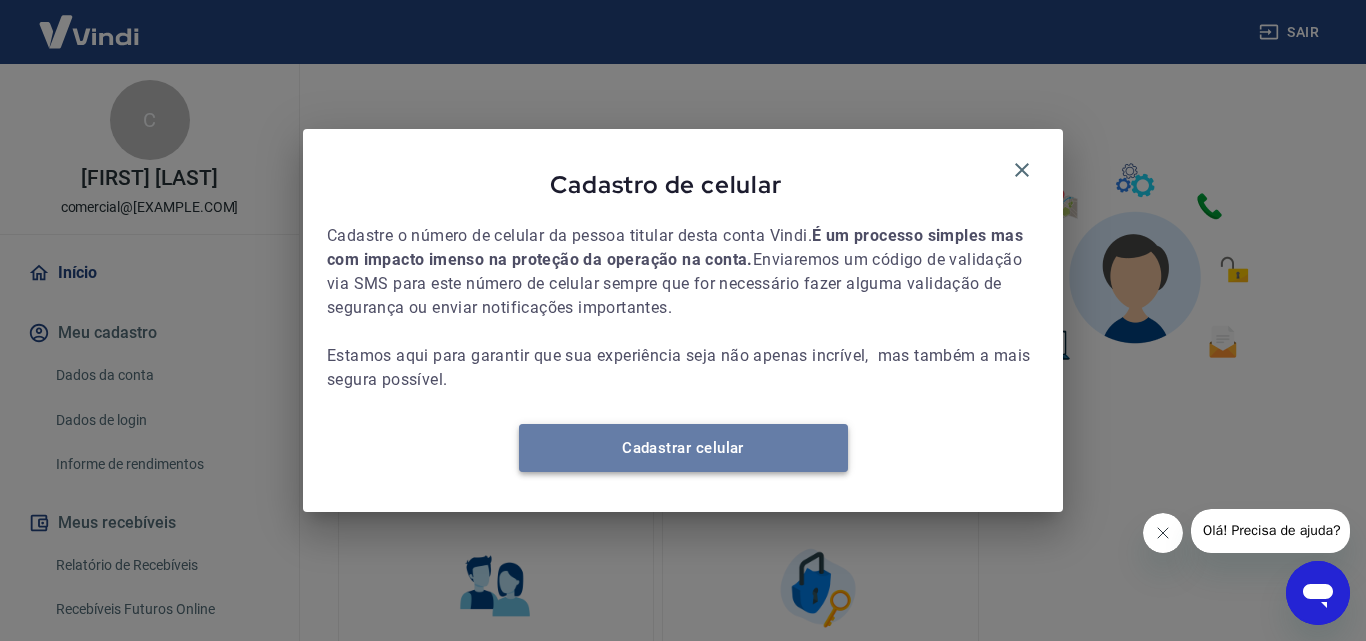 click on "Cadastrar celular" at bounding box center (683, 448) 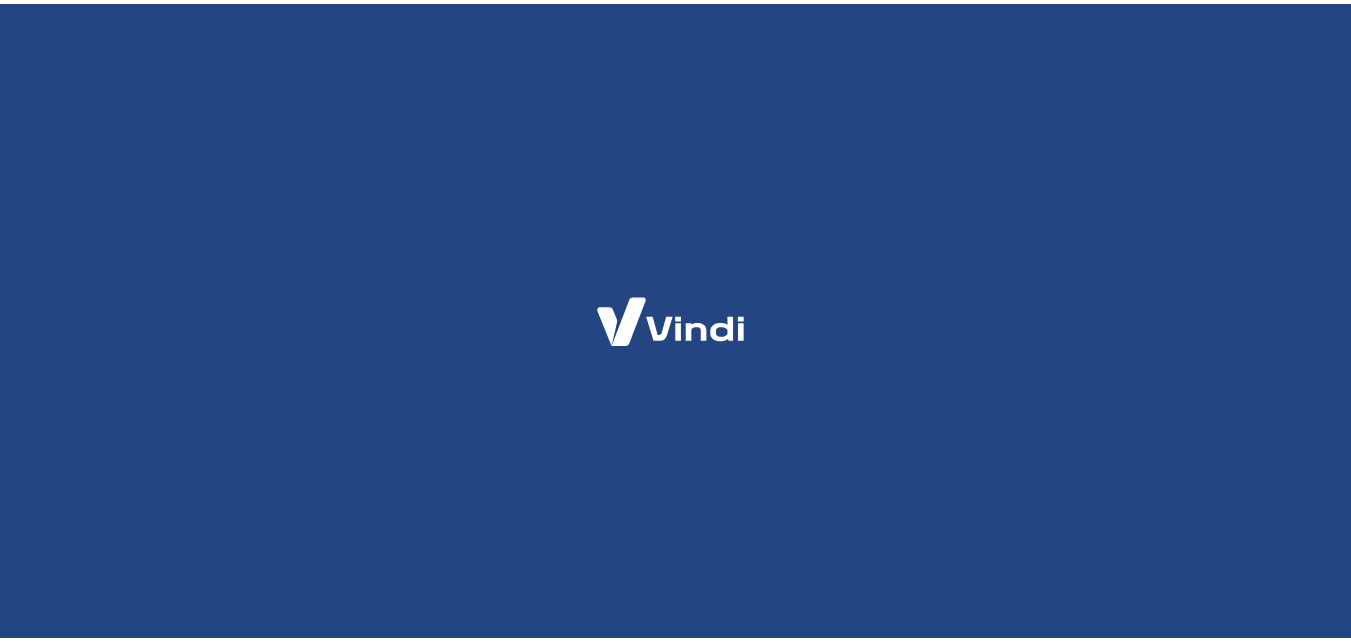 scroll, scrollTop: 0, scrollLeft: 0, axis: both 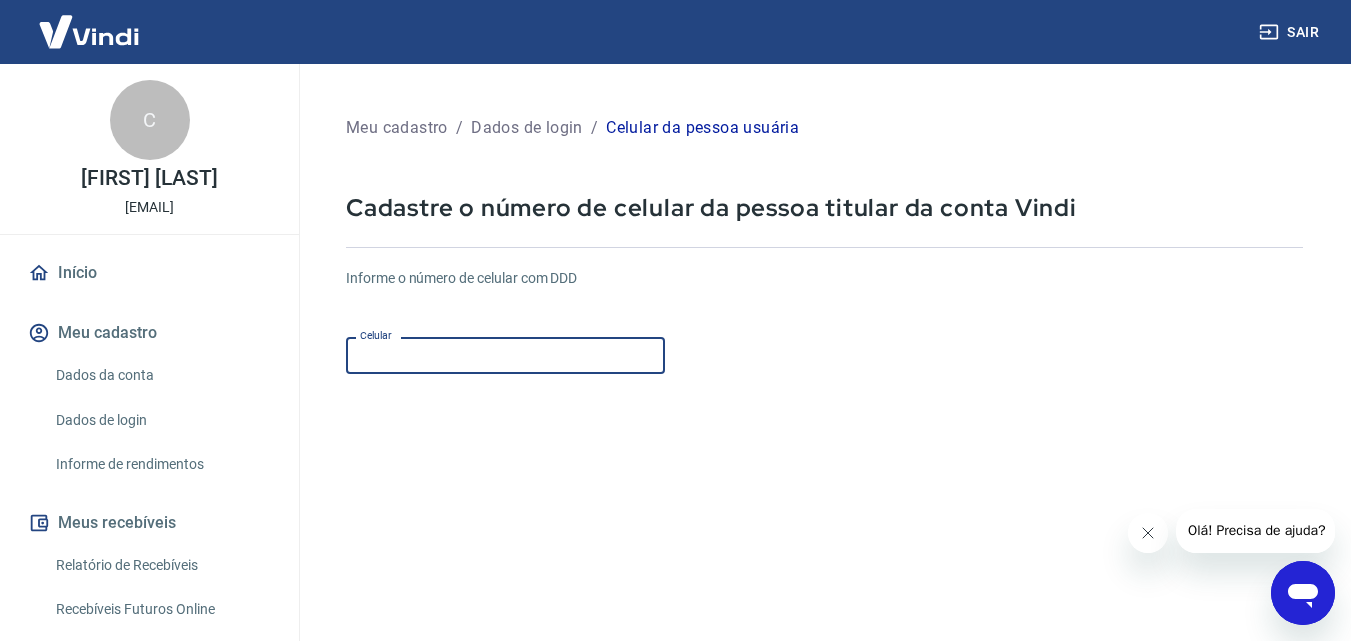 click on "Celular" at bounding box center (505, 355) 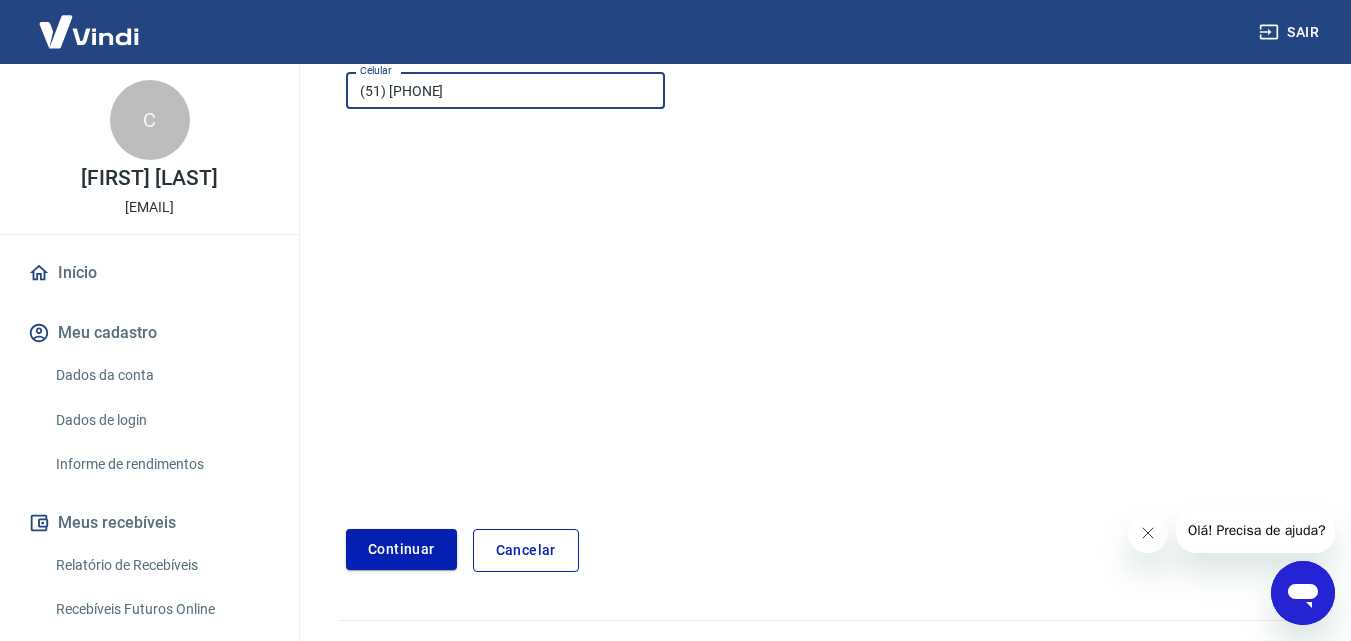 scroll, scrollTop: 267, scrollLeft: 0, axis: vertical 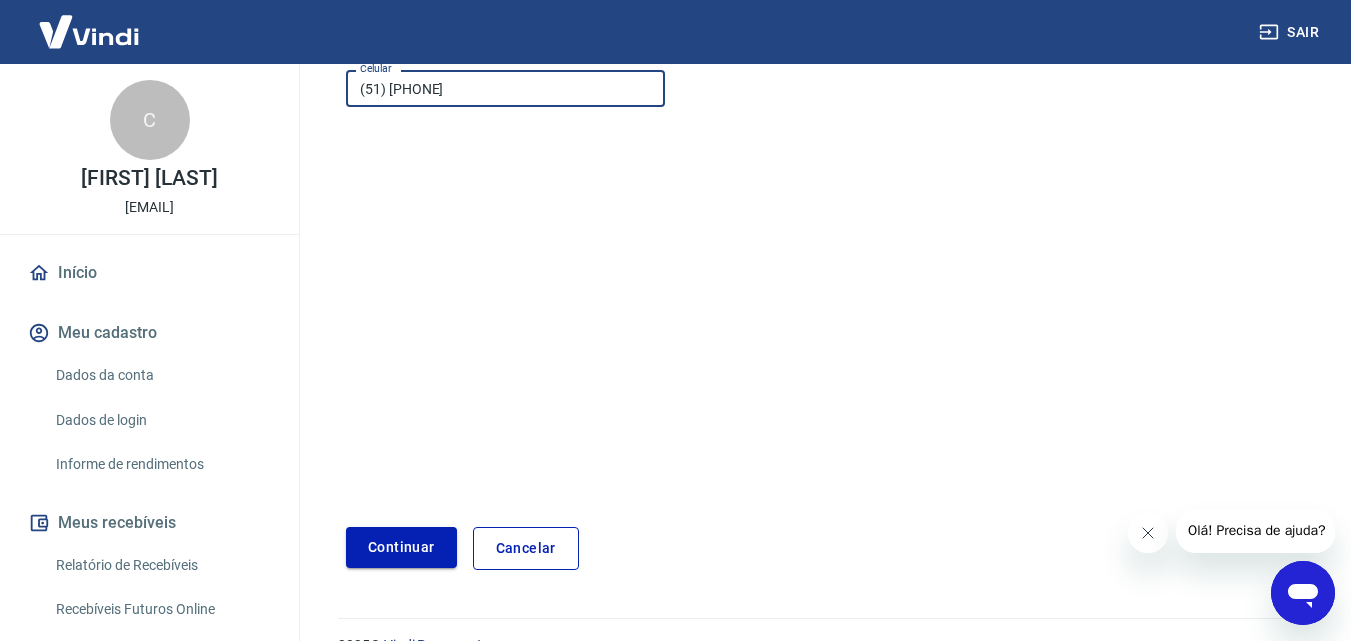 type on "([PHONE])" 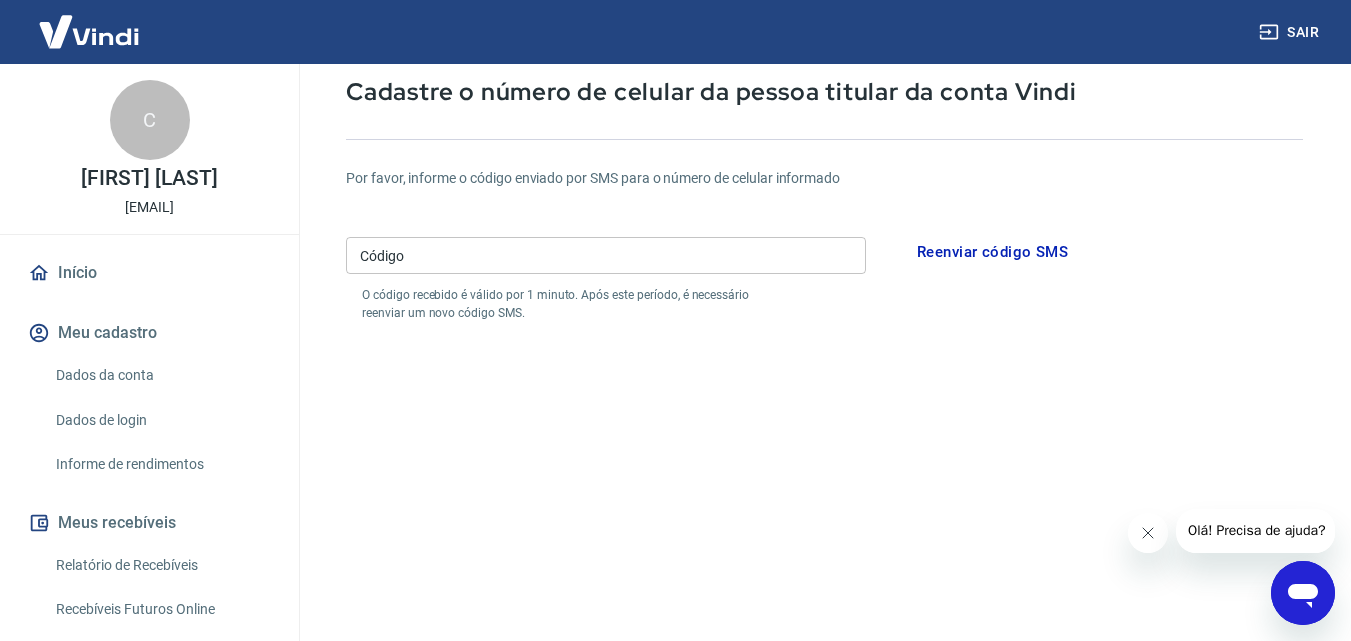 scroll, scrollTop: 110, scrollLeft: 0, axis: vertical 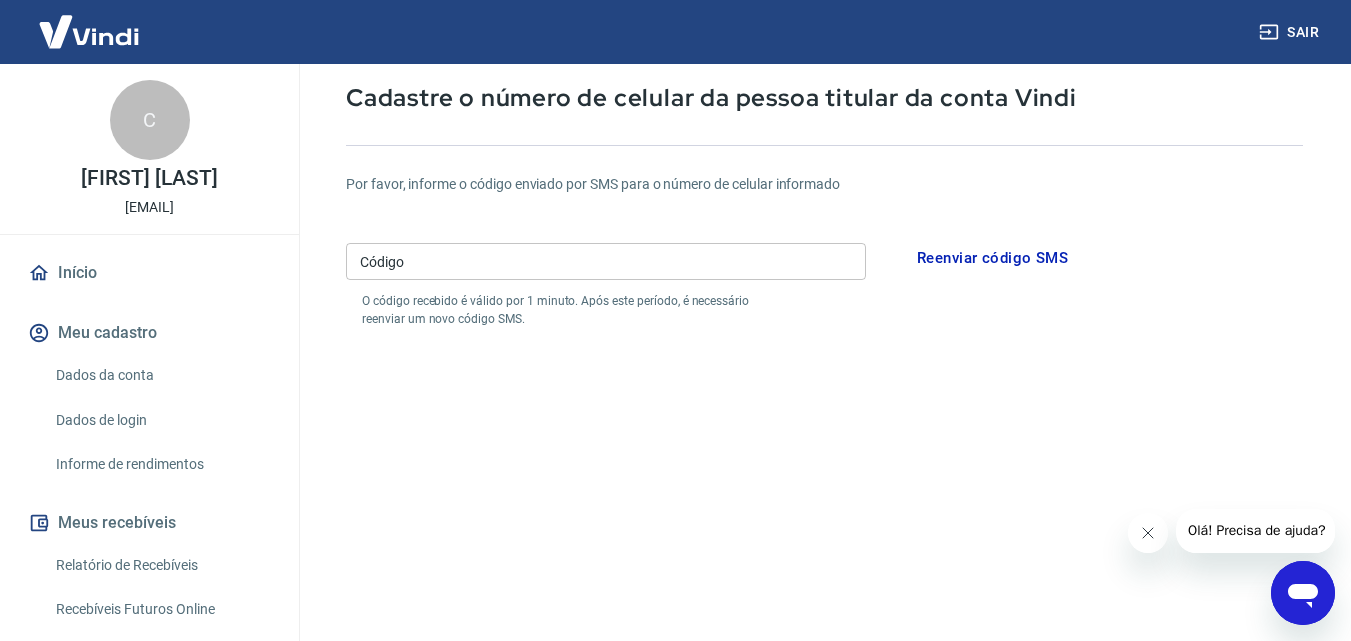 click on "Código" at bounding box center (606, 261) 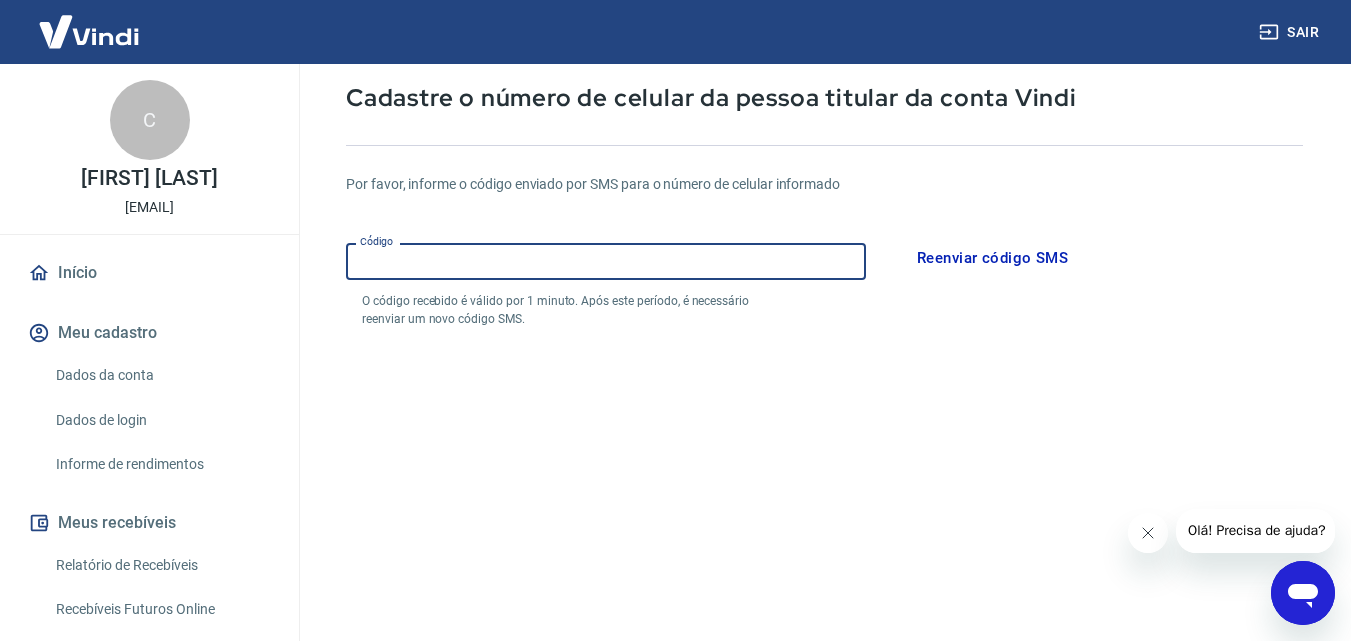 click on "Reenviar código SMS" at bounding box center (992, 258) 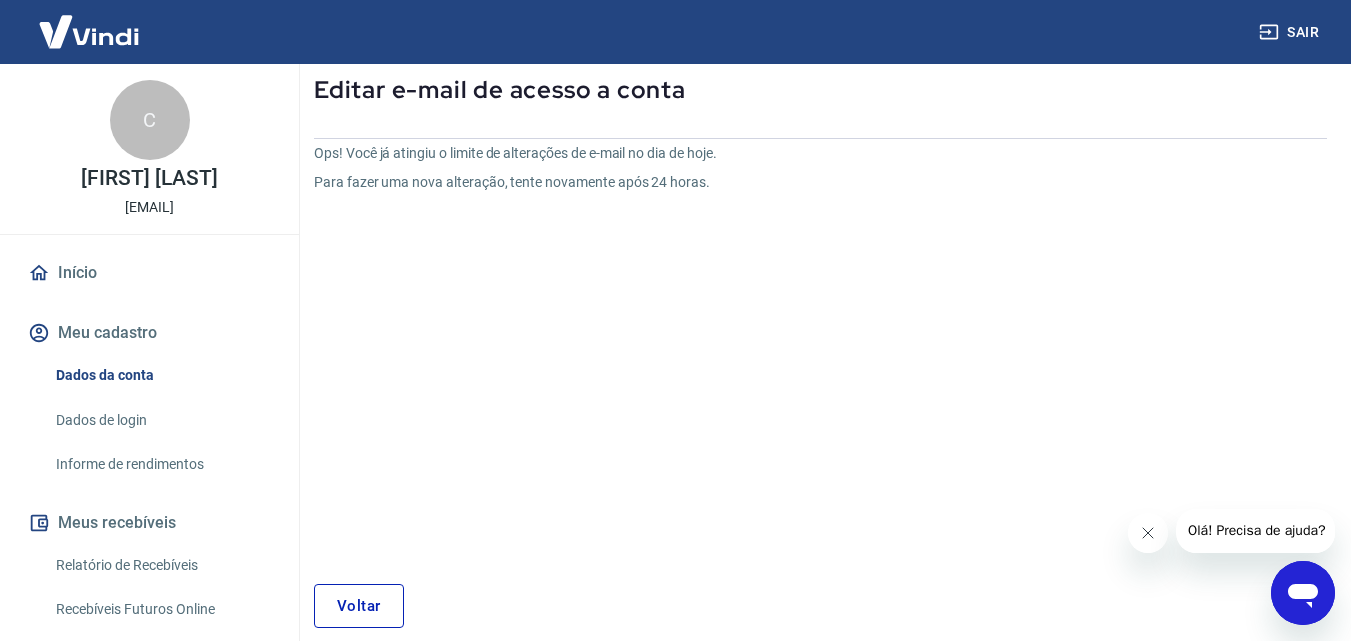 click on "Ops! Você já atingiu o limite de alterações de e-mail no dia de hoje. Para fazer uma nova alteração, tente novamente após 24 horas. Voltar" at bounding box center [820, 385] 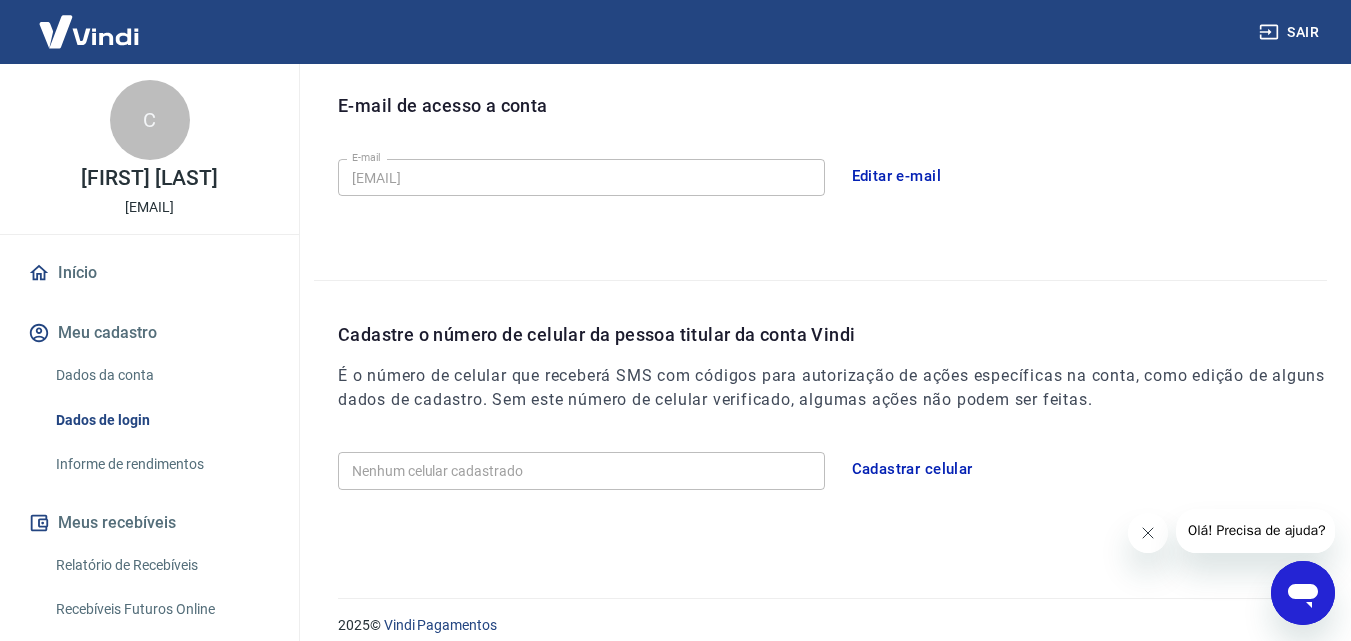 scroll, scrollTop: 555, scrollLeft: 0, axis: vertical 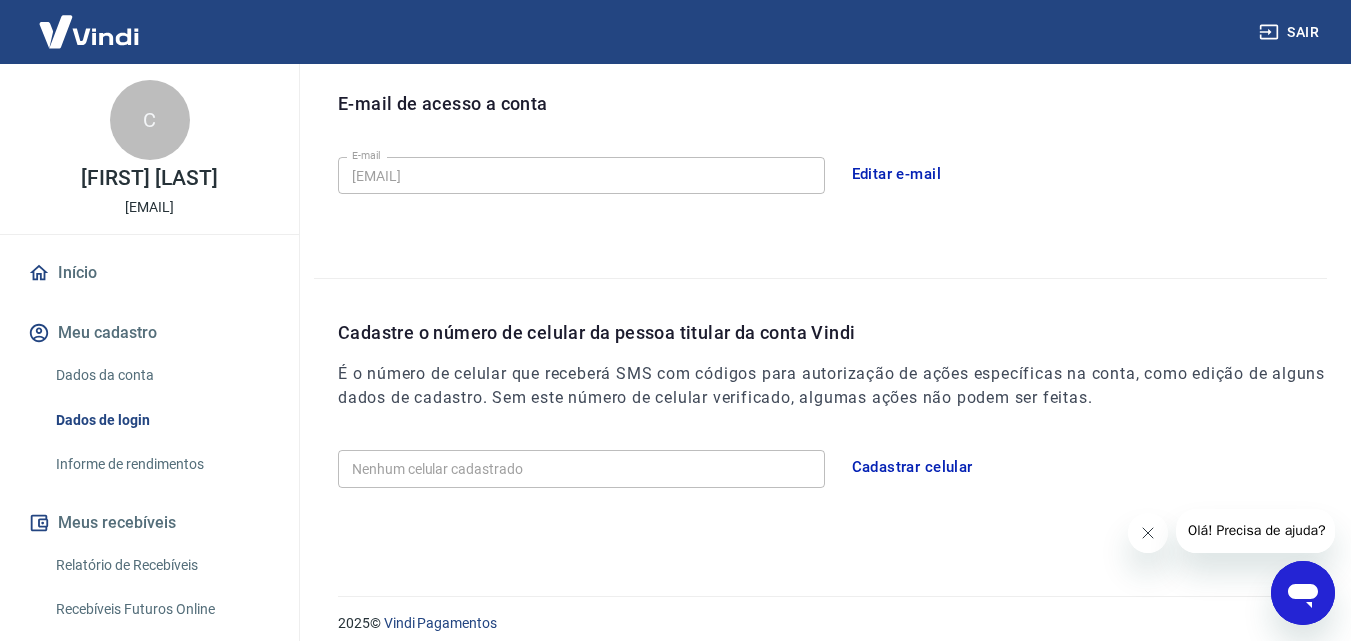 click on "Cadastrar celular" at bounding box center (912, 467) 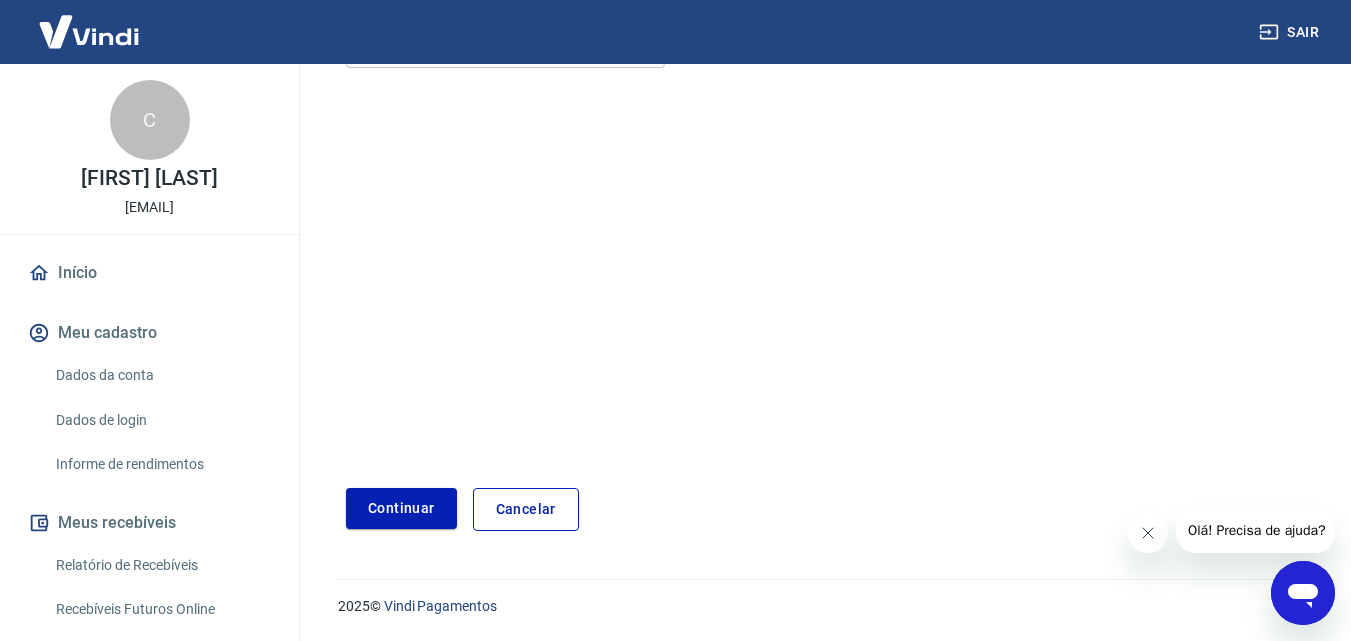 scroll, scrollTop: 289, scrollLeft: 0, axis: vertical 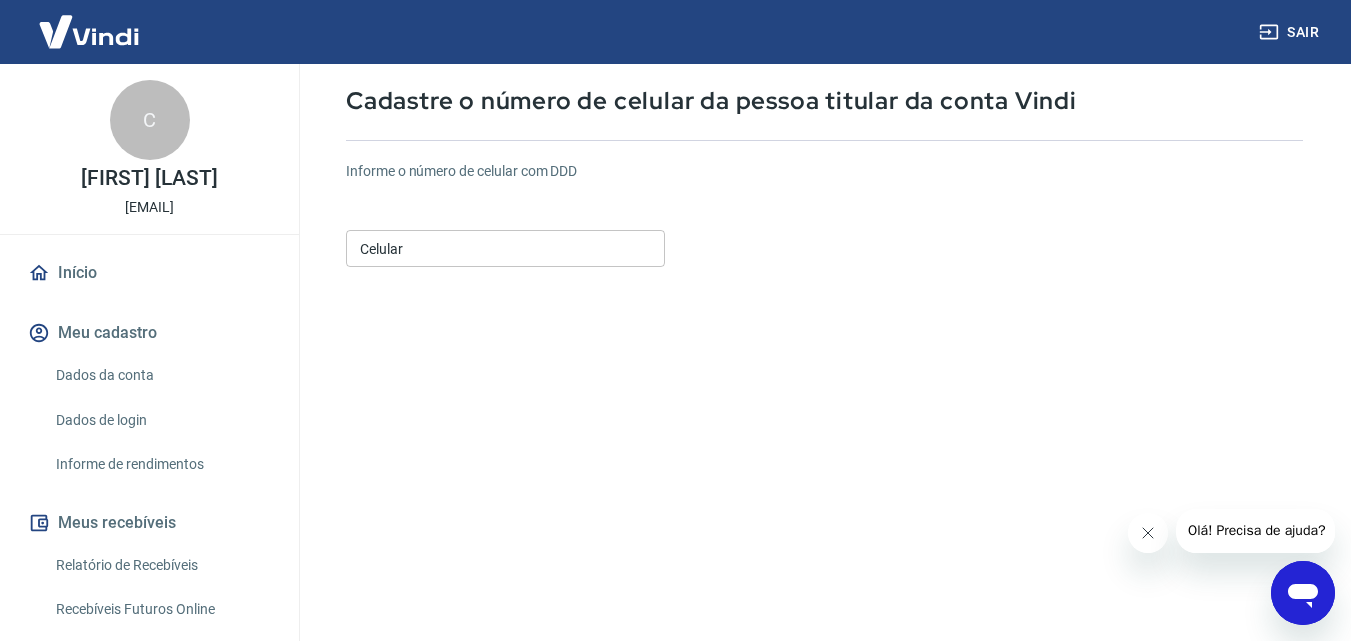 click on "Celular" at bounding box center [505, 248] 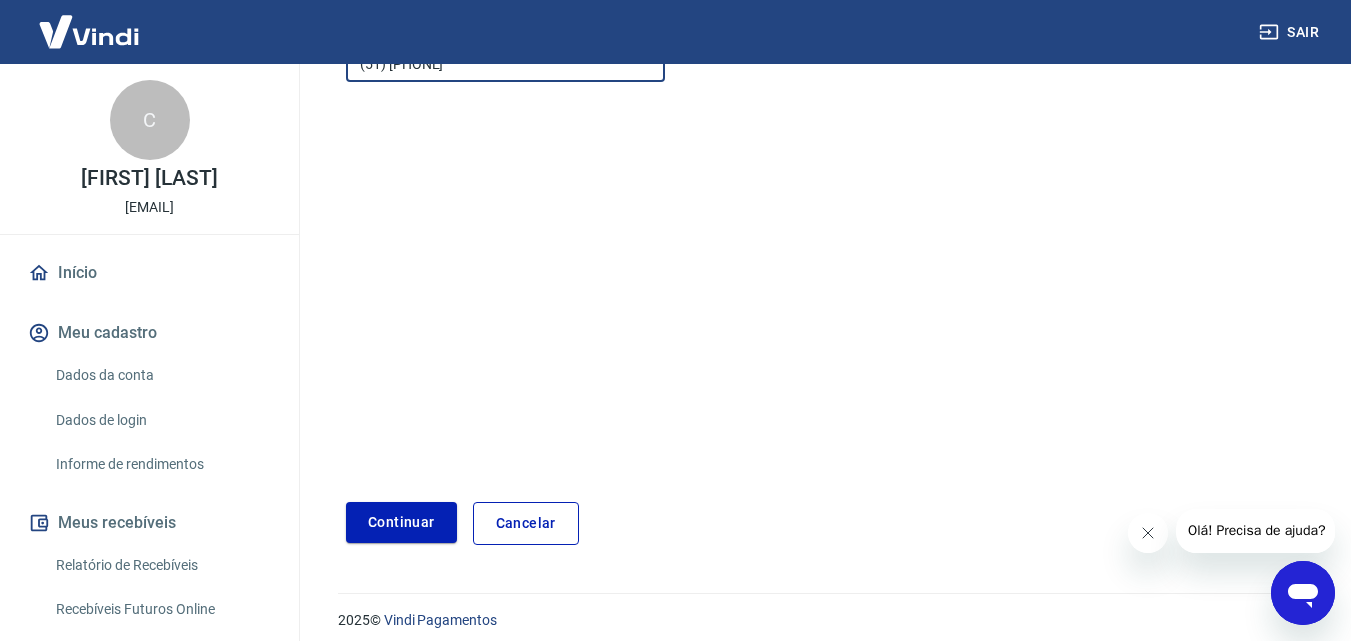scroll, scrollTop: 306, scrollLeft: 0, axis: vertical 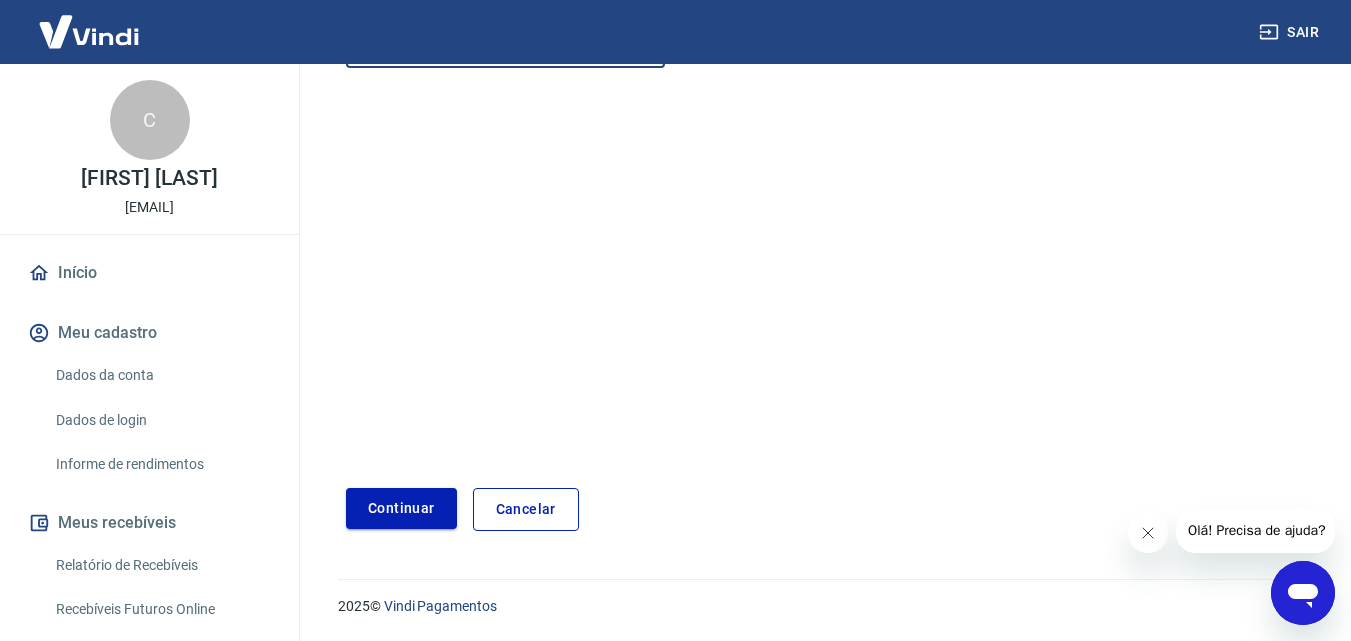 type on "(51) 99965-5730" 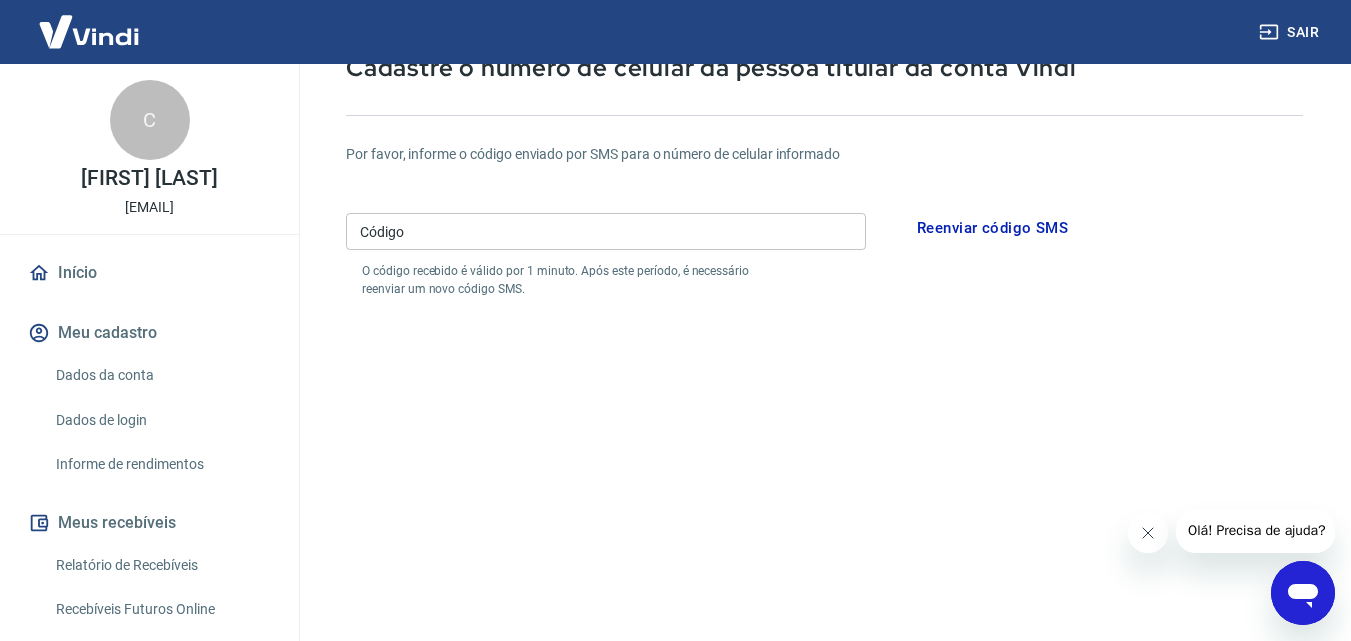 scroll, scrollTop: 134, scrollLeft: 0, axis: vertical 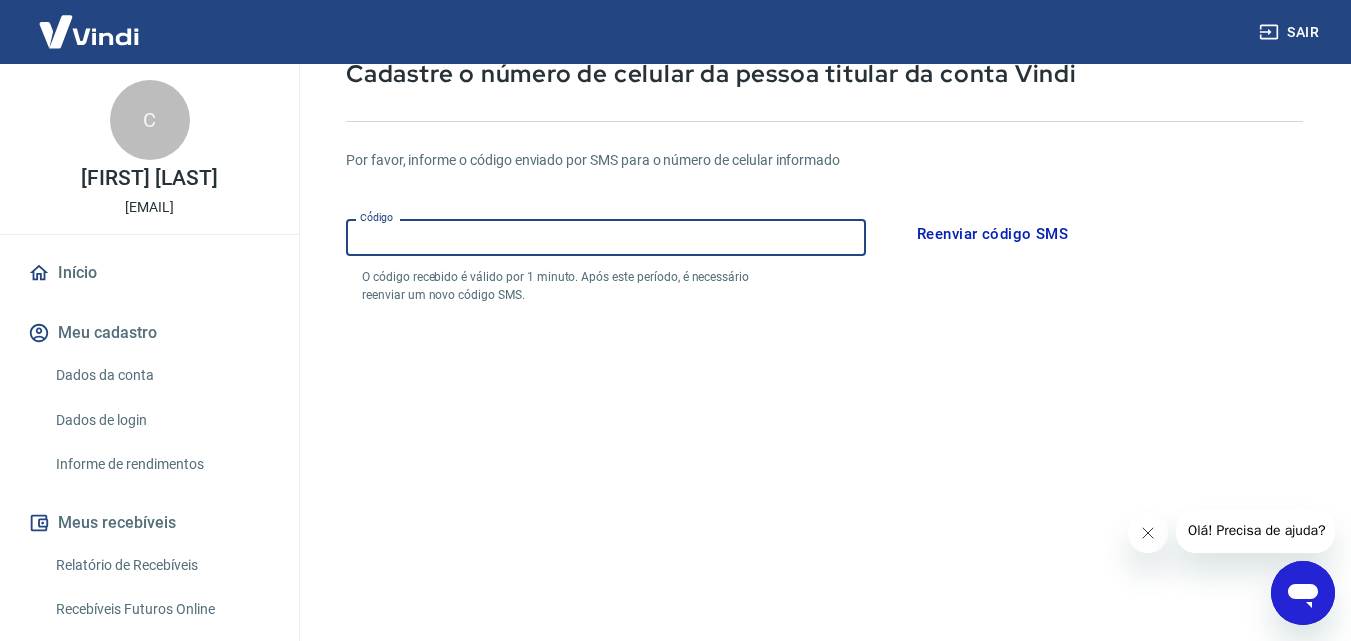 click on "Código" at bounding box center [606, 237] 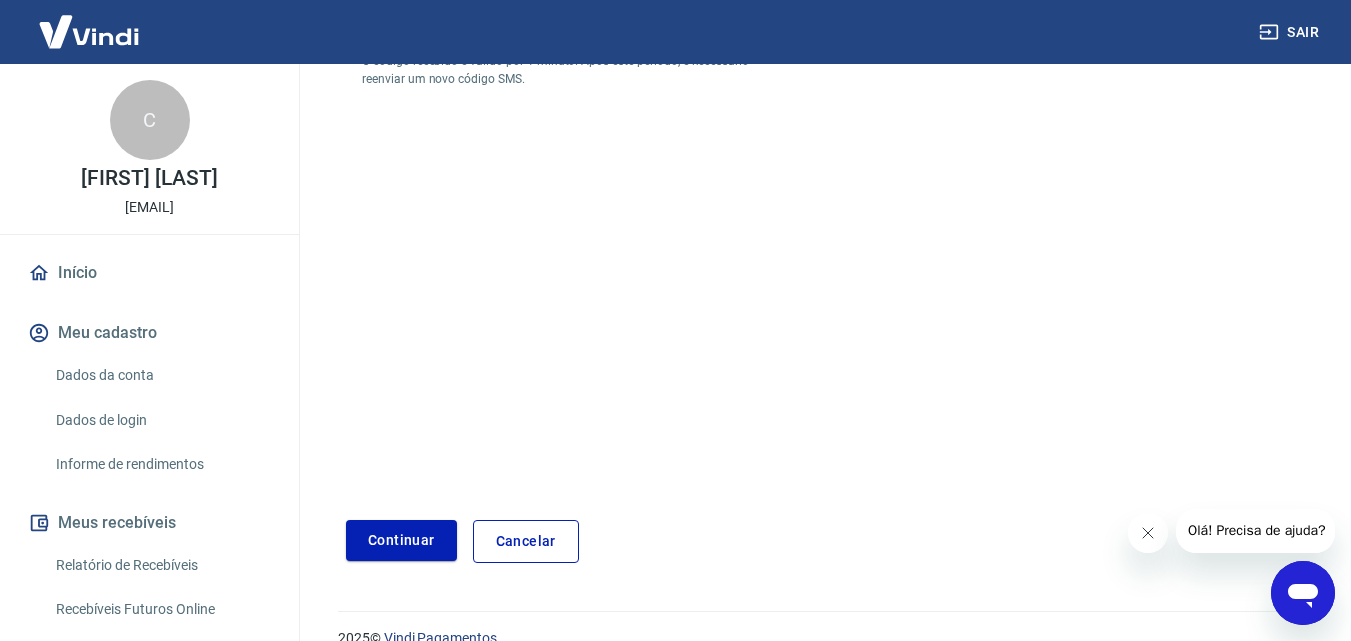 scroll, scrollTop: 352, scrollLeft: 0, axis: vertical 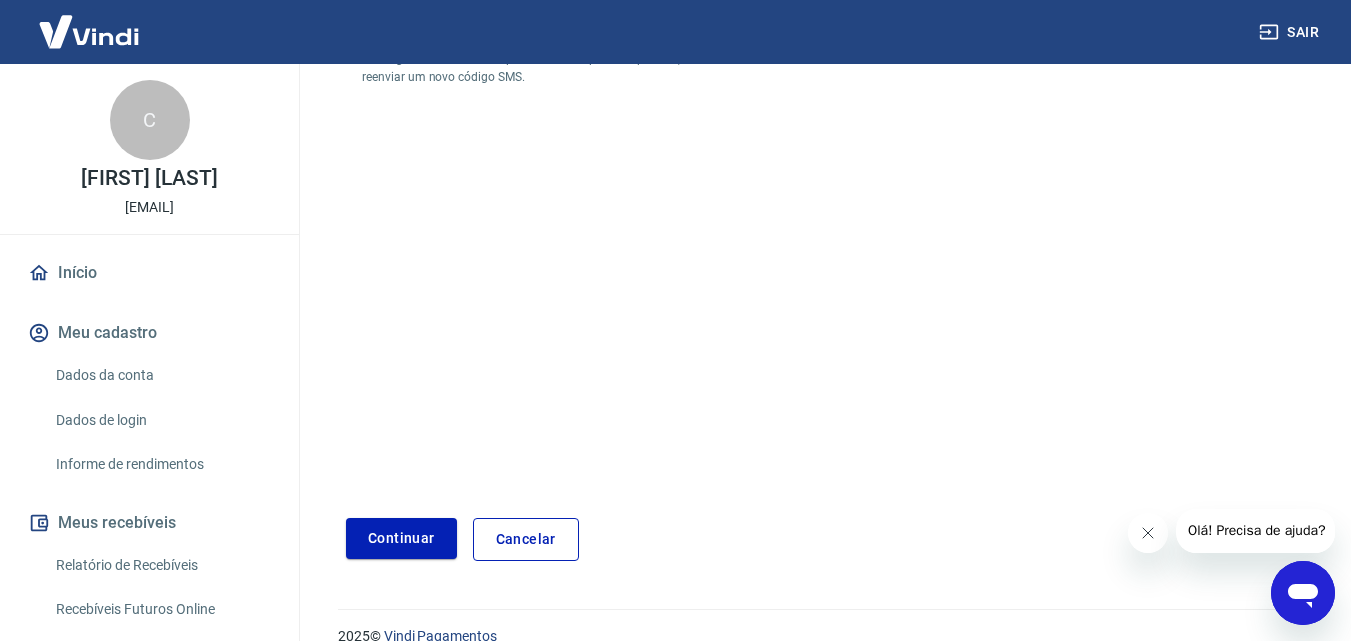 type on "923803" 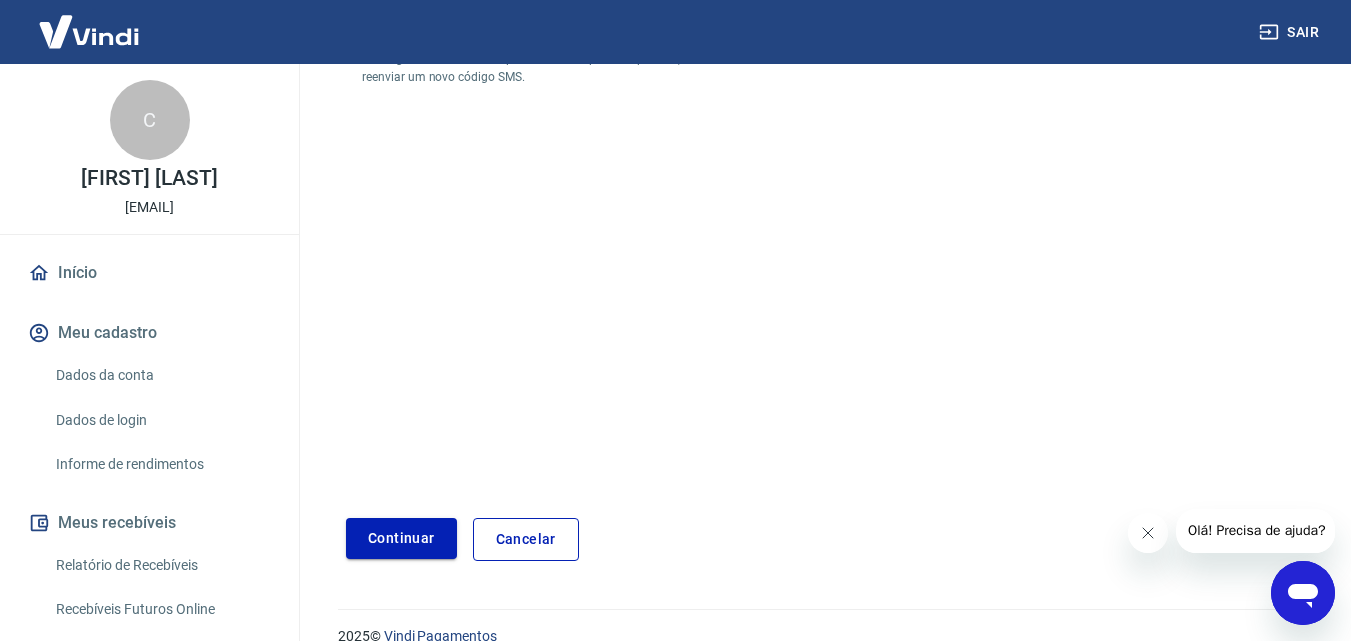 click on "Continuar" at bounding box center (401, 538) 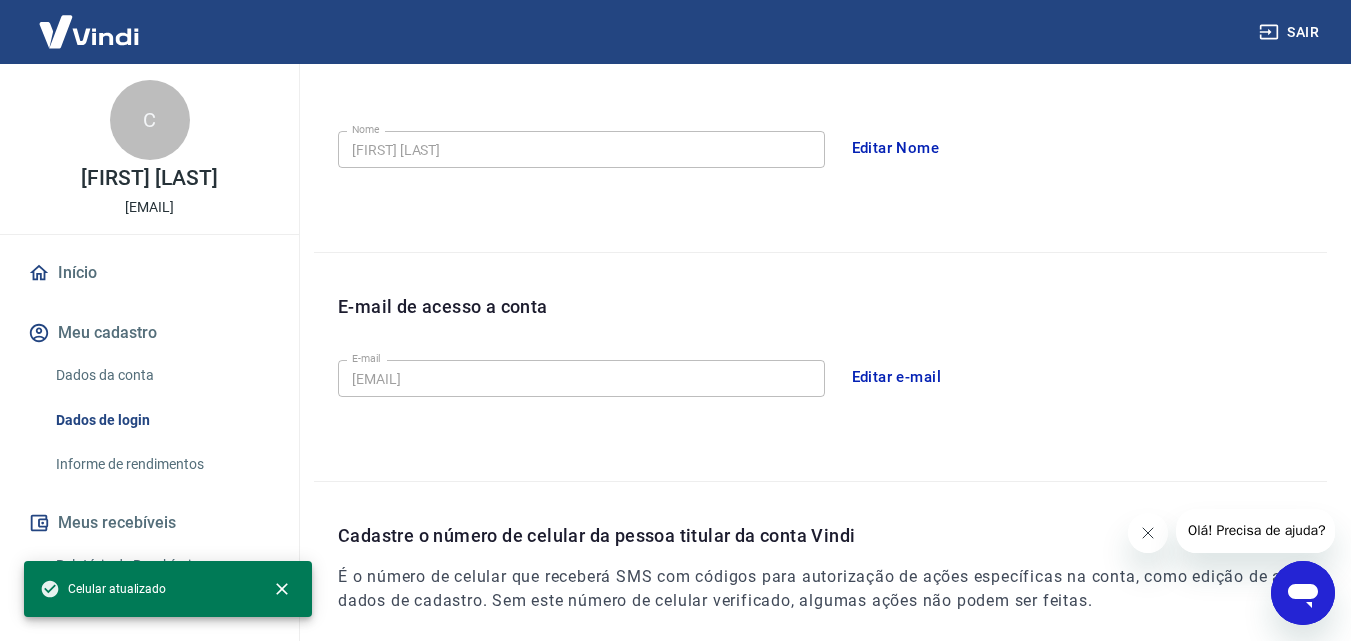 scroll, scrollTop: 610, scrollLeft: 0, axis: vertical 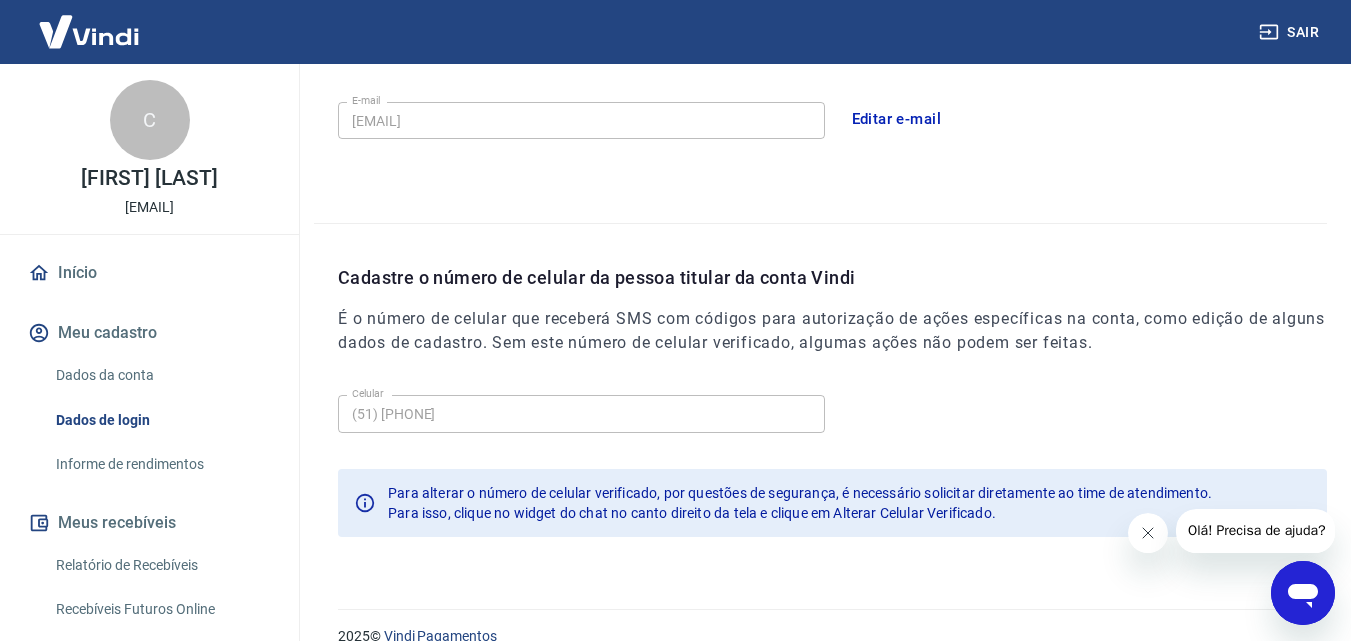 click at bounding box center [89, 31] 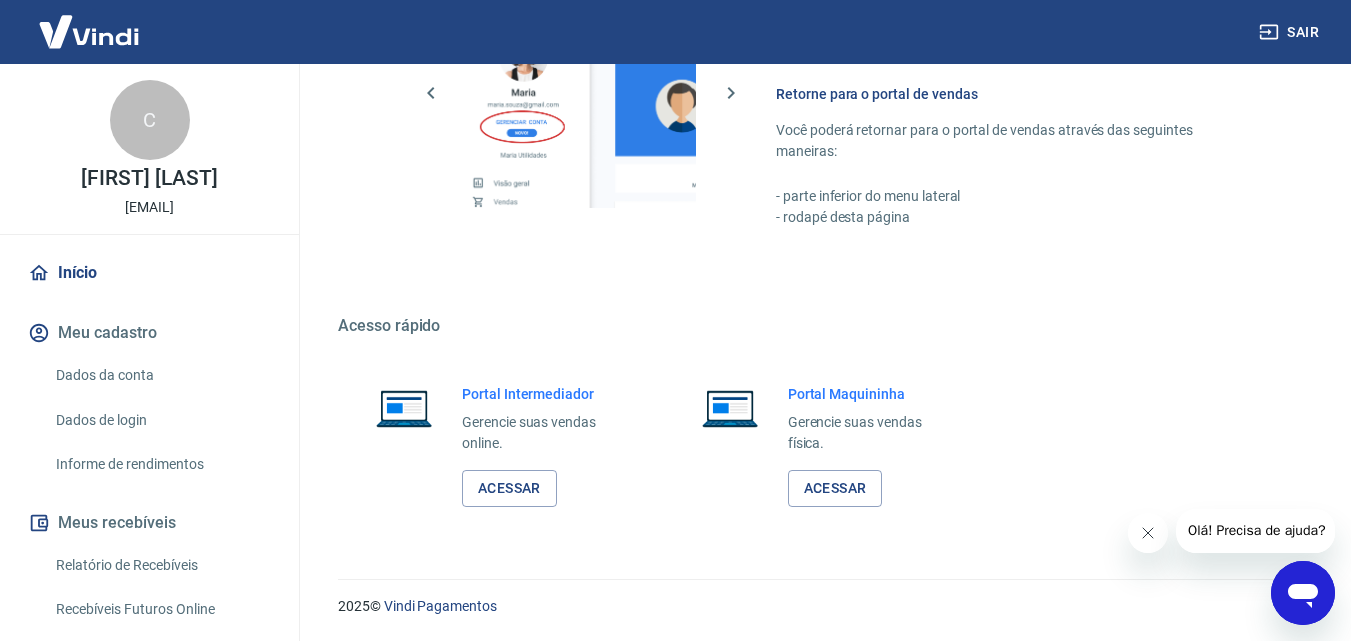 scroll, scrollTop: 970, scrollLeft: 0, axis: vertical 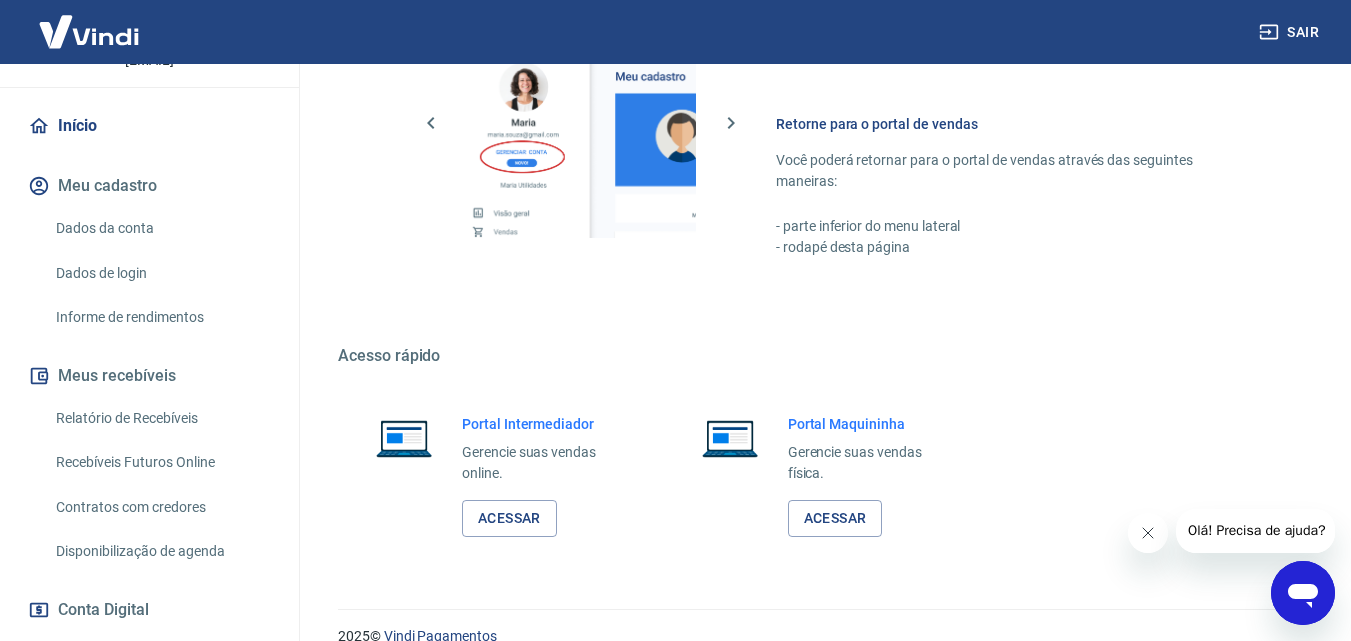 click on "Relatório de Recebíveis" at bounding box center (161, 418) 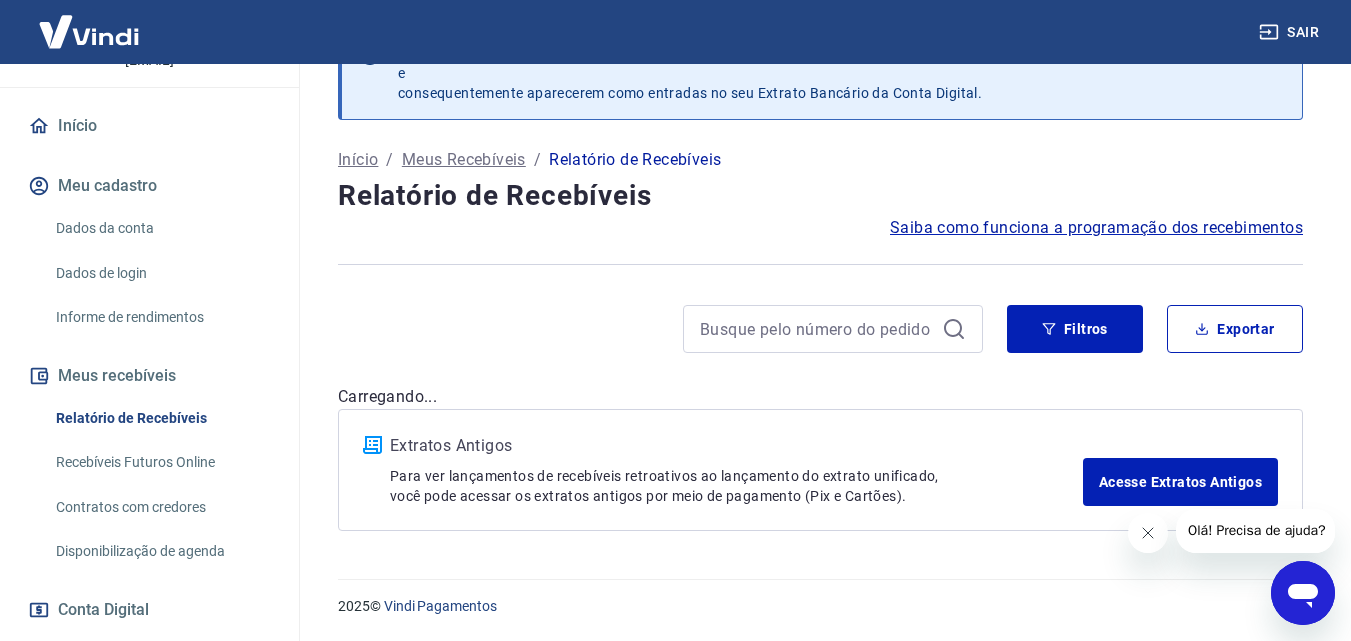 scroll, scrollTop: 32, scrollLeft: 0, axis: vertical 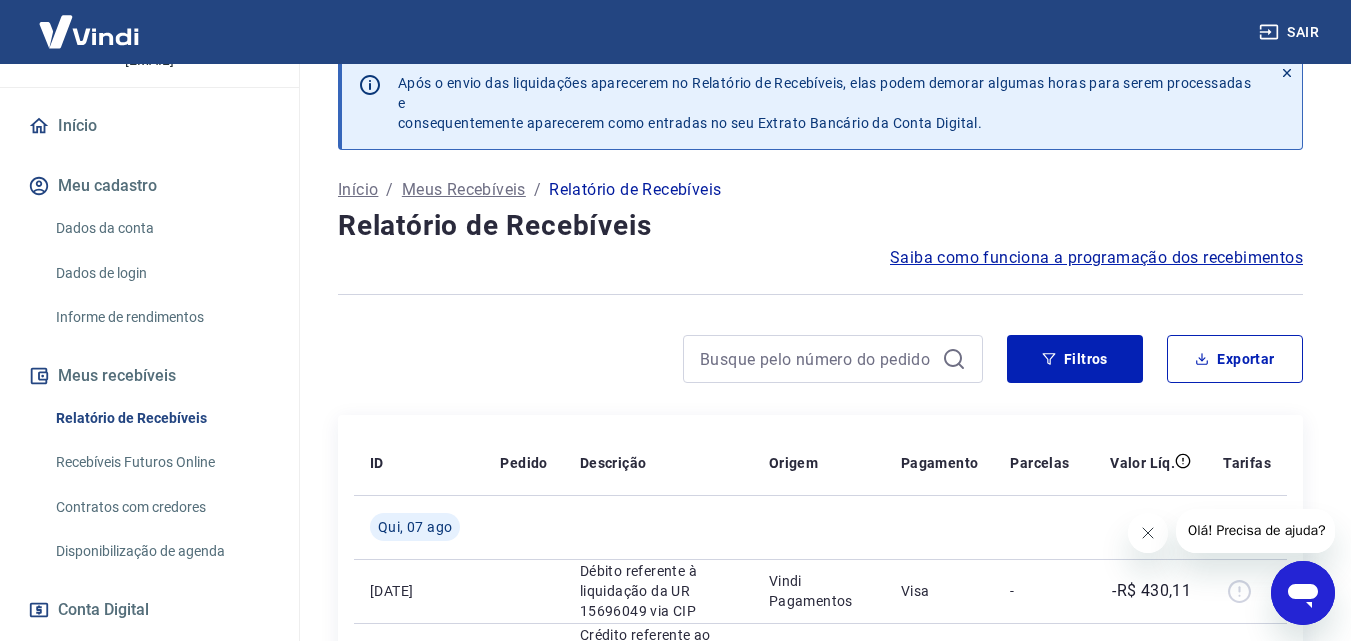 click on "ID Pedido Descrição Origem Pagamento Parcelas Valor Líq. Tarifas Qui, 07 ago 20123031 Débito referente à liquidação da UR 15696049 via CIP Vindi Pagamentos Visa - -R$ 430,11 219712851 2027 Crédito referente ao recebimento da transação 219712851 Intermediador Visa 2/3 R$ 143,37 219712851 2027 Crédito referente ao recebimento da transação 219712851 Intermediador Visa 3/3 R$ 143,37 219712851 2027 Crédito referente ao recebimento da transação 219712851 Intermediador Visa 1/3 R$ 143,37 Qua, 06 ago 20100829 Débito referente à liquidação da UR 15677438 via CIP Vindi Pagamentos Visa - -R$ 575,28 6696591 Débito referente ao saque 6696591 Vindi Pagamentos Pix - -R$ 455,72 219429354 2023 Crédito referente ao recebimento da transação 219429354 Intermediador Visa 3/3 R$ 120,24 219429354 2023 Crédito referente ao recebimento da transação 219429354 Intermediador Visa 2/3 R$ 120,22 219444373 2025 Crédito referente ao recebimento da transação 219444373 Intermediador Visa 1/1 R$ 214,60 -" at bounding box center (820, 1303) 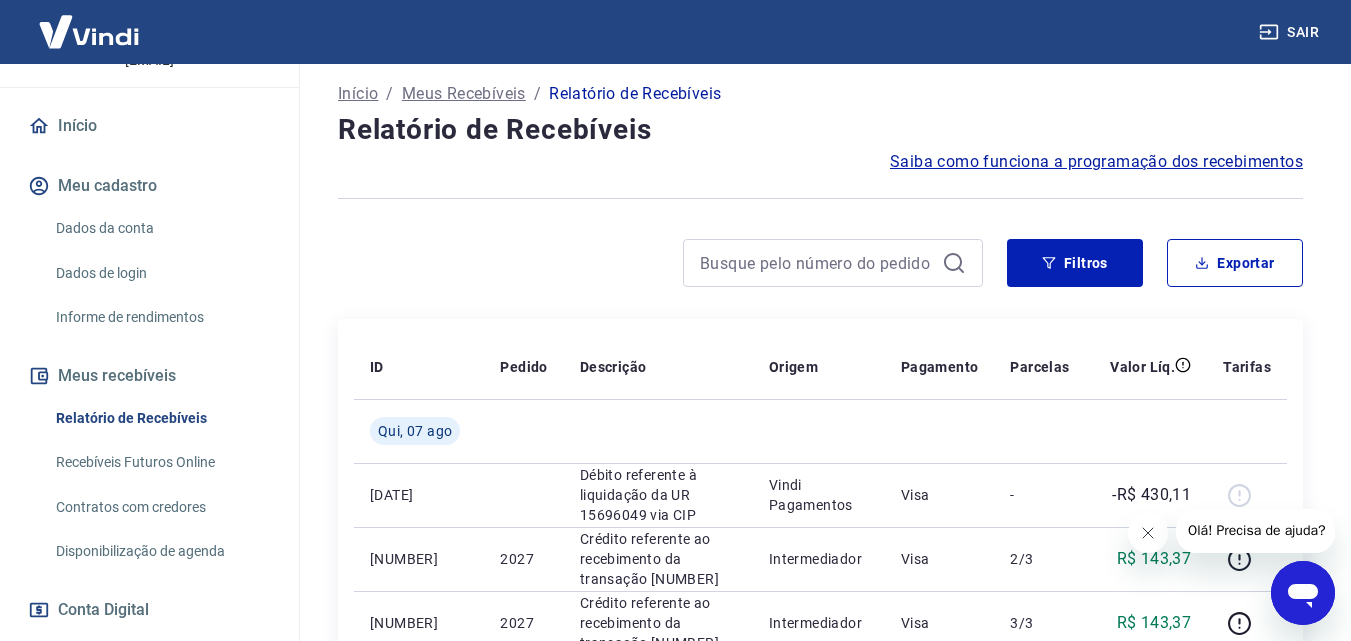 scroll, scrollTop: 120, scrollLeft: 0, axis: vertical 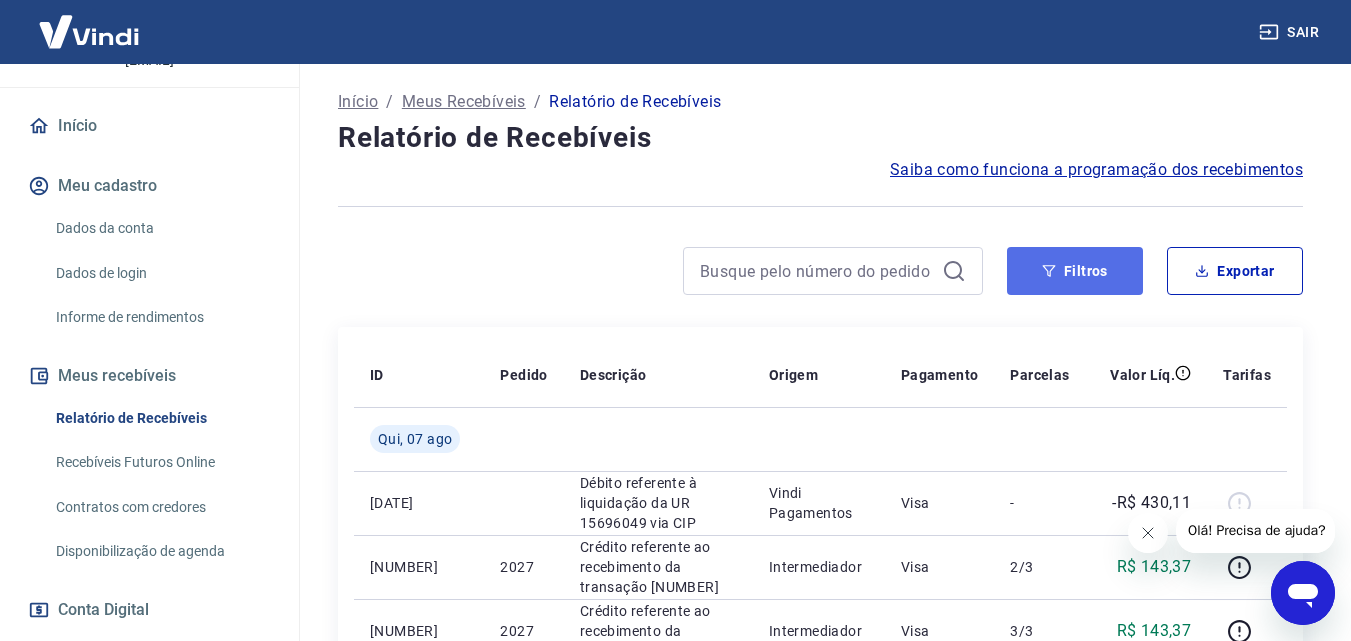click on "Filtros" at bounding box center (1075, 271) 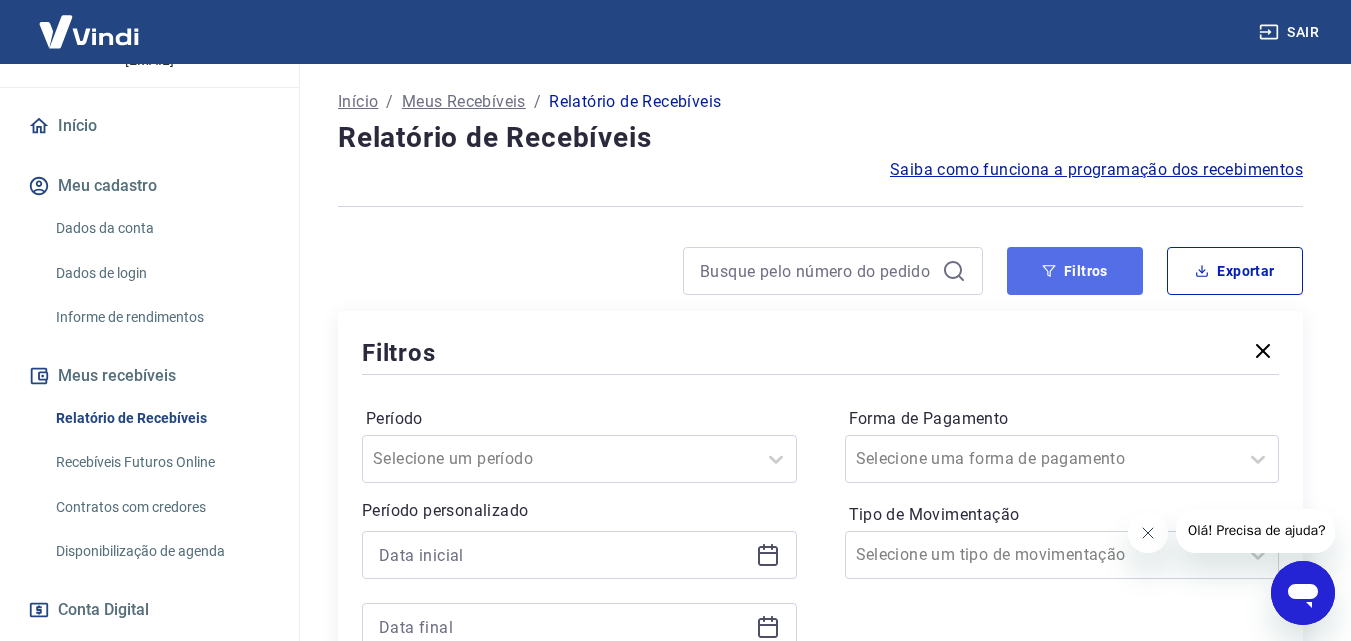 click on "Filtros" at bounding box center (1075, 271) 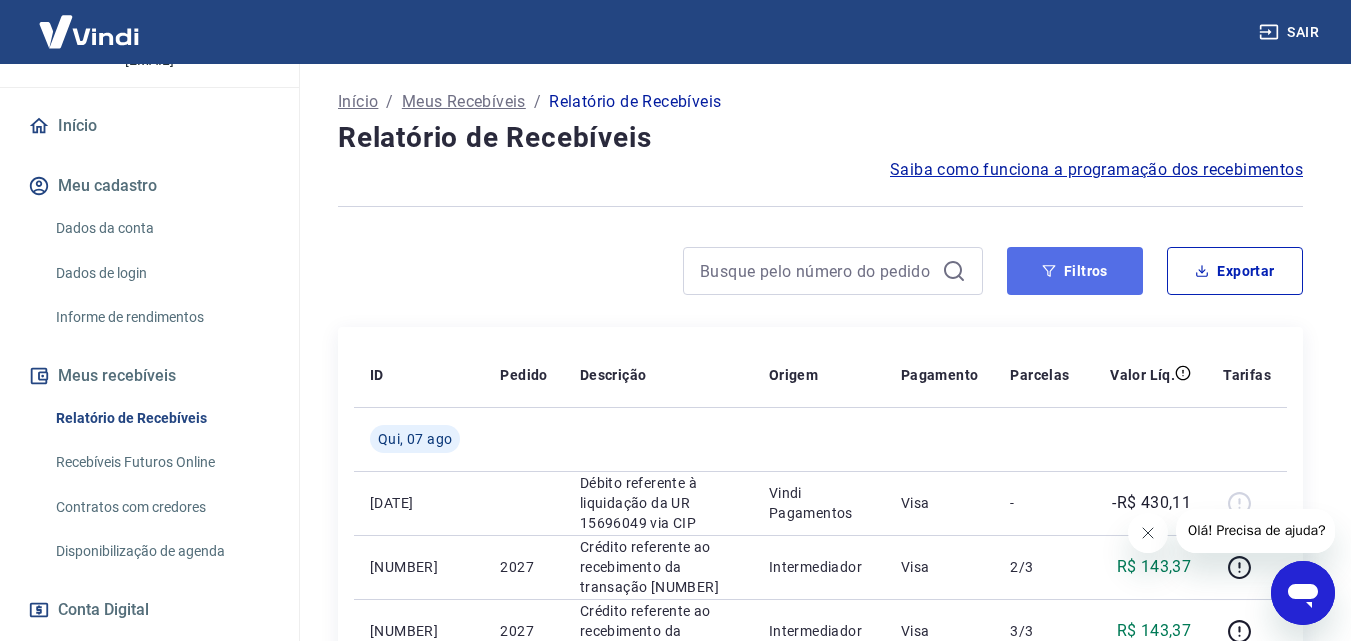 click on "Filtros" at bounding box center (1075, 271) 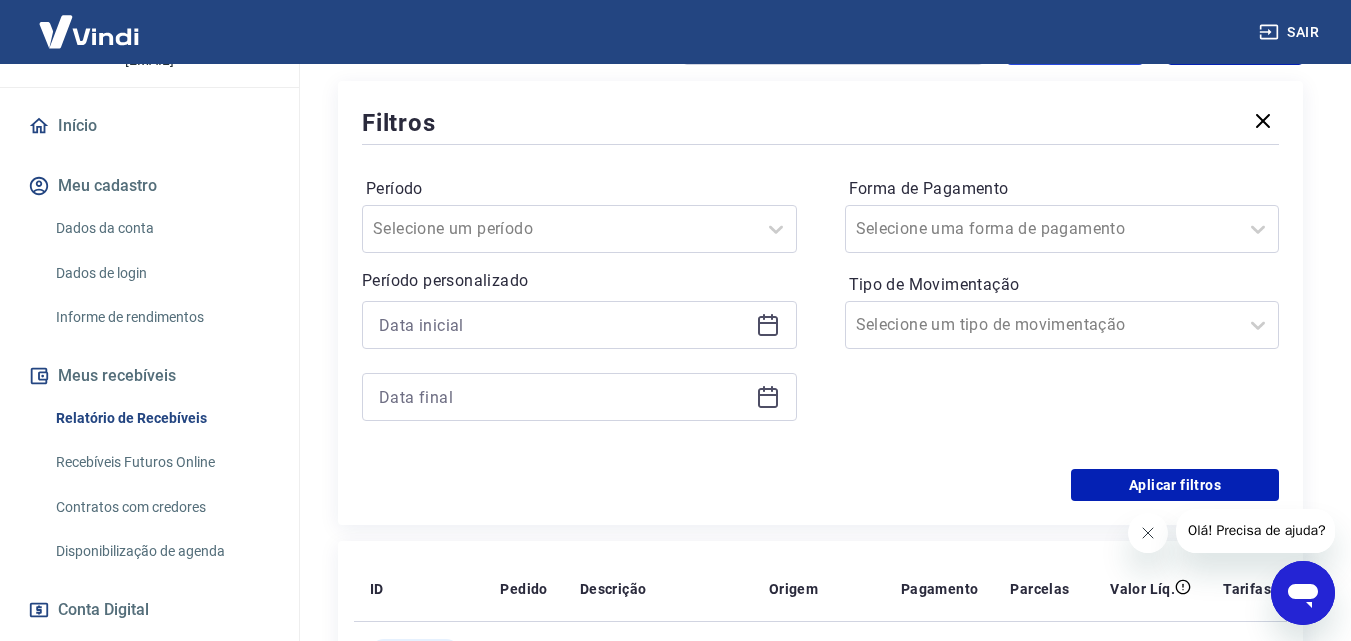 scroll, scrollTop: 384, scrollLeft: 0, axis: vertical 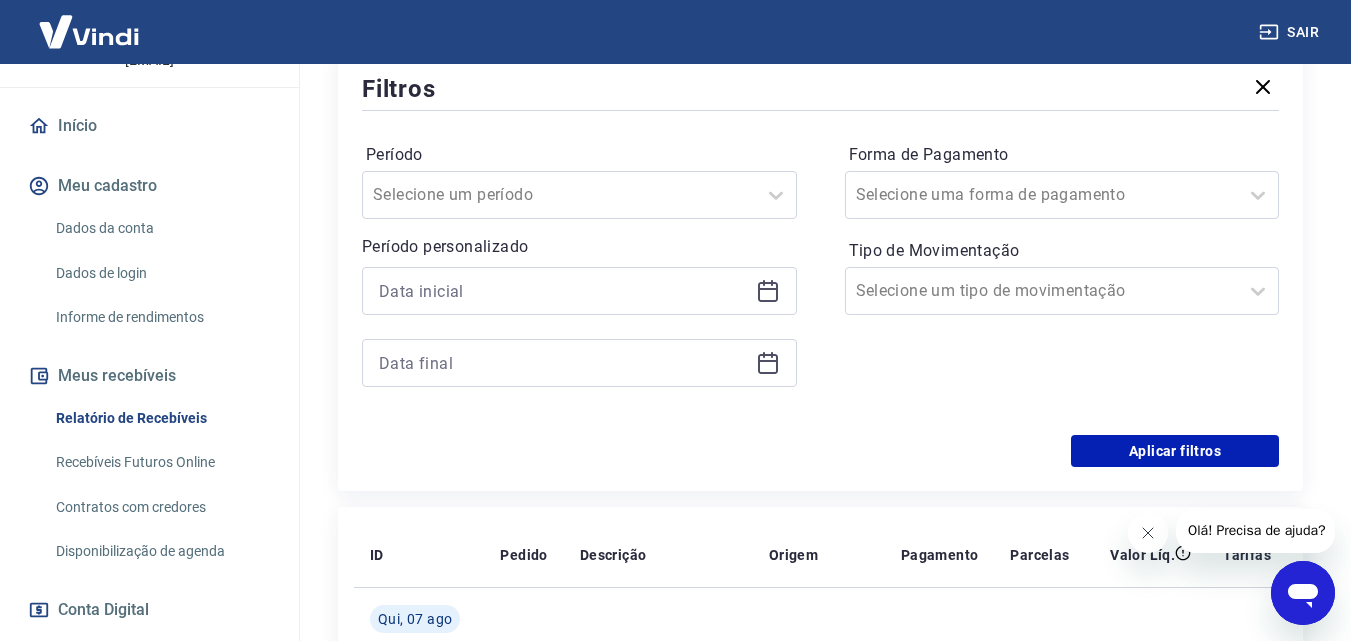 click 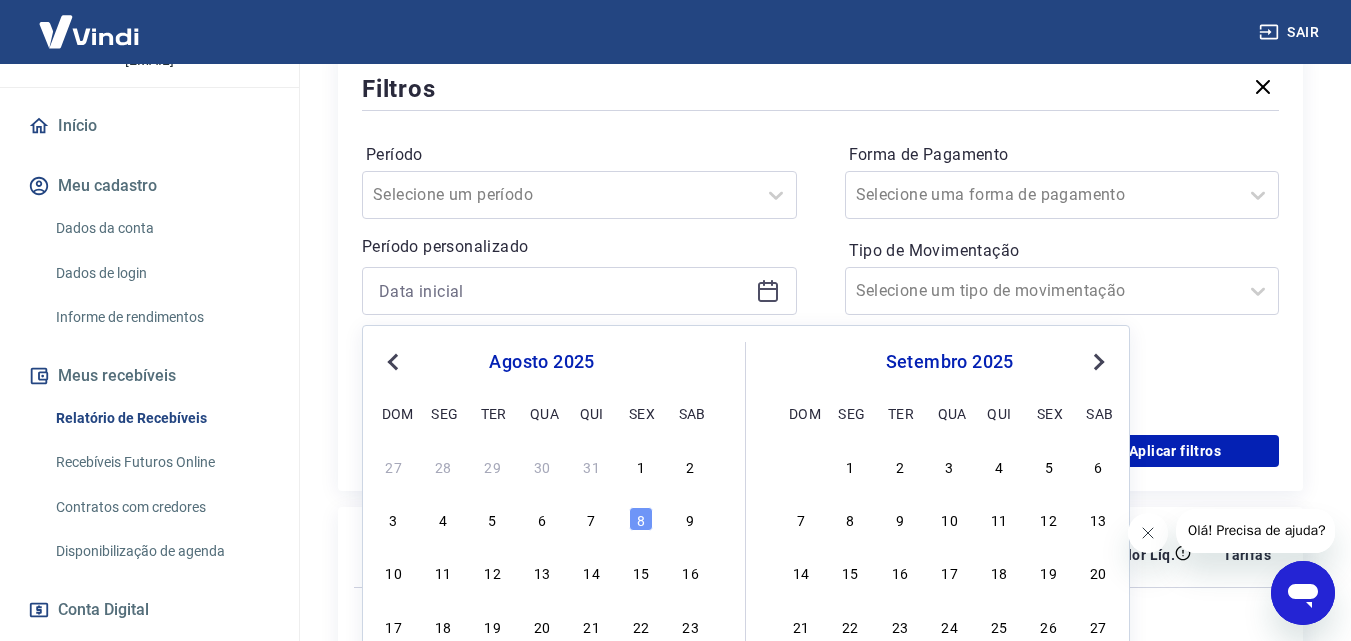 click on "Previous Month" at bounding box center [393, 362] 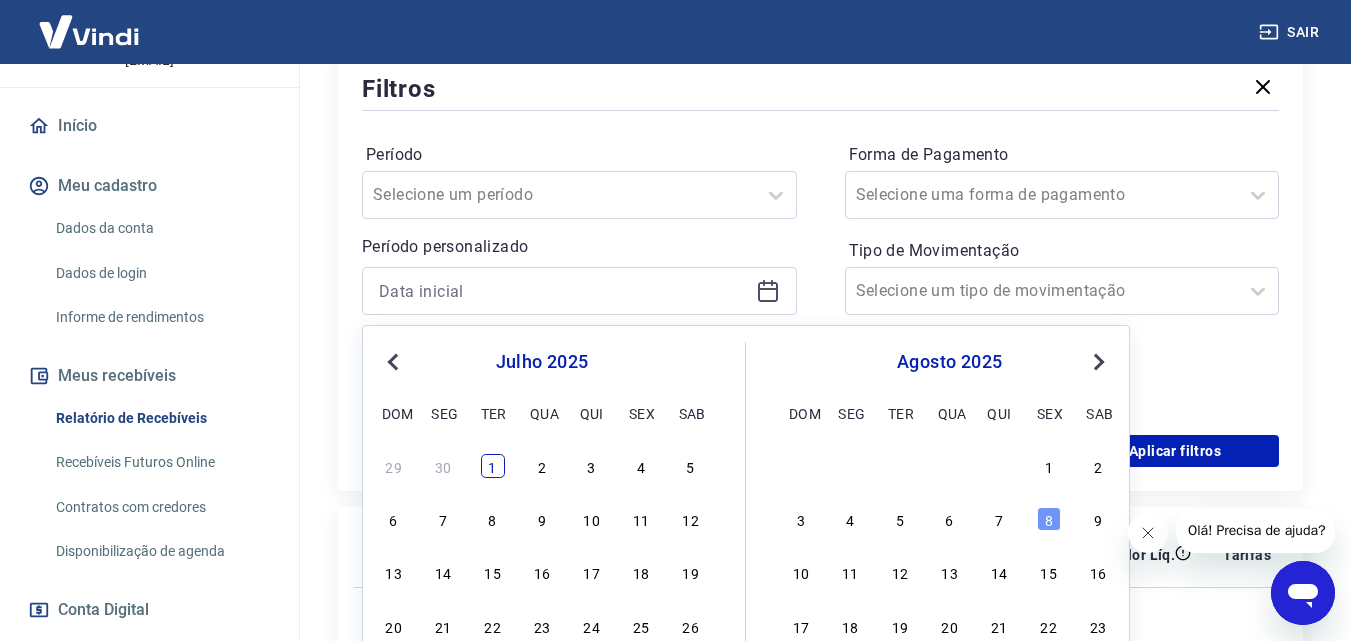 click on "1" at bounding box center (493, 466) 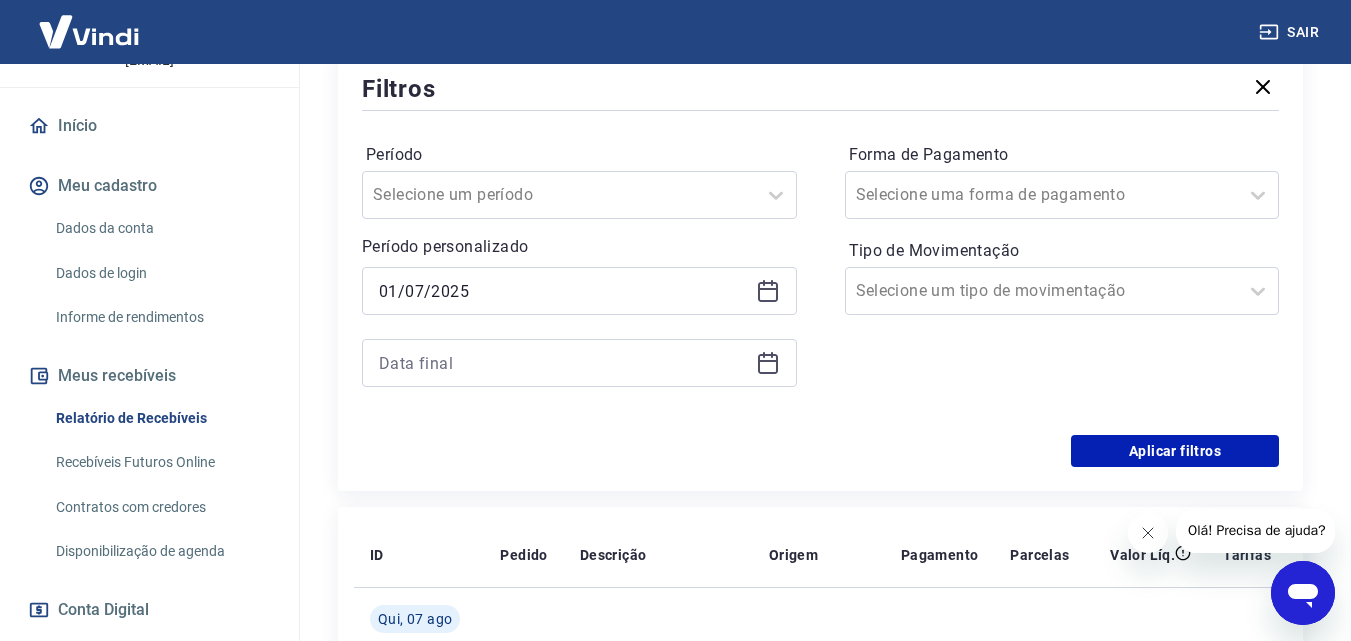 type on "01/07/2025" 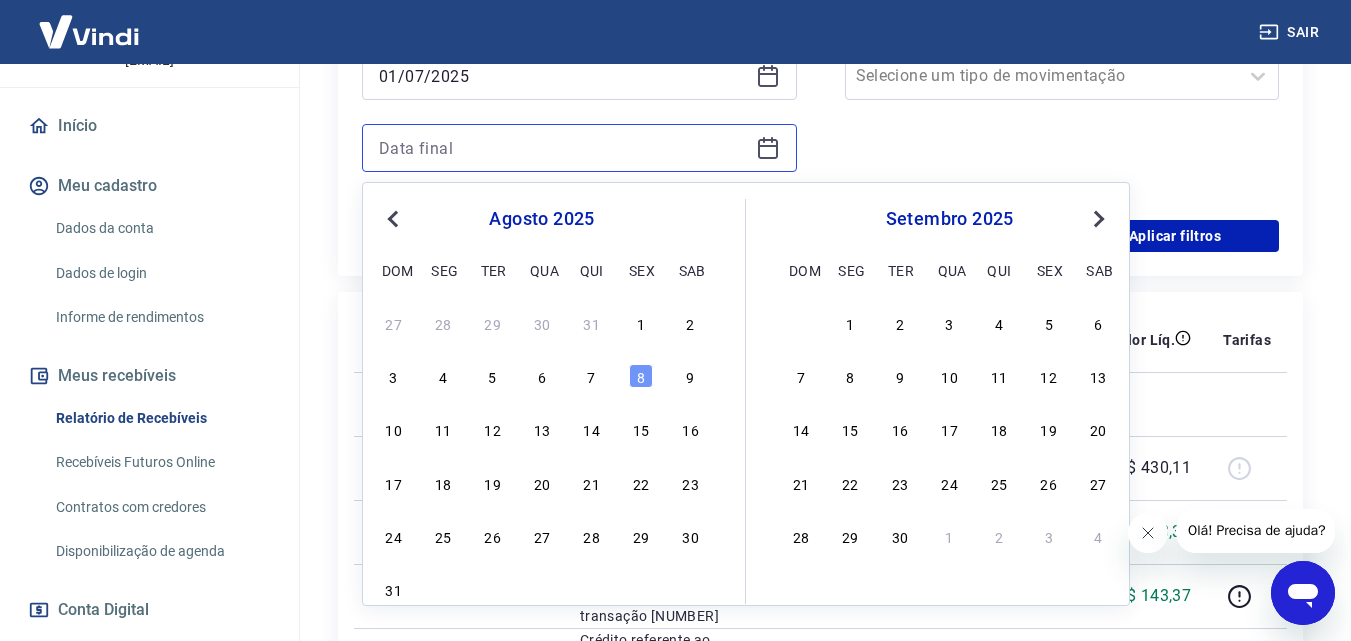 scroll, scrollTop: 619, scrollLeft: 0, axis: vertical 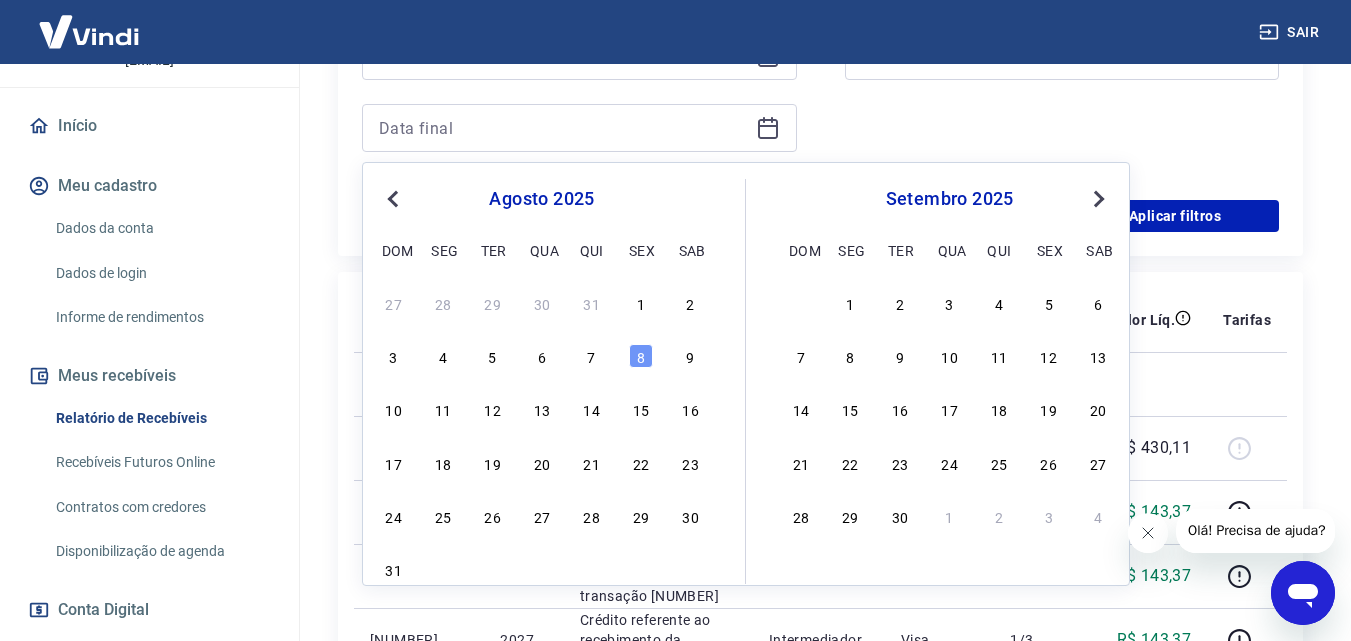 click on "Previous Month" at bounding box center [395, 198] 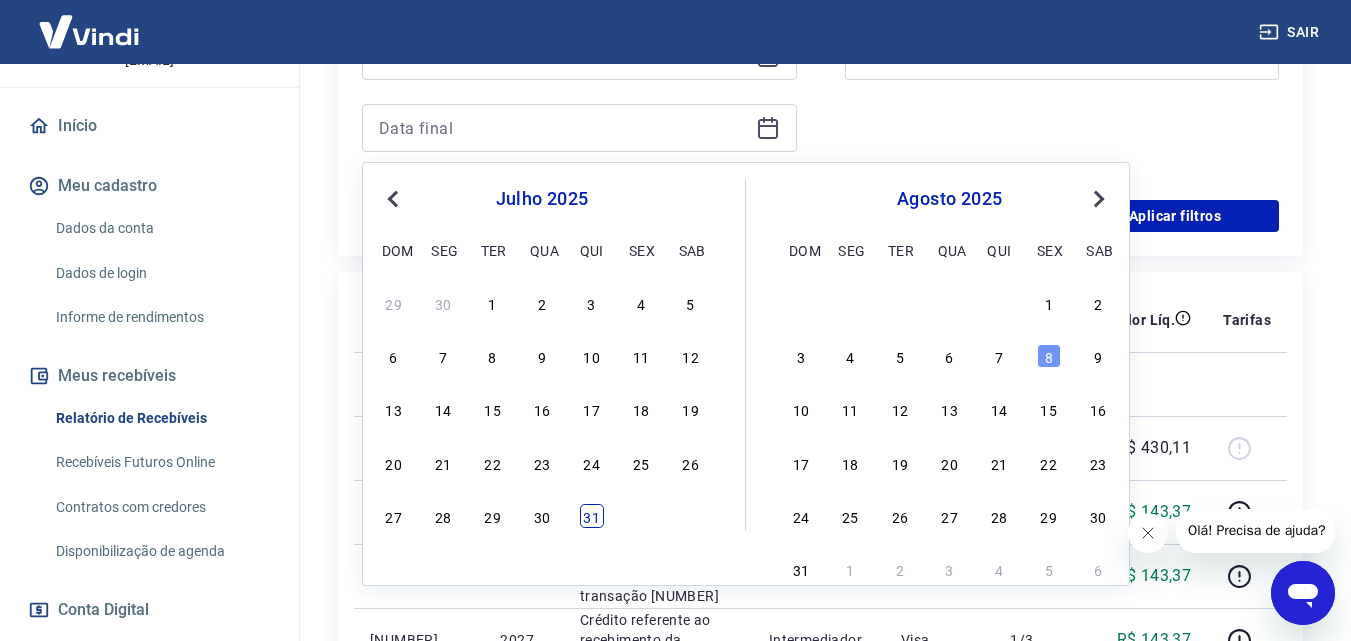 click on "31" at bounding box center (592, 516) 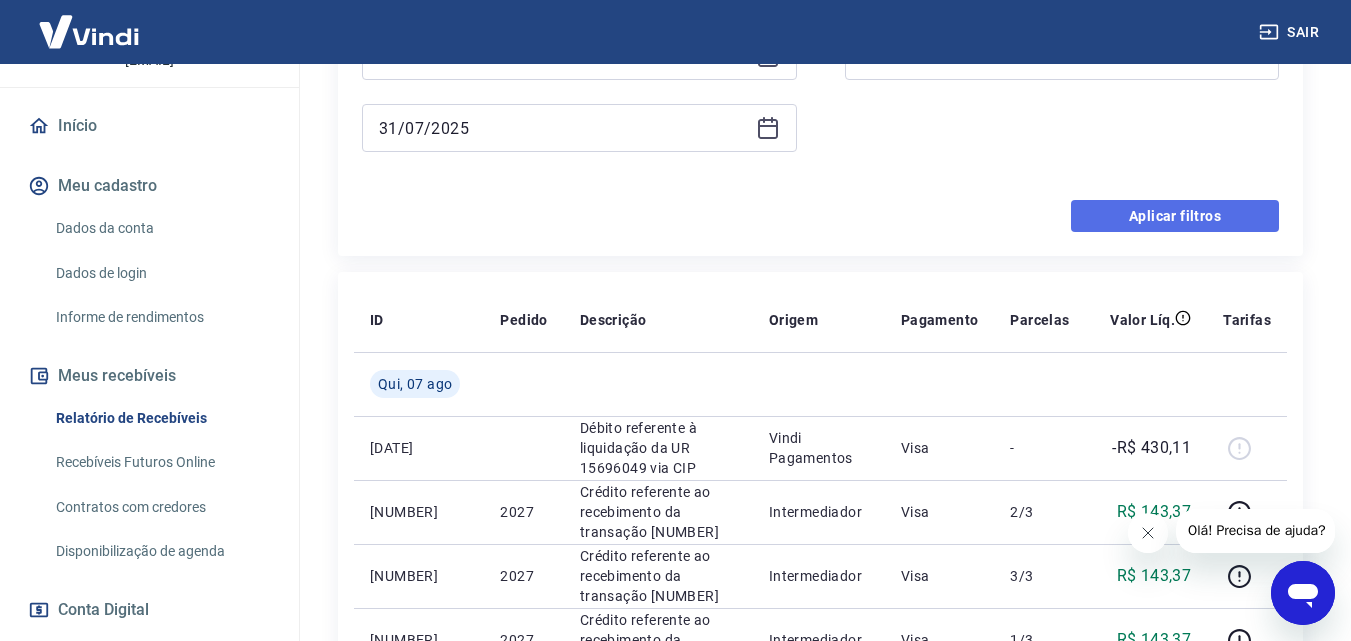 click on "Aplicar filtros" at bounding box center [1175, 216] 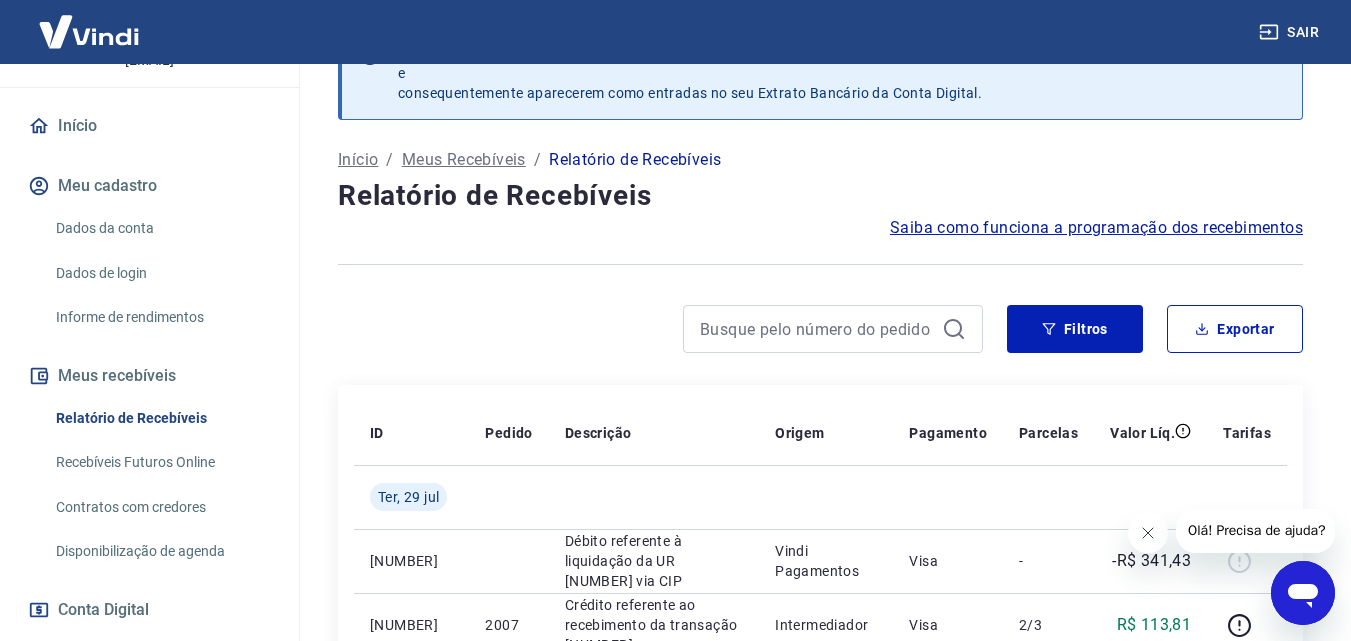 scroll, scrollTop: 619, scrollLeft: 0, axis: vertical 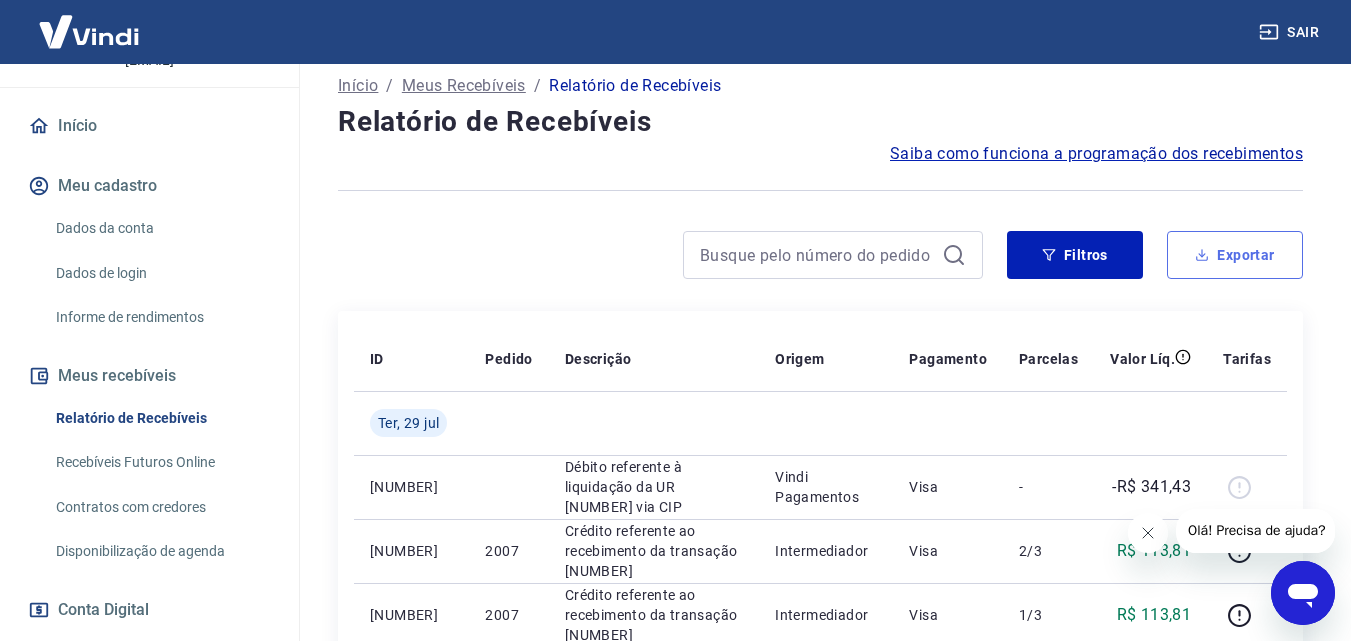 click on "Exportar" at bounding box center (1235, 255) 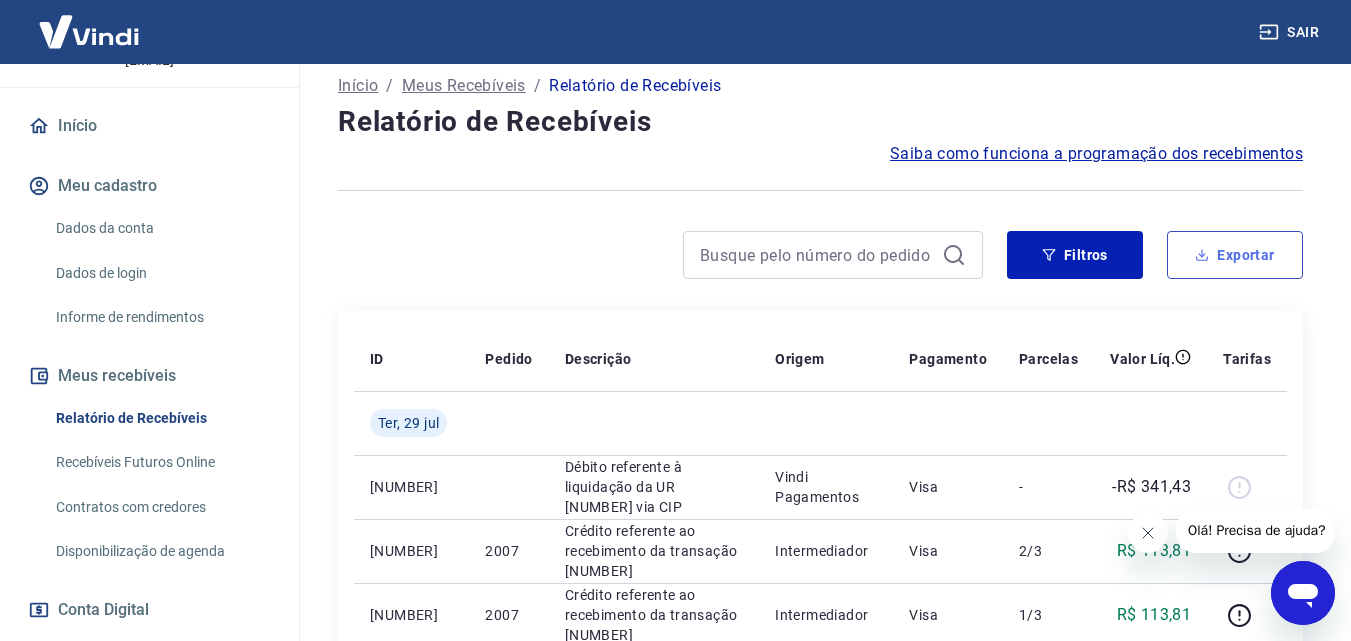 type on "01/07/2025" 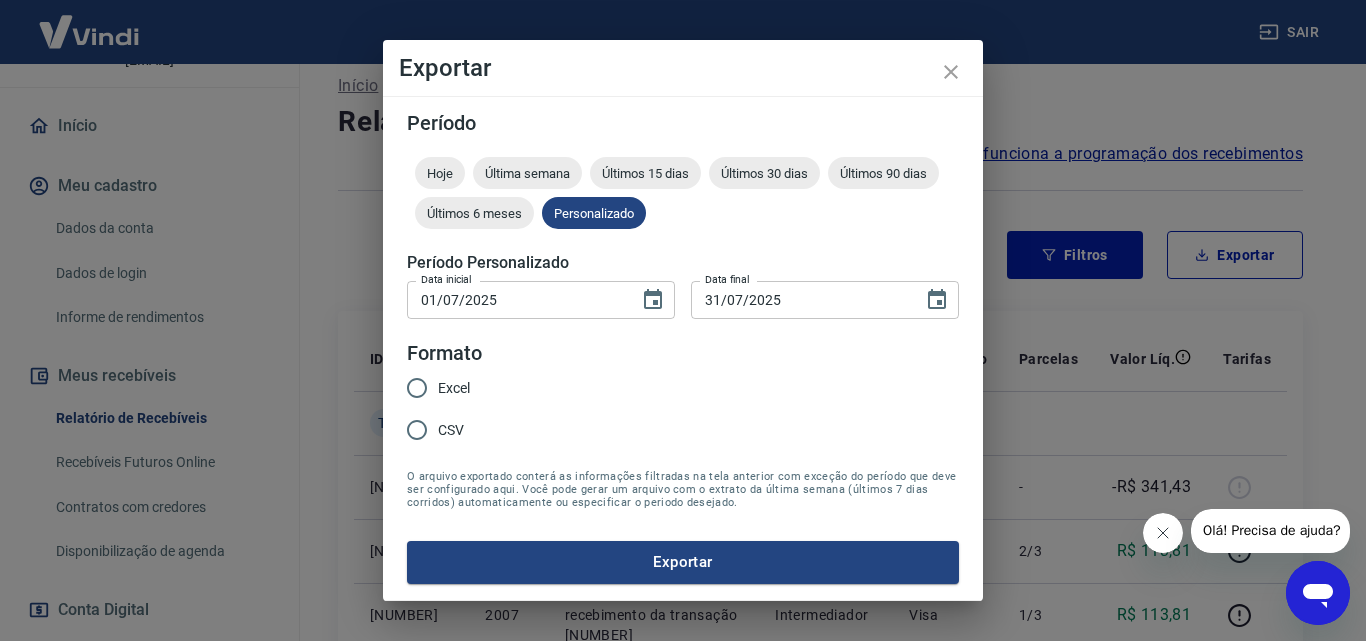 click on "Excel CSV" at bounding box center [446, 410] 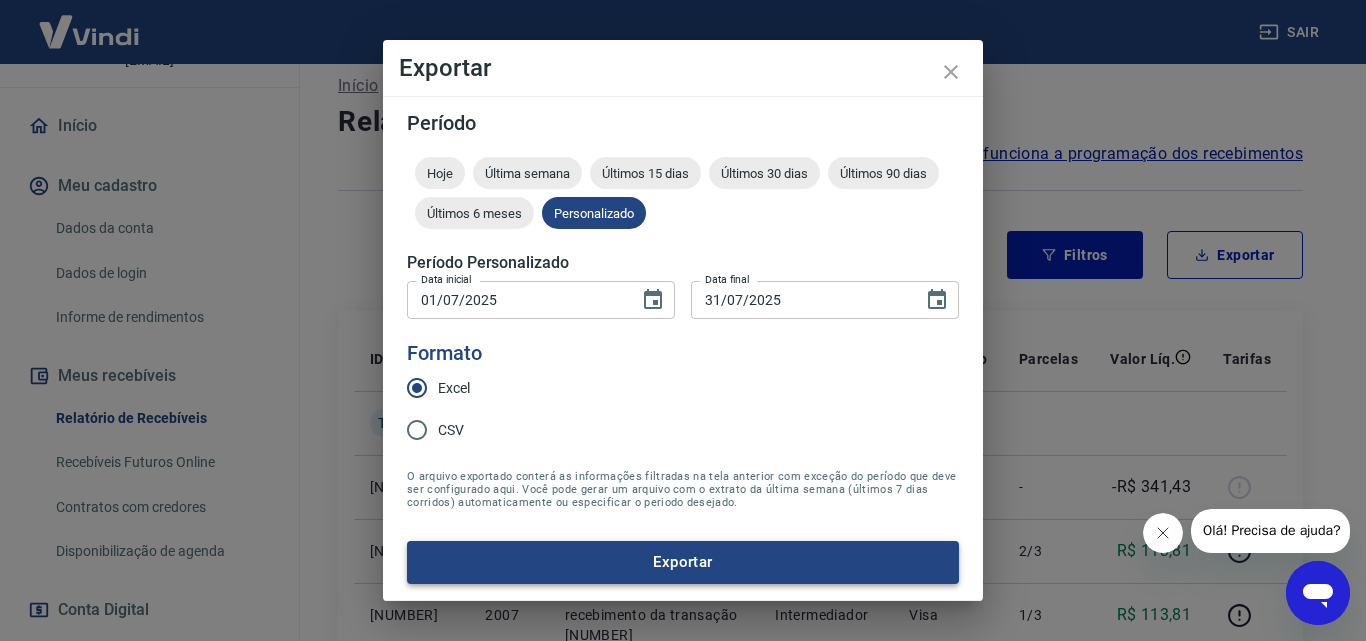 click on "Exportar" at bounding box center [683, 562] 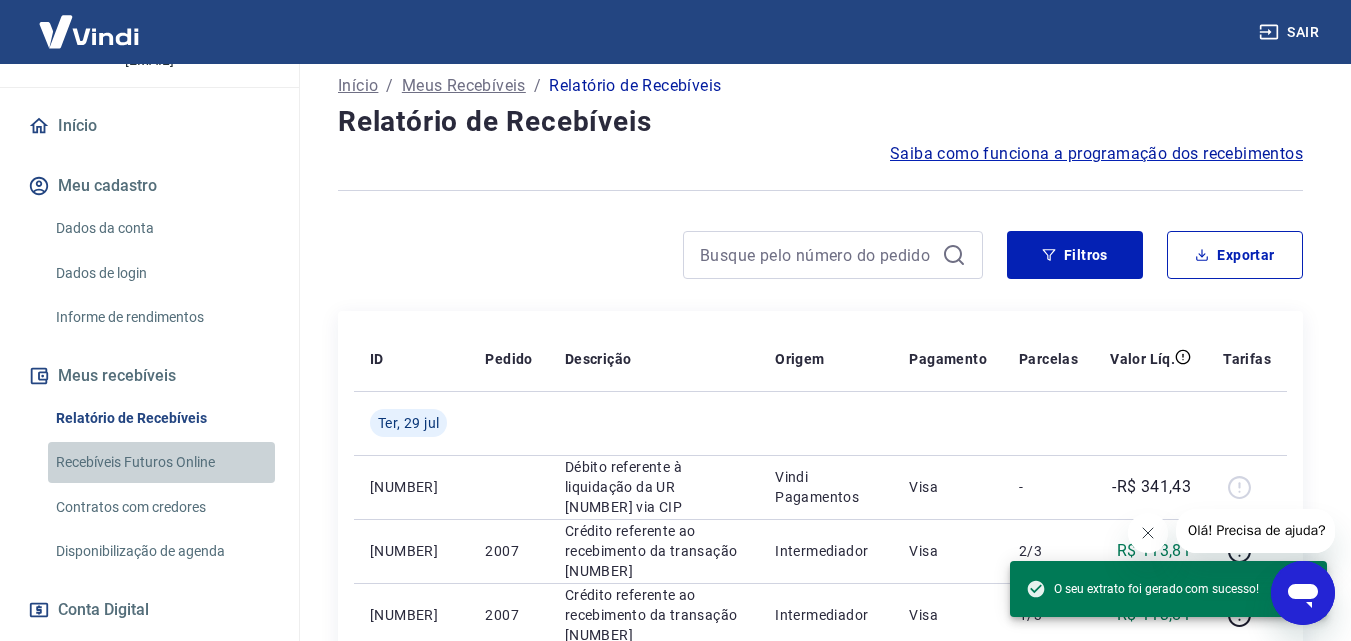 click on "Recebíveis Futuros Online" at bounding box center [161, 462] 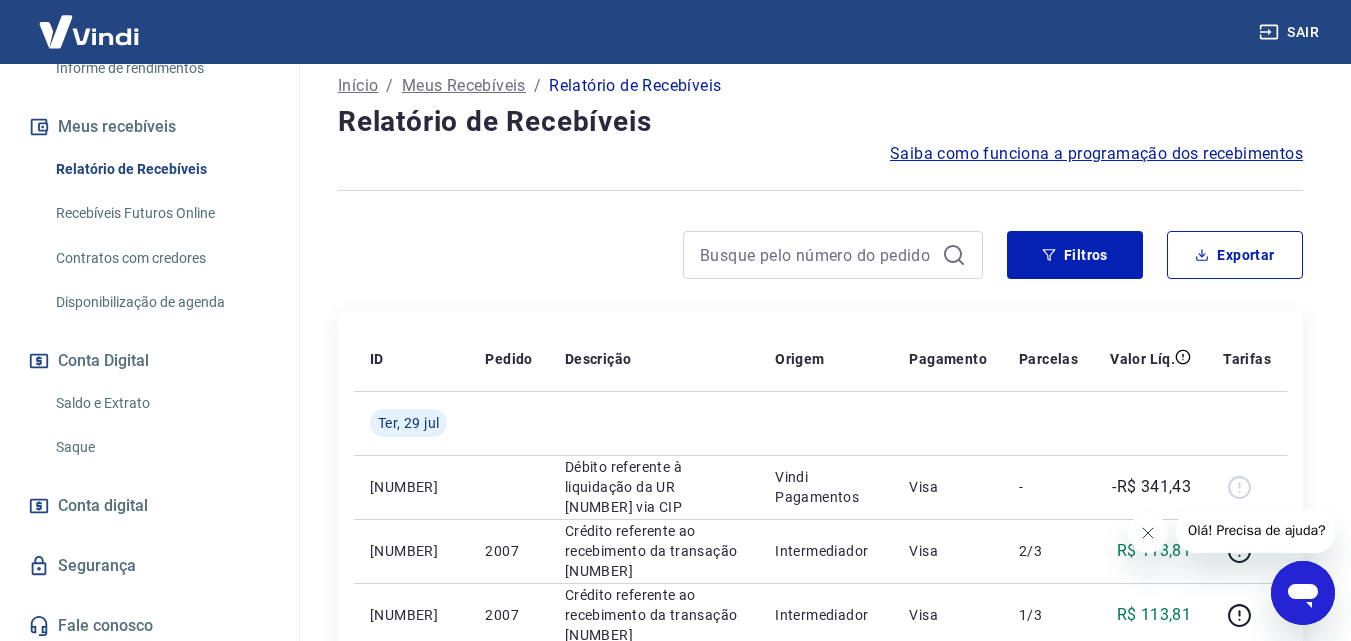 scroll, scrollTop: 401, scrollLeft: 0, axis: vertical 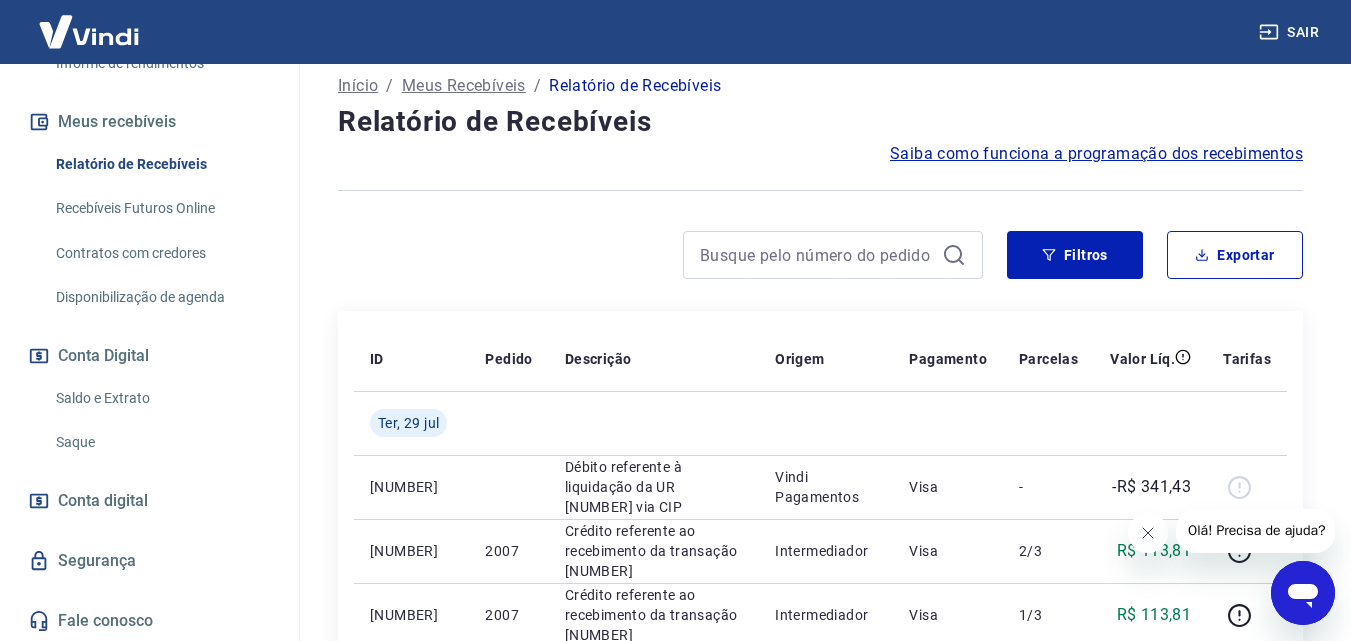 click on "Saldo e Extrato" at bounding box center [161, 398] 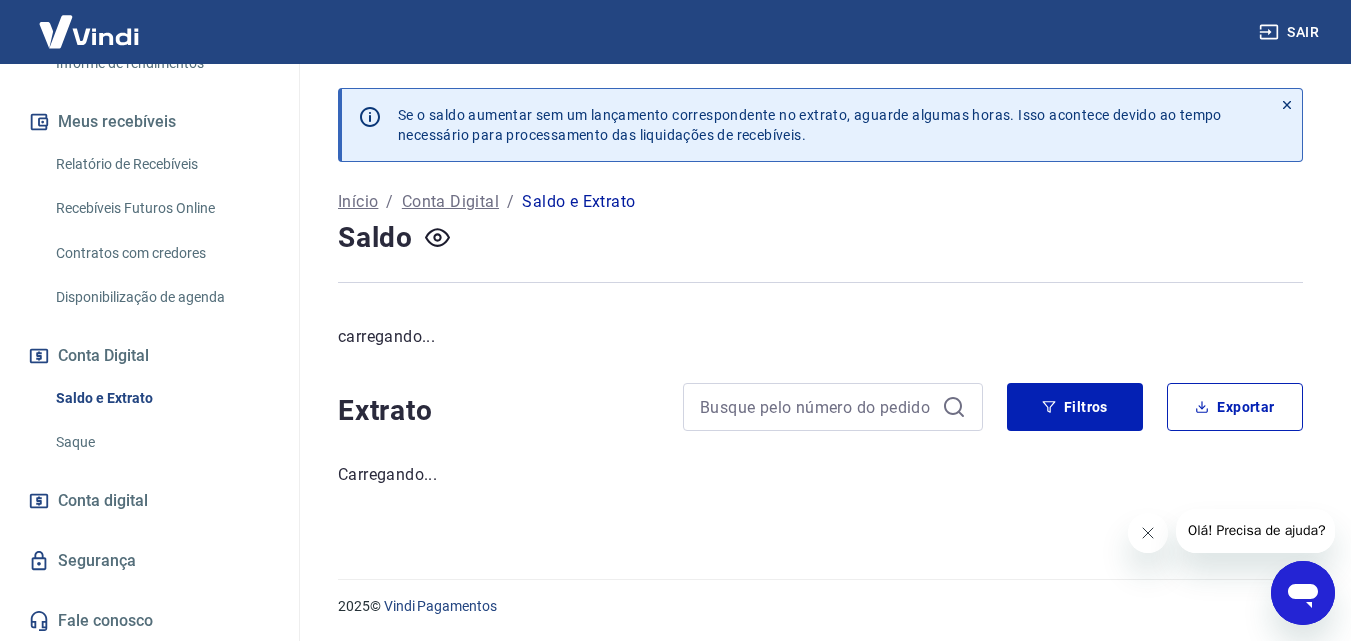 scroll, scrollTop: 0, scrollLeft: 0, axis: both 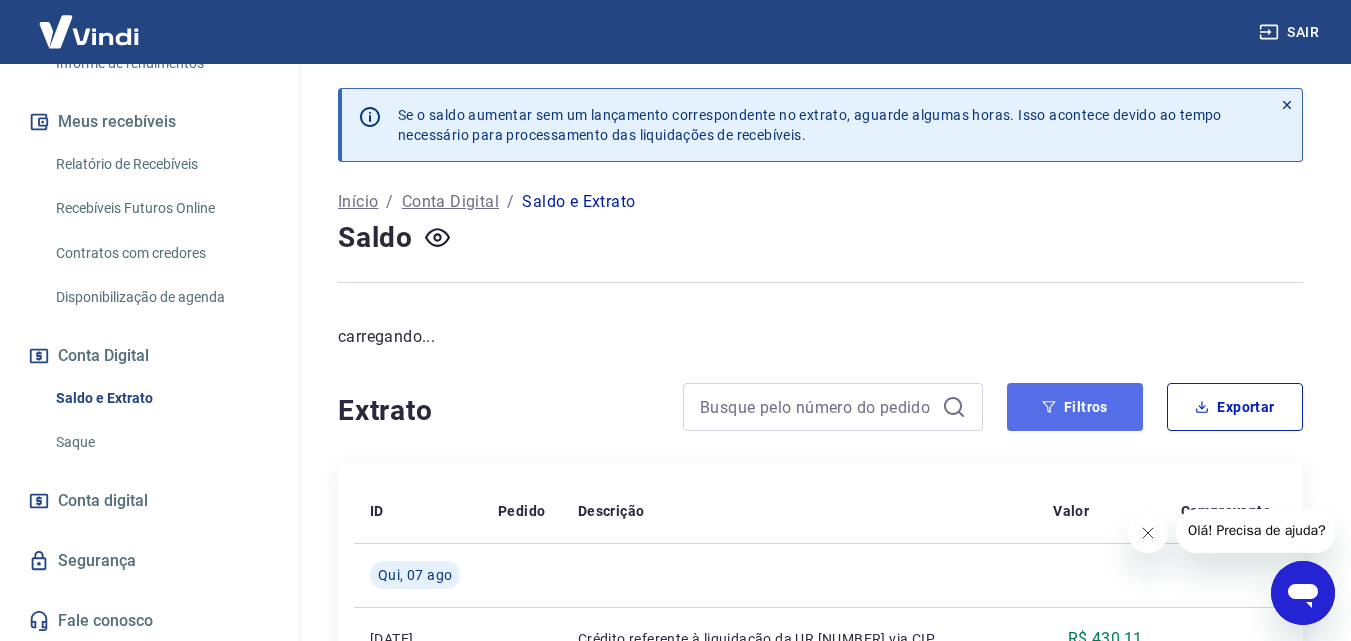 click on "Filtros" at bounding box center [1075, 407] 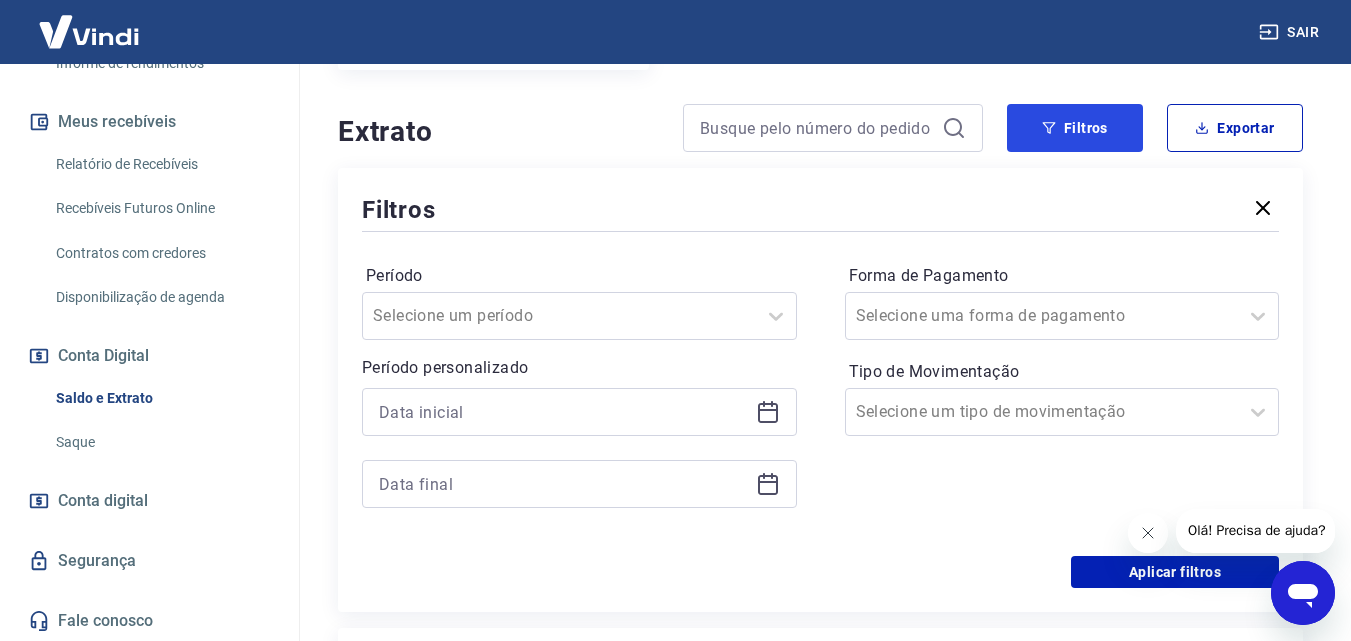 scroll, scrollTop: 371, scrollLeft: 0, axis: vertical 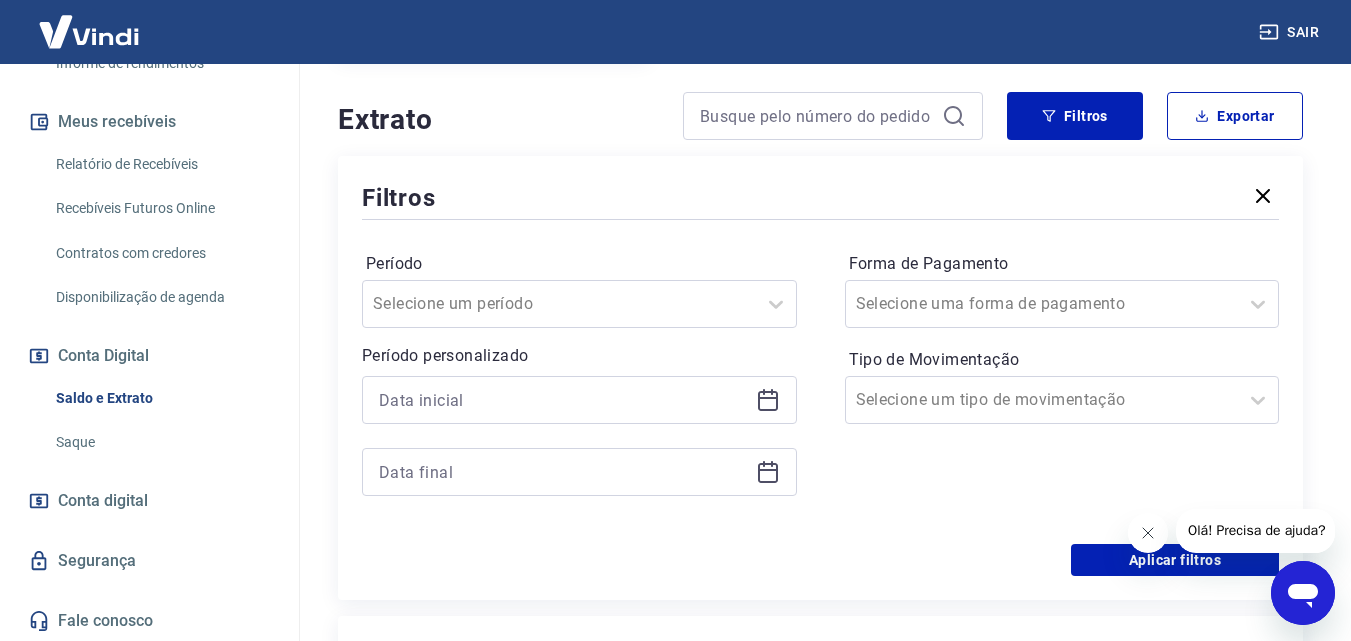 click at bounding box center (579, 400) 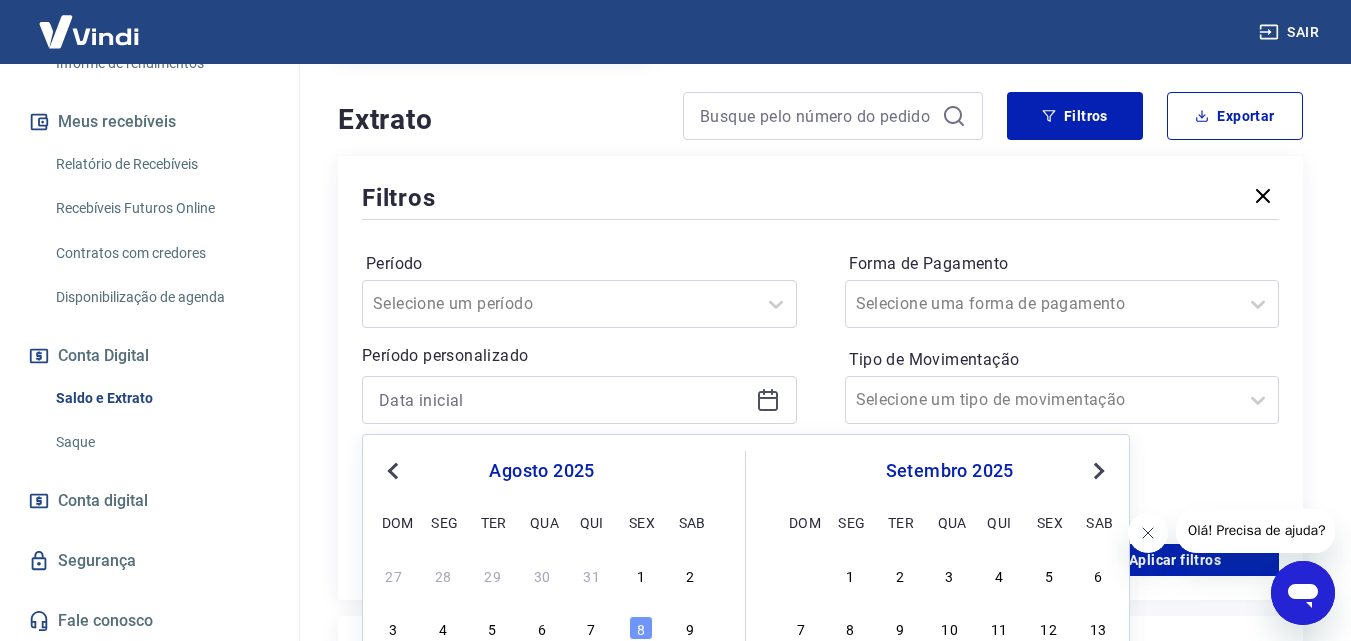 click on "Previous Month" at bounding box center (395, 470) 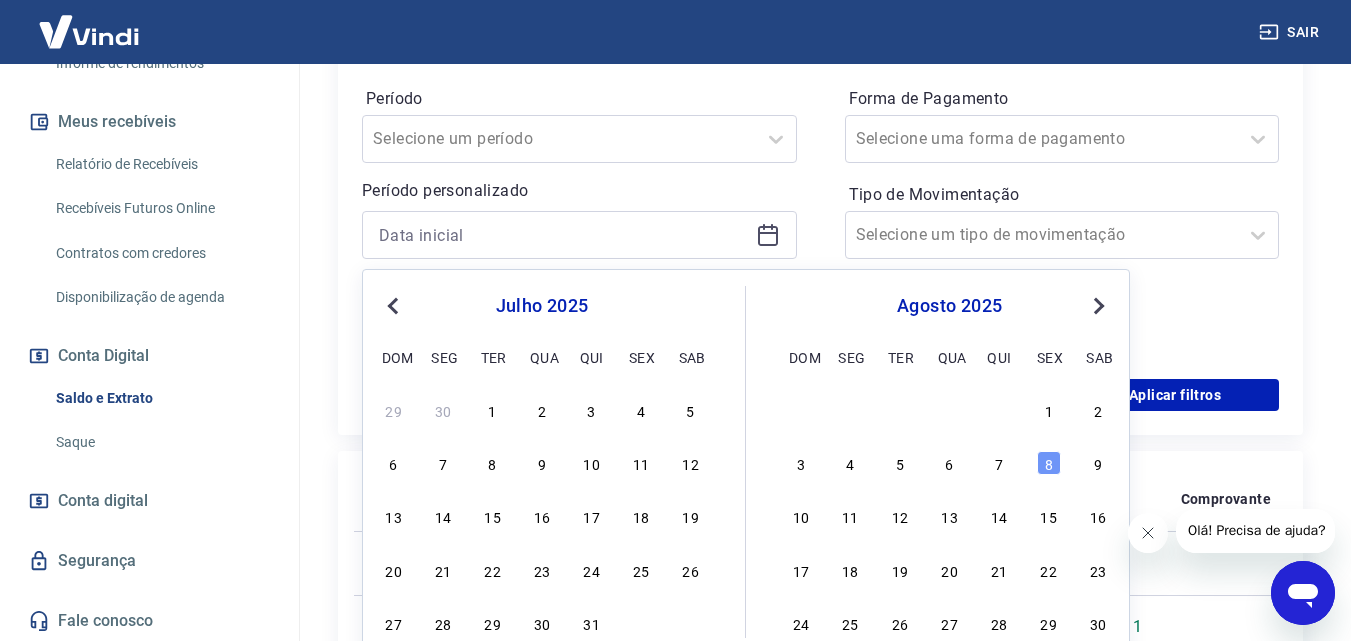 scroll, scrollTop: 554, scrollLeft: 0, axis: vertical 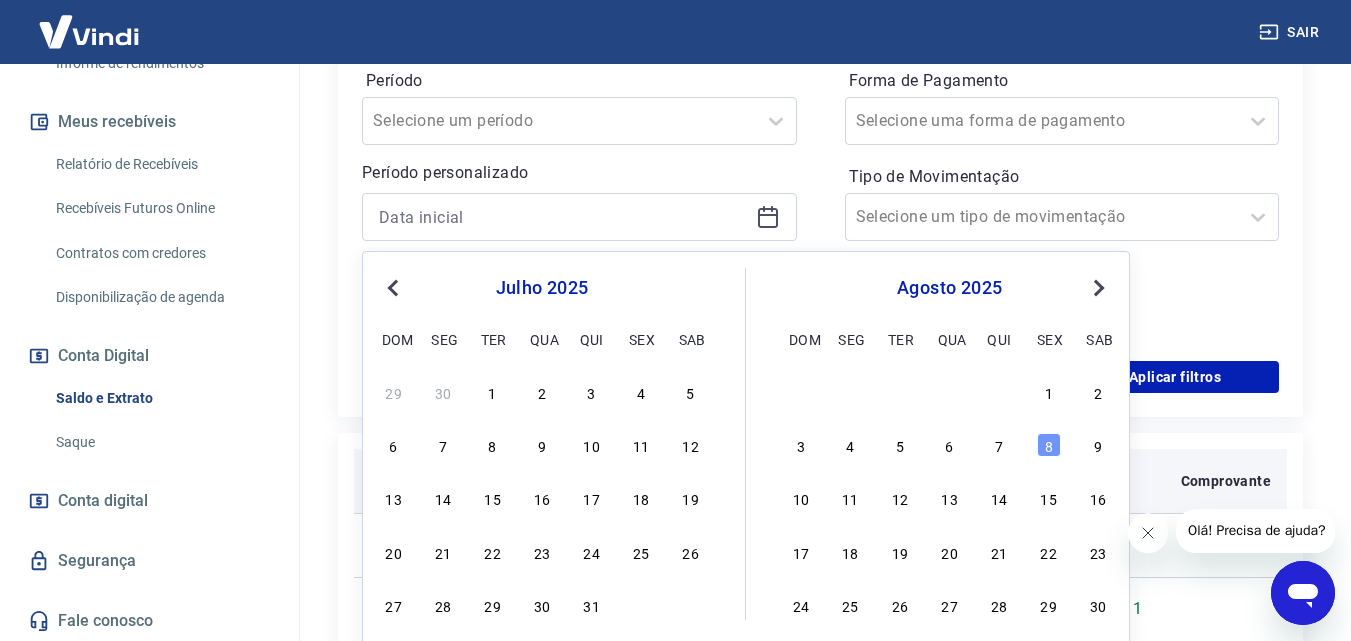 click on "1" at bounding box center [493, 392] 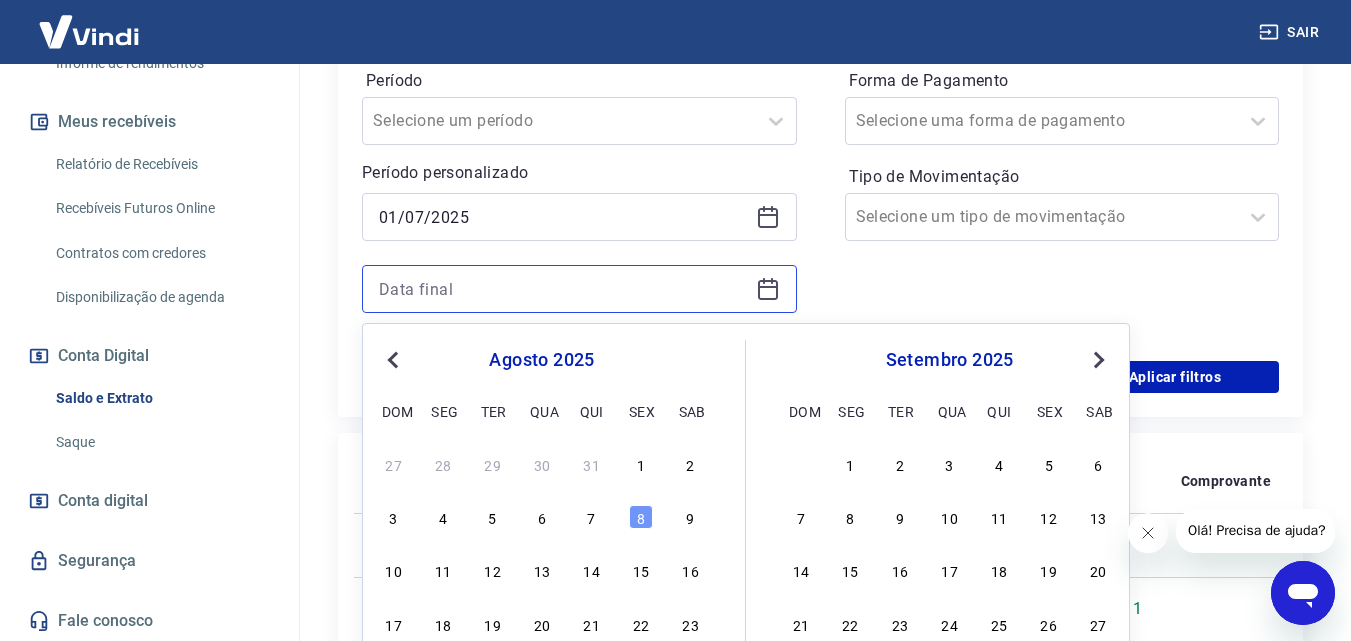 click at bounding box center [563, 289] 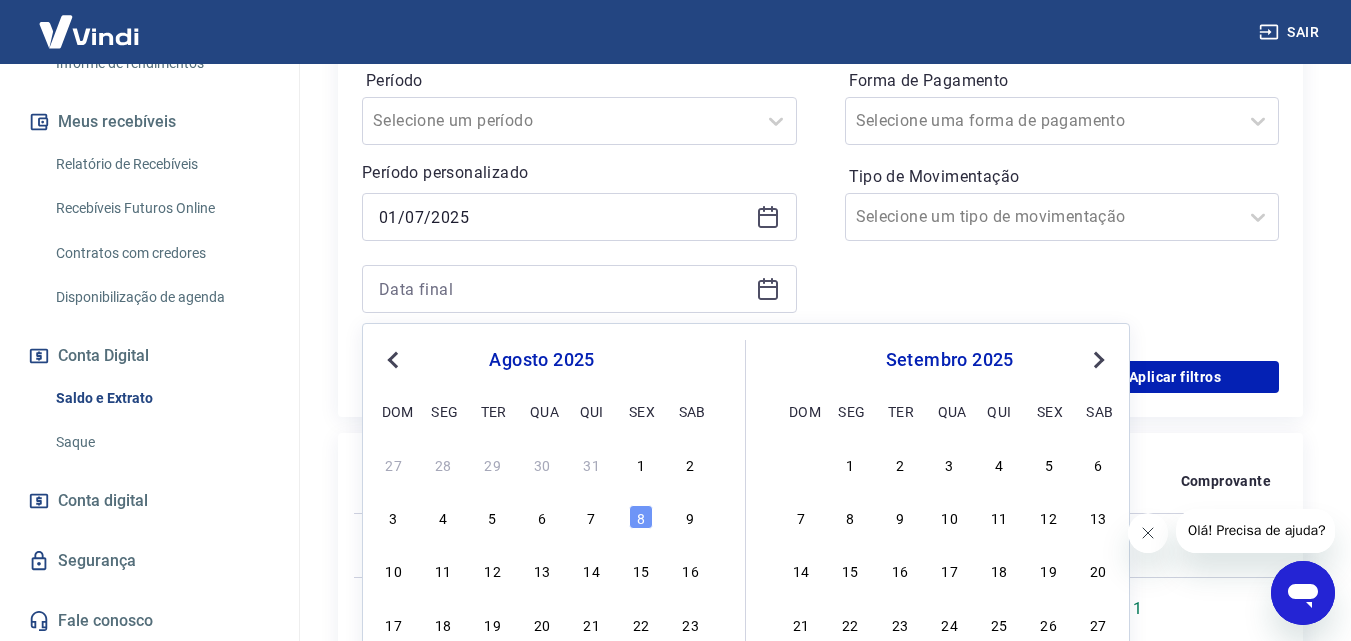click on "Previous Month" at bounding box center (393, 360) 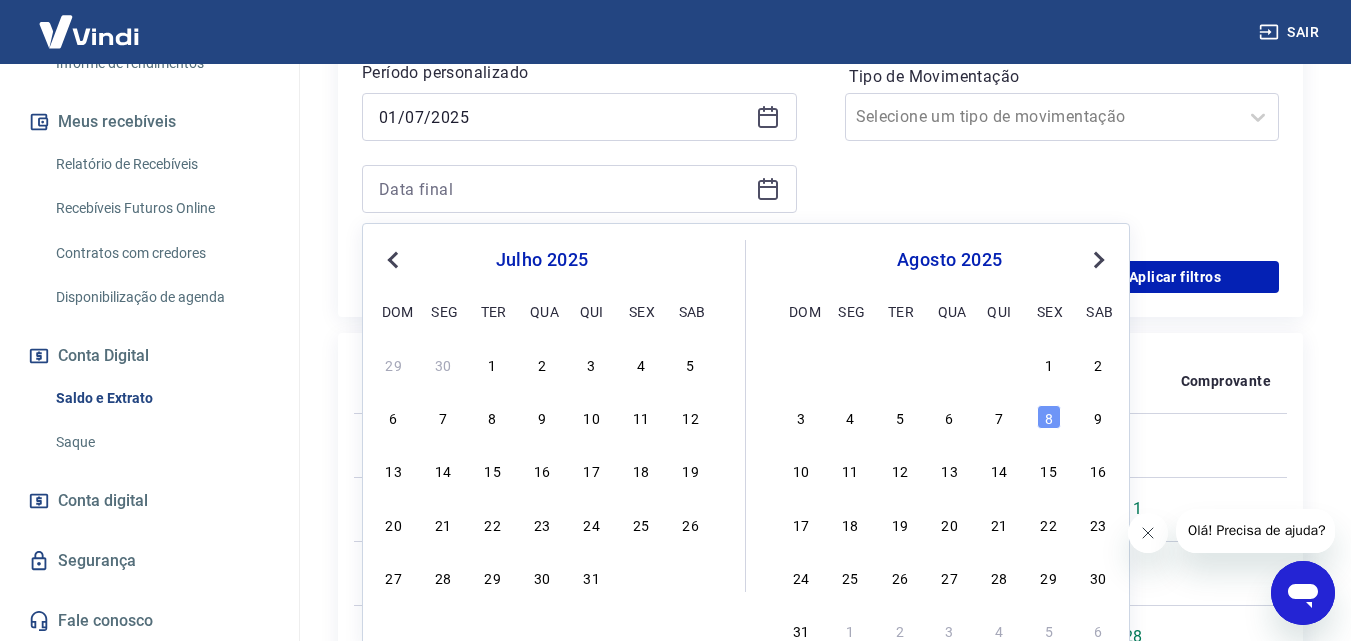 scroll, scrollTop: 665, scrollLeft: 0, axis: vertical 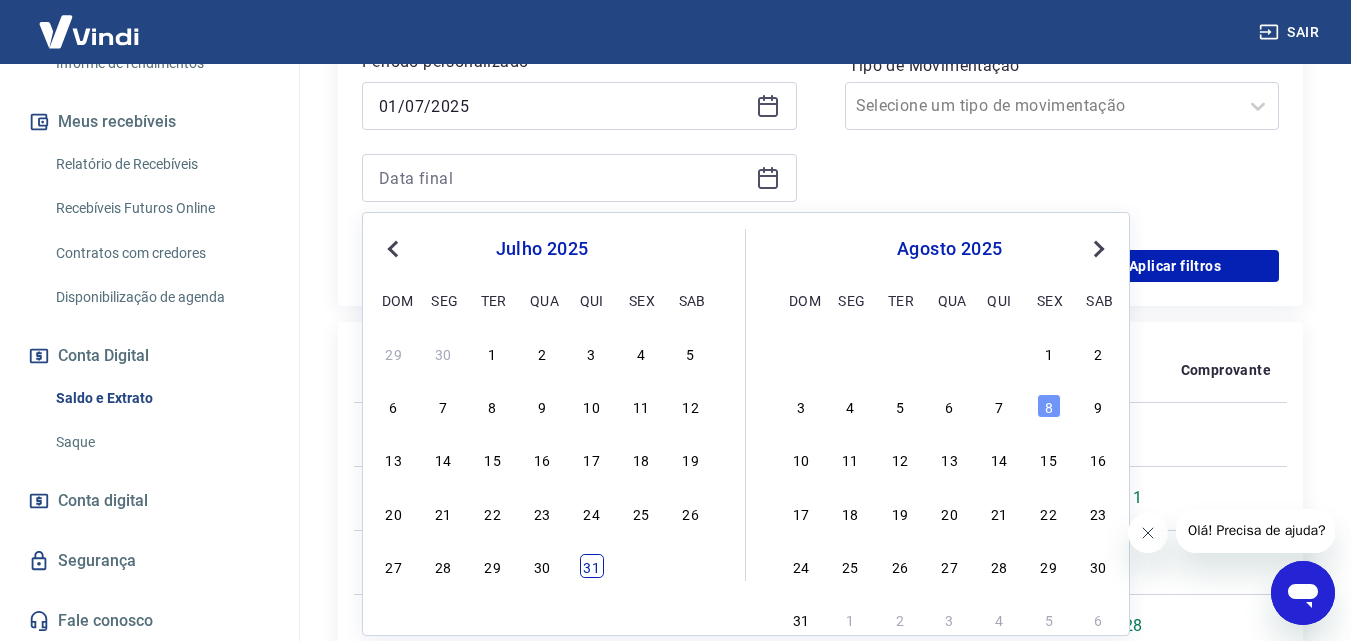 click on "31" at bounding box center [592, 566] 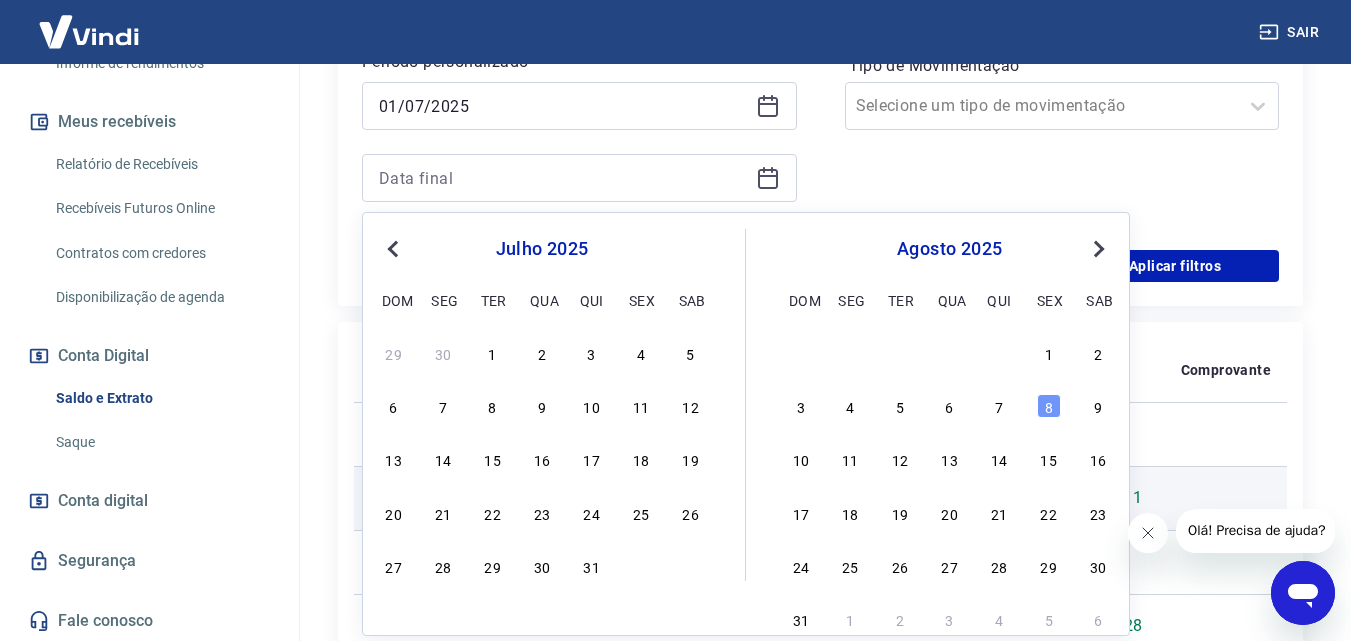 type on "31/07/2025" 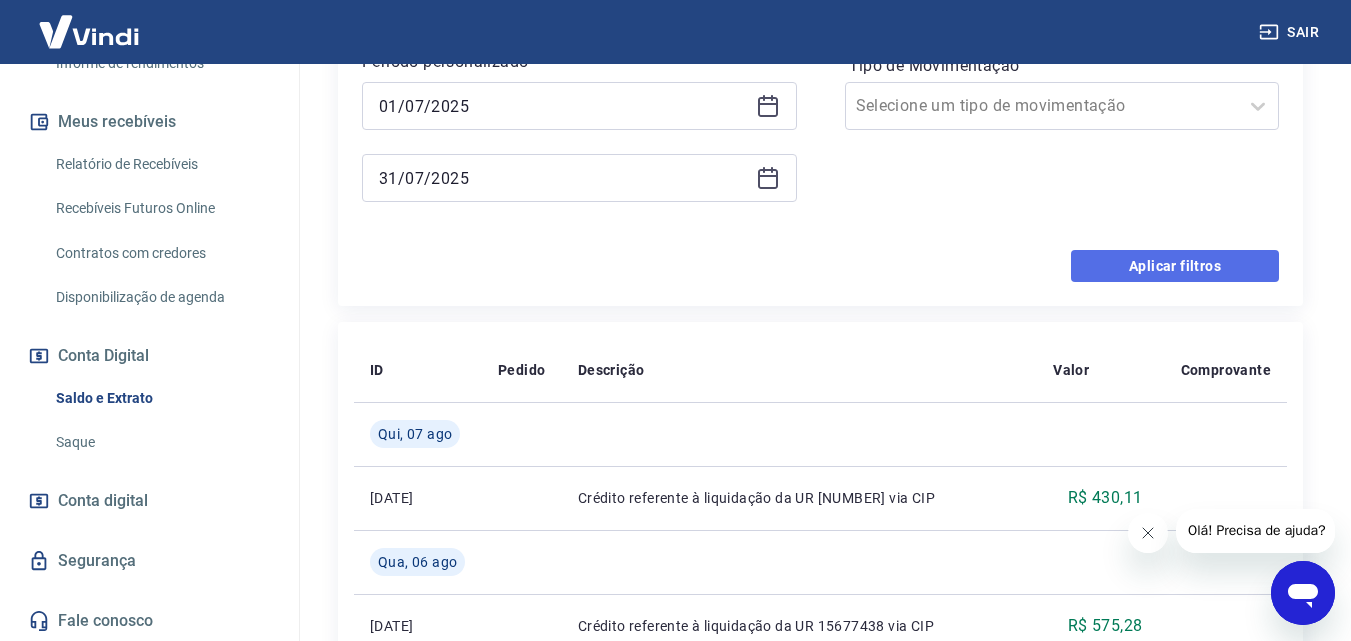 click on "Aplicar filtros" at bounding box center [1175, 266] 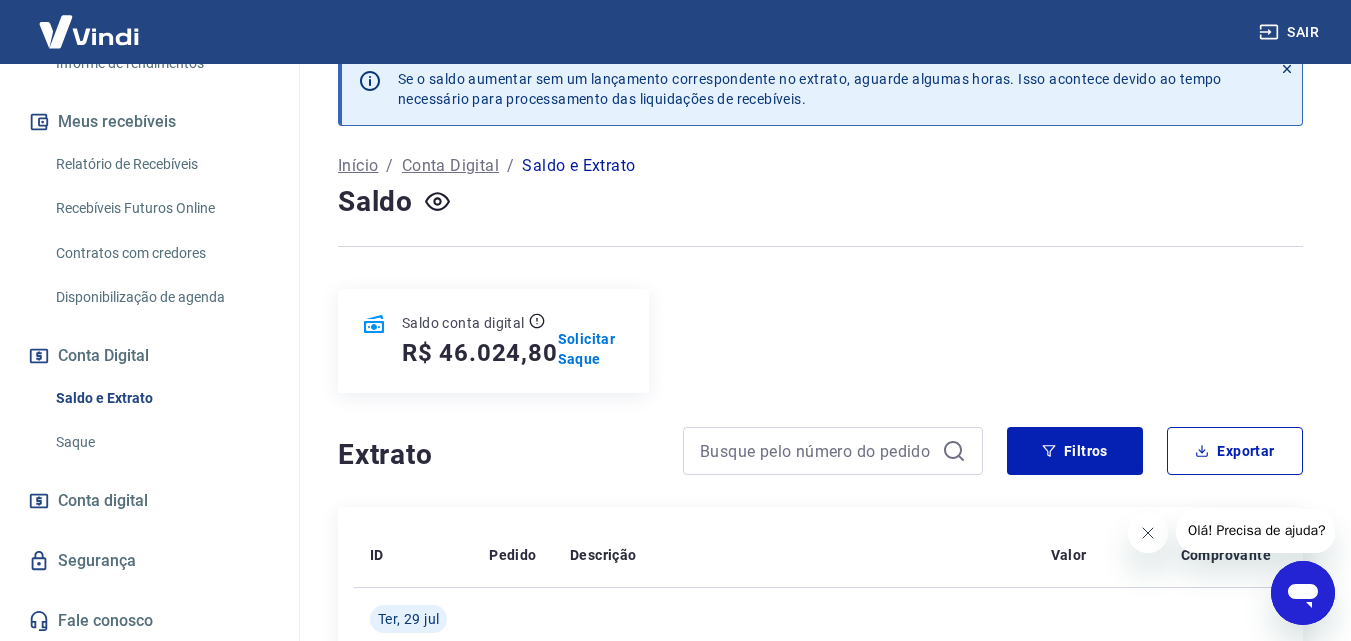scroll, scrollTop: 665, scrollLeft: 0, axis: vertical 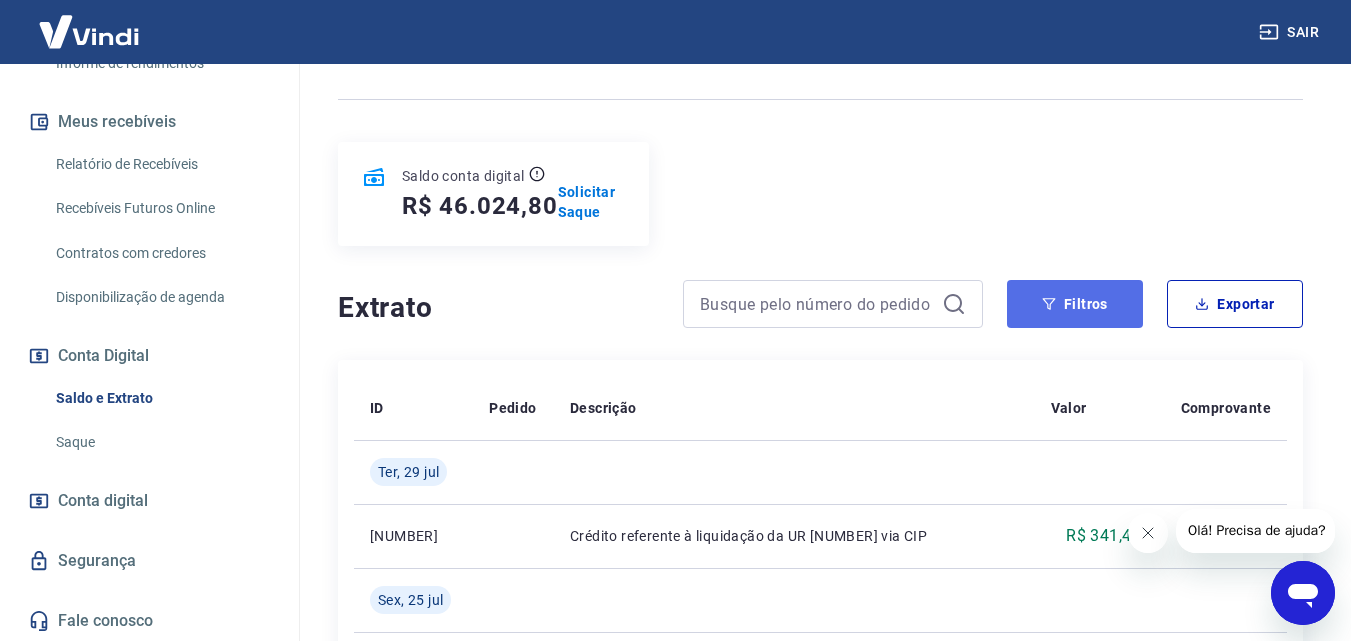 click on "Filtros" at bounding box center (1075, 304) 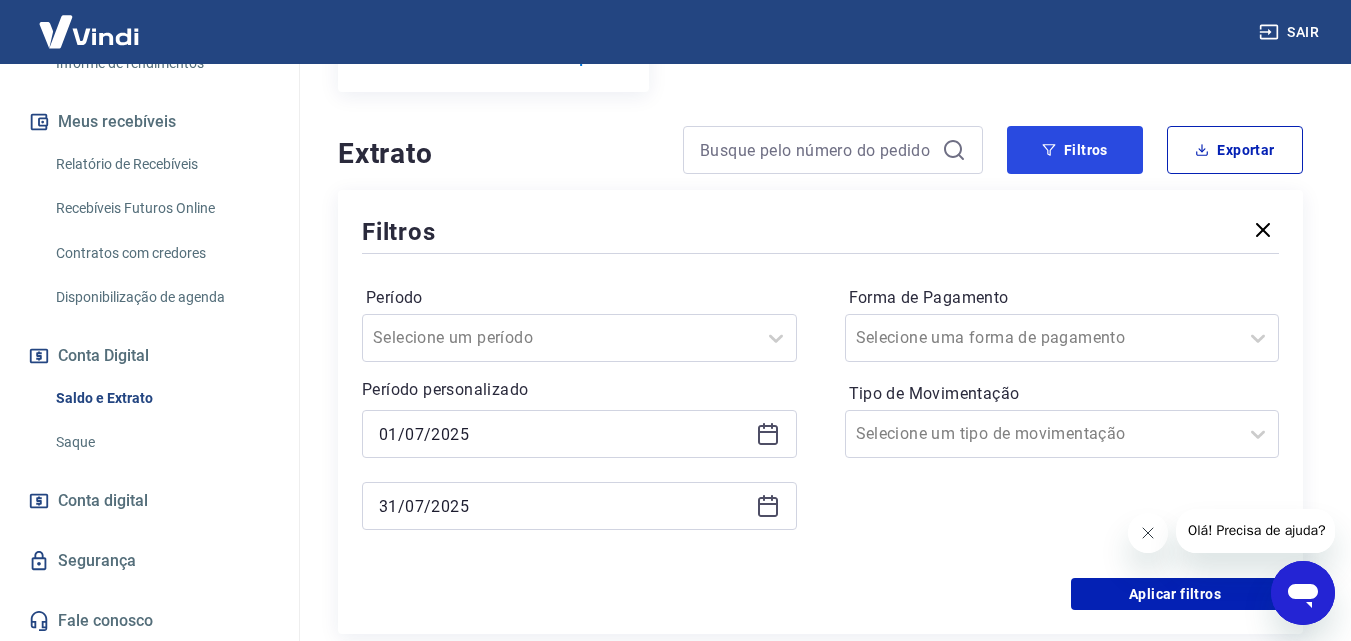 scroll, scrollTop: 342, scrollLeft: 0, axis: vertical 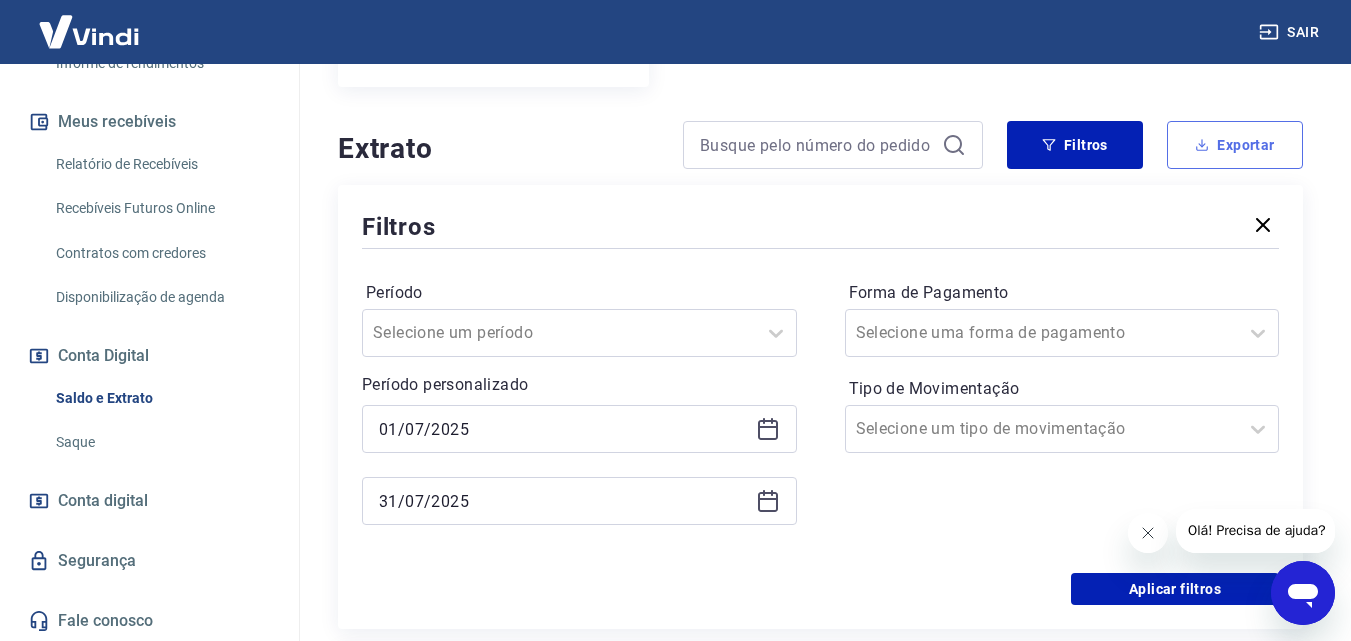 click on "Exportar" at bounding box center (1235, 145) 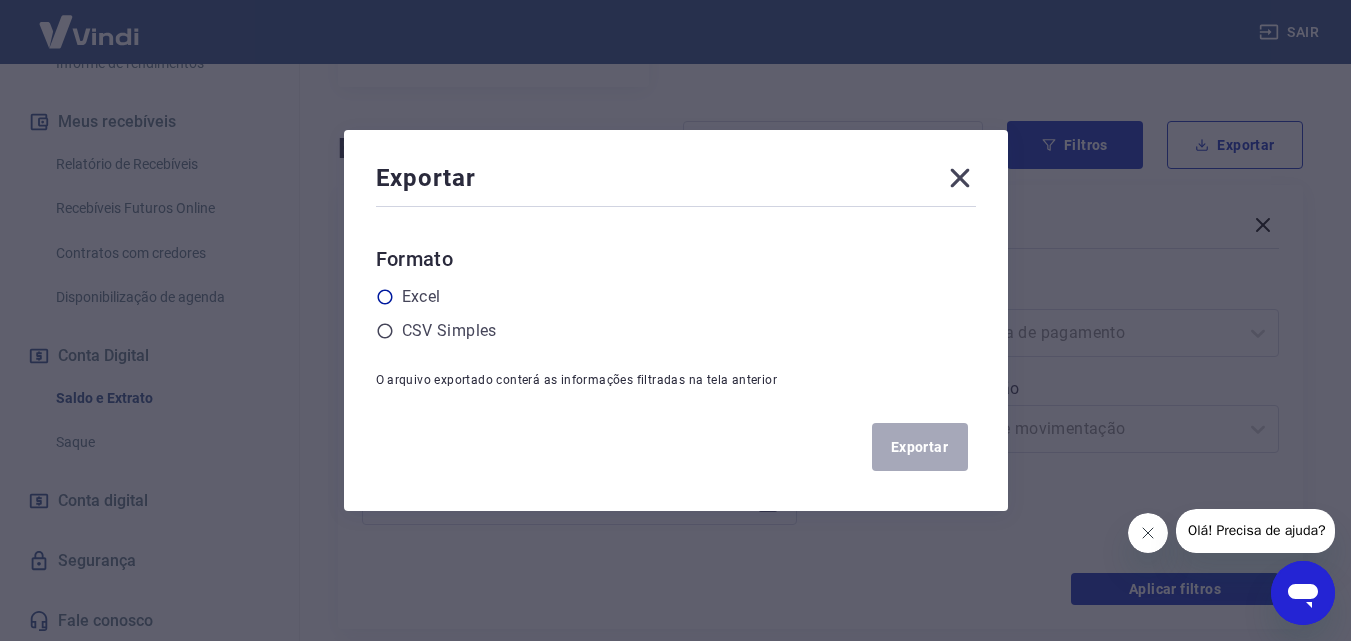 click on "Excel" at bounding box center [421, 297] 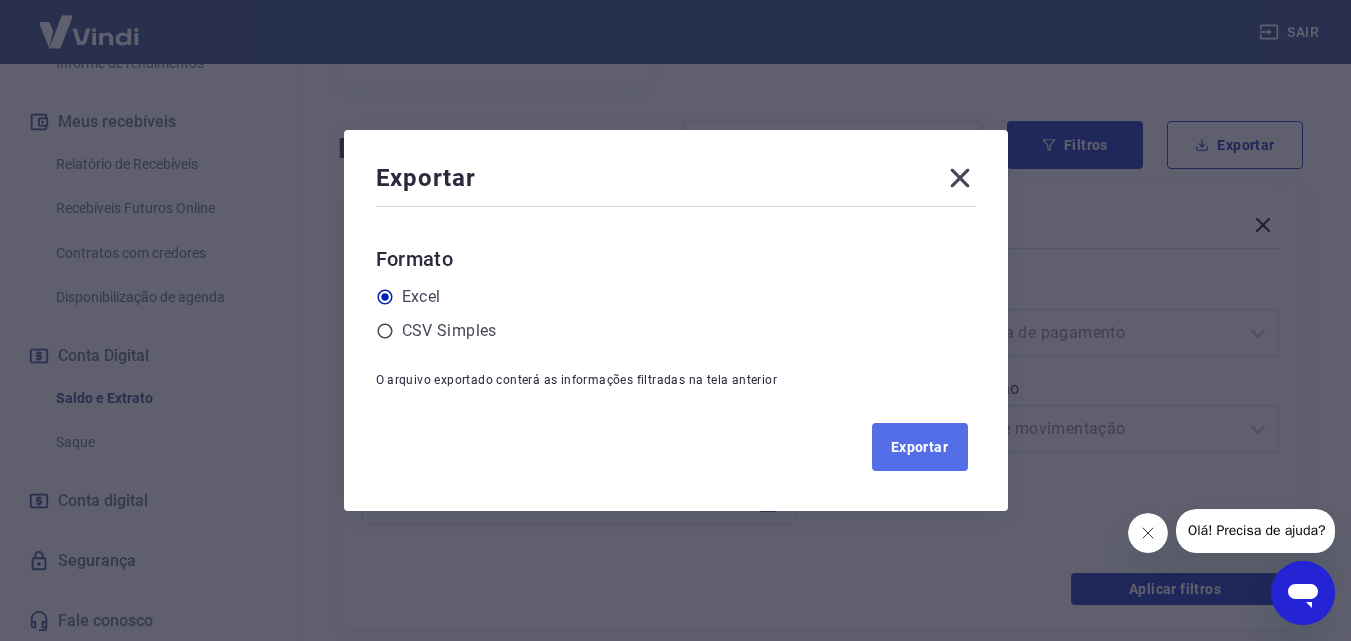click on "Exportar" at bounding box center [920, 447] 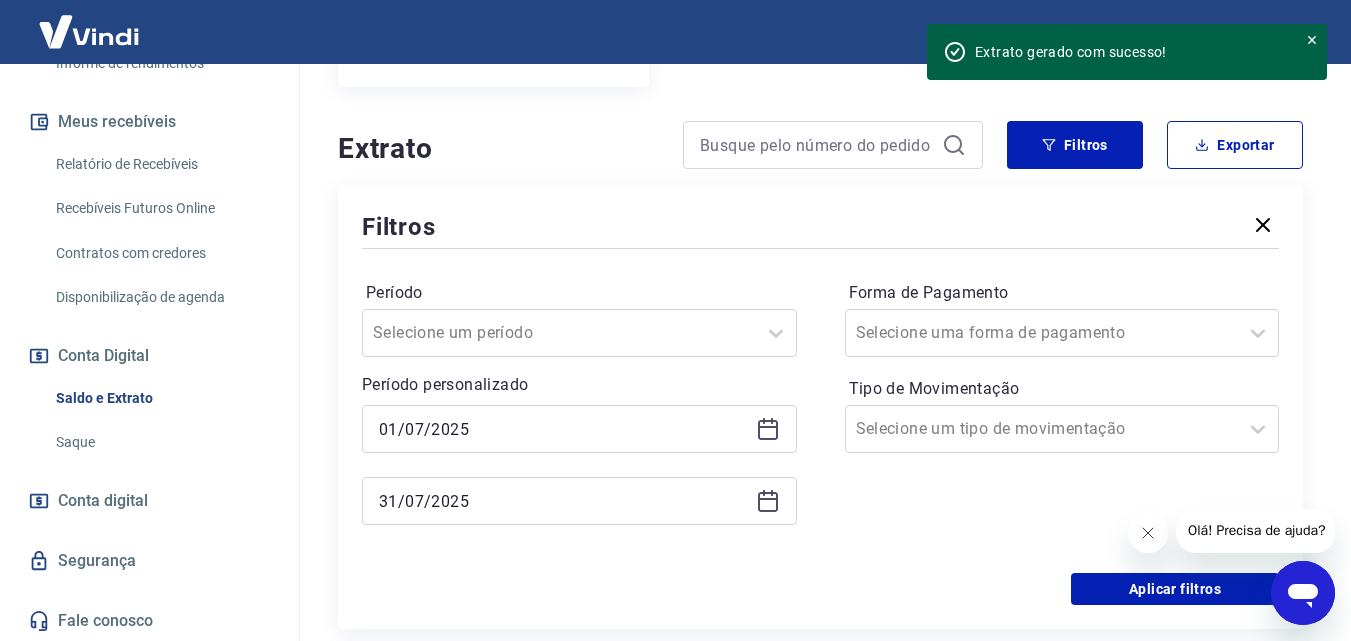 click on "Conta digital" at bounding box center [149, 501] 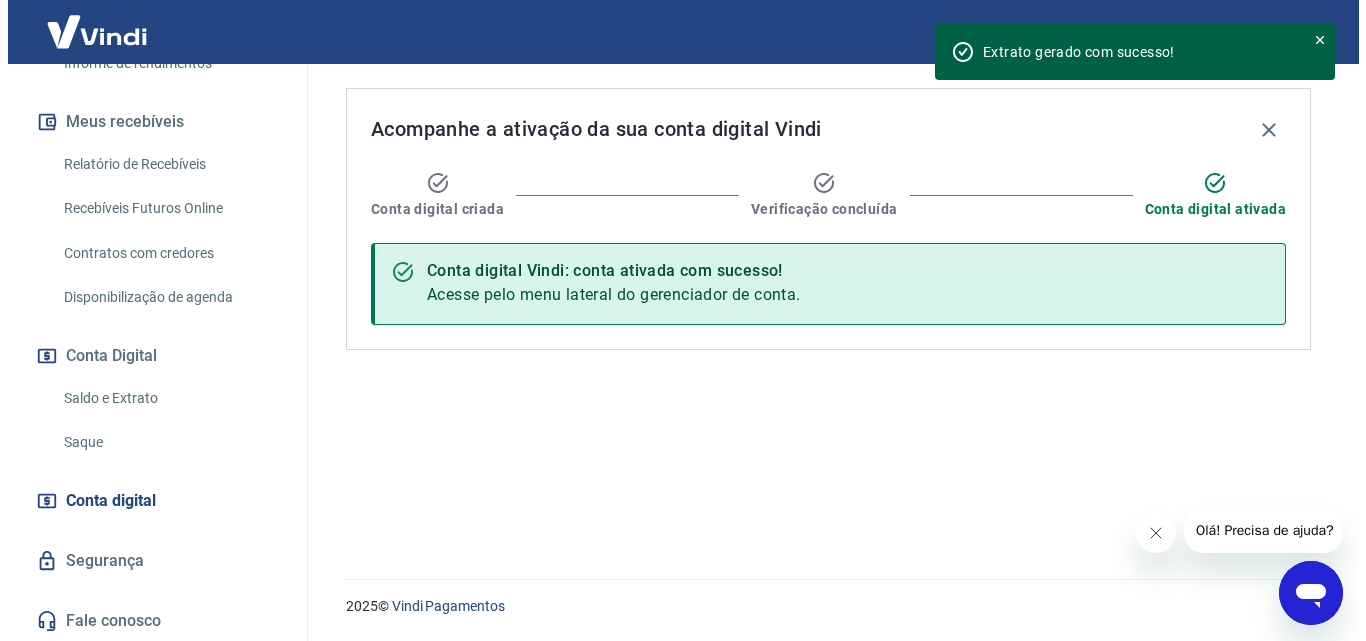 scroll, scrollTop: 0, scrollLeft: 0, axis: both 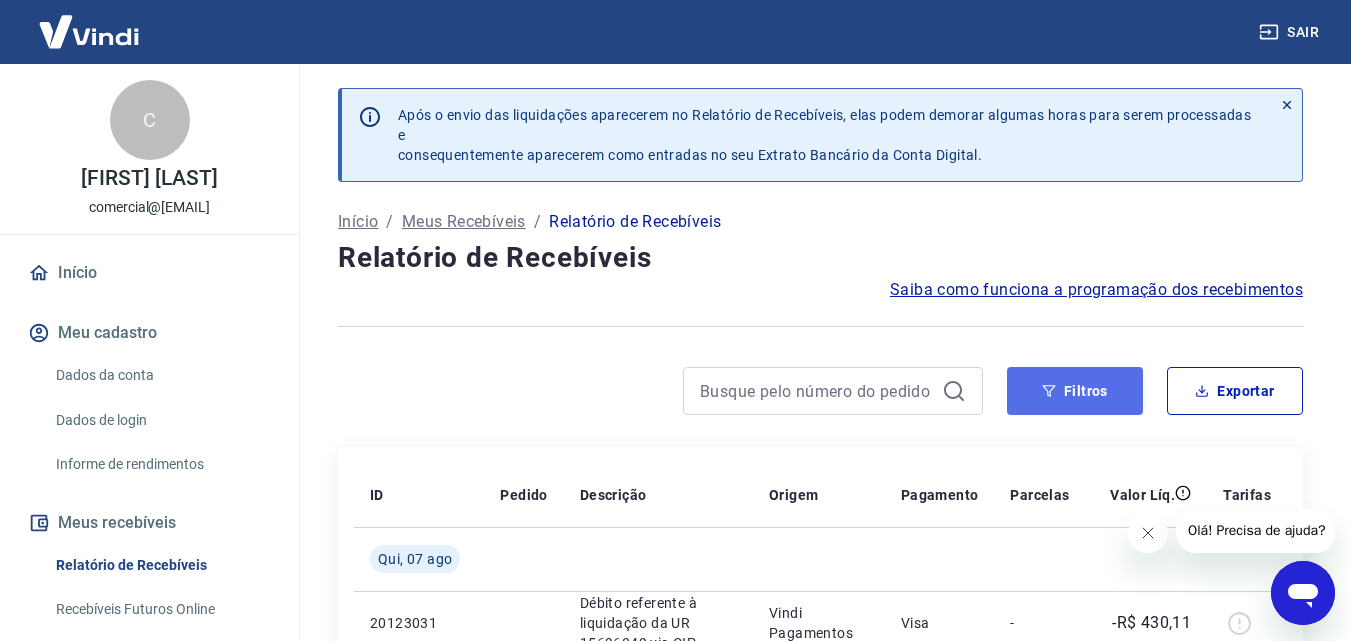 click on "Filtros" at bounding box center (1075, 391) 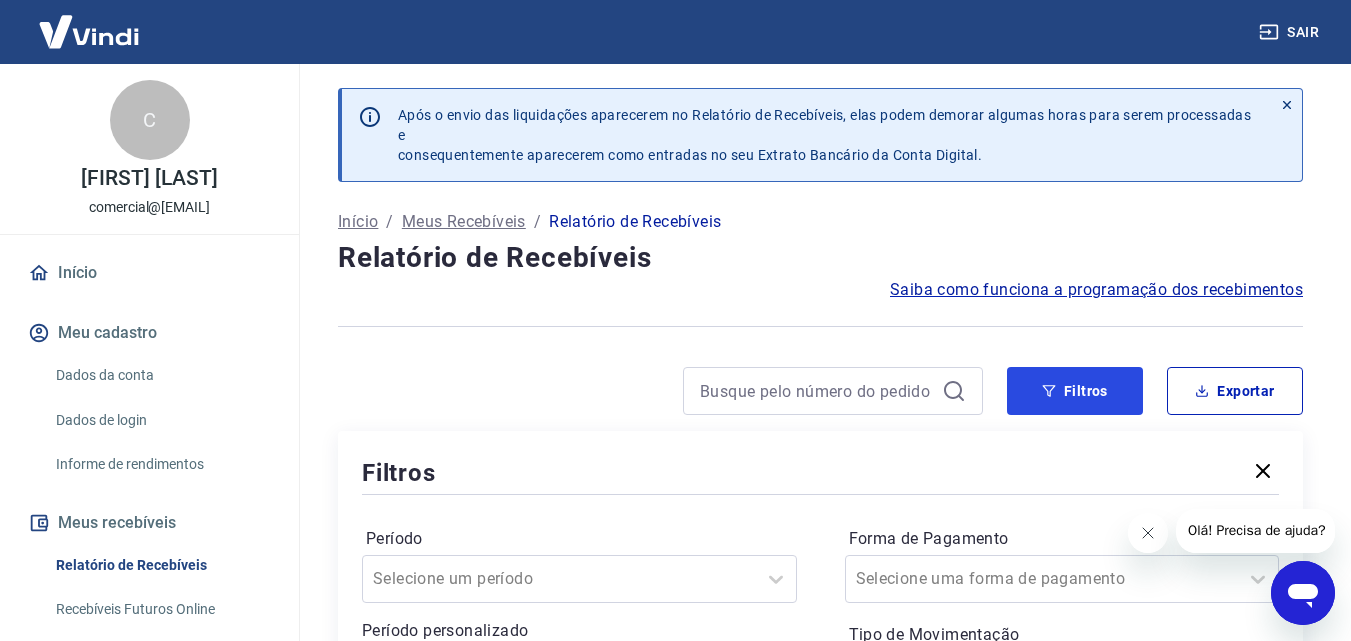 scroll, scrollTop: 341, scrollLeft: 0, axis: vertical 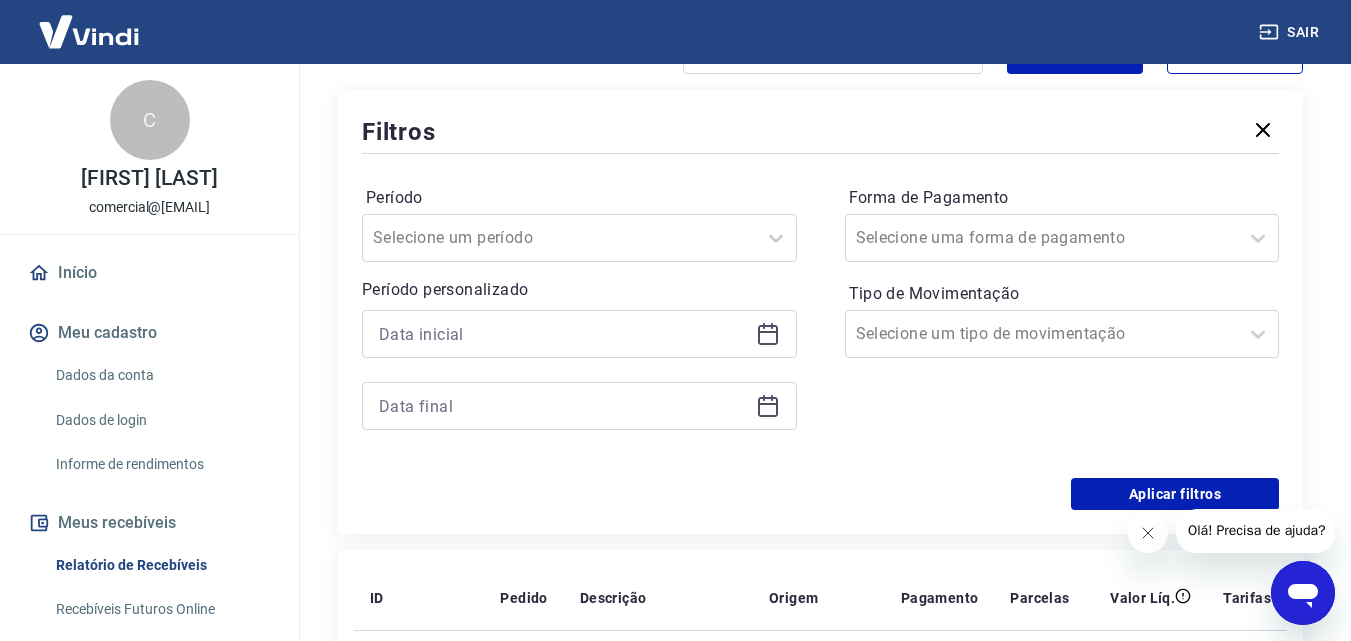 click at bounding box center [579, 334] 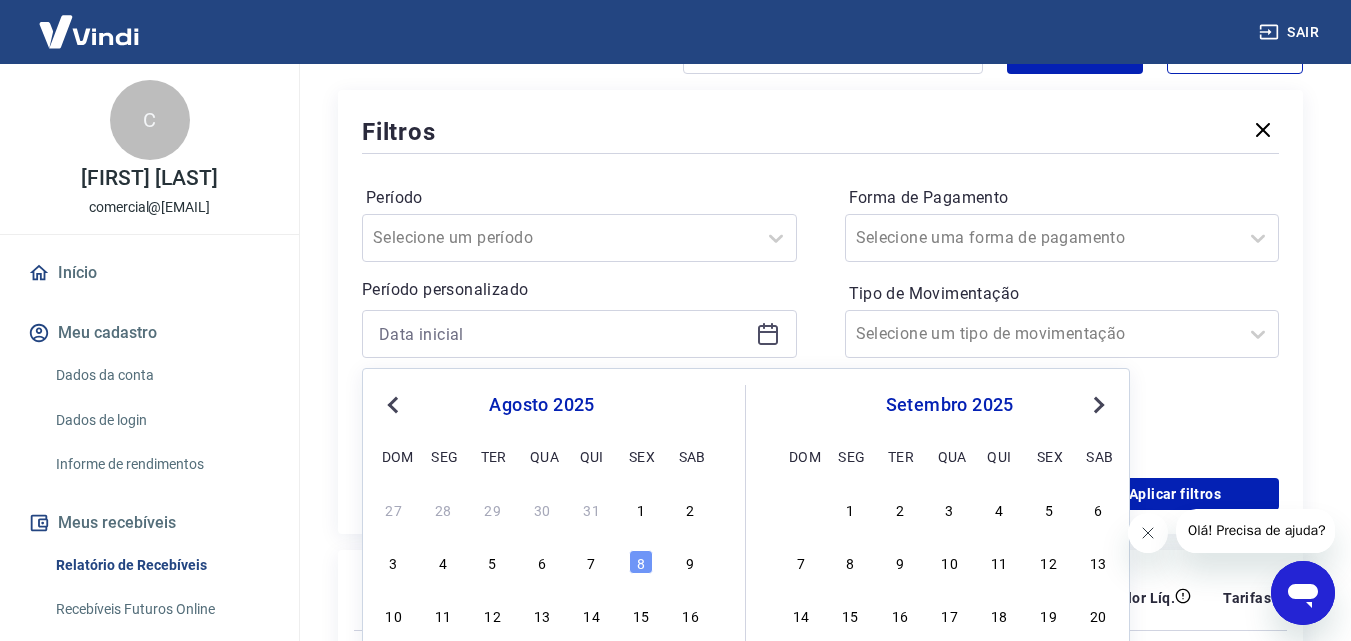 click on "agosto 2025 dom seg ter qua qui sex sab" at bounding box center (542, 427) 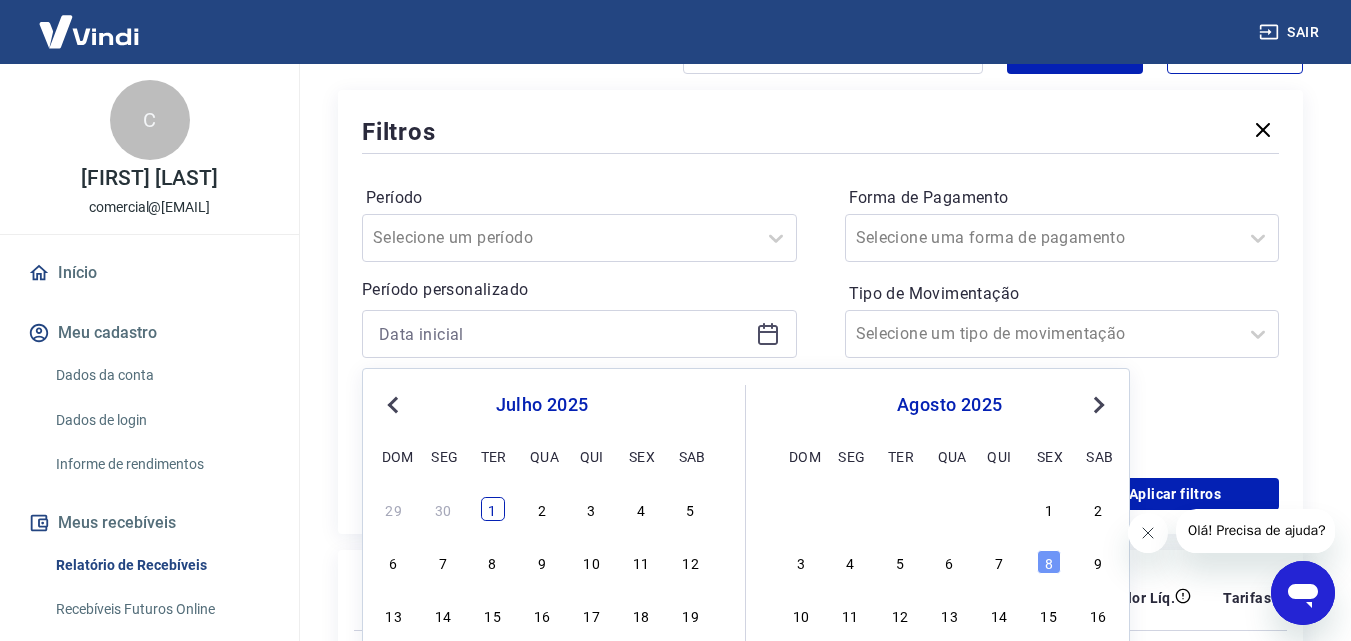 click on "1" at bounding box center [493, 509] 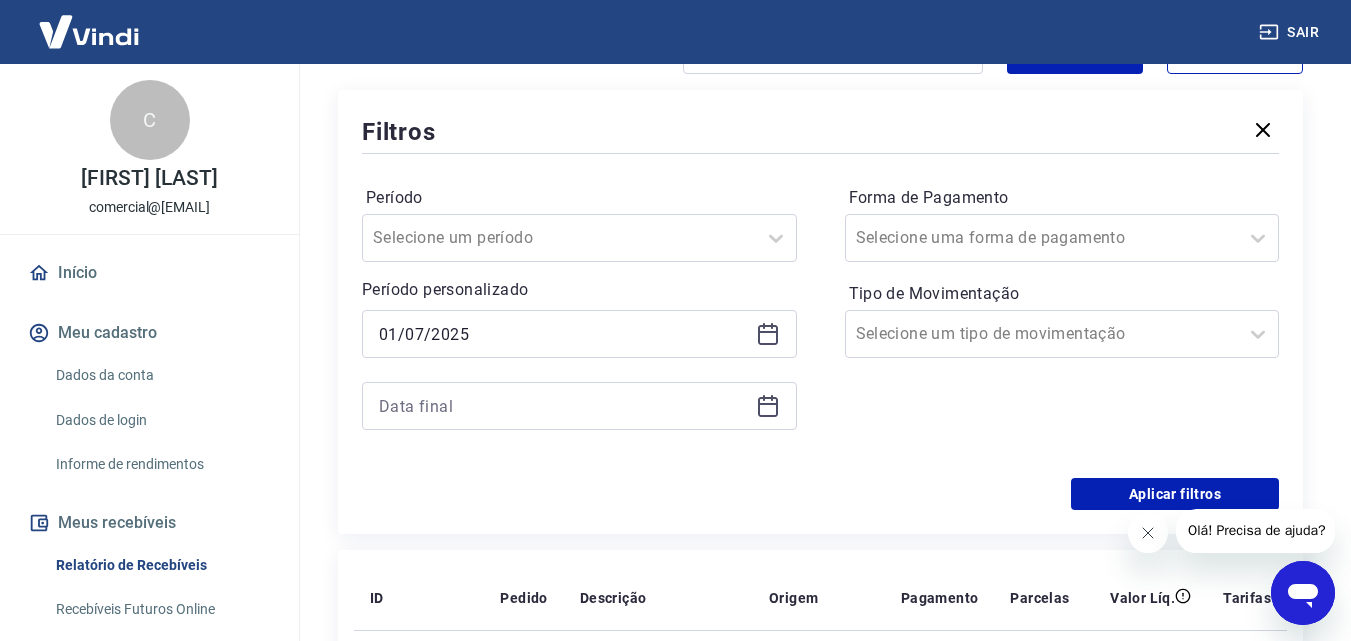 click 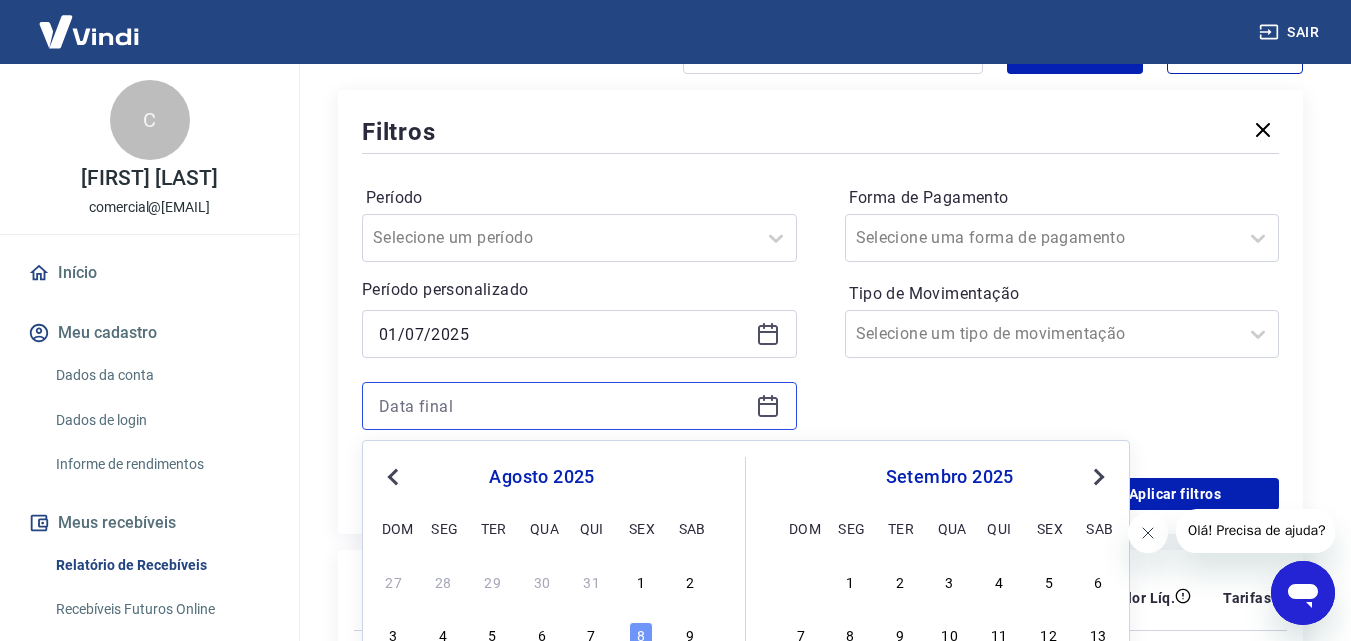 scroll, scrollTop: 379, scrollLeft: 0, axis: vertical 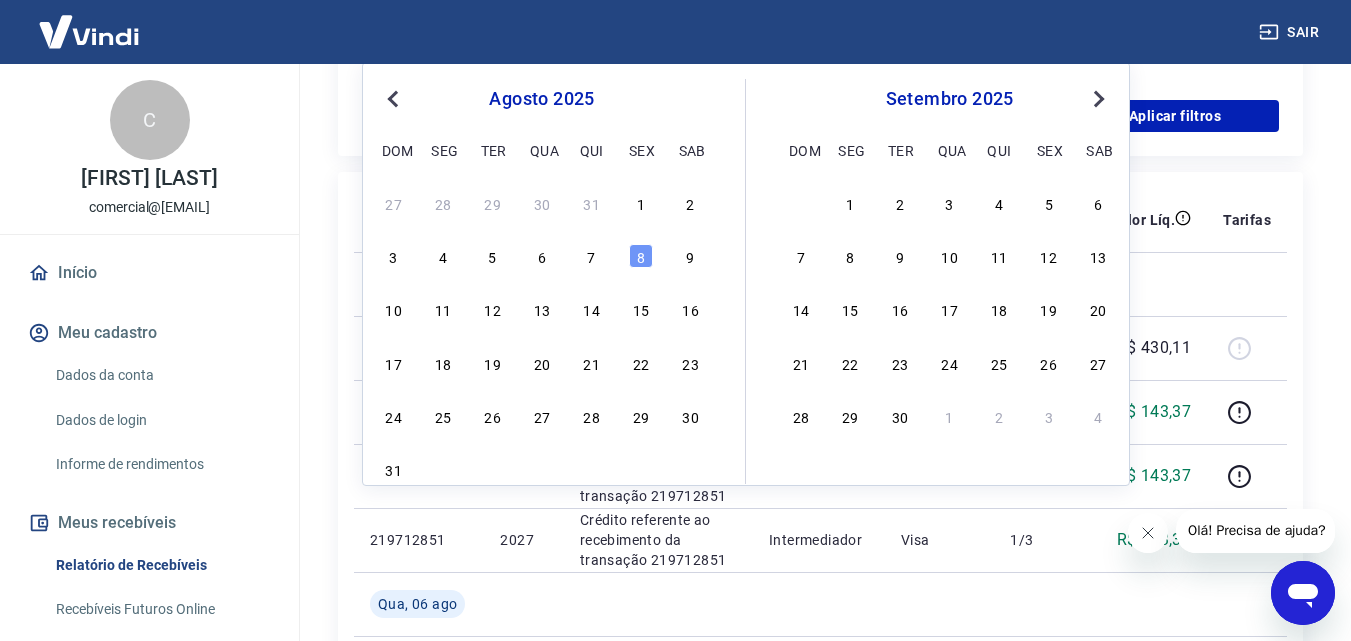 click on "Previous Month" at bounding box center [395, 98] 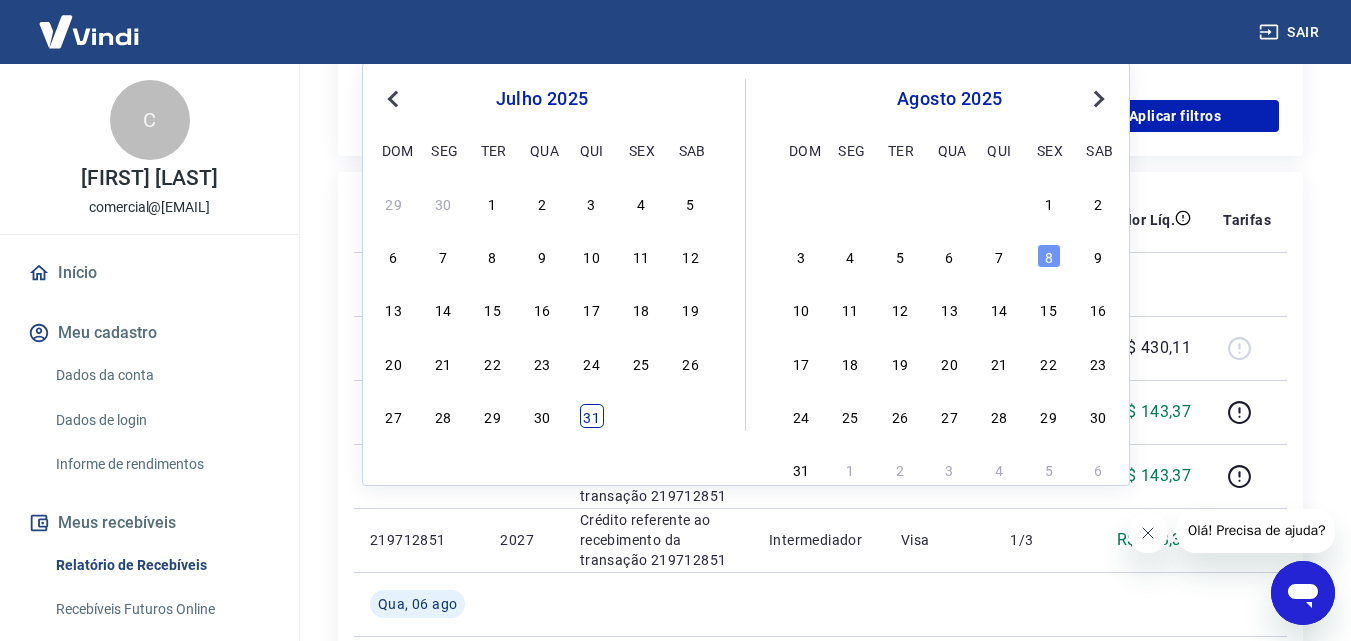 click on "31" at bounding box center (592, 416) 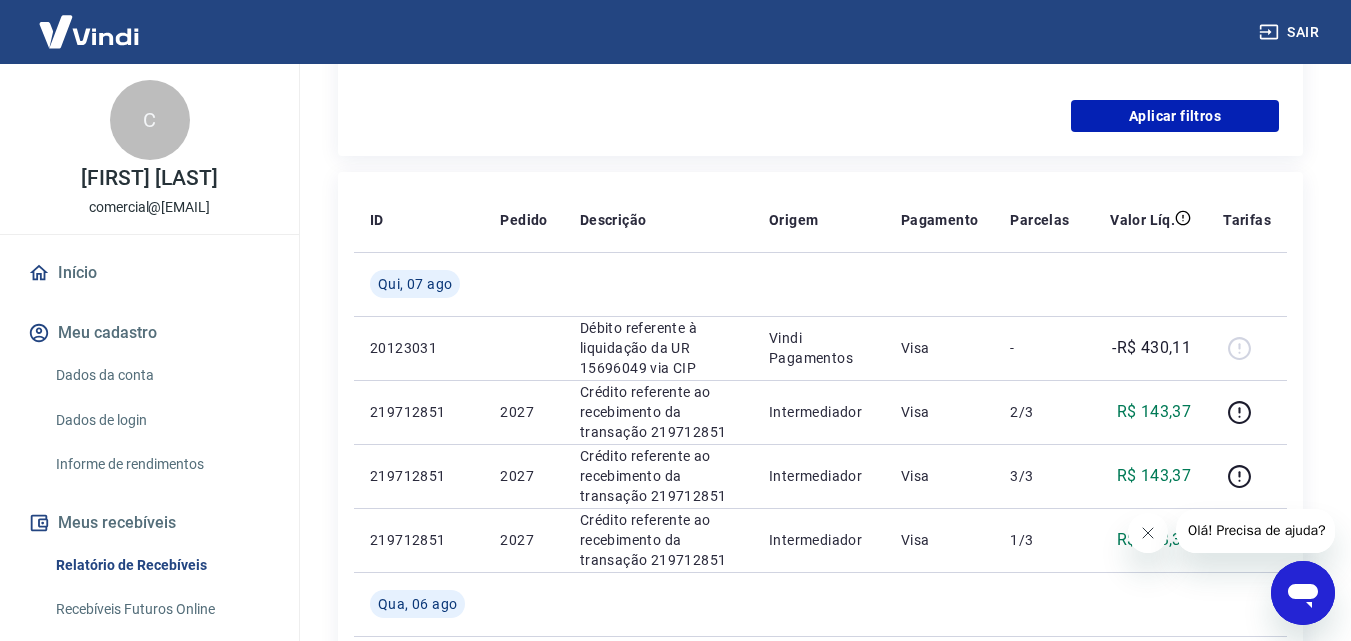type on "31/07/2025" 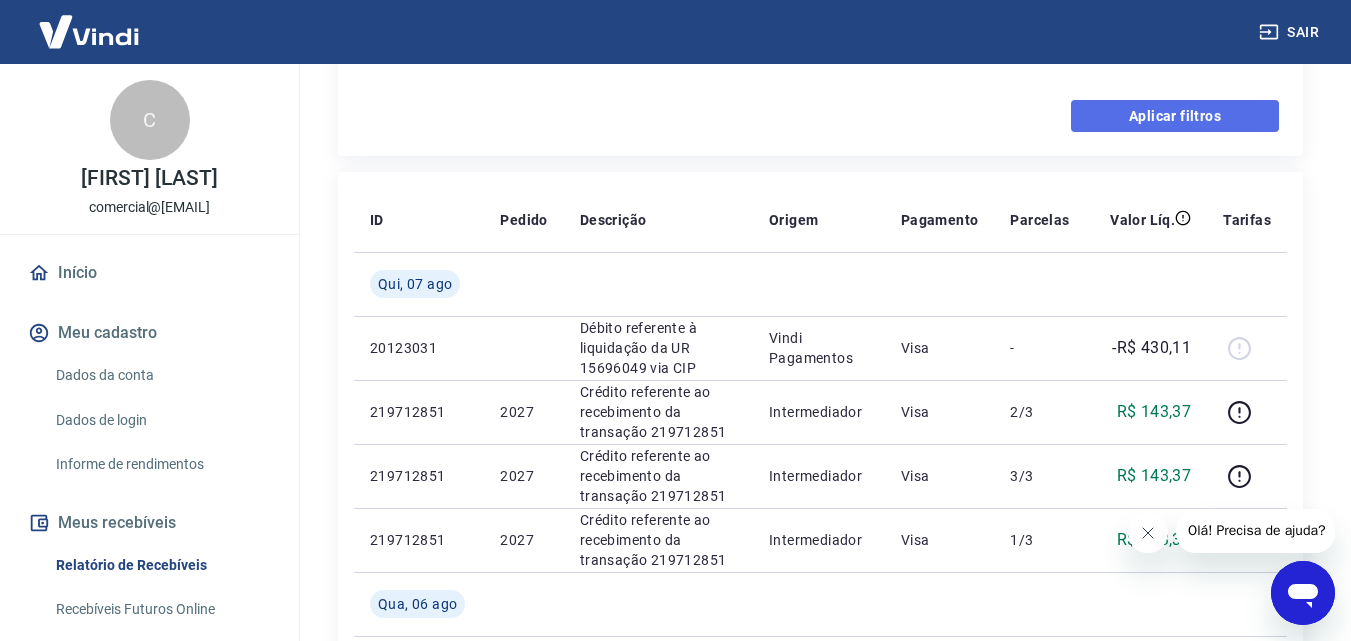 click on "Aplicar filtros" at bounding box center [1175, 116] 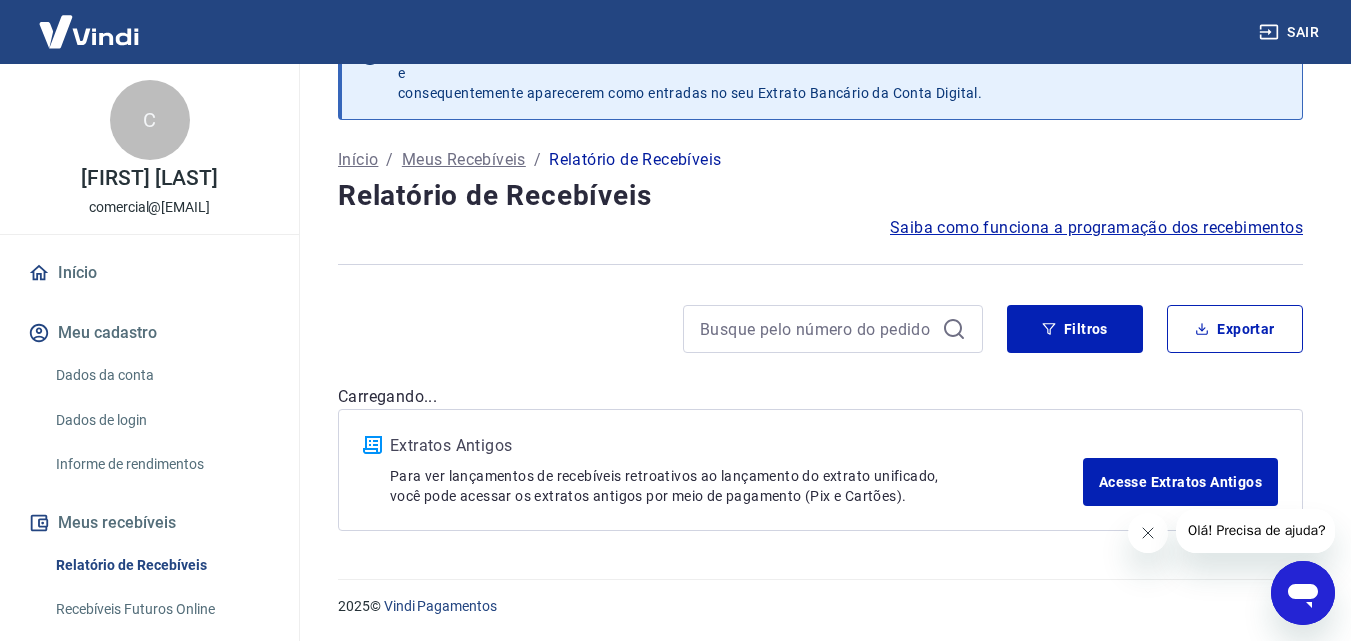 scroll, scrollTop: 62, scrollLeft: 0, axis: vertical 